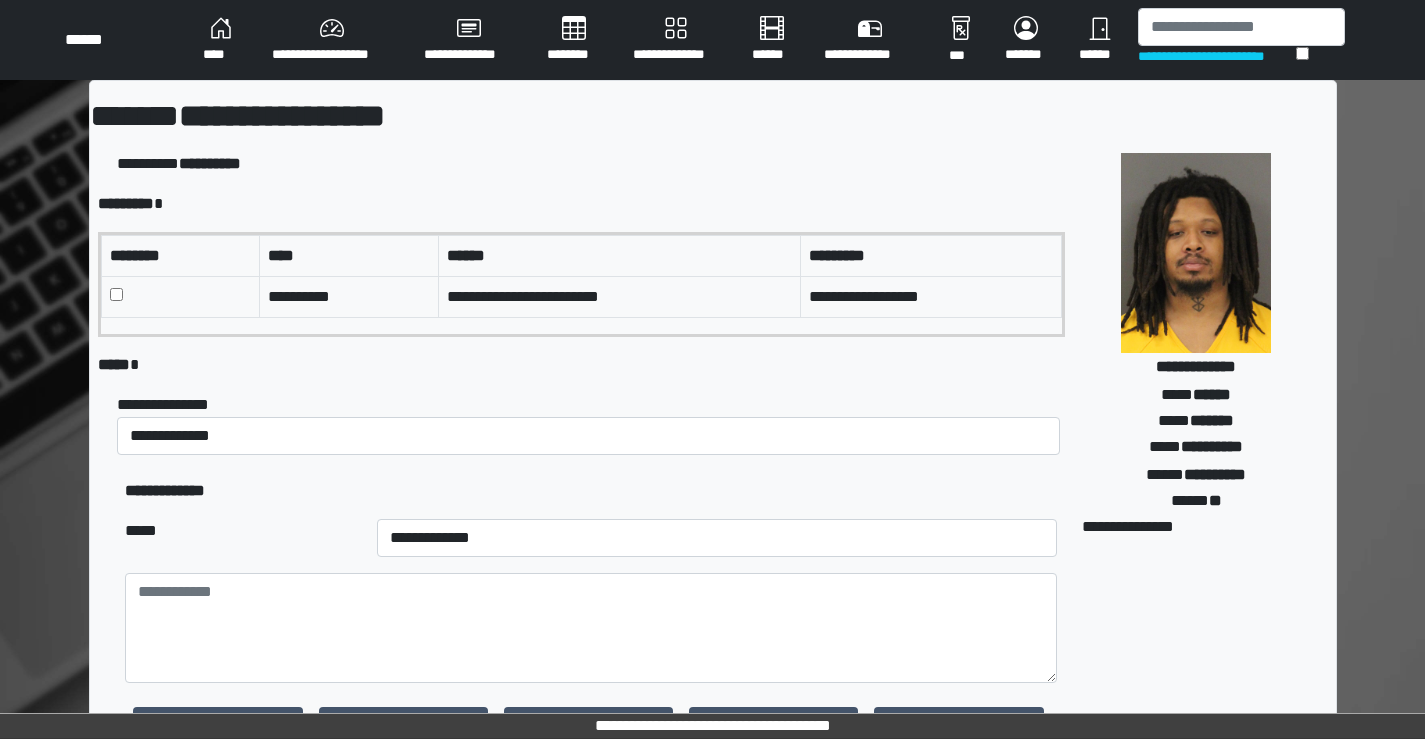scroll, scrollTop: 0, scrollLeft: 0, axis: both 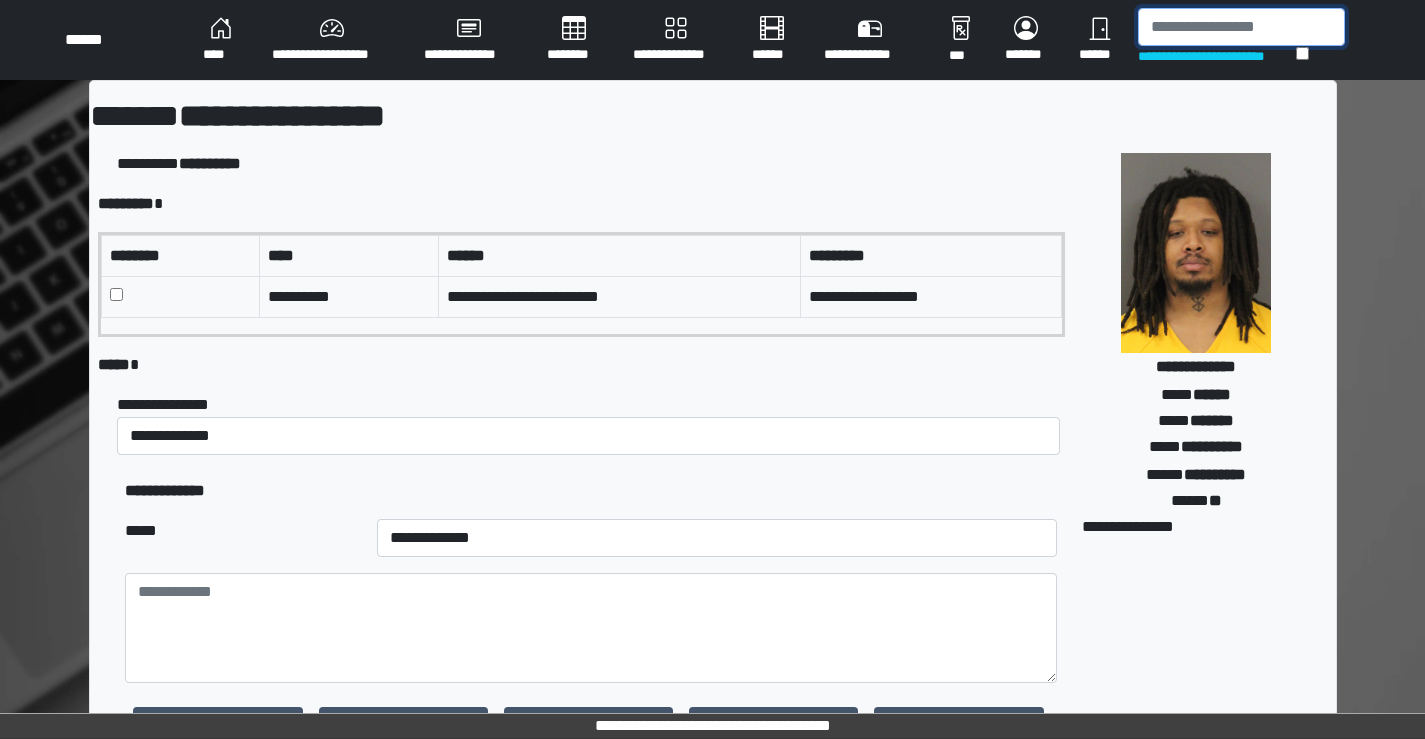 click at bounding box center (1241, 27) 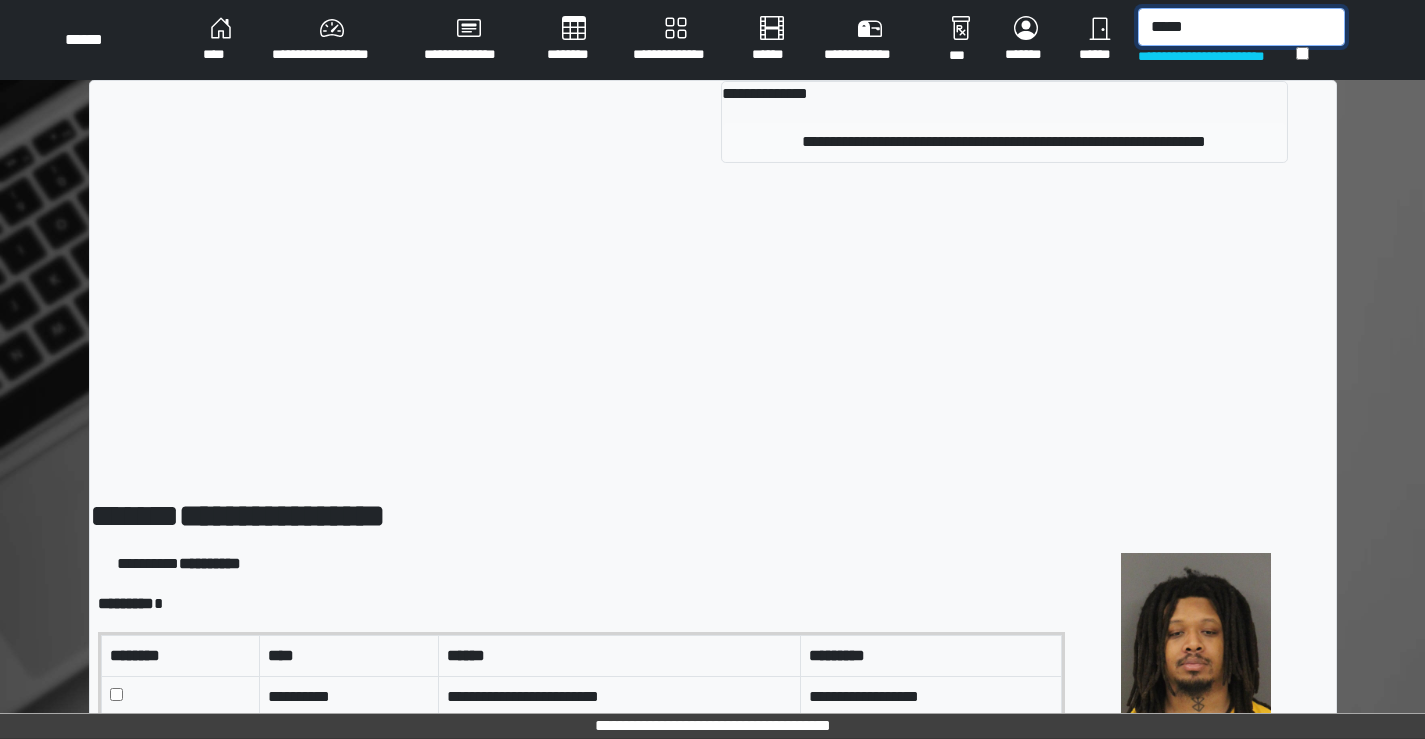 type on "*****" 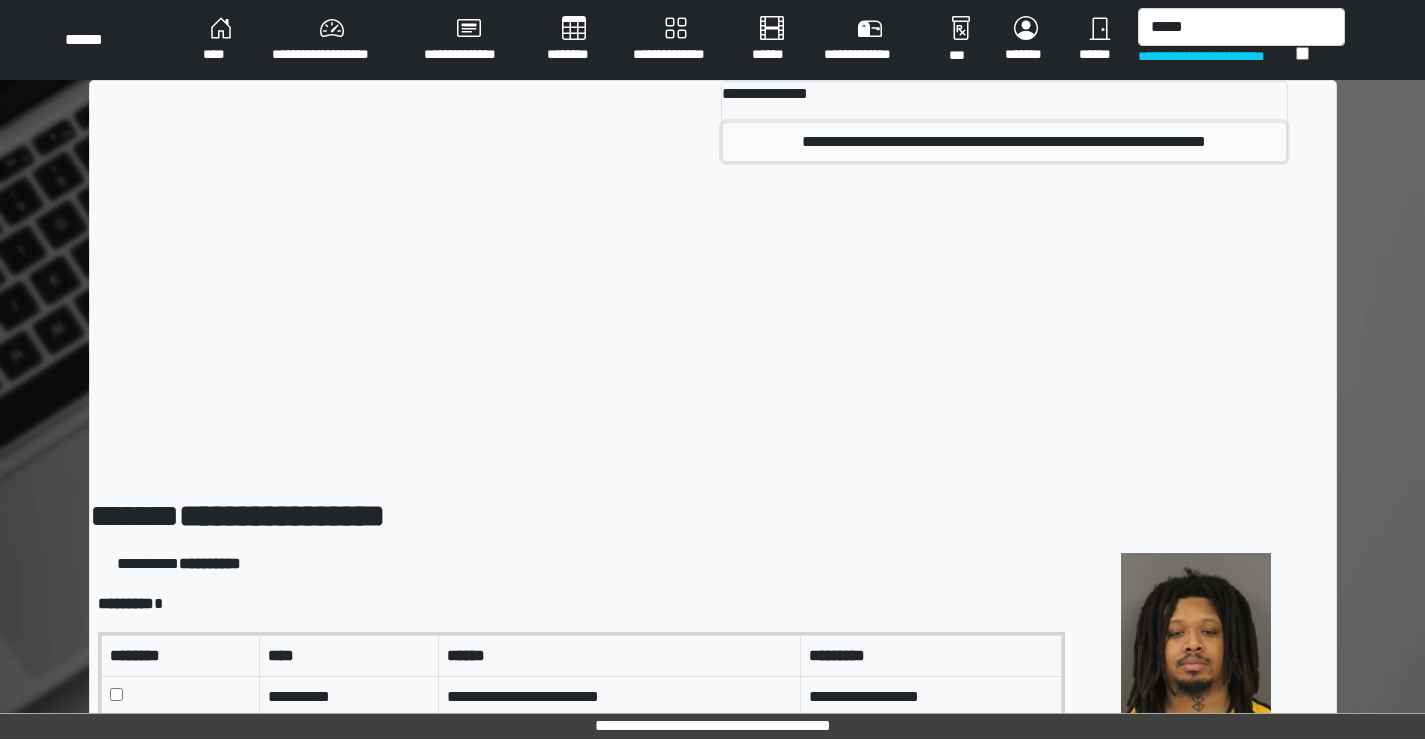 click on "**********" at bounding box center [1004, 142] 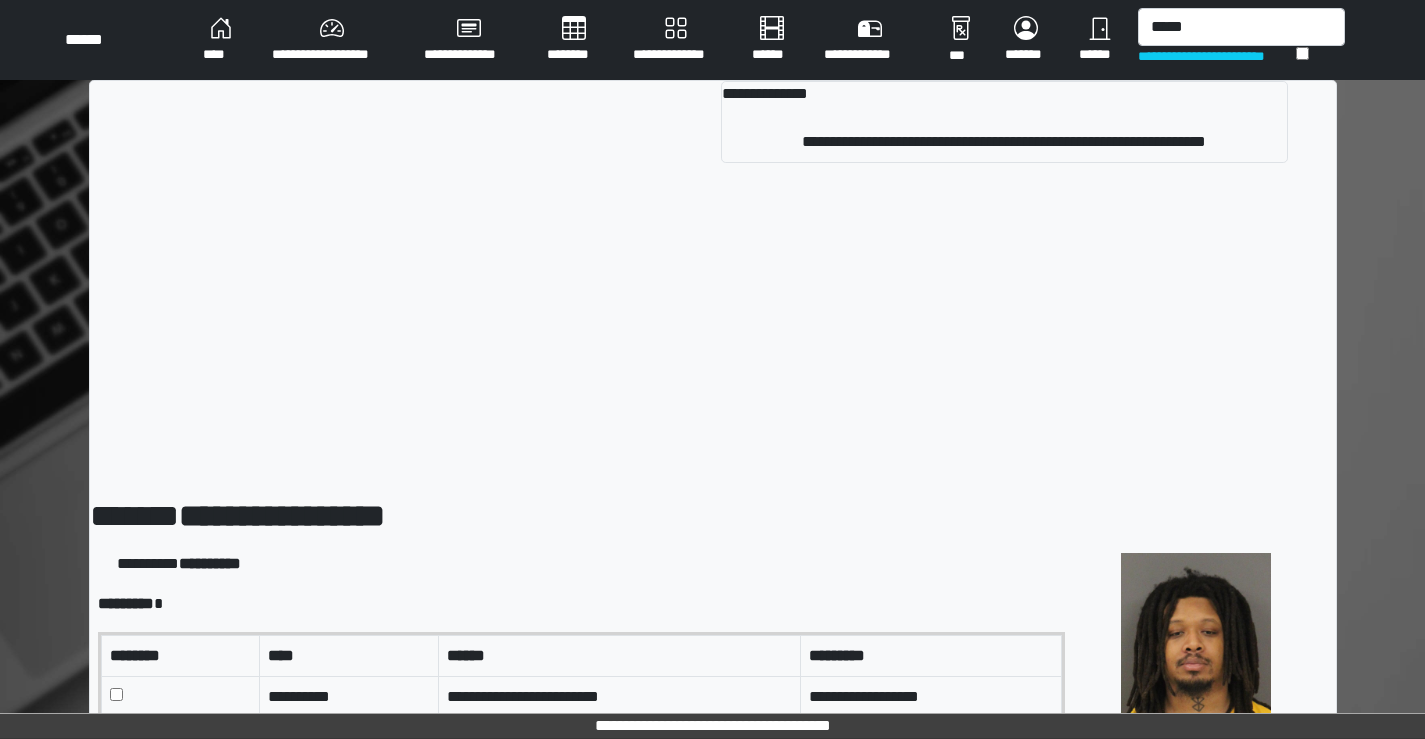 type 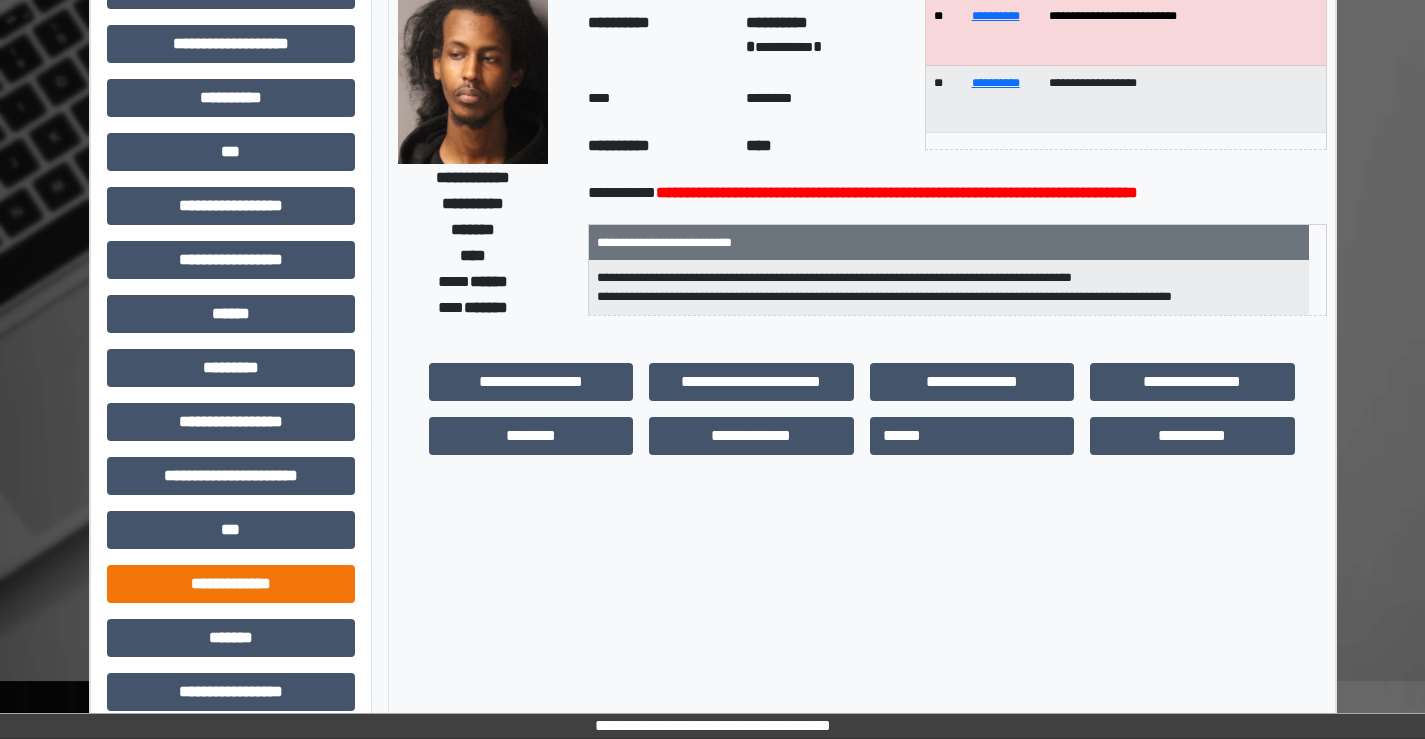 scroll, scrollTop: 435, scrollLeft: 0, axis: vertical 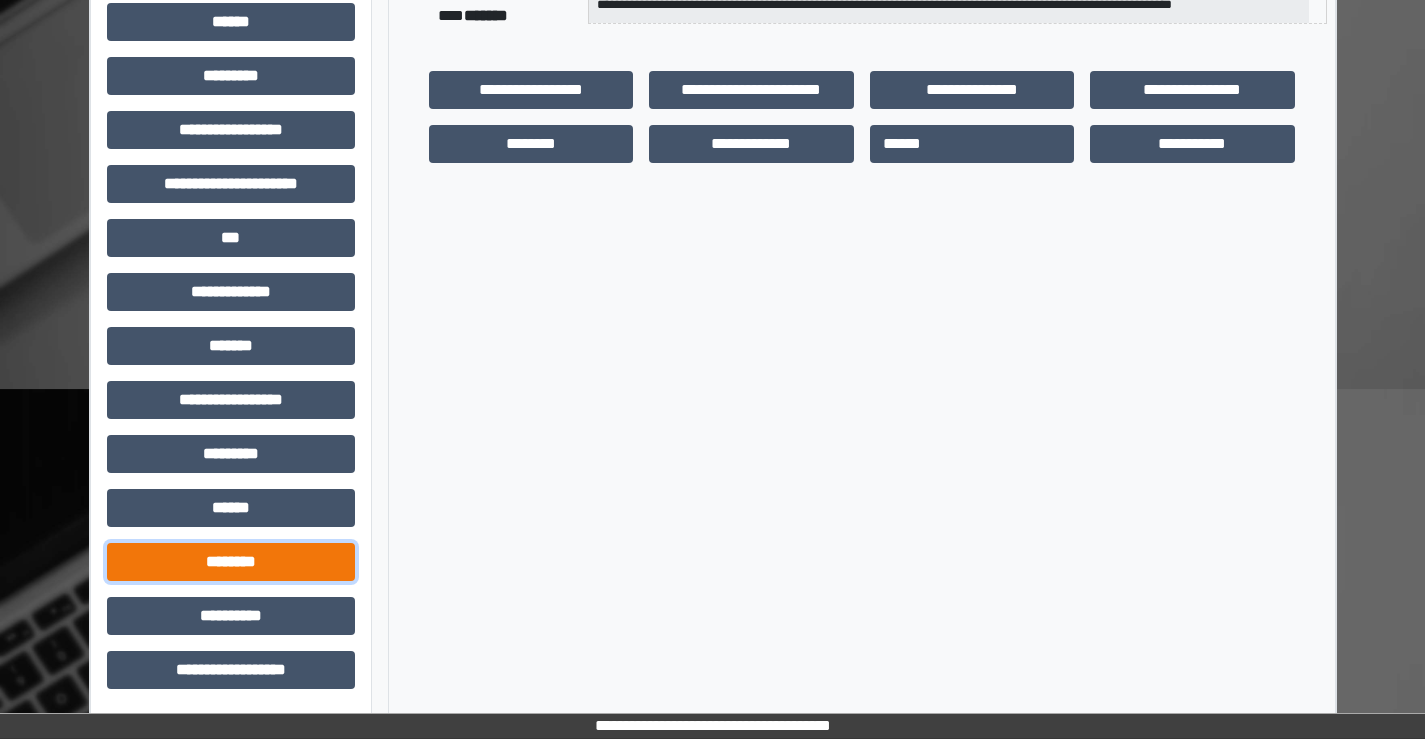 click on "********" at bounding box center (231, 562) 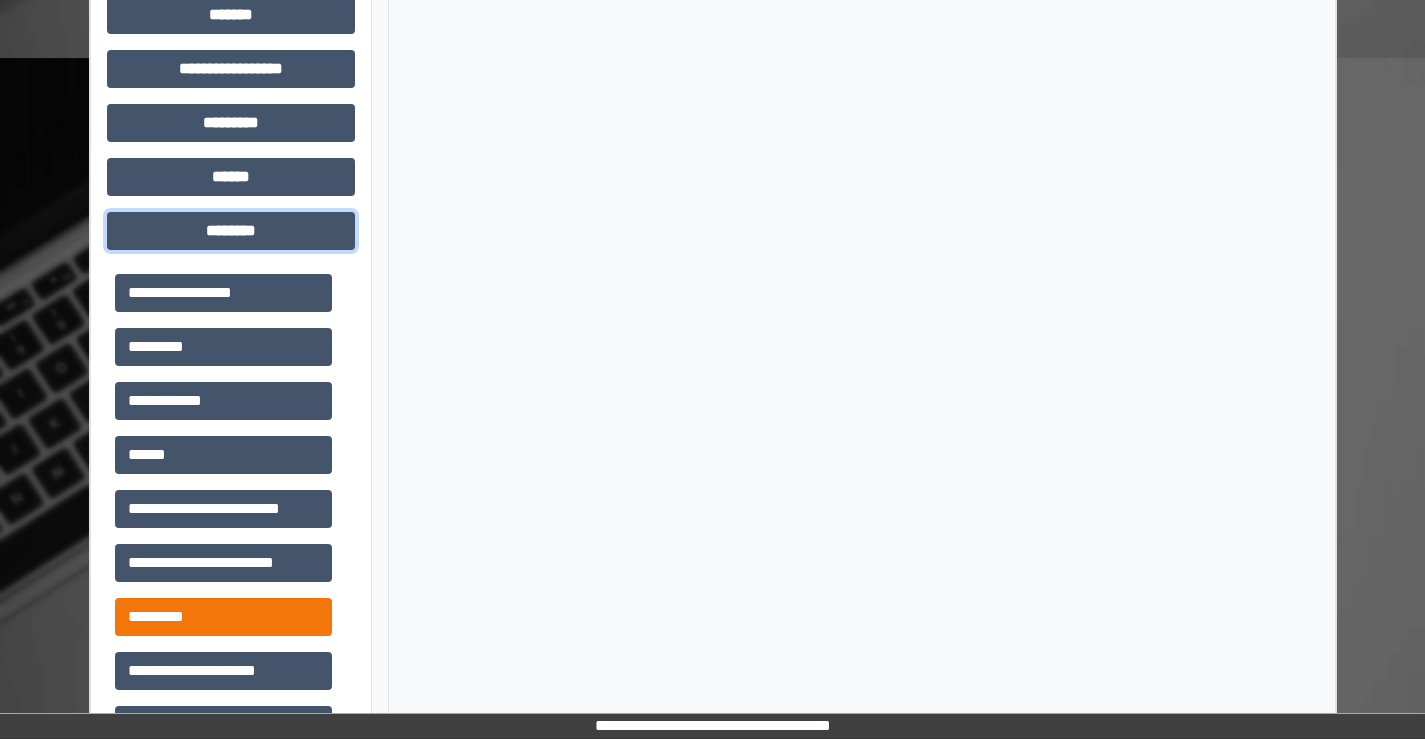 scroll, scrollTop: 835, scrollLeft: 0, axis: vertical 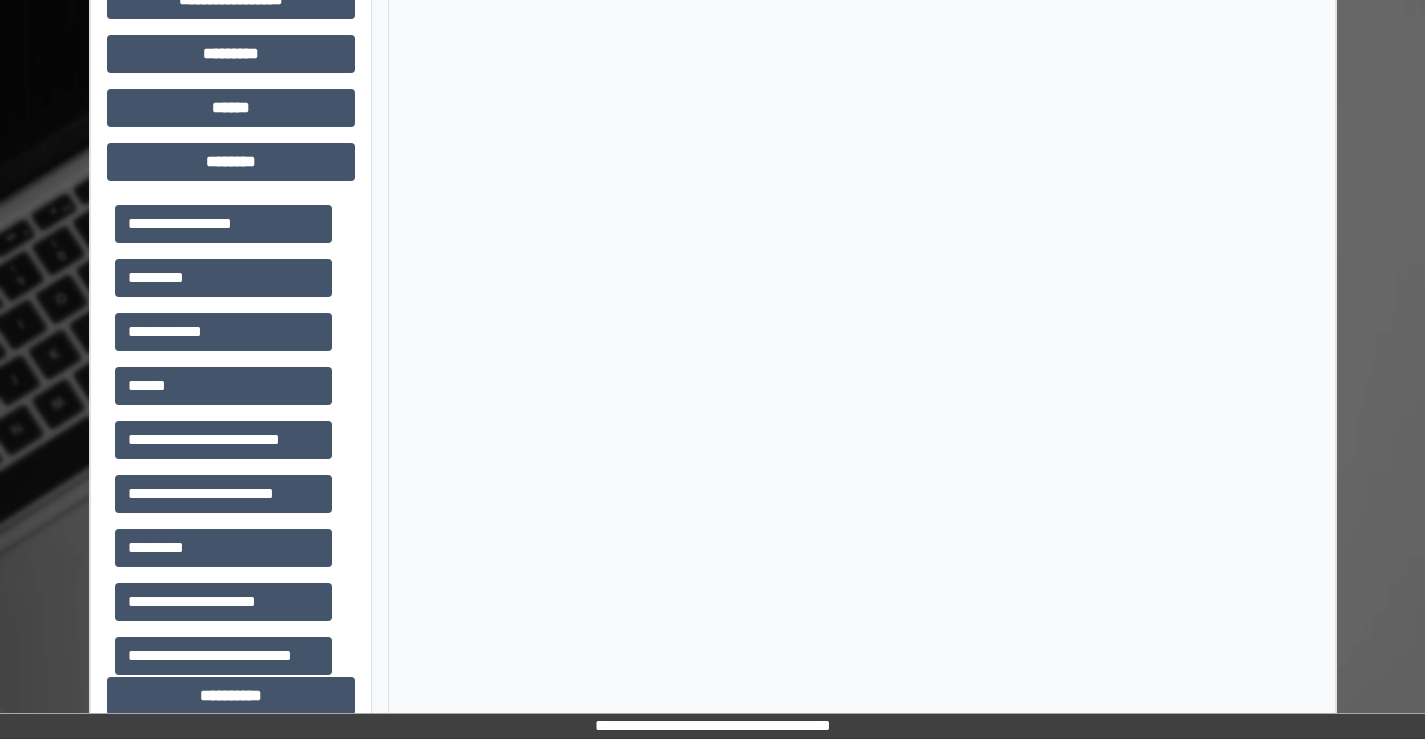 click on "**********" at bounding box center (223, 602) 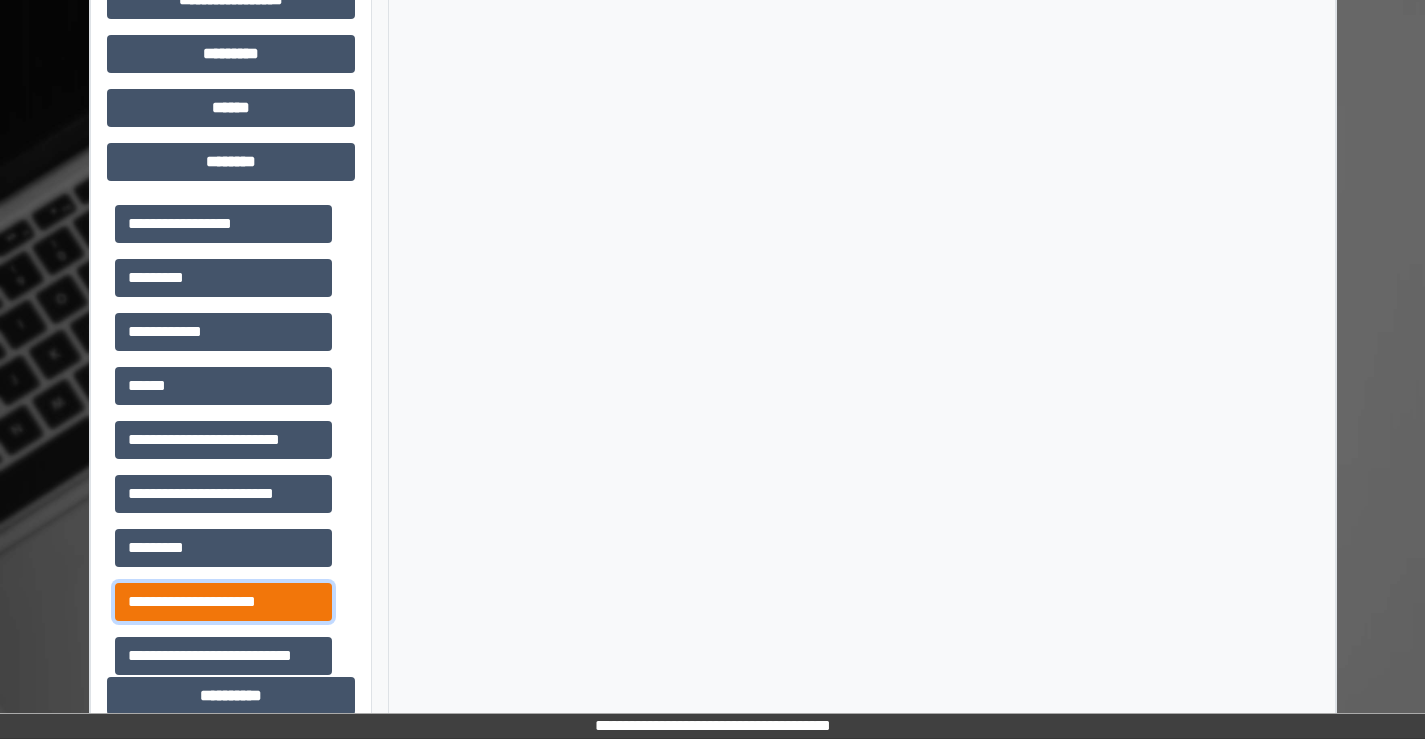 click on "**********" at bounding box center [223, 602] 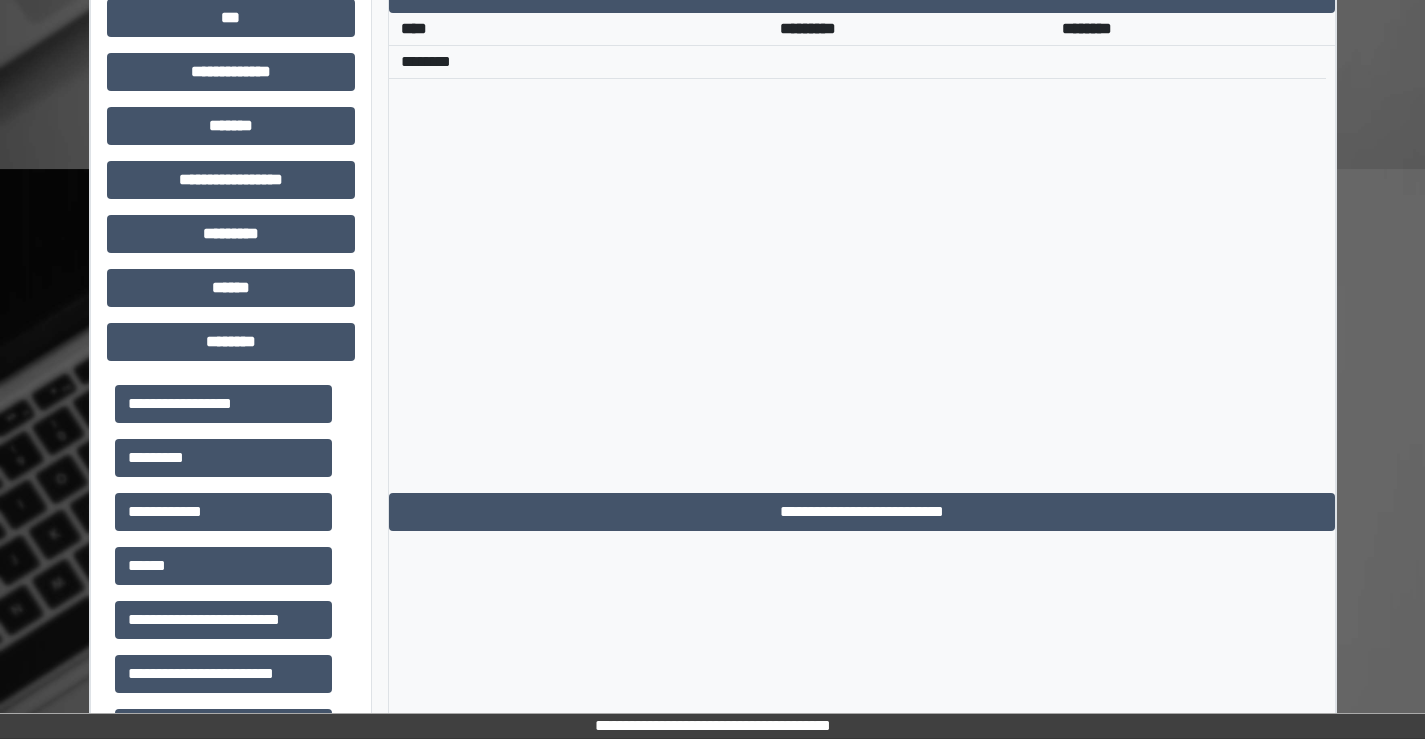 scroll, scrollTop: 735, scrollLeft: 0, axis: vertical 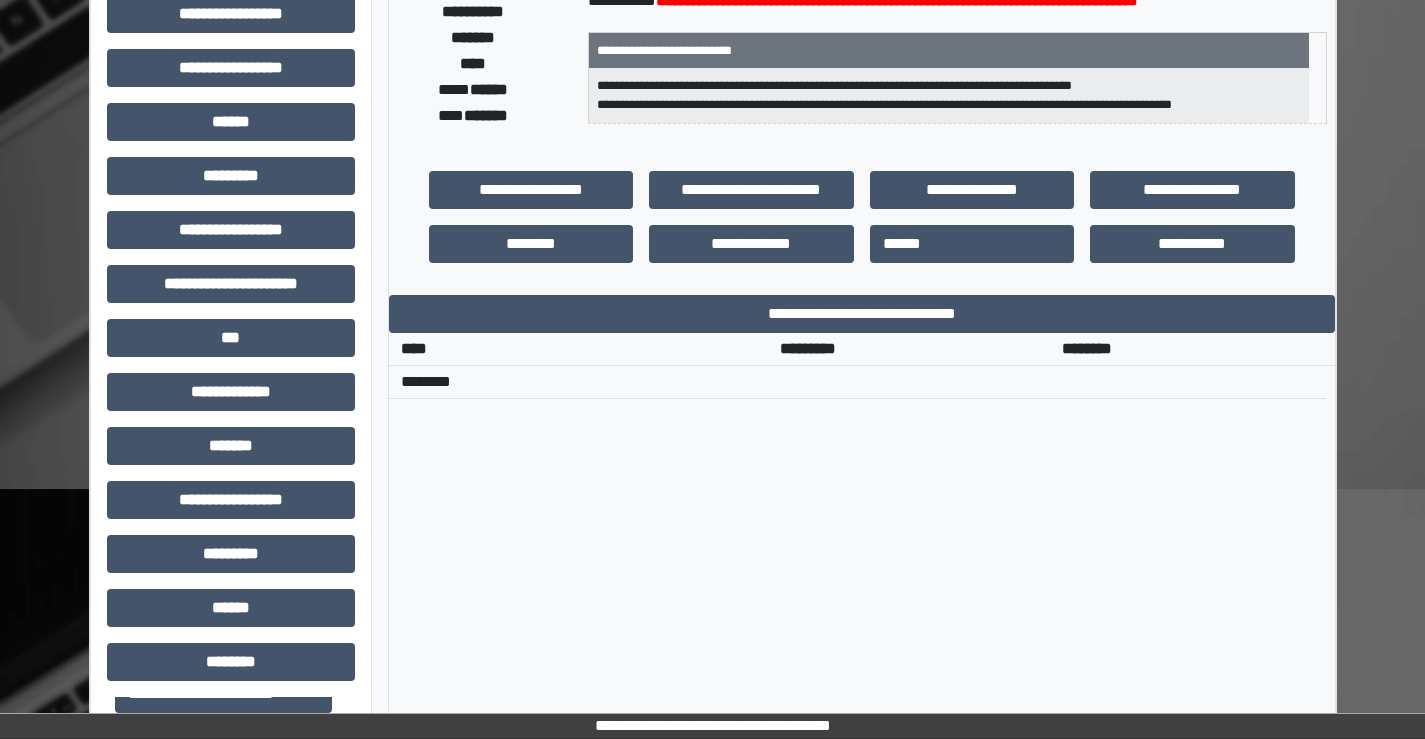 click on "**********" at bounding box center [712, 532] 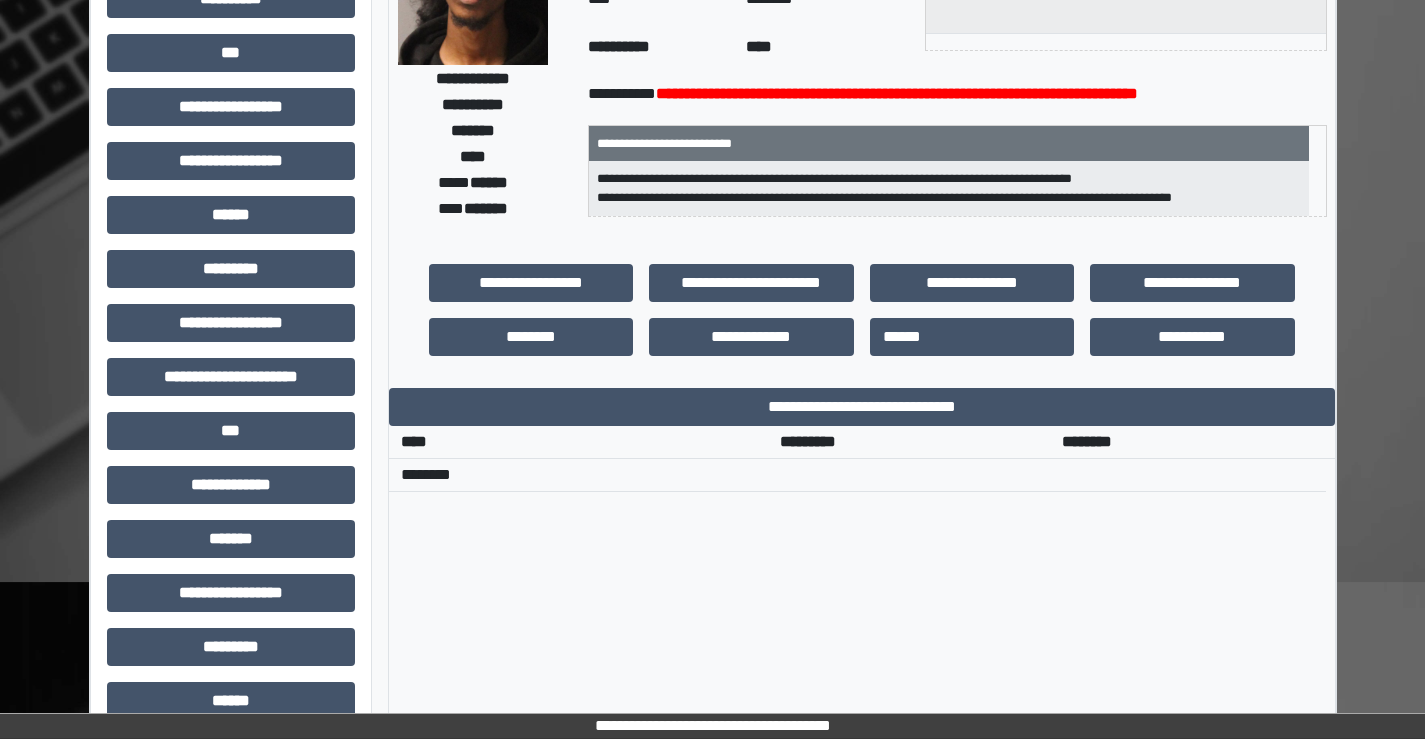 scroll, scrollTop: 0, scrollLeft: 0, axis: both 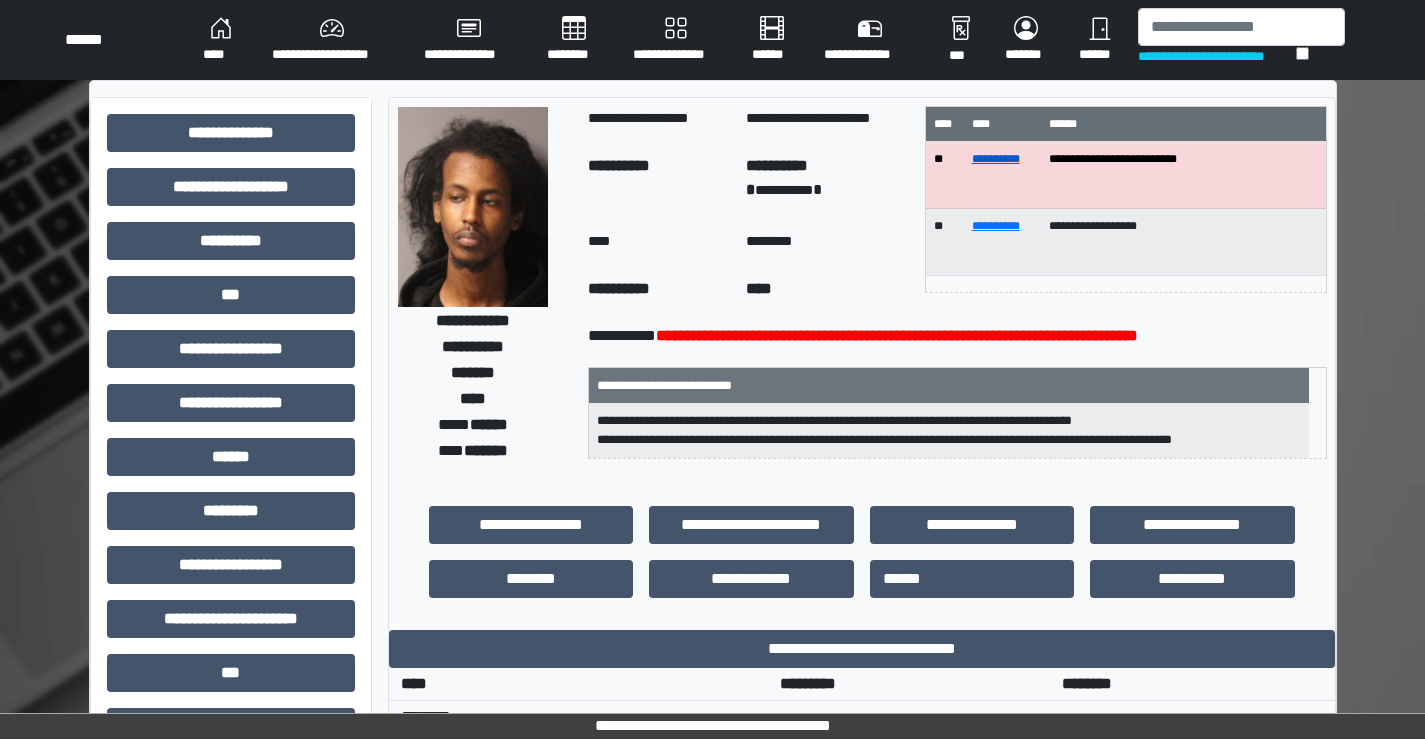click on "**********" at bounding box center (996, 159) 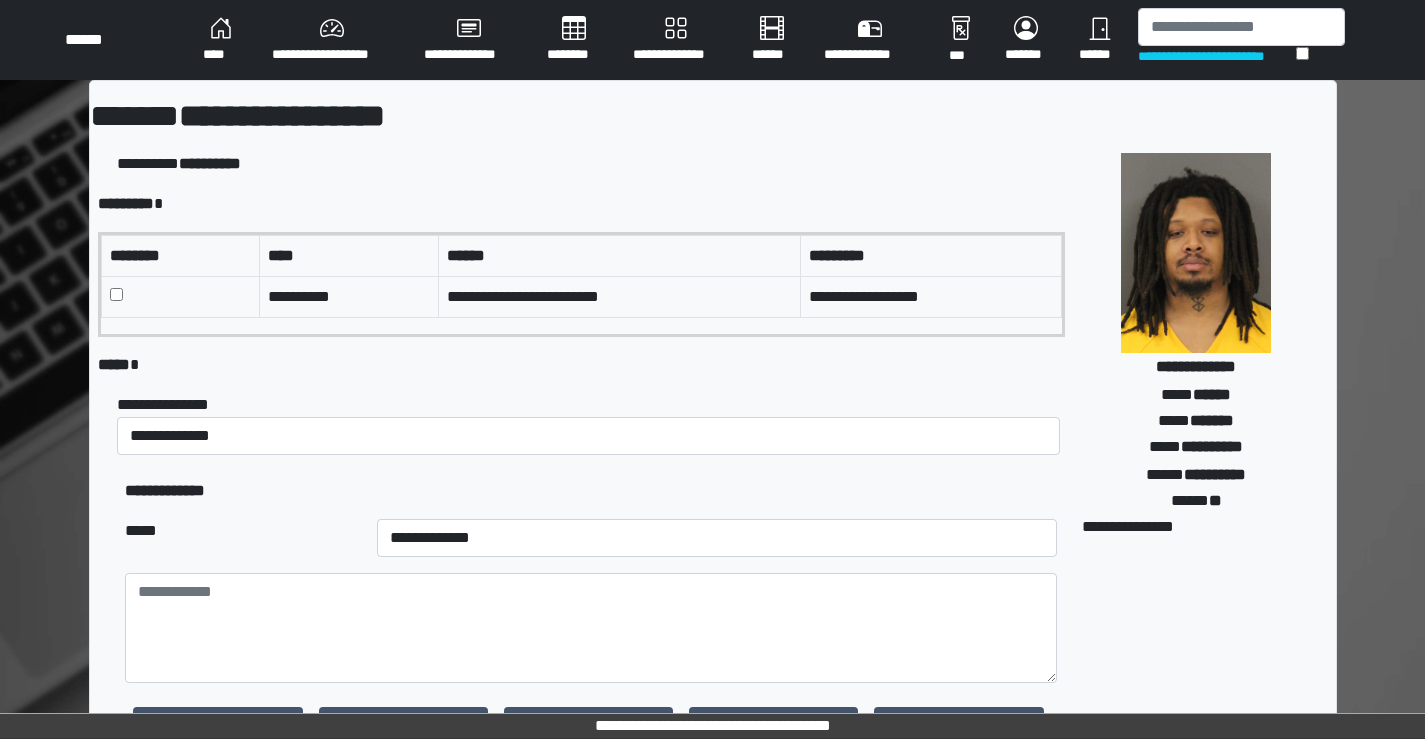 scroll, scrollTop: 0, scrollLeft: 0, axis: both 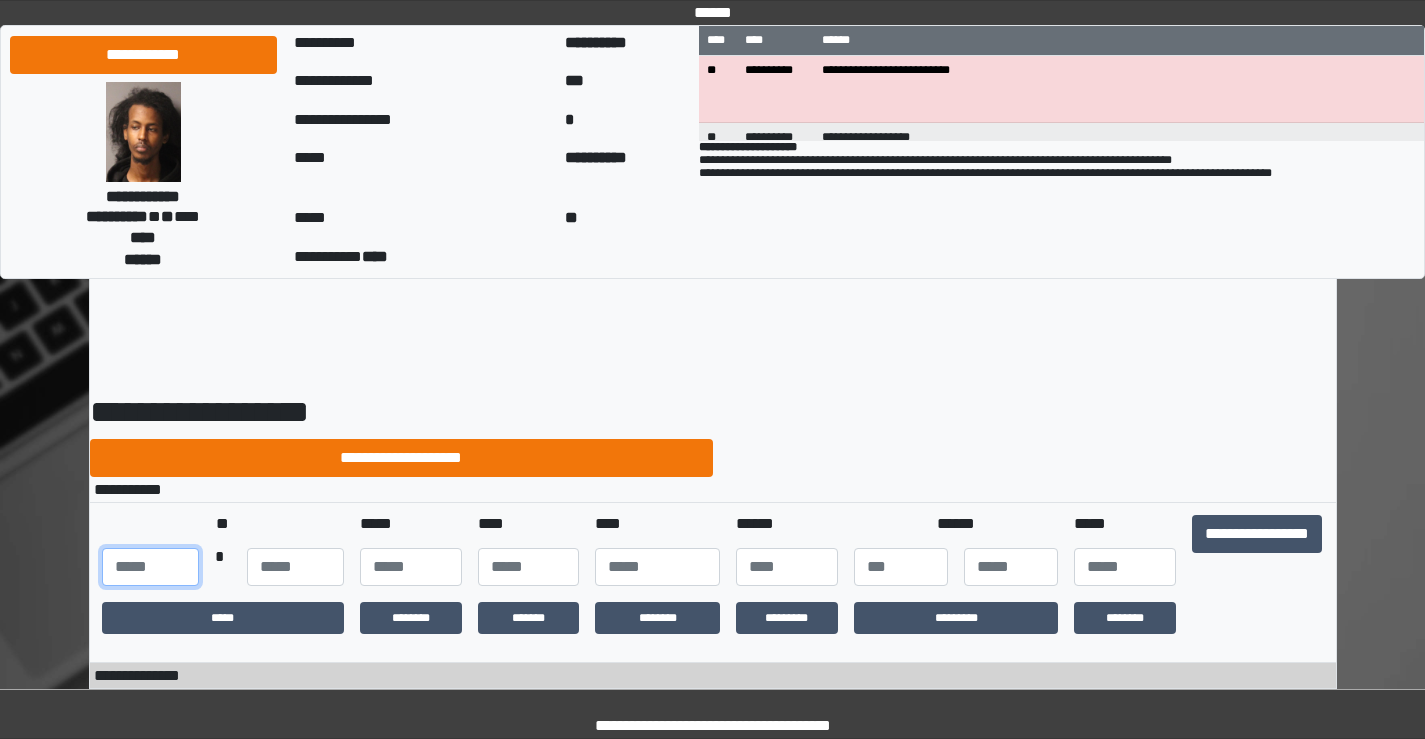 click at bounding box center [150, 567] 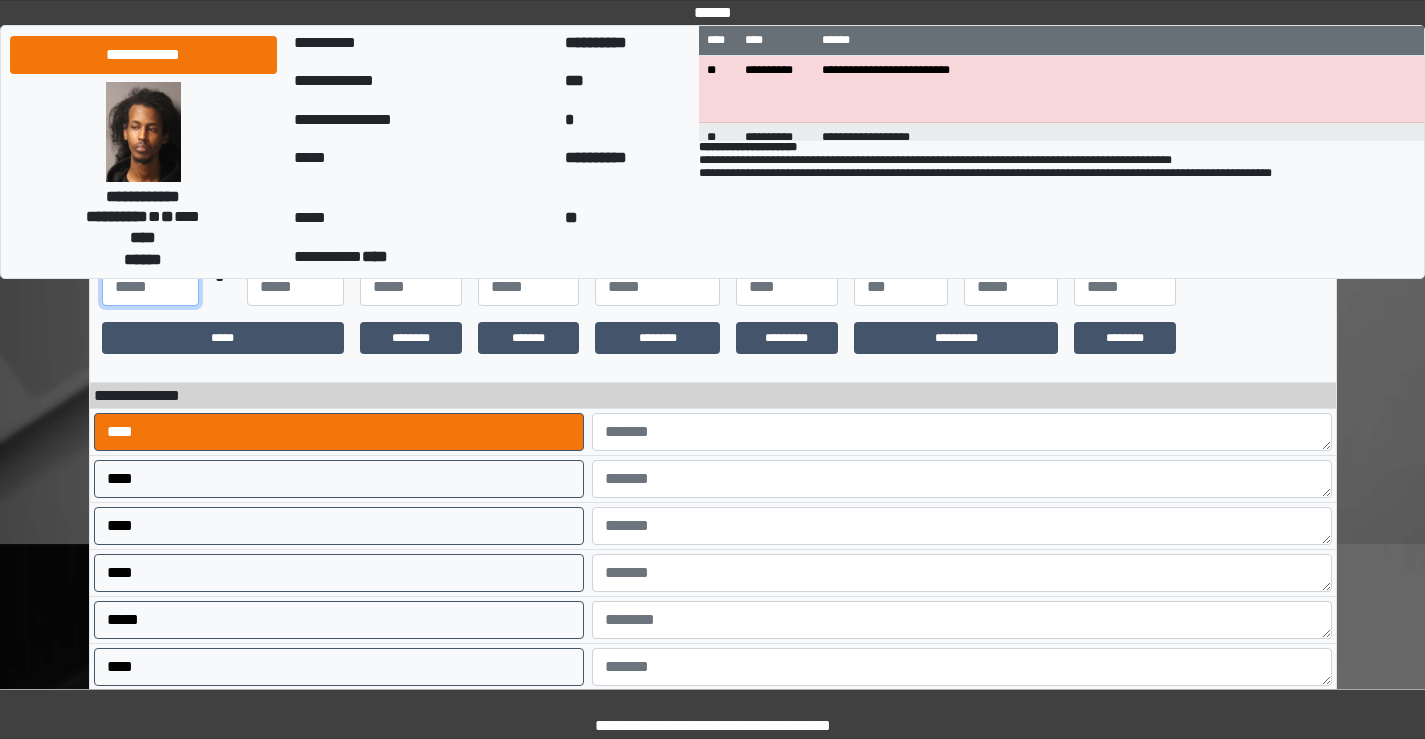 scroll, scrollTop: 400, scrollLeft: 0, axis: vertical 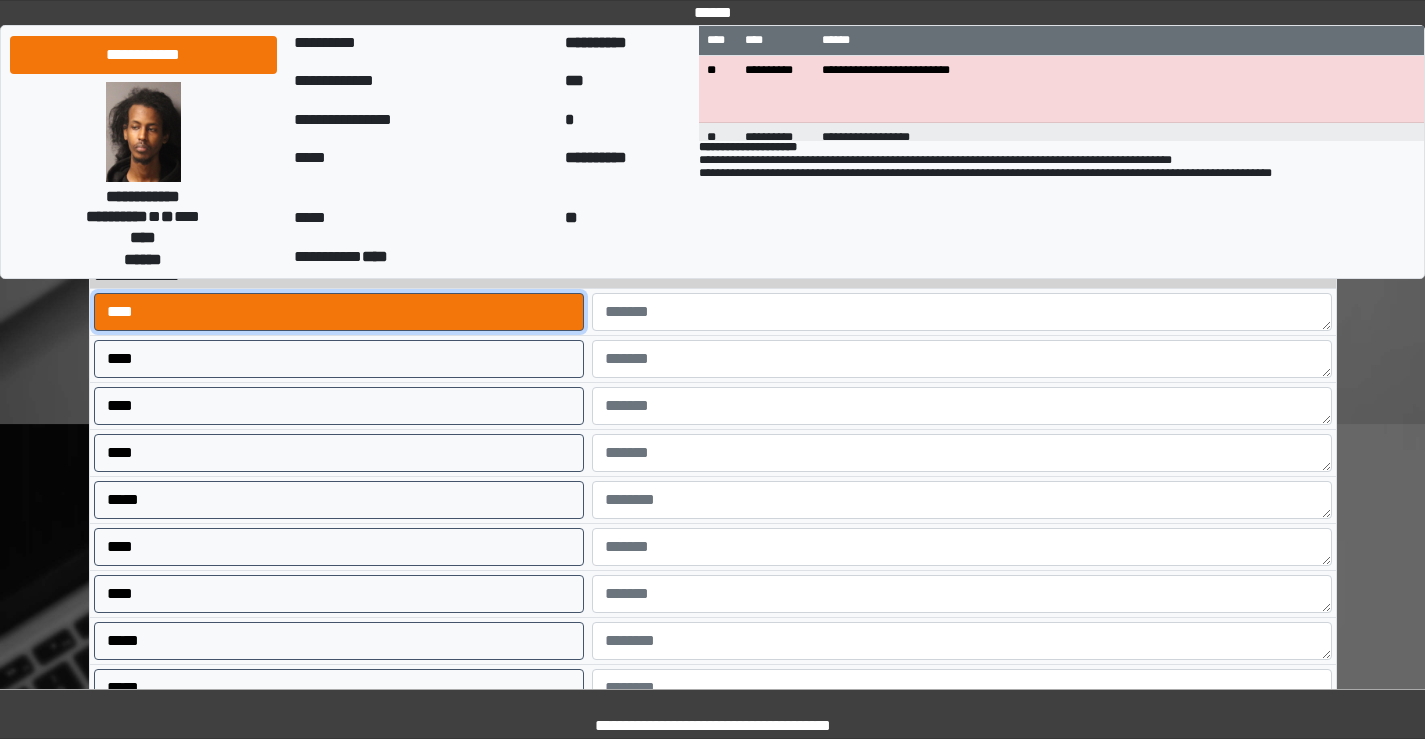 click on "****" at bounding box center [339, 312] 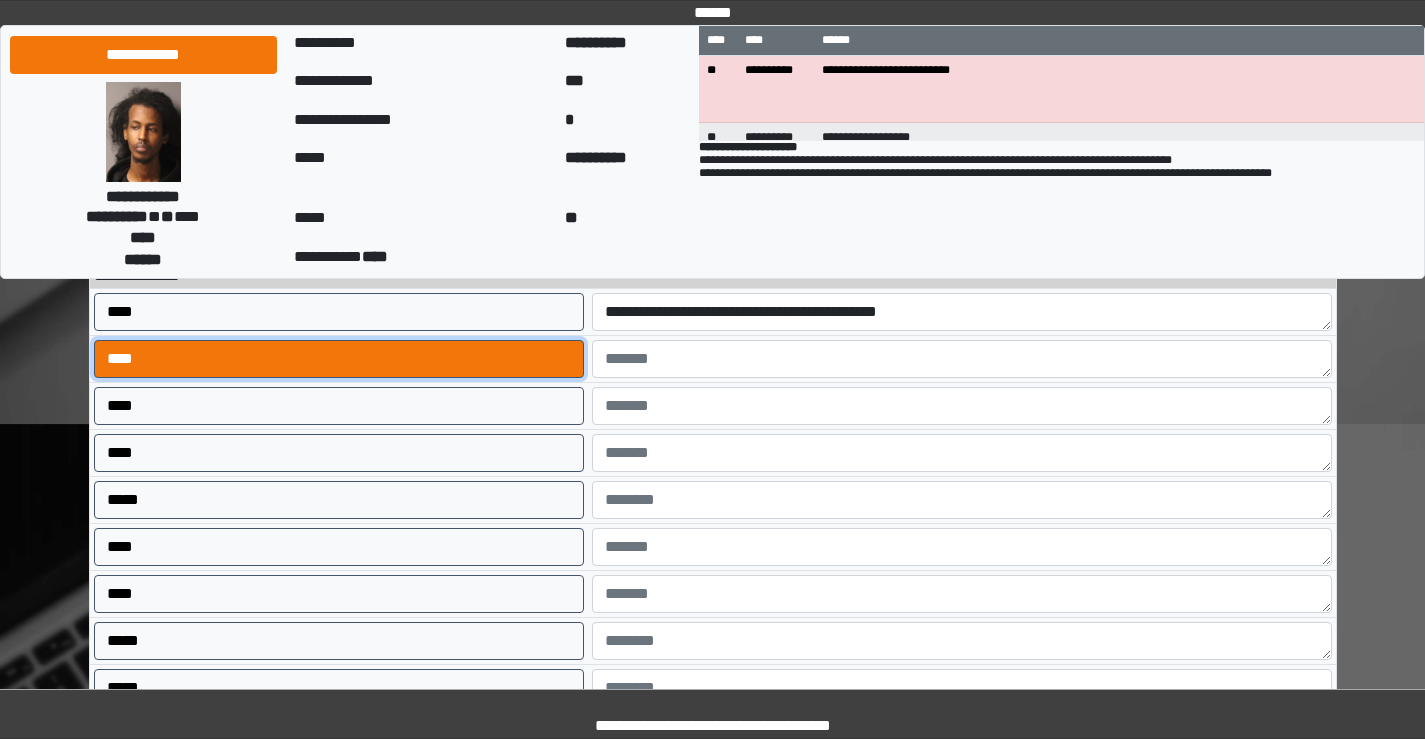click on "****" at bounding box center (339, 359) 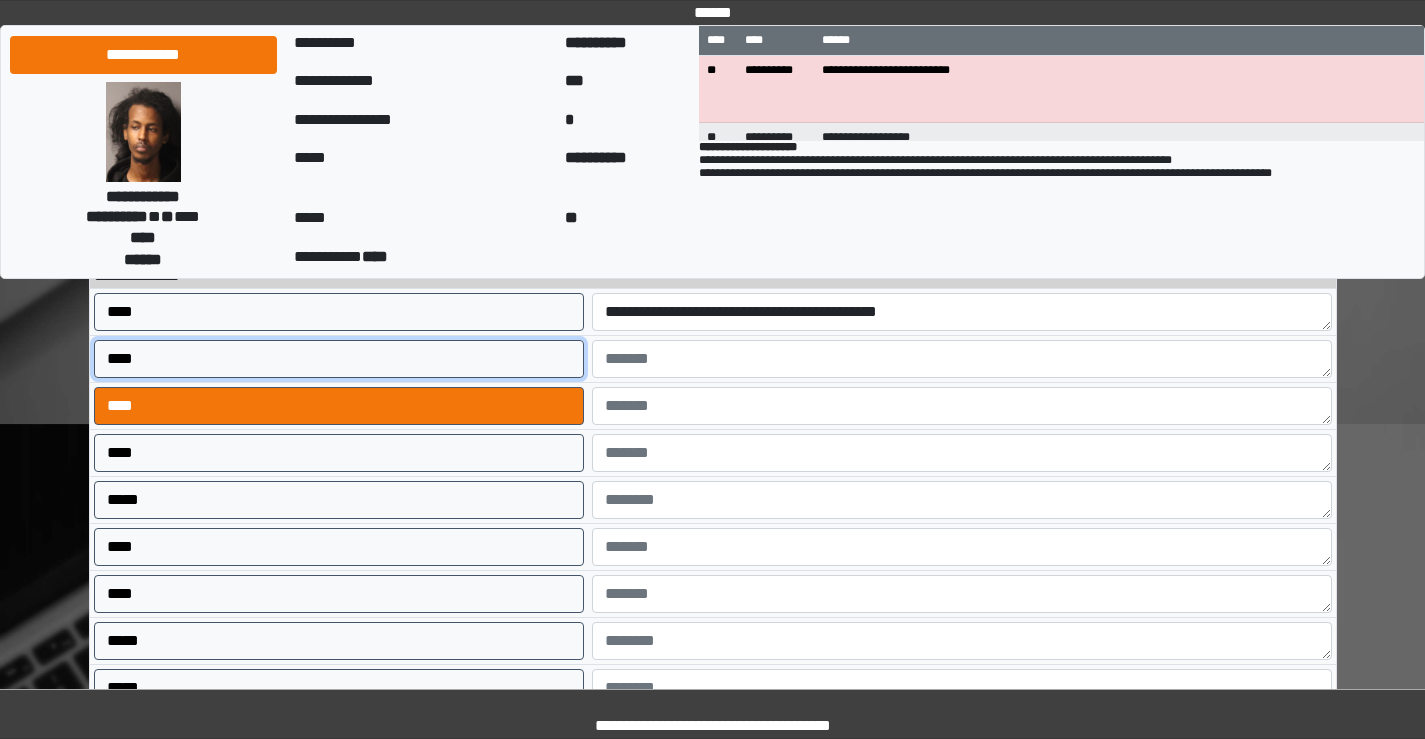 type on "**********" 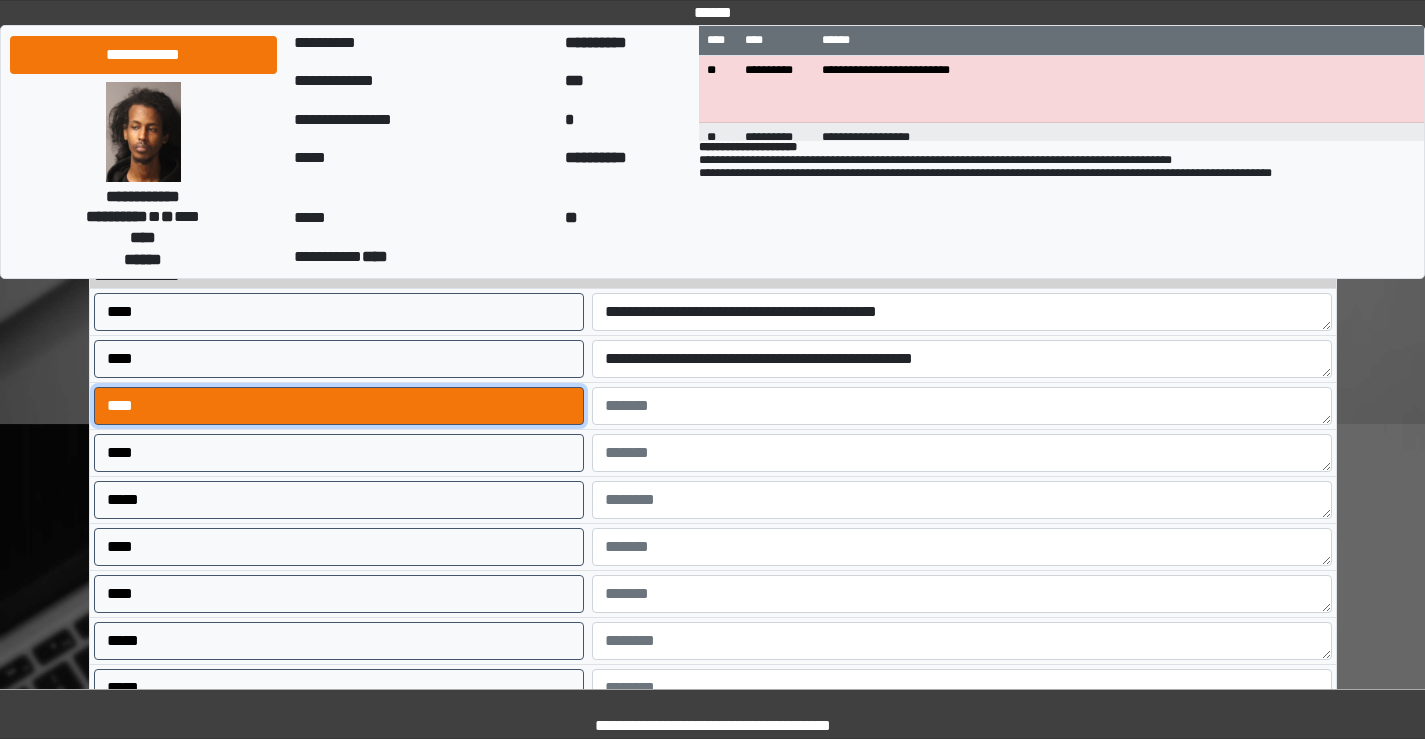 click on "****" at bounding box center (339, 406) 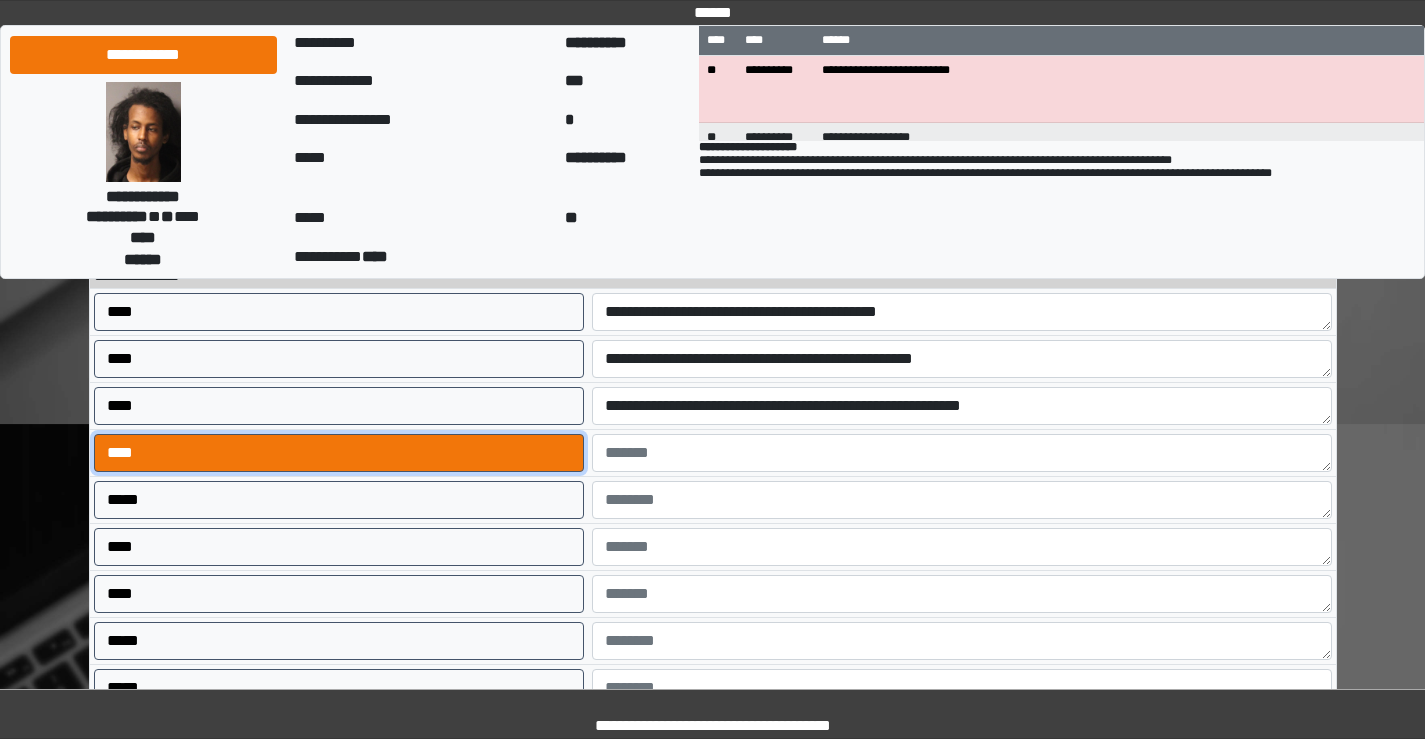 click on "****" at bounding box center [339, 453] 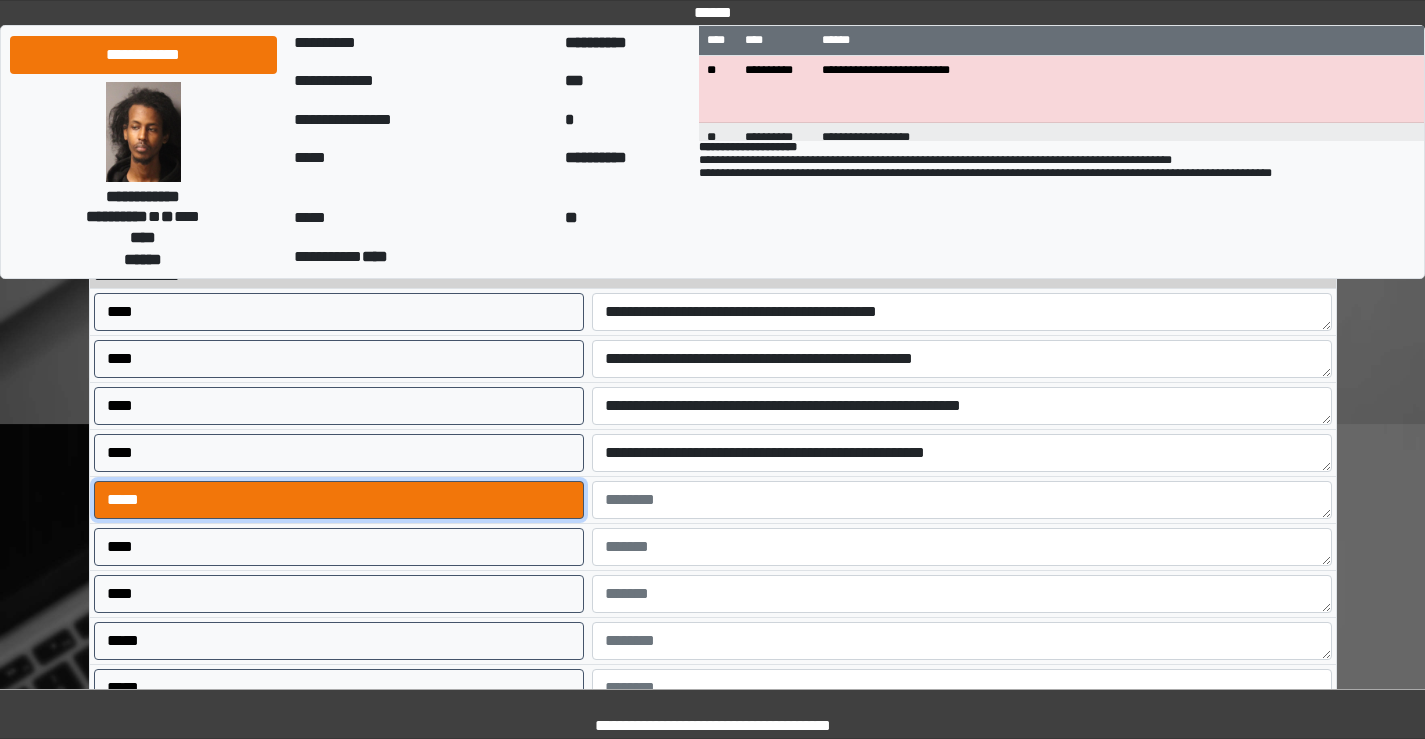 click on "*****" at bounding box center (339, 500) 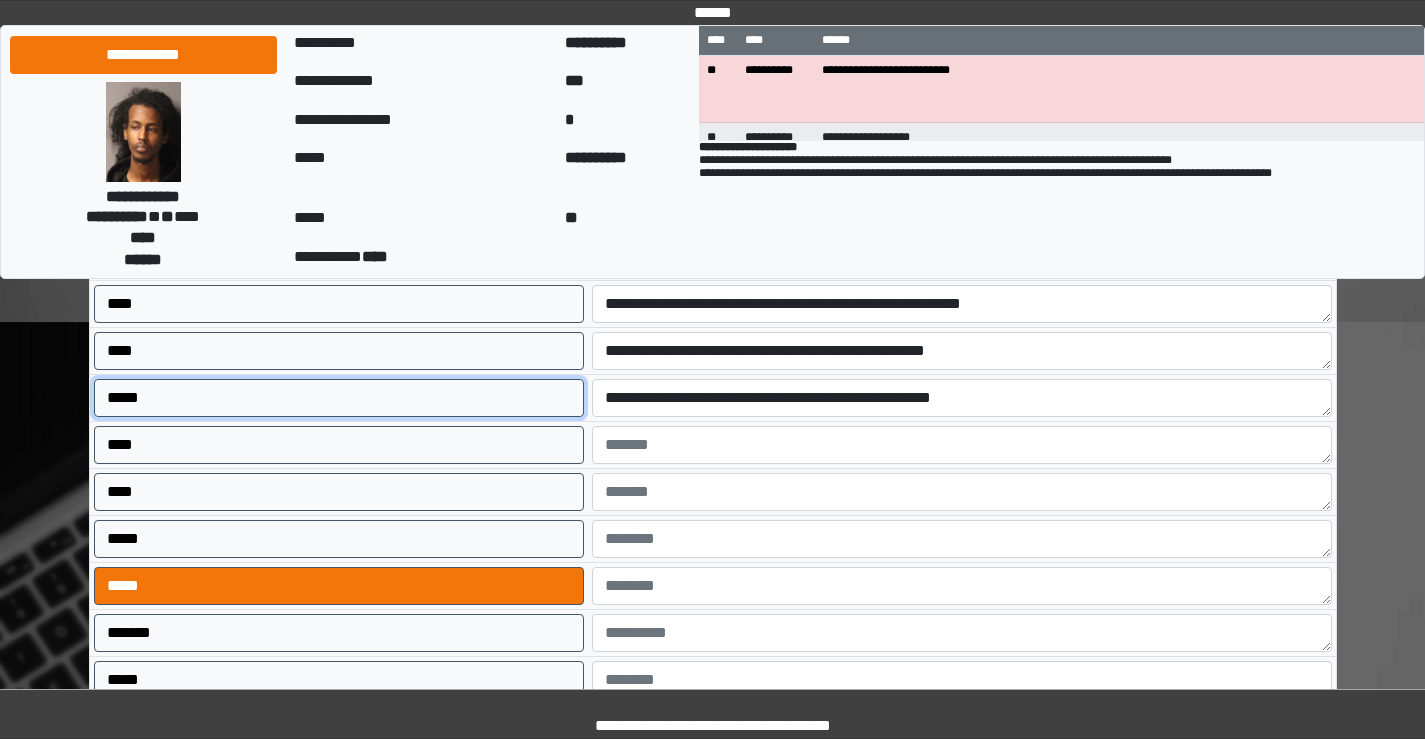 scroll, scrollTop: 600, scrollLeft: 0, axis: vertical 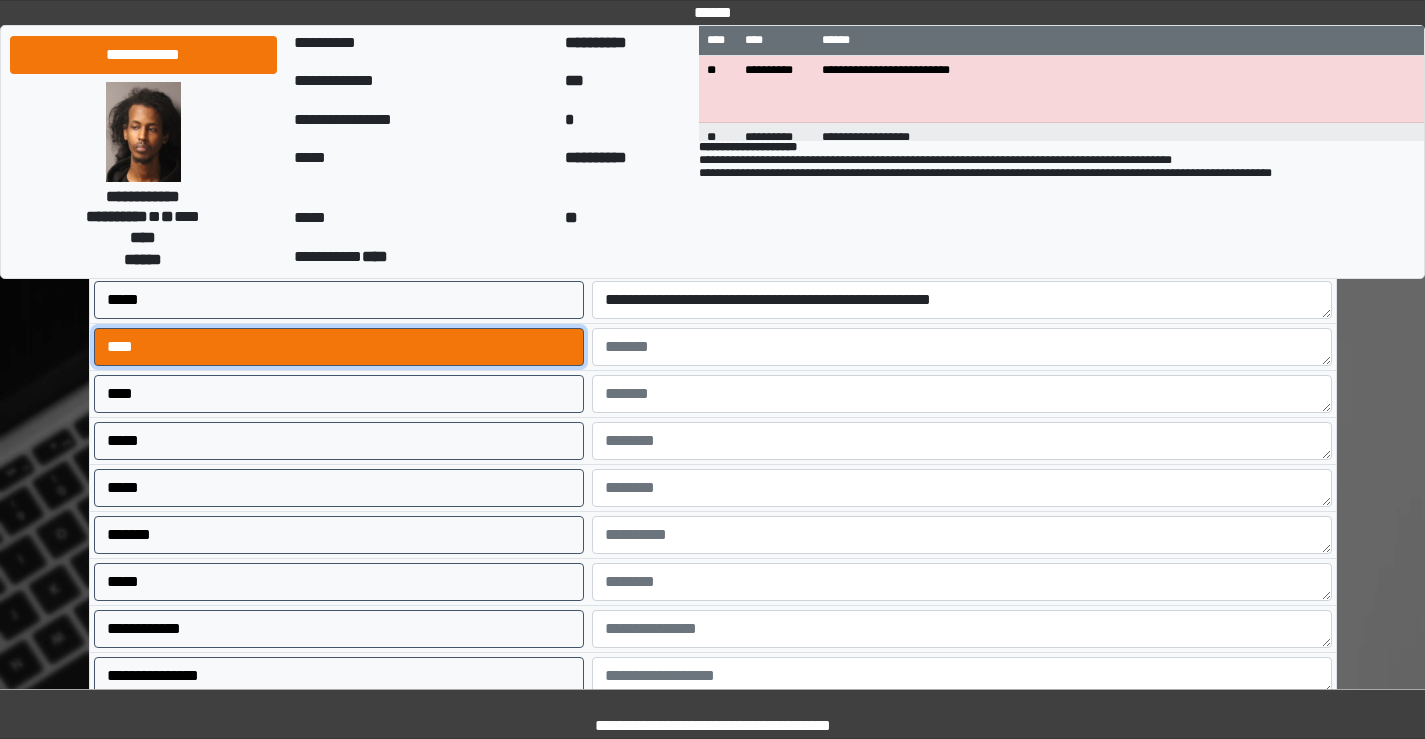 click on "****" at bounding box center (339, 347) 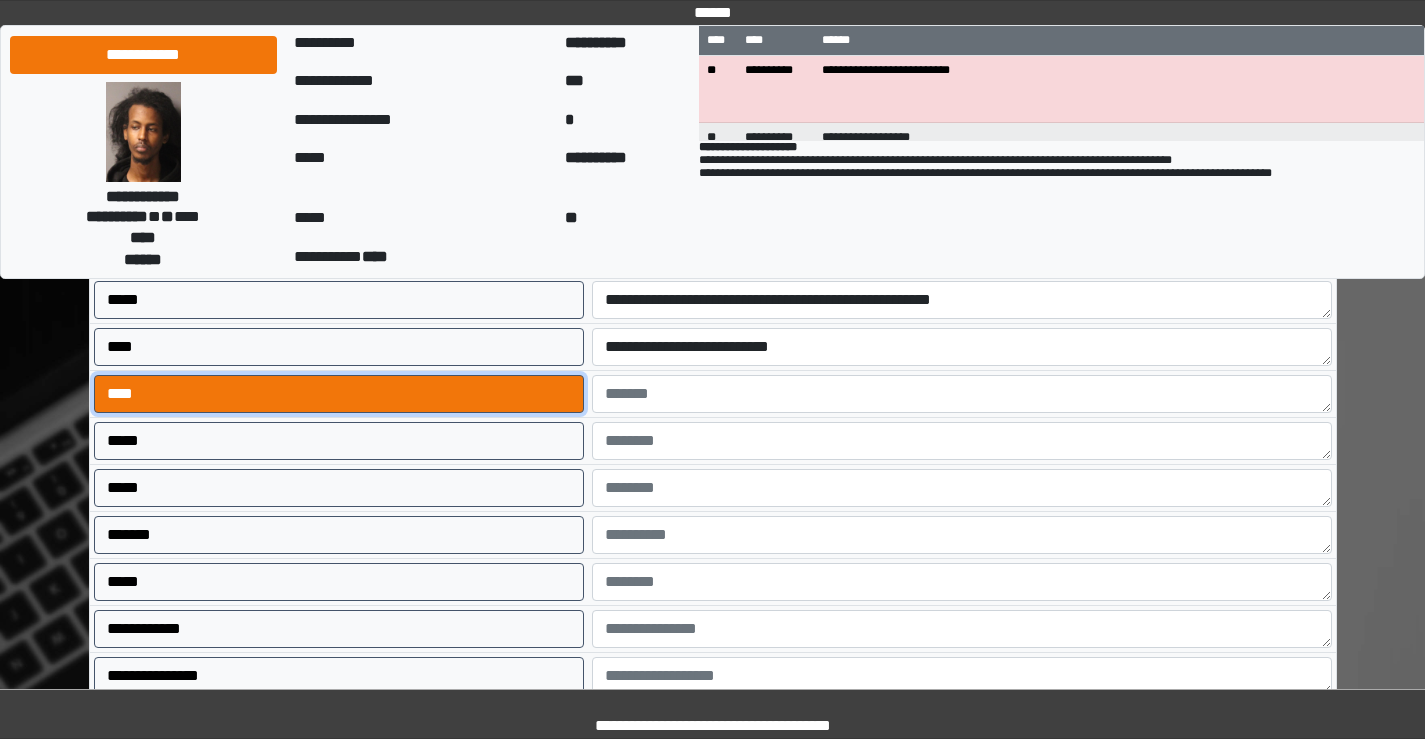 click on "****" at bounding box center [339, 394] 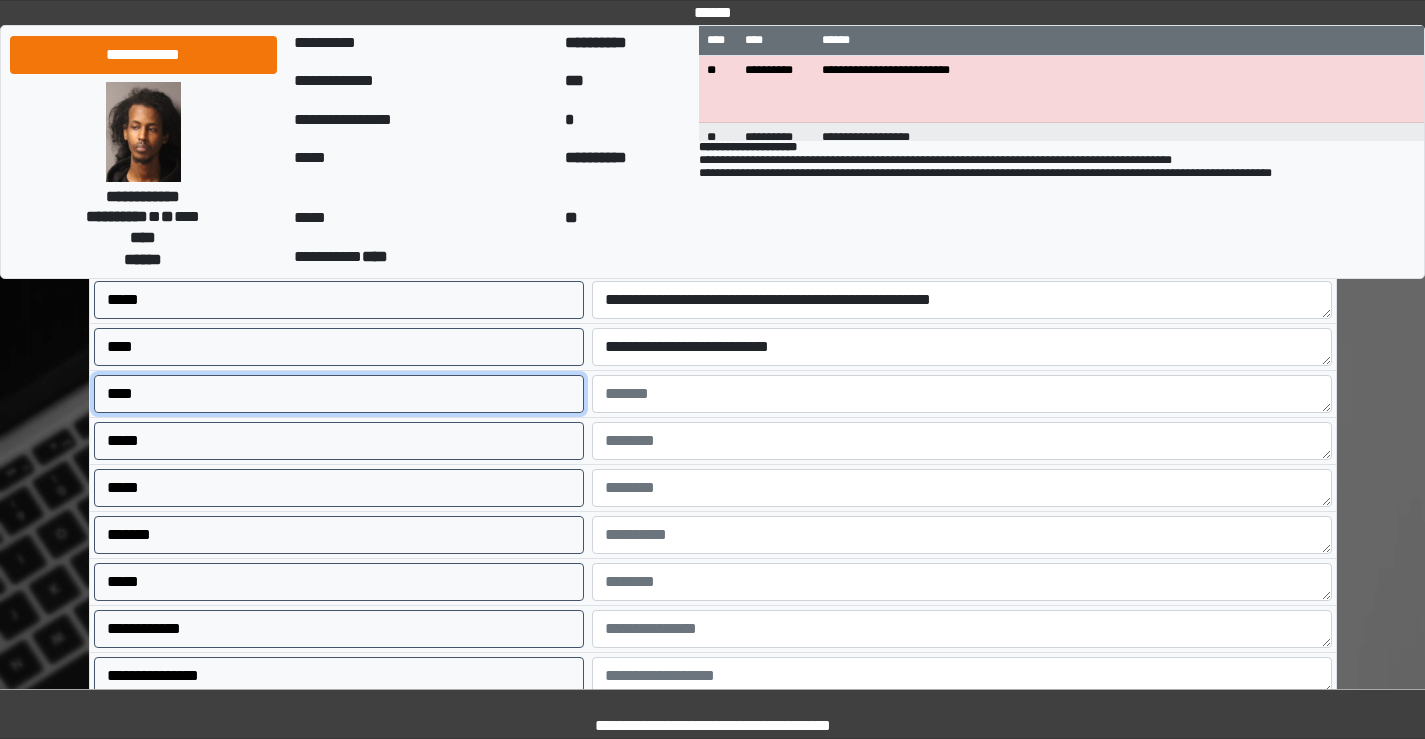 type on "**********" 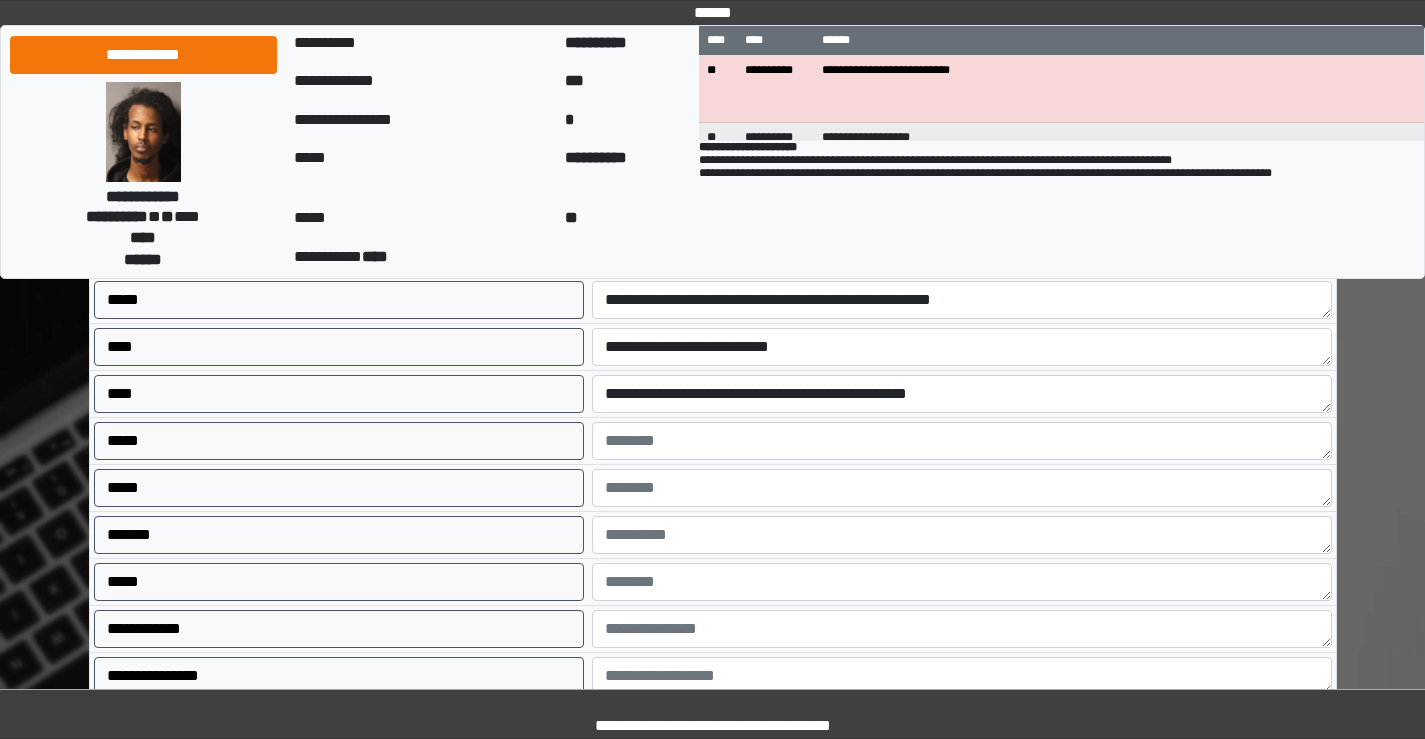 drag, startPoint x: 466, startPoint y: 474, endPoint x: 474, endPoint y: 491, distance: 18.788294 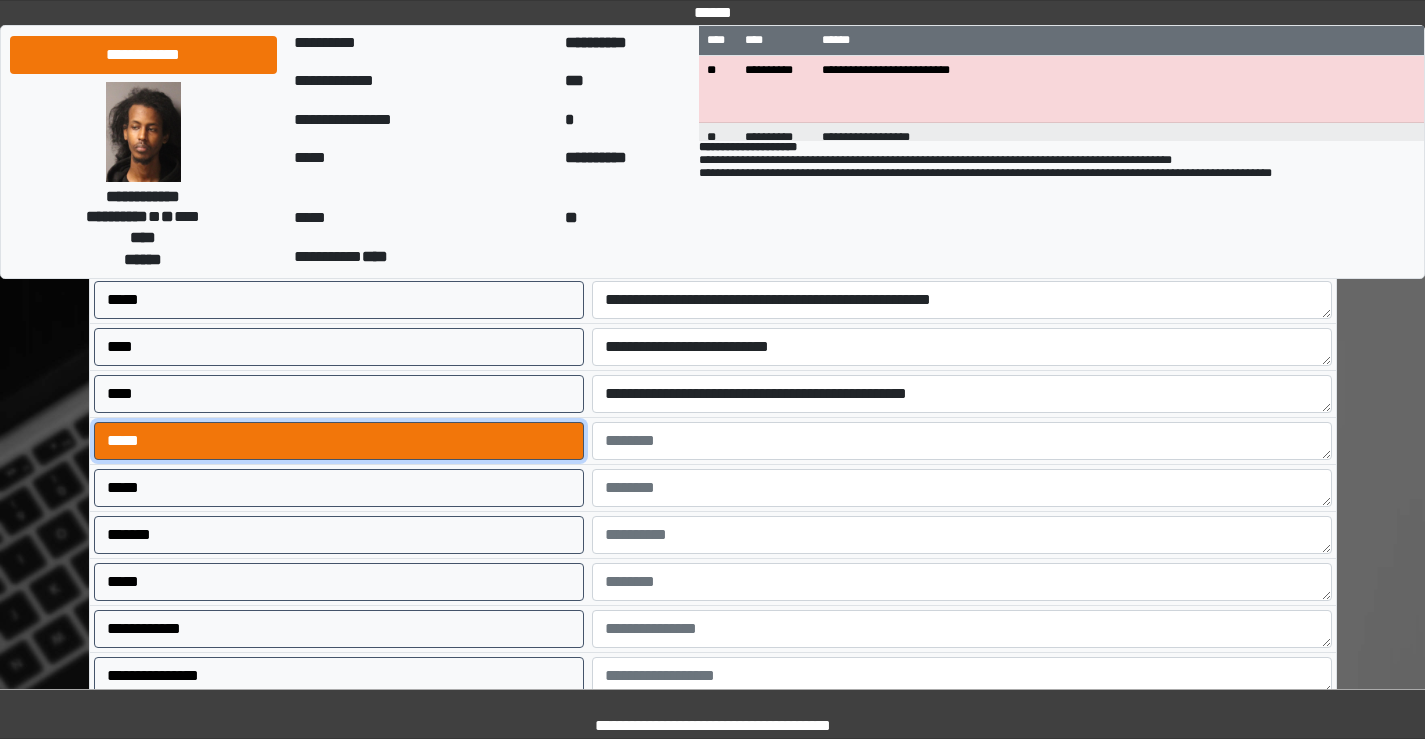 click on "*****" at bounding box center [339, 441] 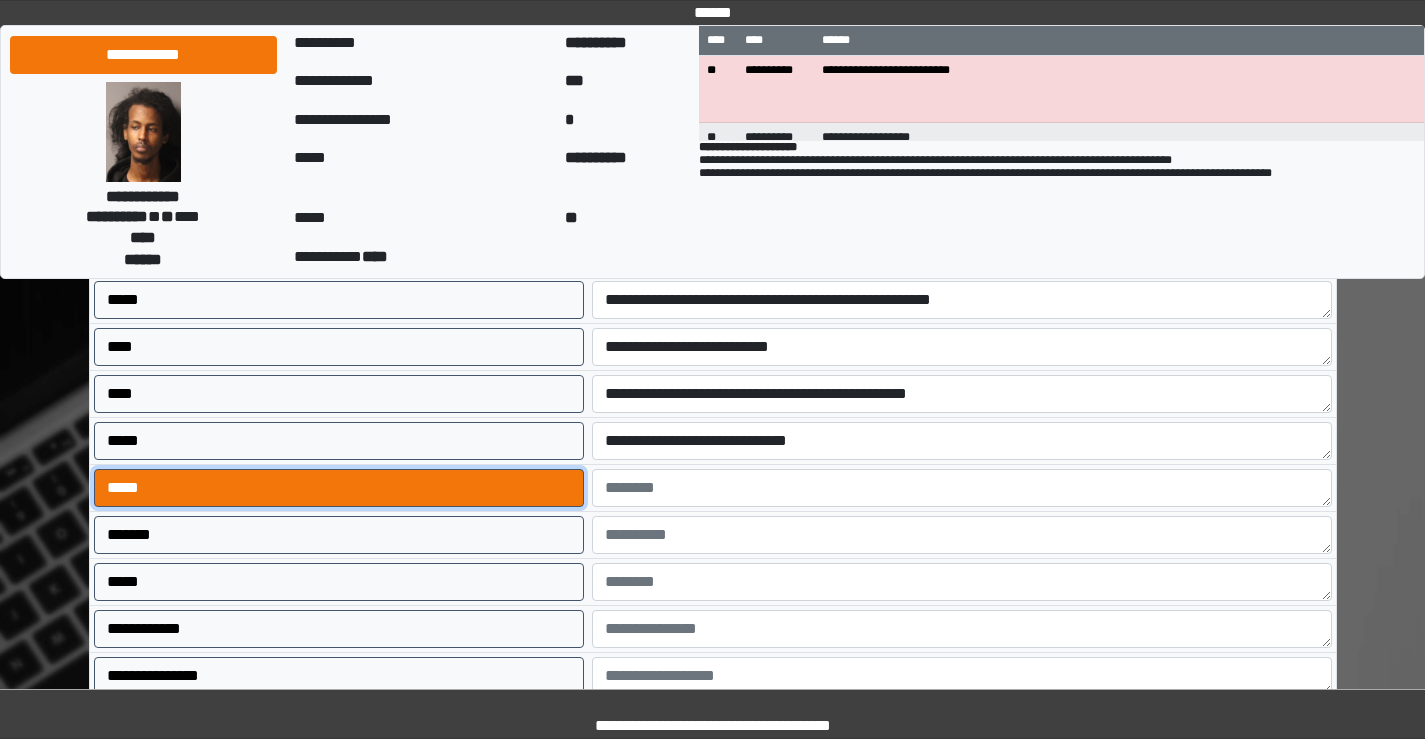 click on "*****" at bounding box center [339, 488] 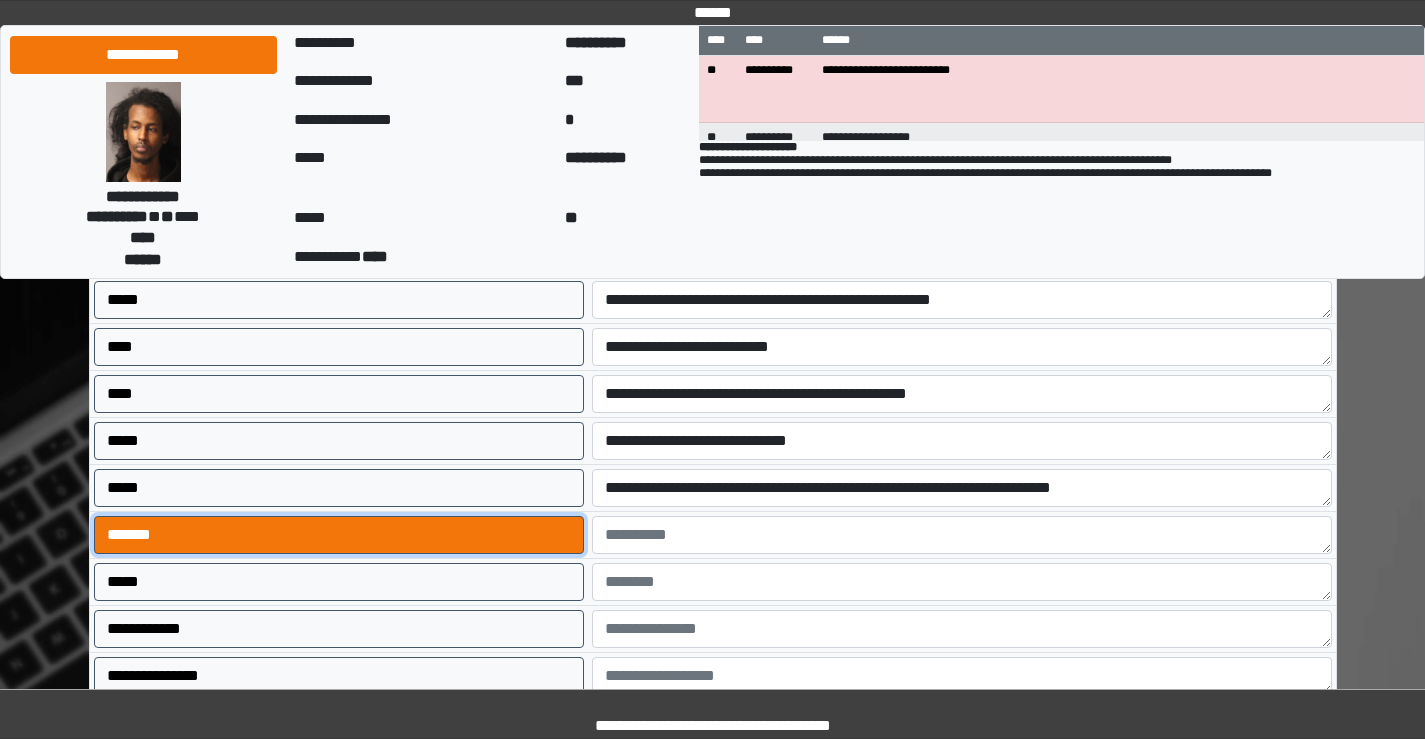 click on "*******" at bounding box center (339, 535) 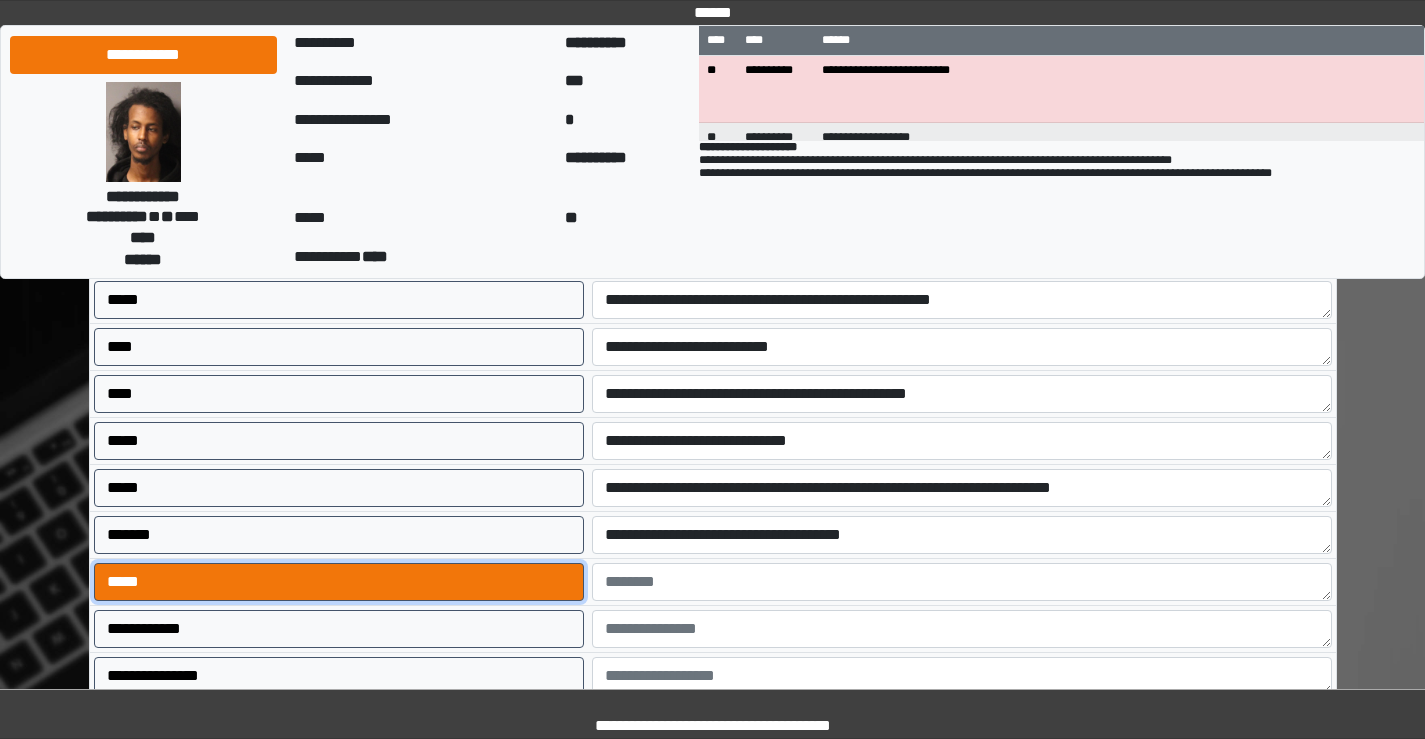 click on "*****" at bounding box center [339, 582] 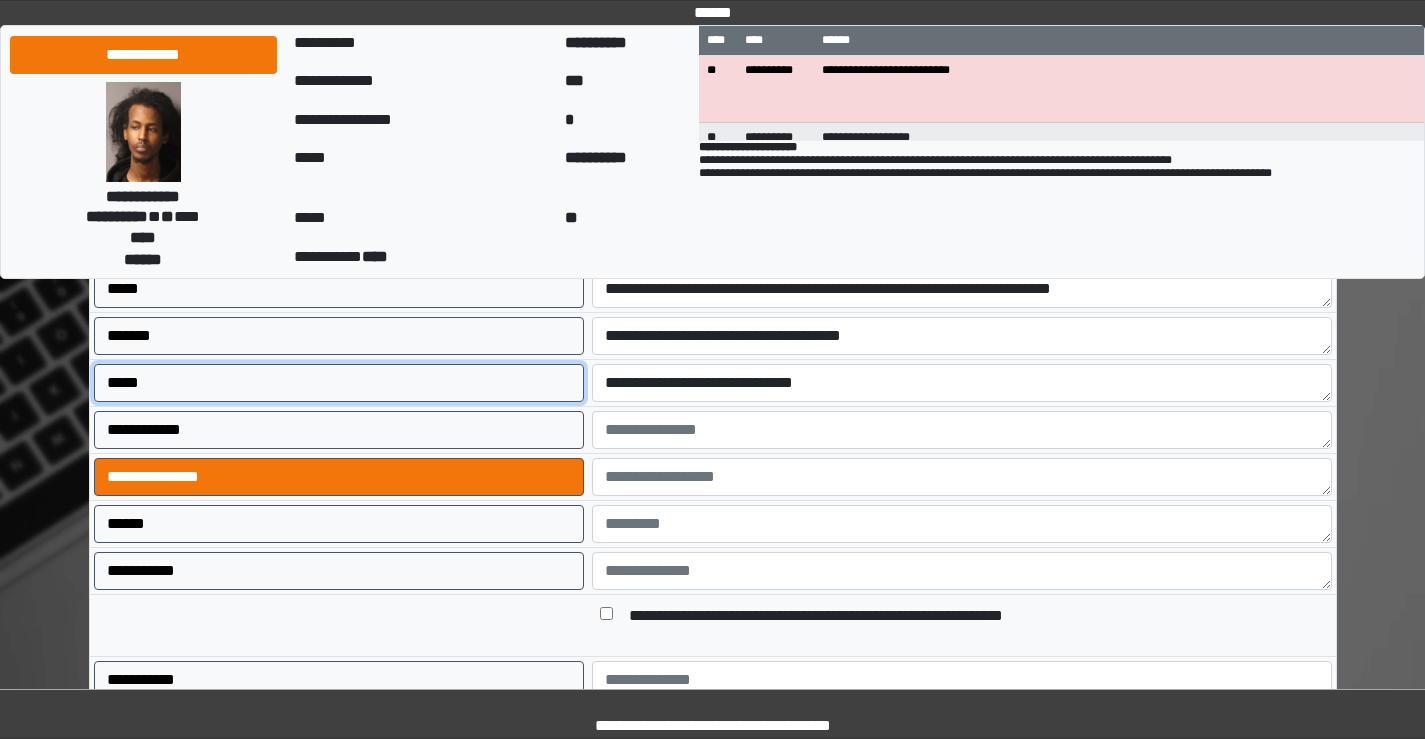 scroll, scrollTop: 800, scrollLeft: 0, axis: vertical 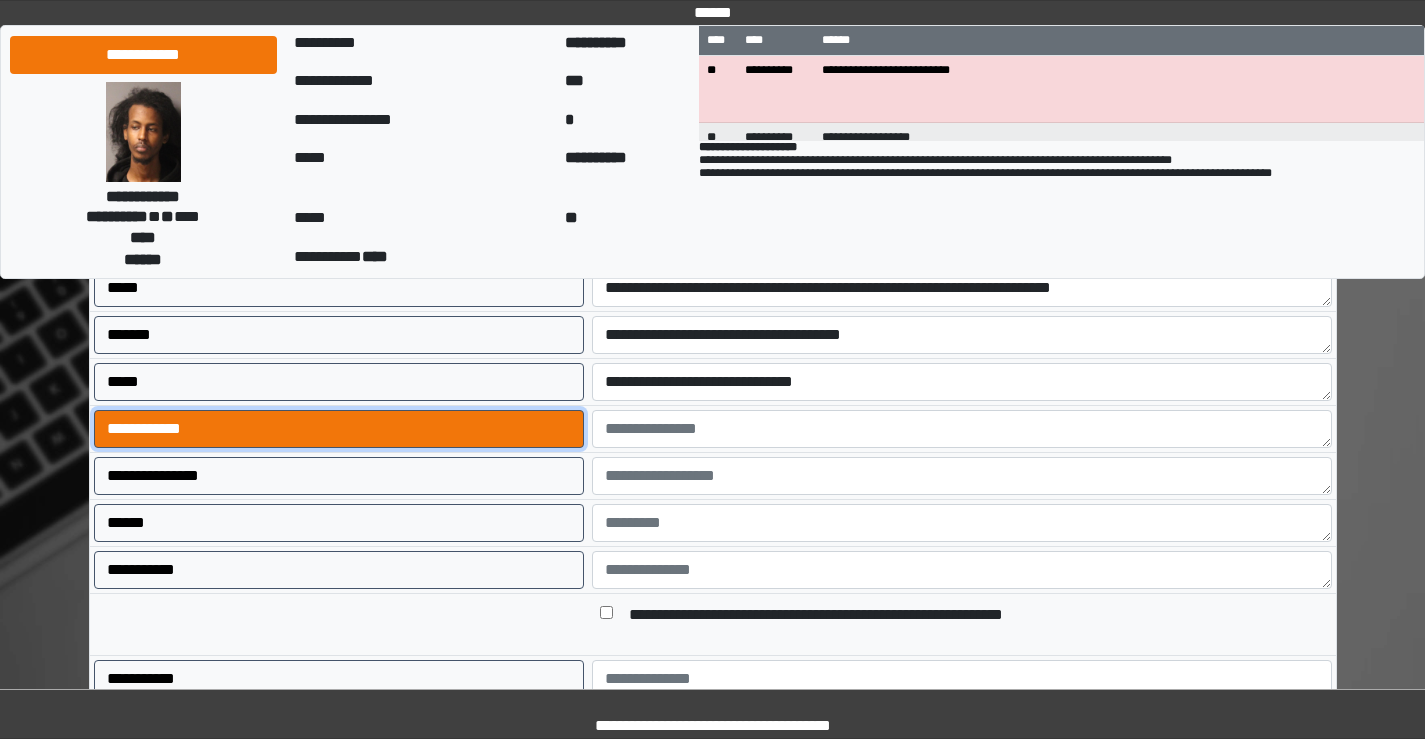 click on "**********" at bounding box center (339, 429) 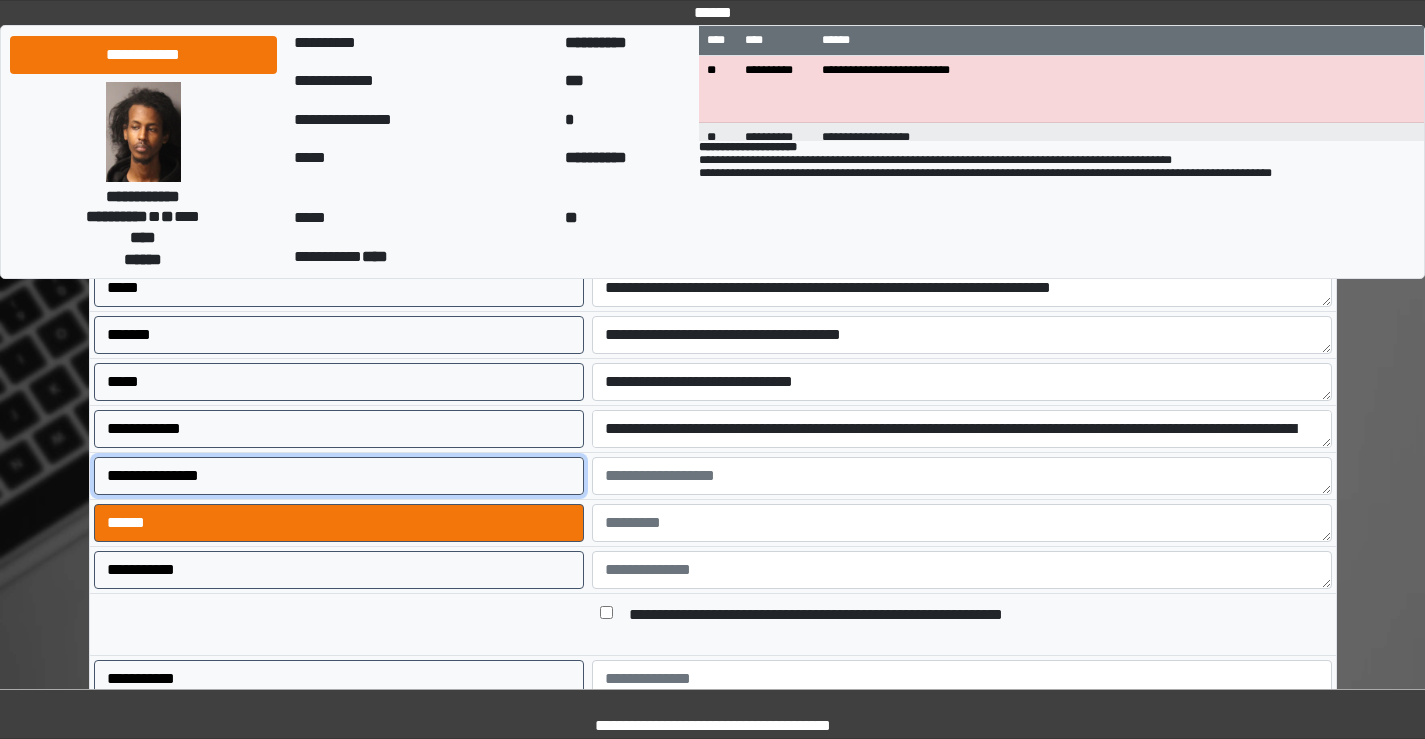 drag, startPoint x: 485, startPoint y: 495, endPoint x: 502, endPoint y: 516, distance: 27.018513 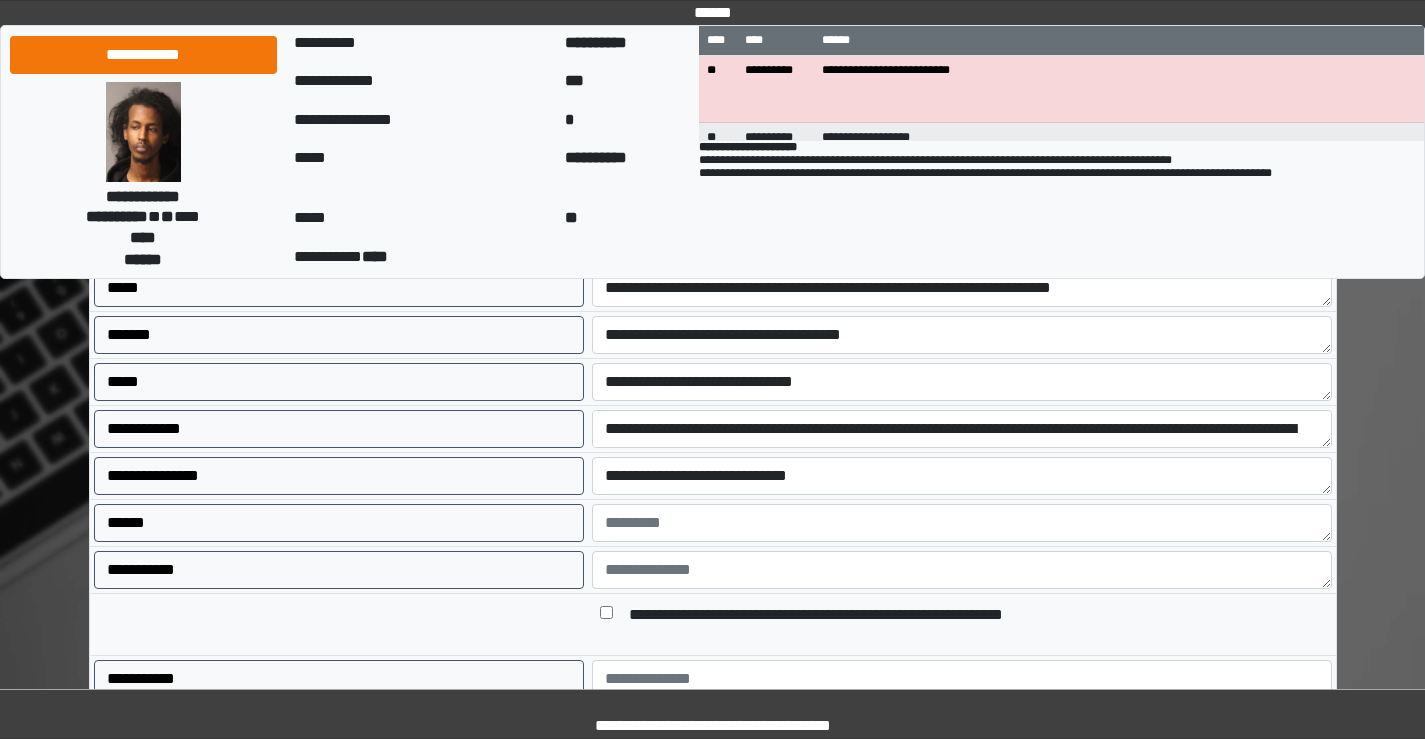 click on "******" at bounding box center [339, 523] 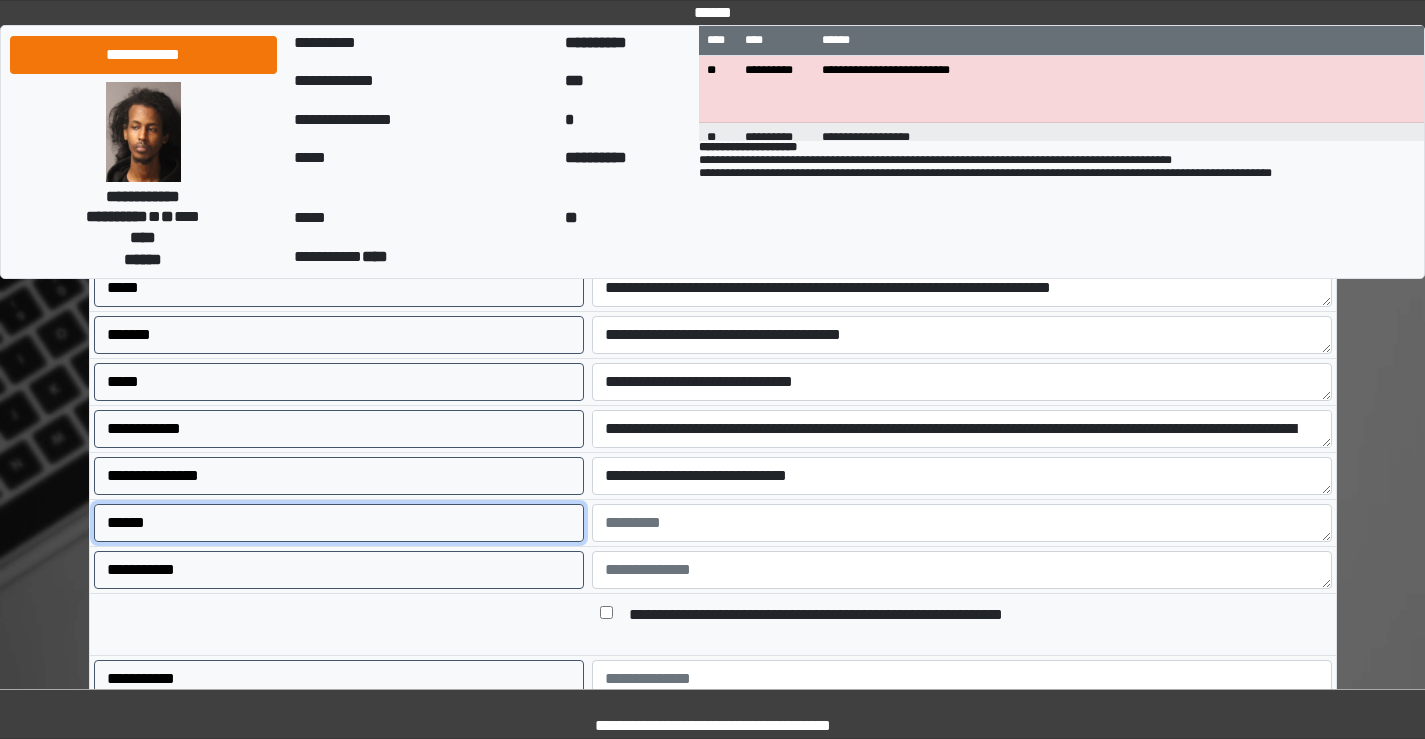 drag, startPoint x: 515, startPoint y: 522, endPoint x: 535, endPoint y: 555, distance: 38.587563 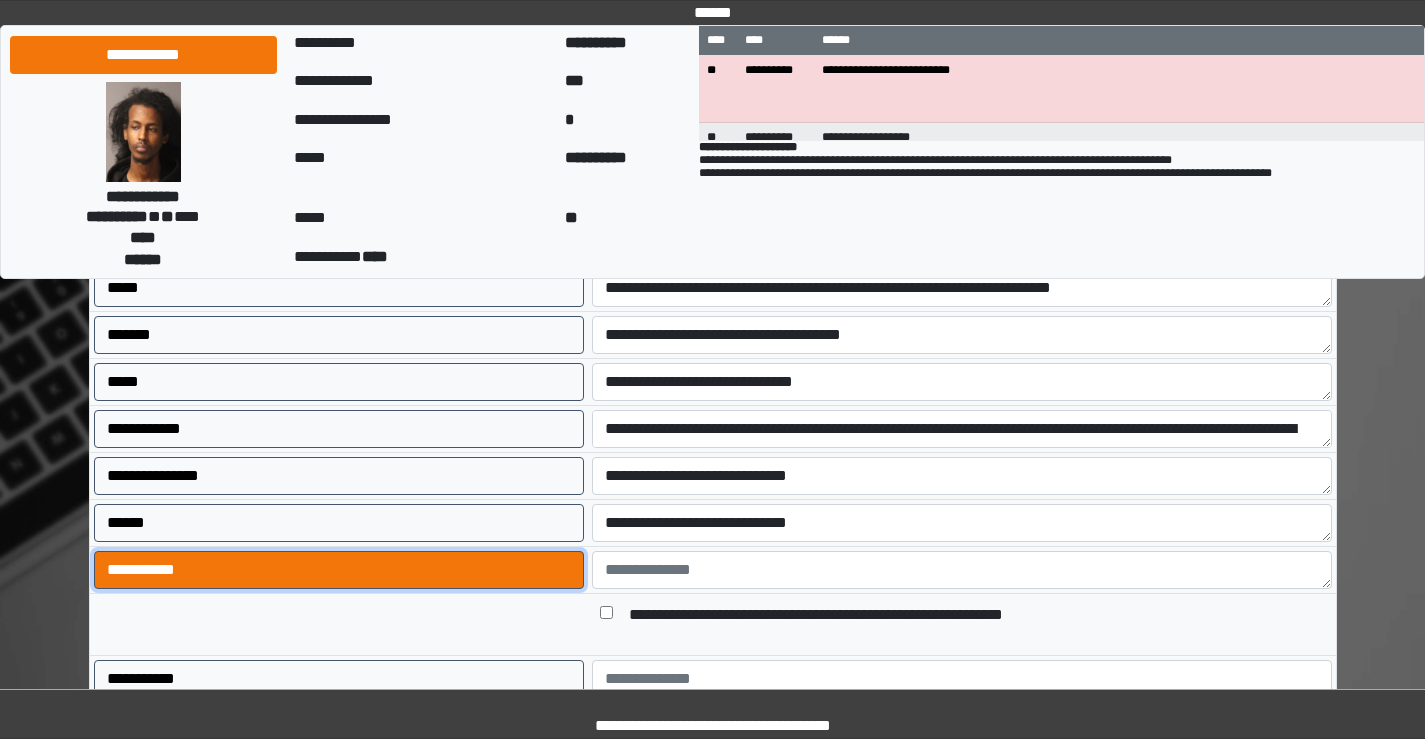 click on "**********" at bounding box center (339, 570) 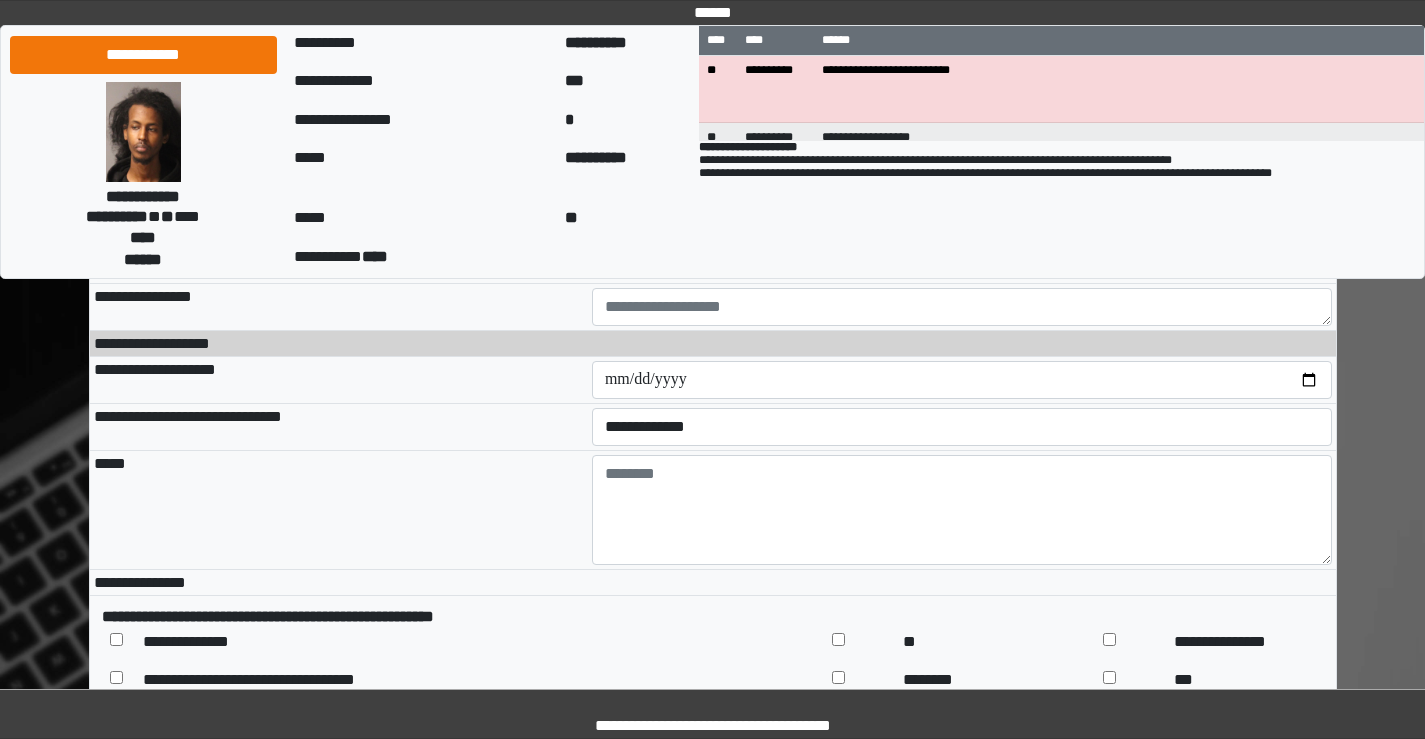 scroll, scrollTop: 1500, scrollLeft: 0, axis: vertical 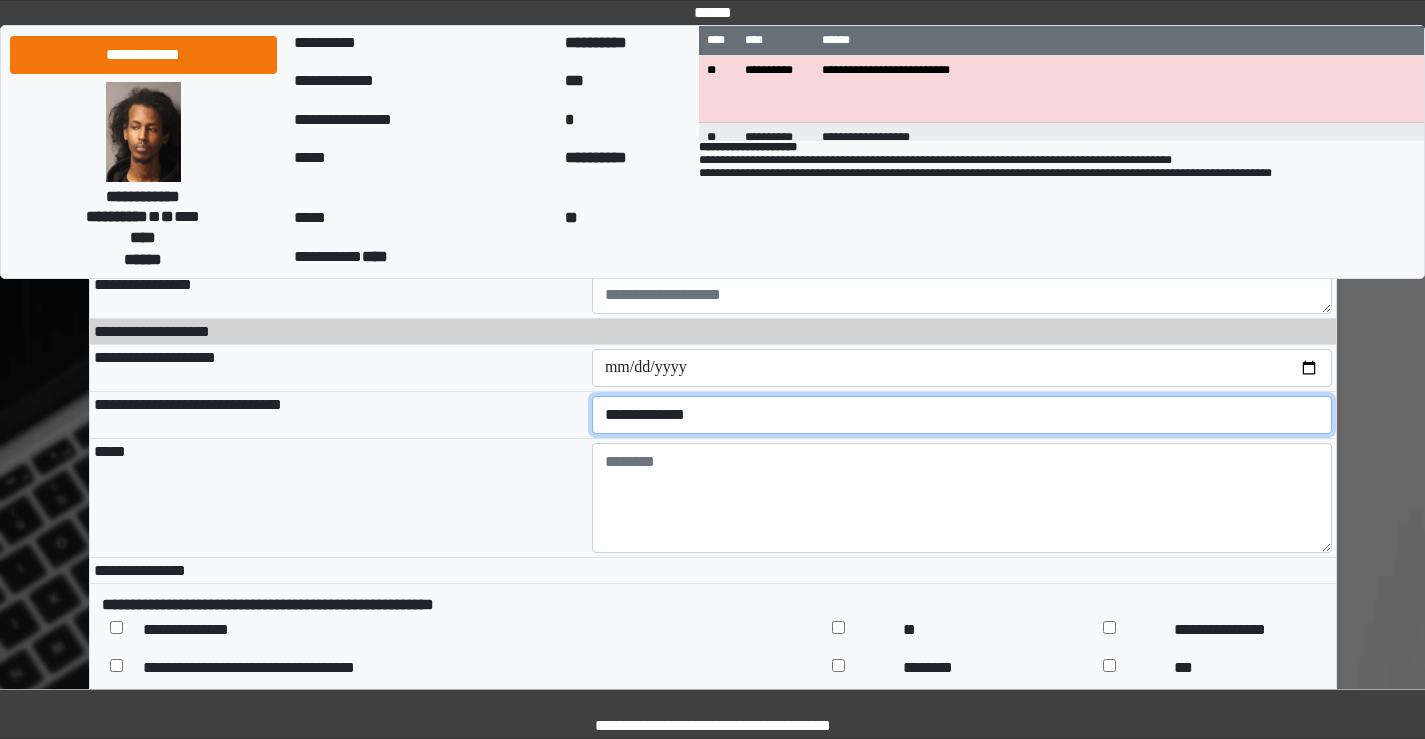 drag, startPoint x: 740, startPoint y: 435, endPoint x: 733, endPoint y: 451, distance: 17.464249 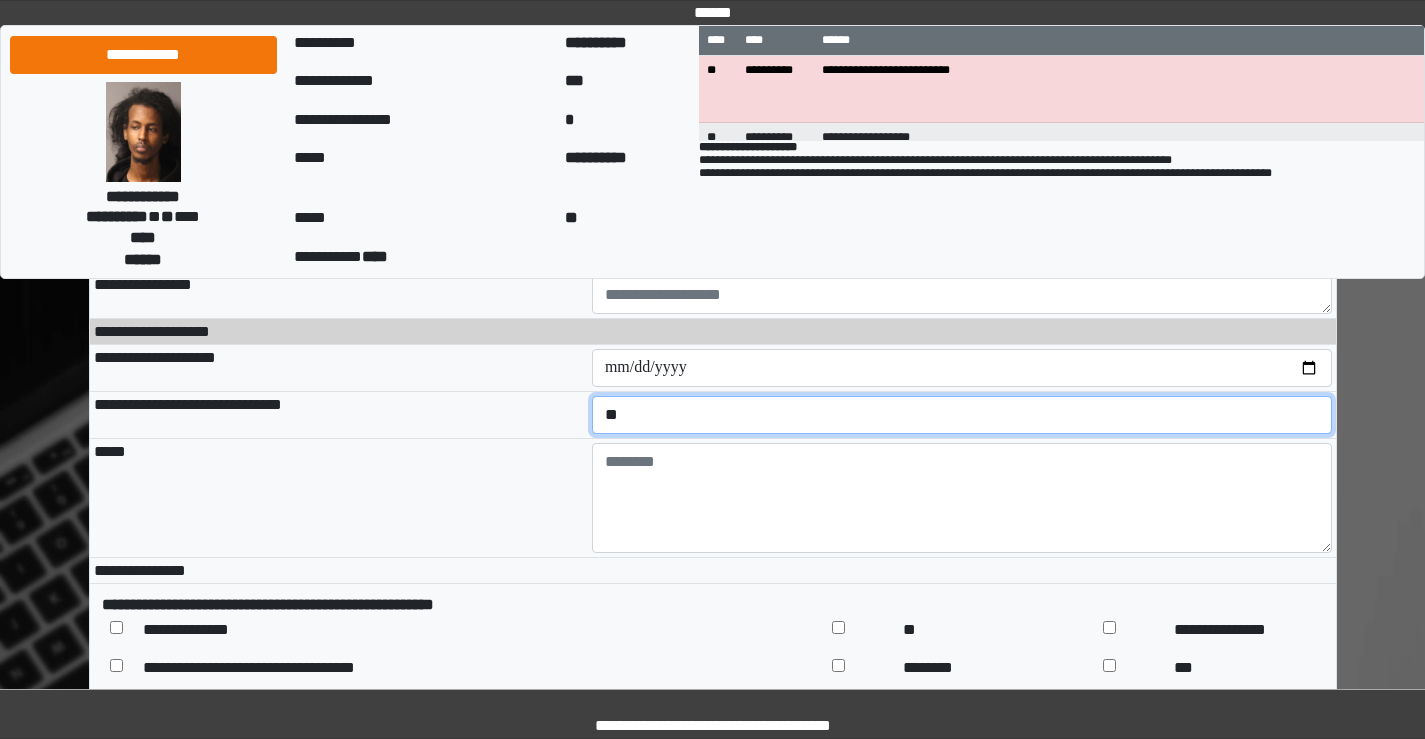 click on "**********" at bounding box center (962, 415) 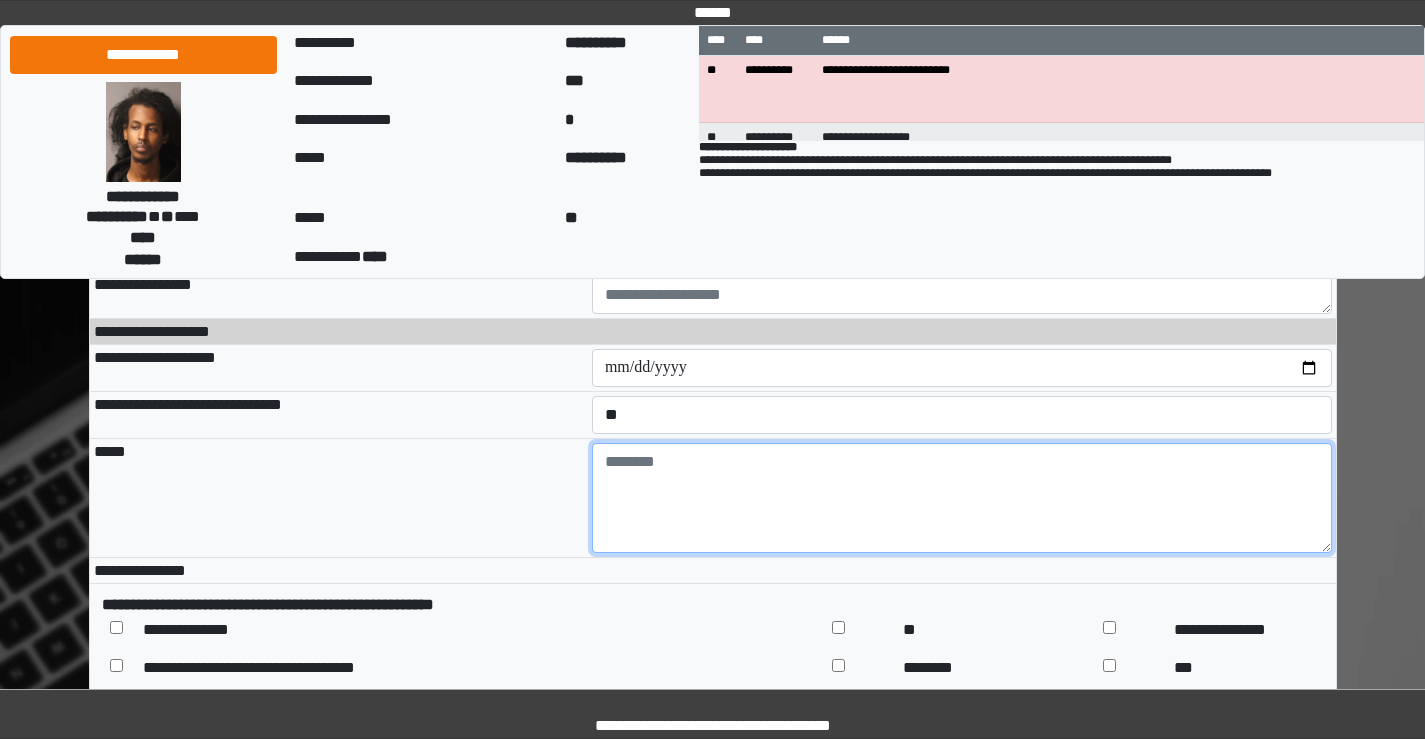 click at bounding box center (962, 498) 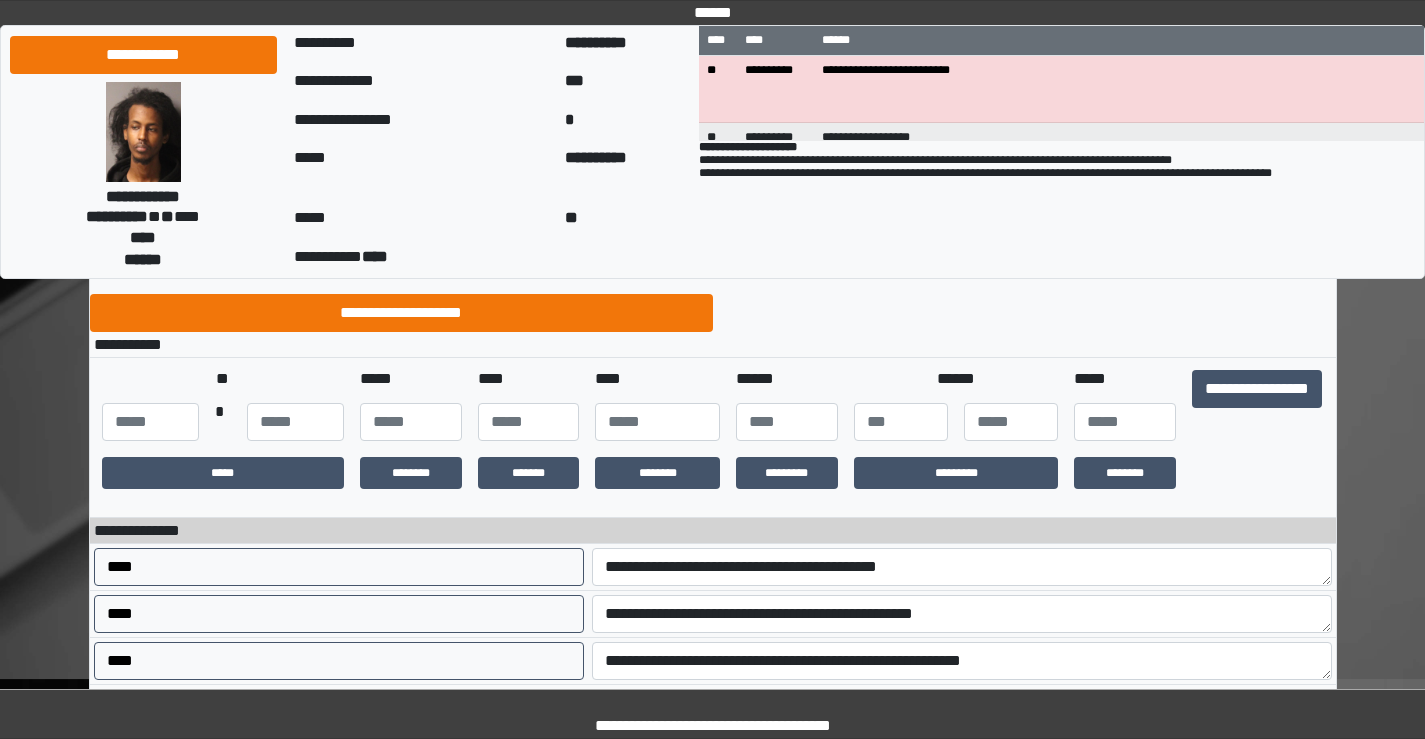 scroll, scrollTop: 0, scrollLeft: 0, axis: both 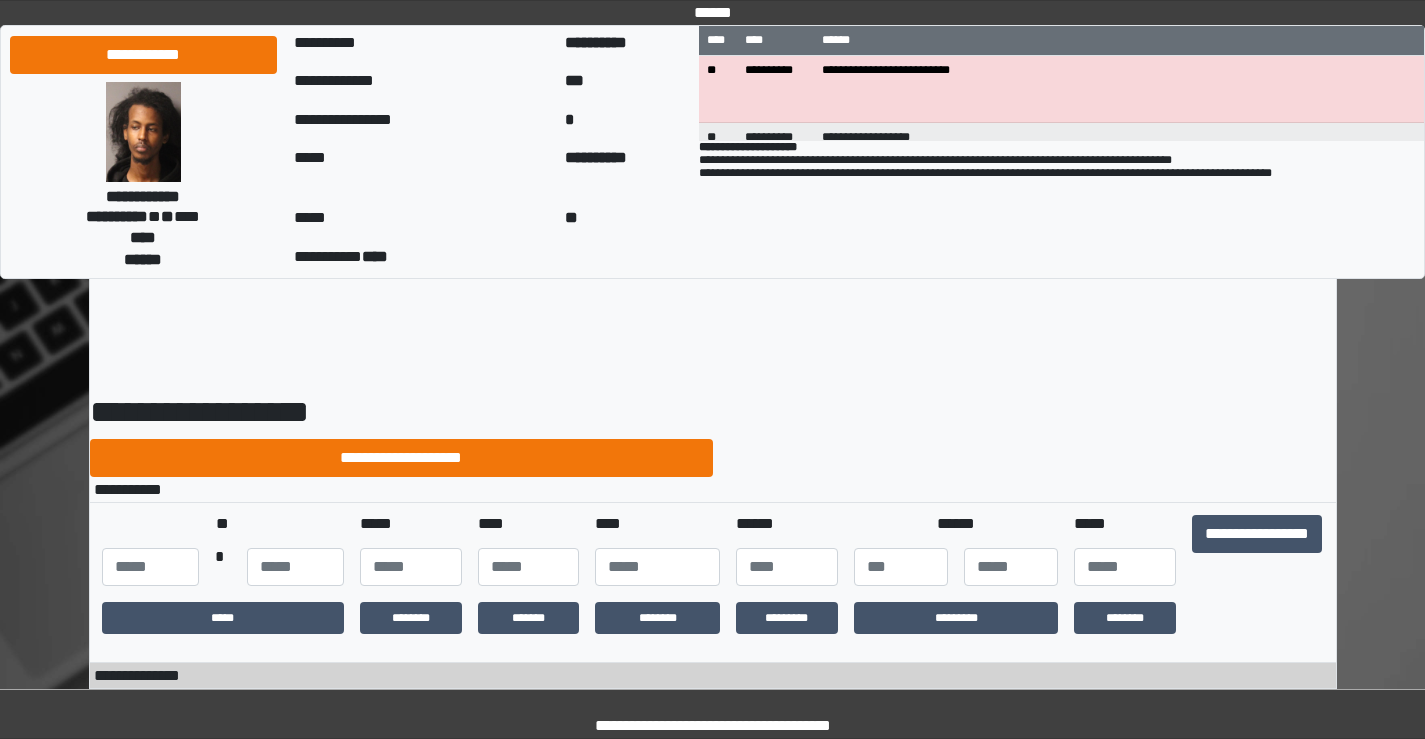 type on "**********" 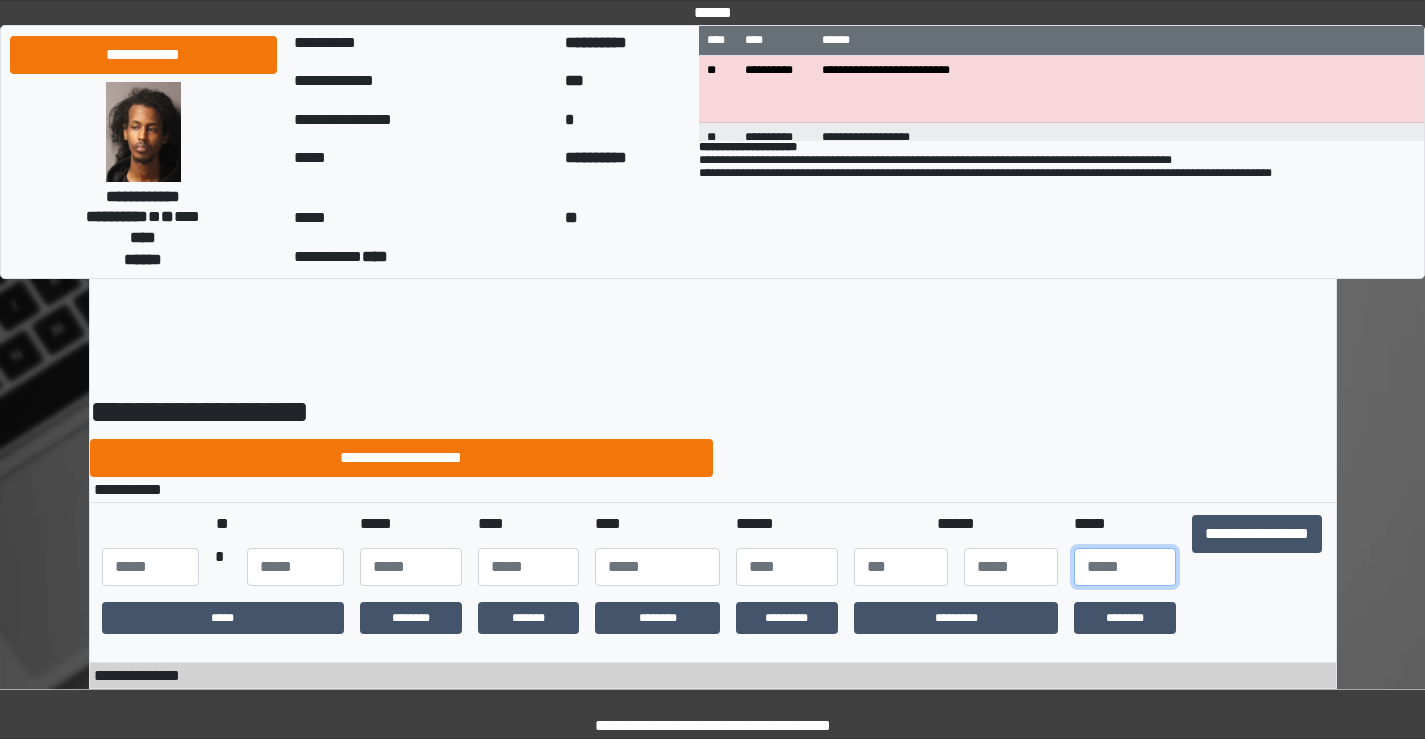 click at bounding box center [1125, 567] 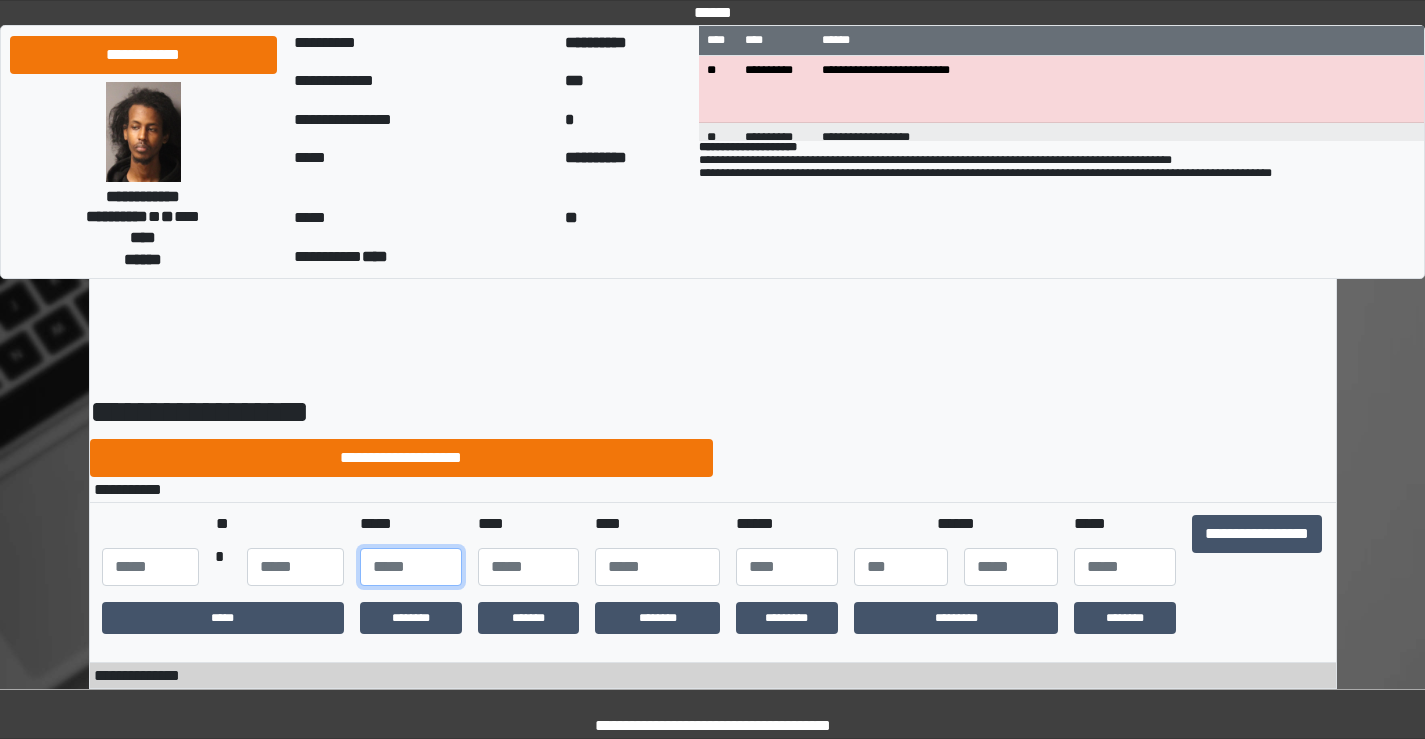 click at bounding box center (411, 567) 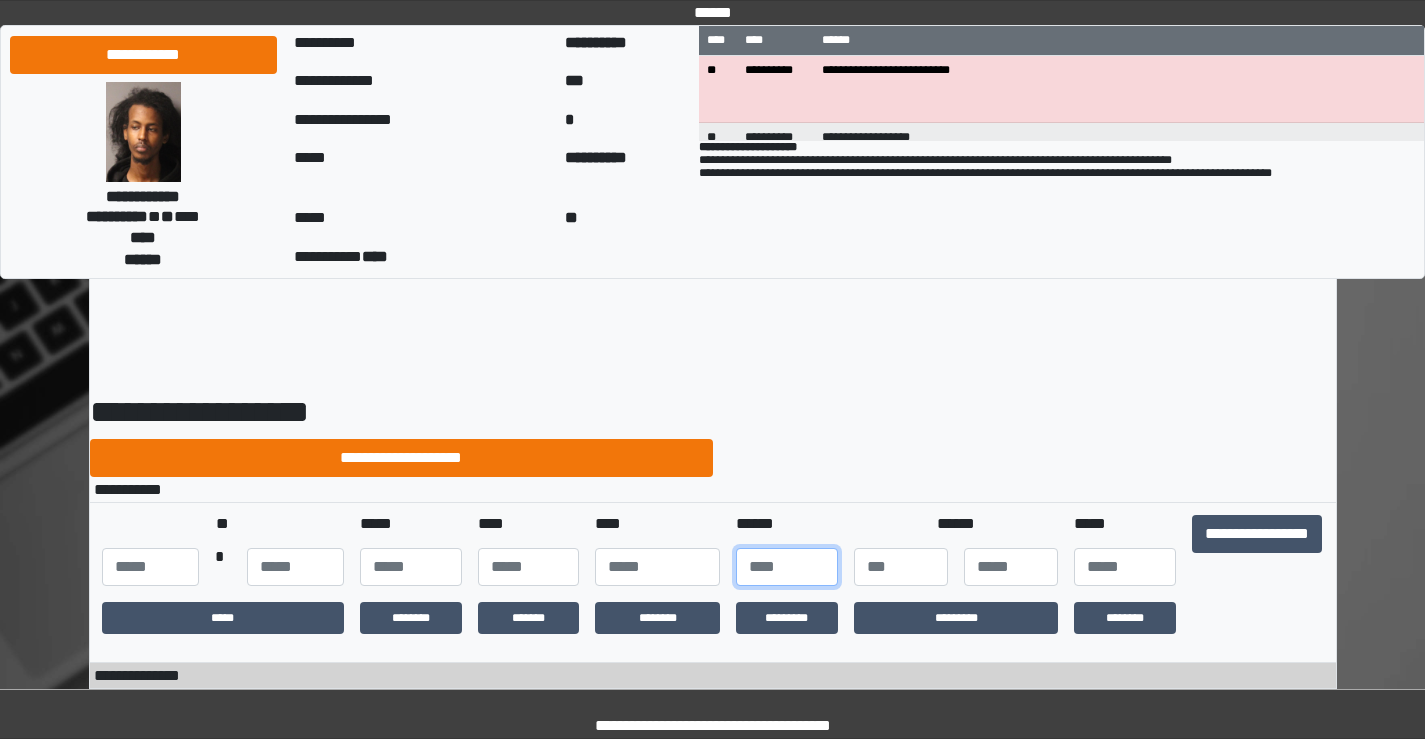 click at bounding box center (787, 567) 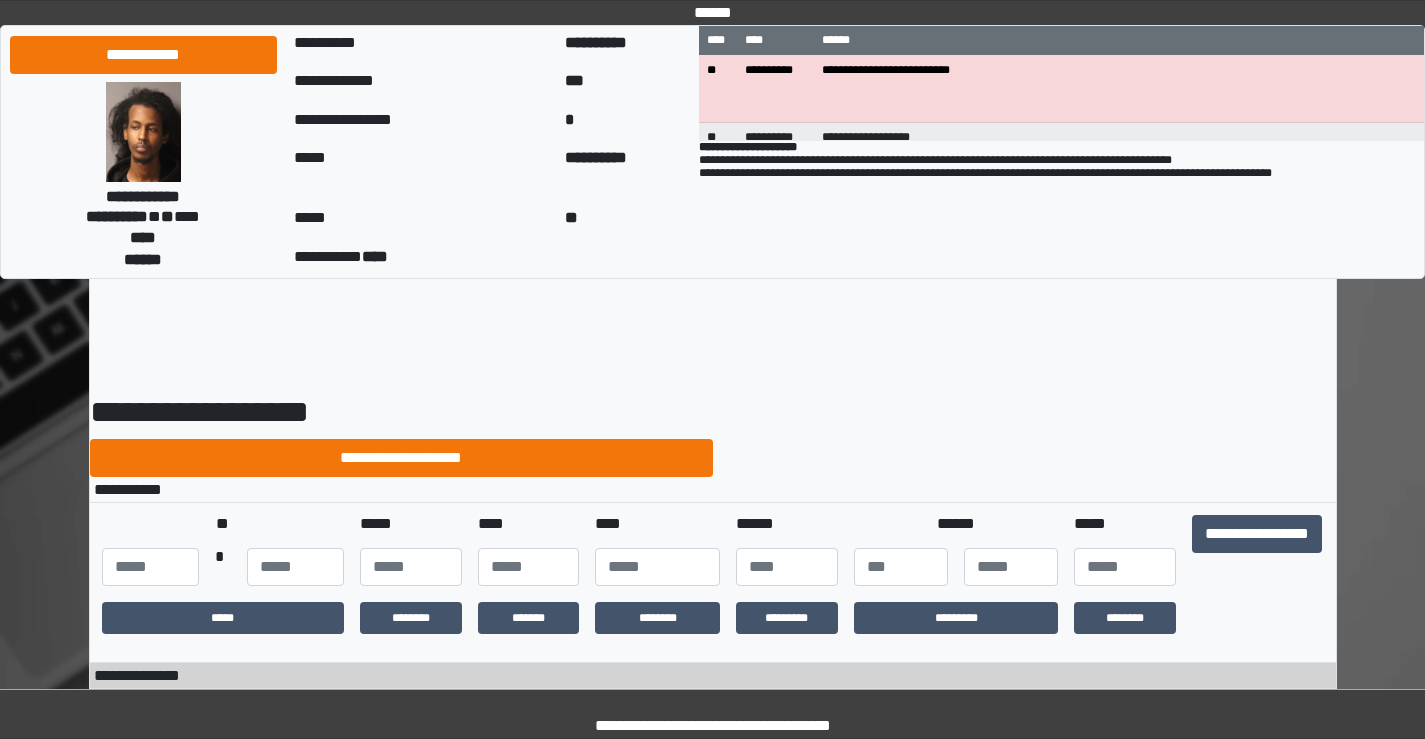 click at bounding box center (901, 567) 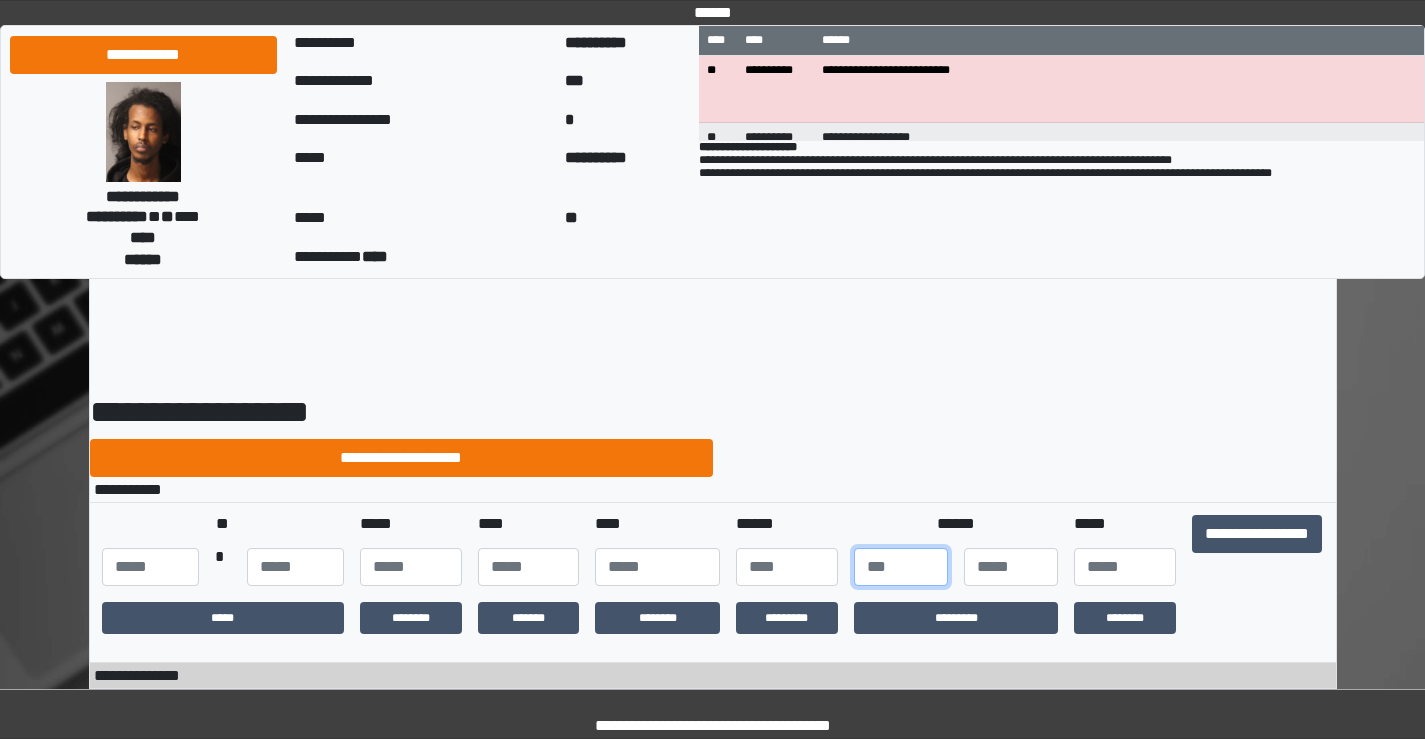 click at bounding box center (901, 567) 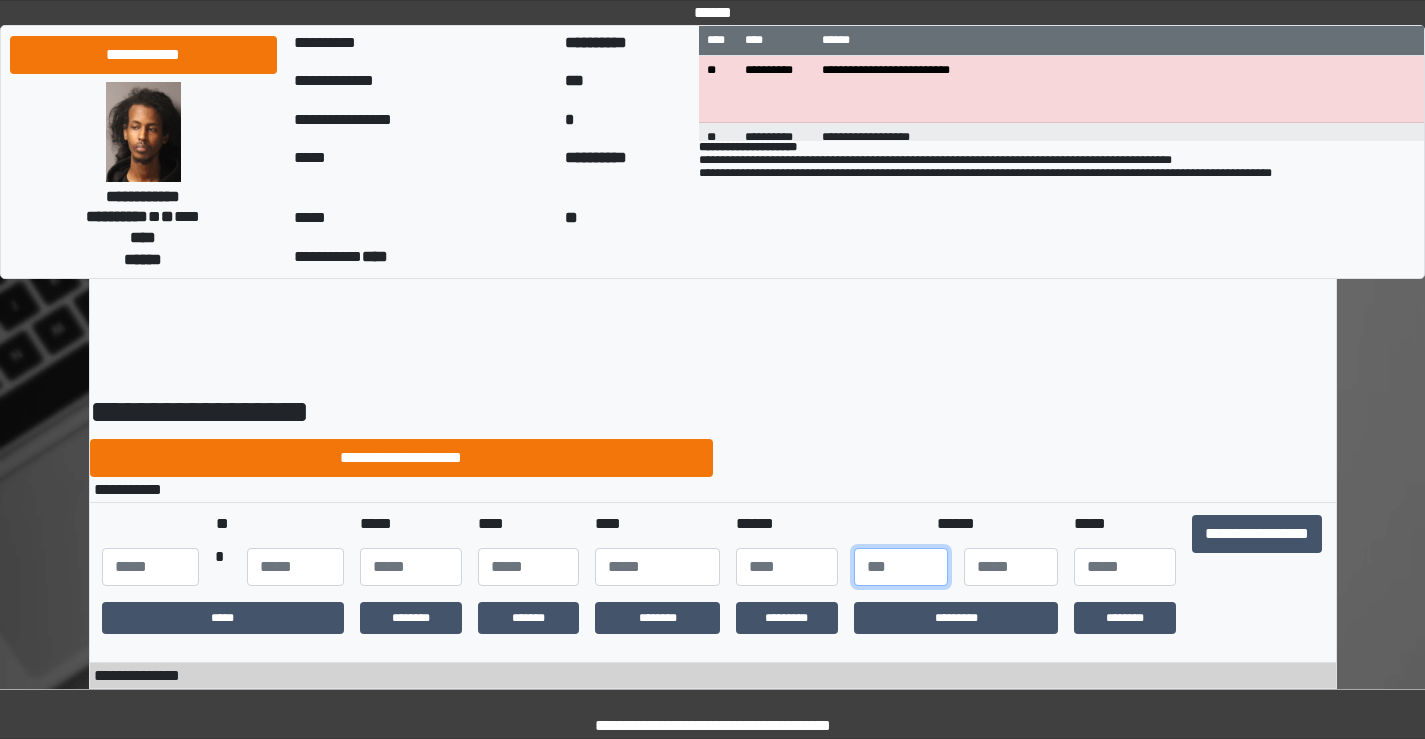 type on "*" 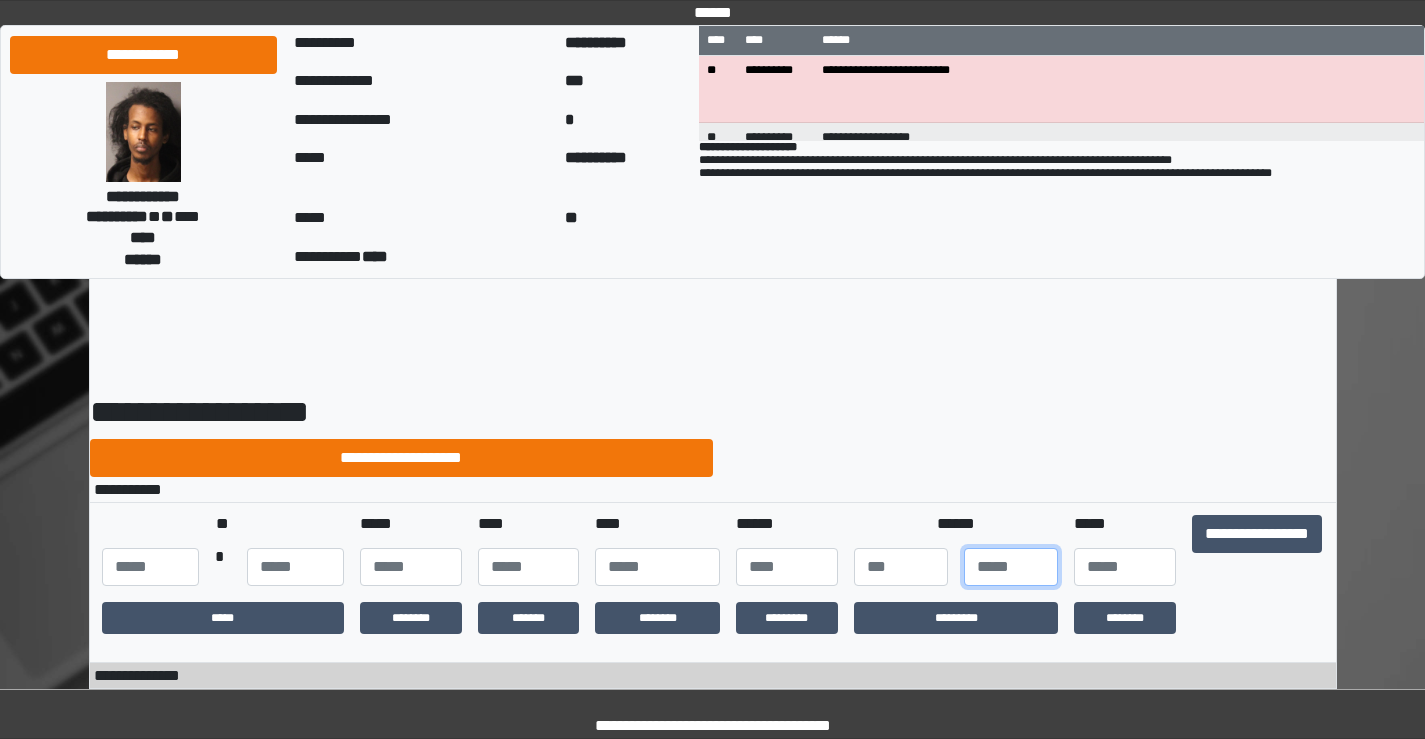 type on "*" 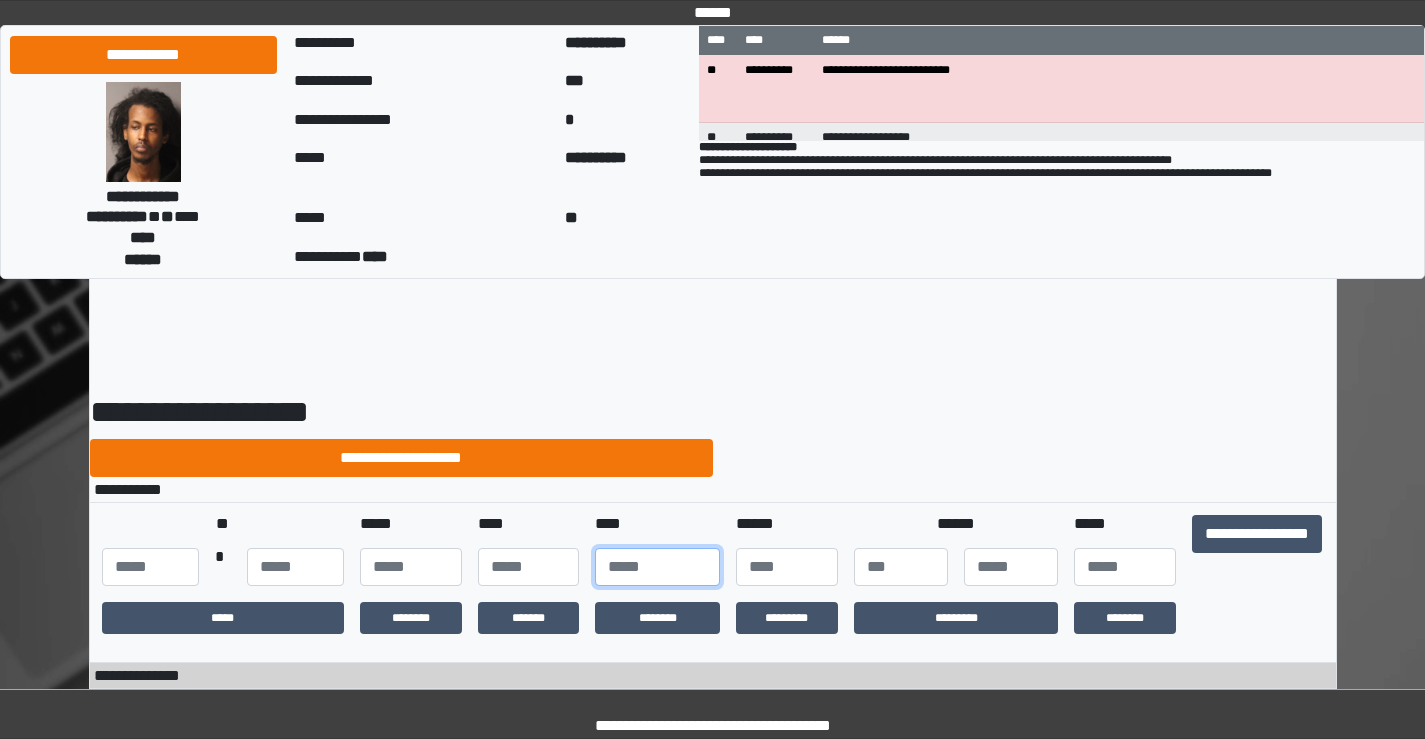 click at bounding box center (657, 567) 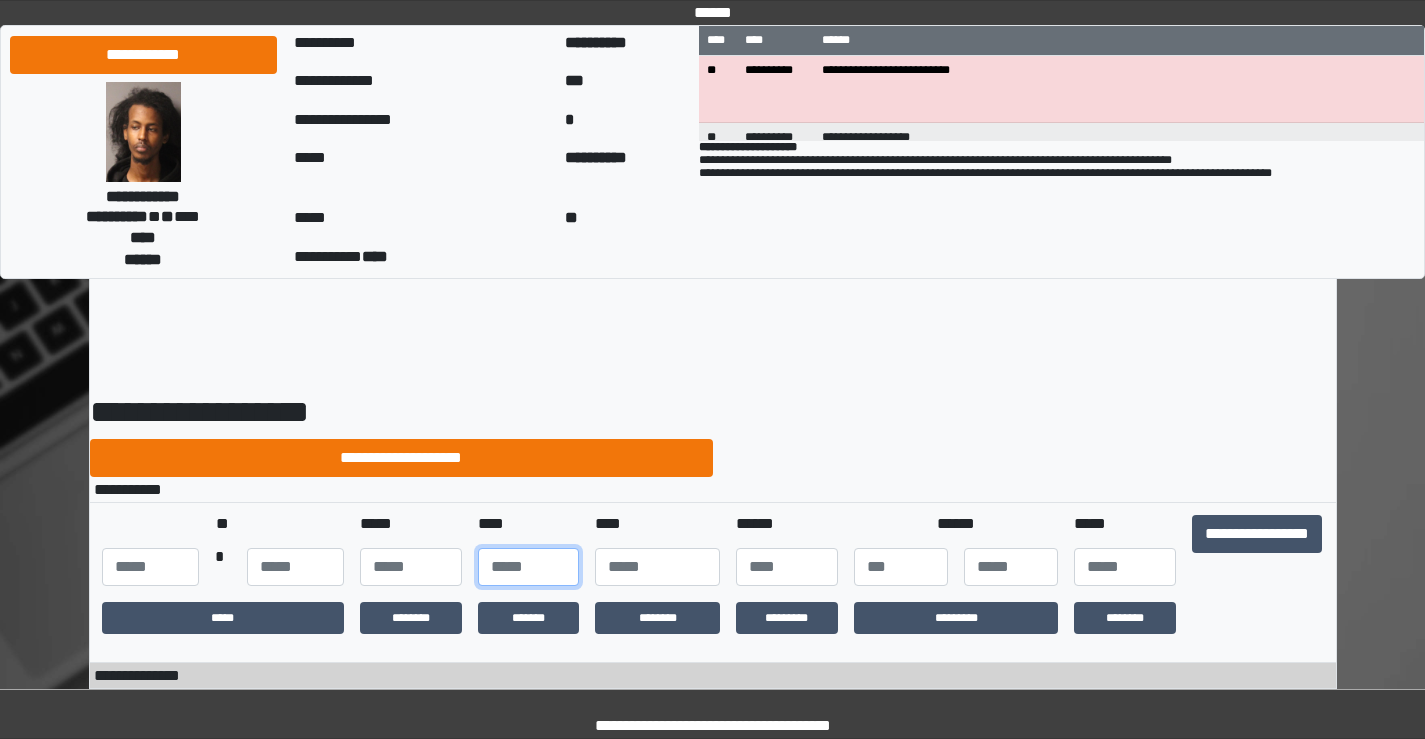 click at bounding box center (529, 567) 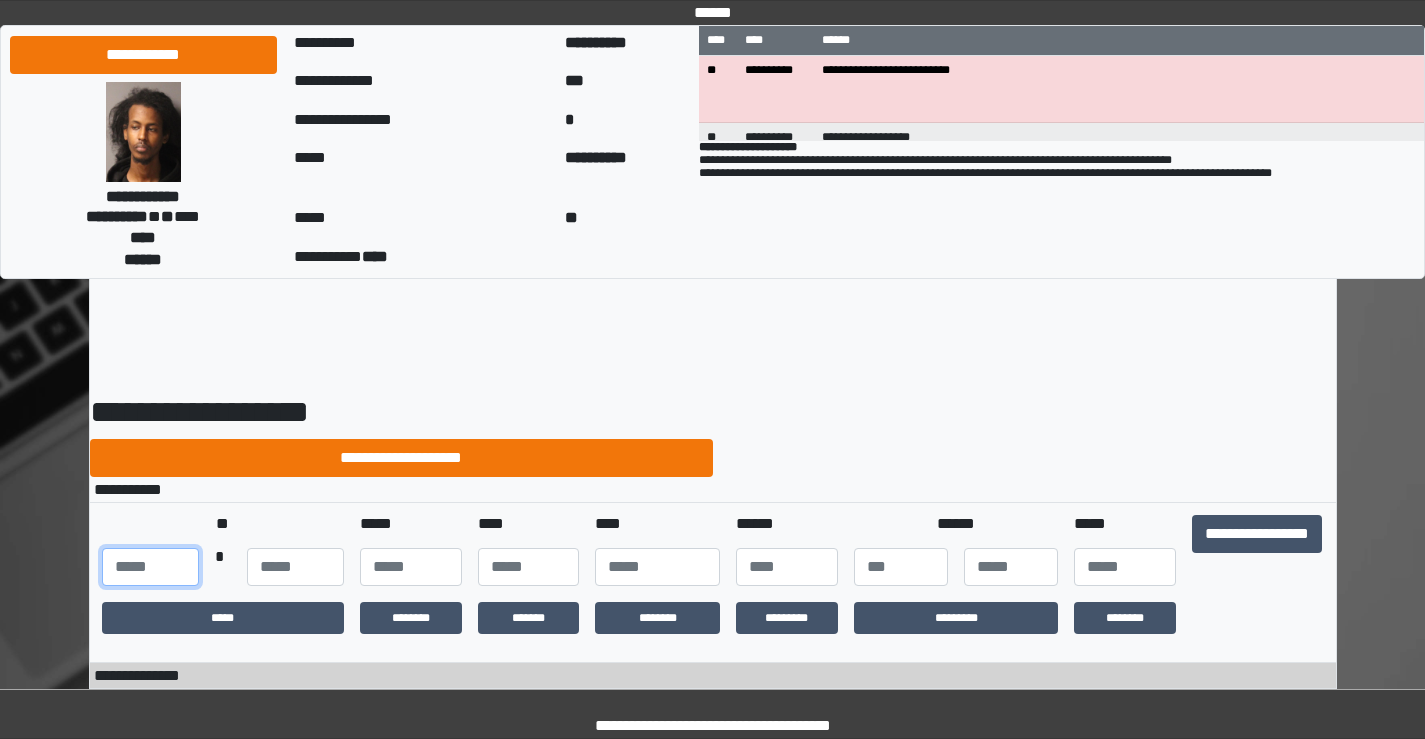 click at bounding box center [150, 567] 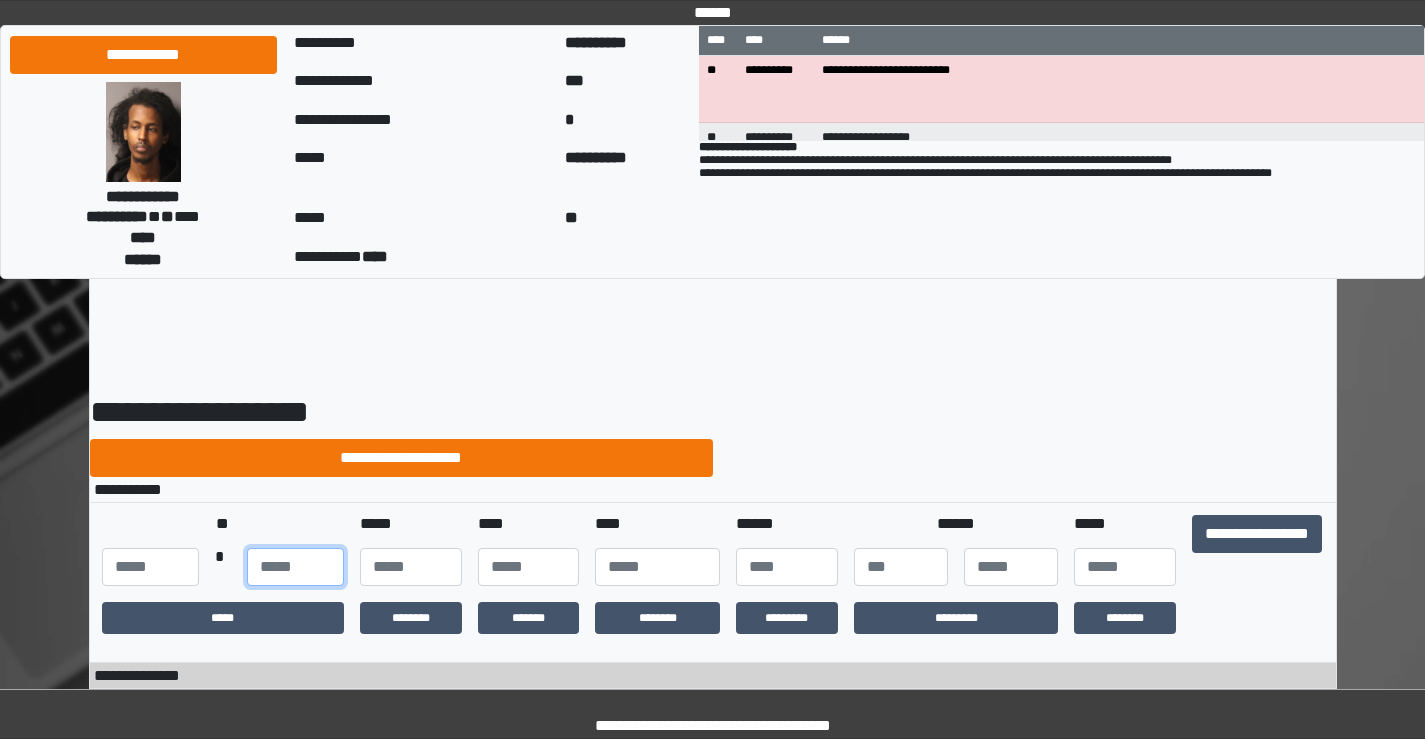 type on "**" 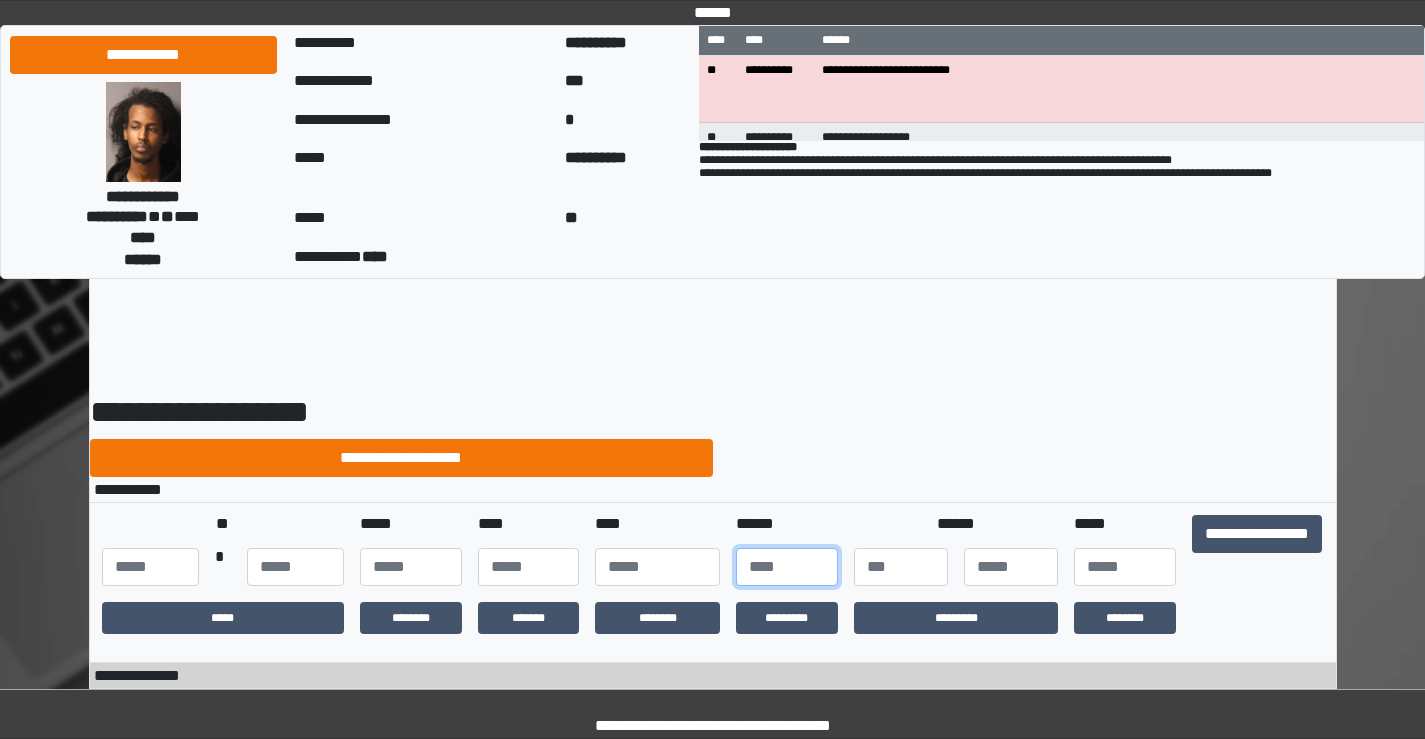 click at bounding box center [787, 567] 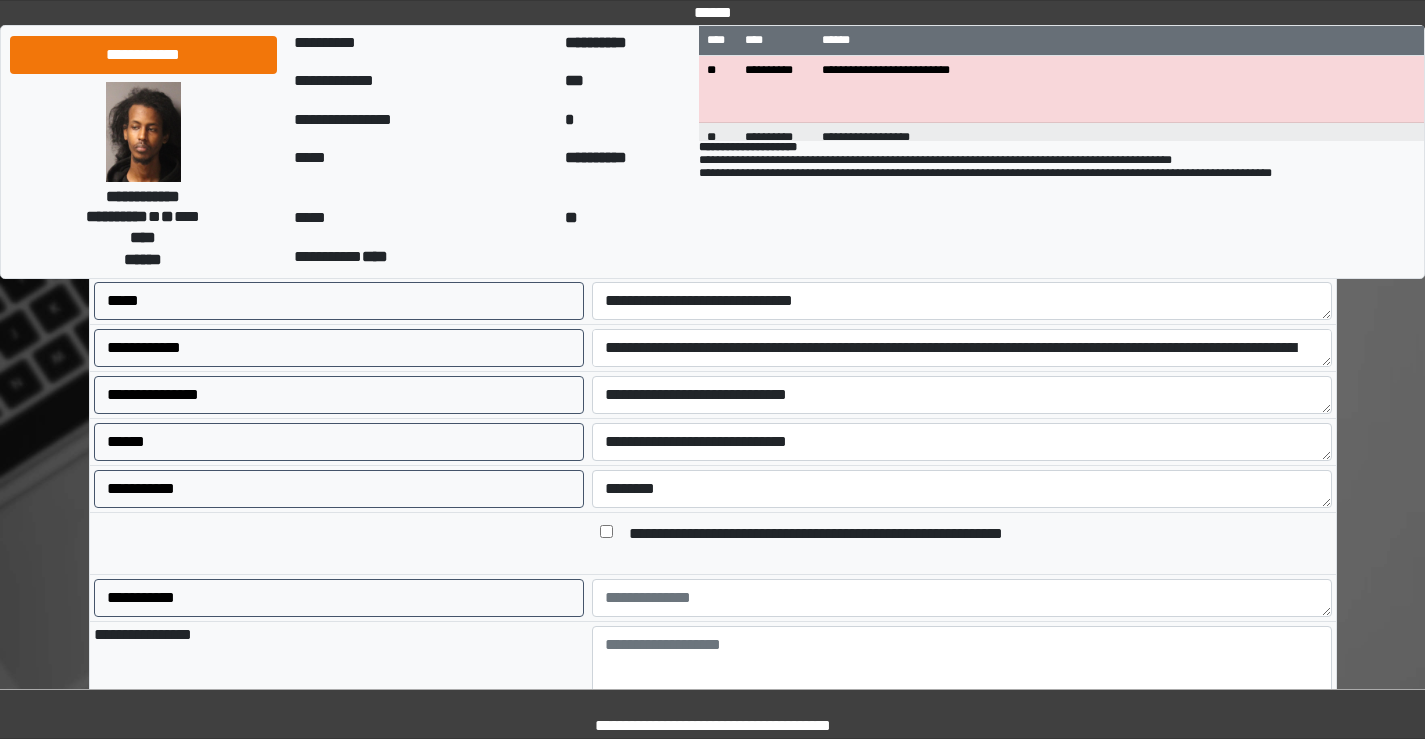 scroll, scrollTop: 997, scrollLeft: 0, axis: vertical 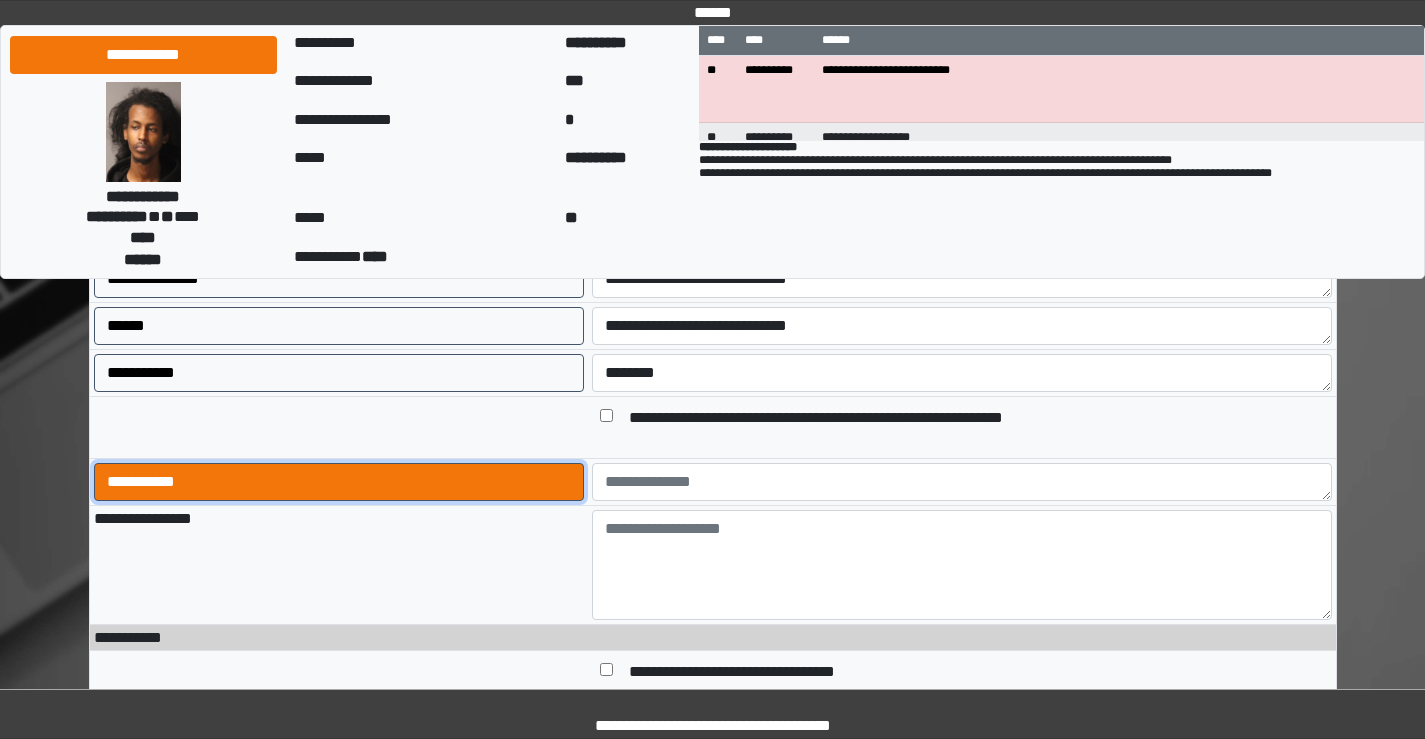 click on "**********" at bounding box center (339, 482) 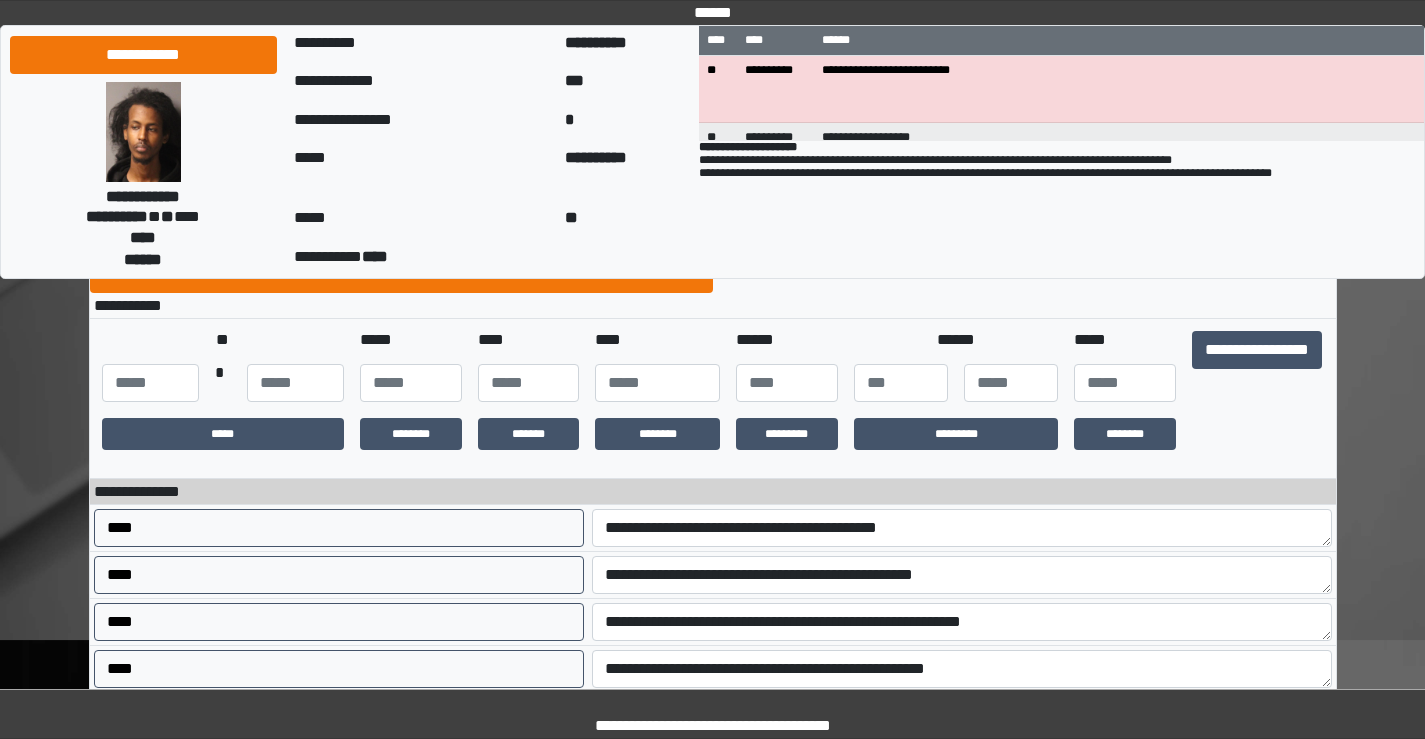 scroll, scrollTop: 0, scrollLeft: 0, axis: both 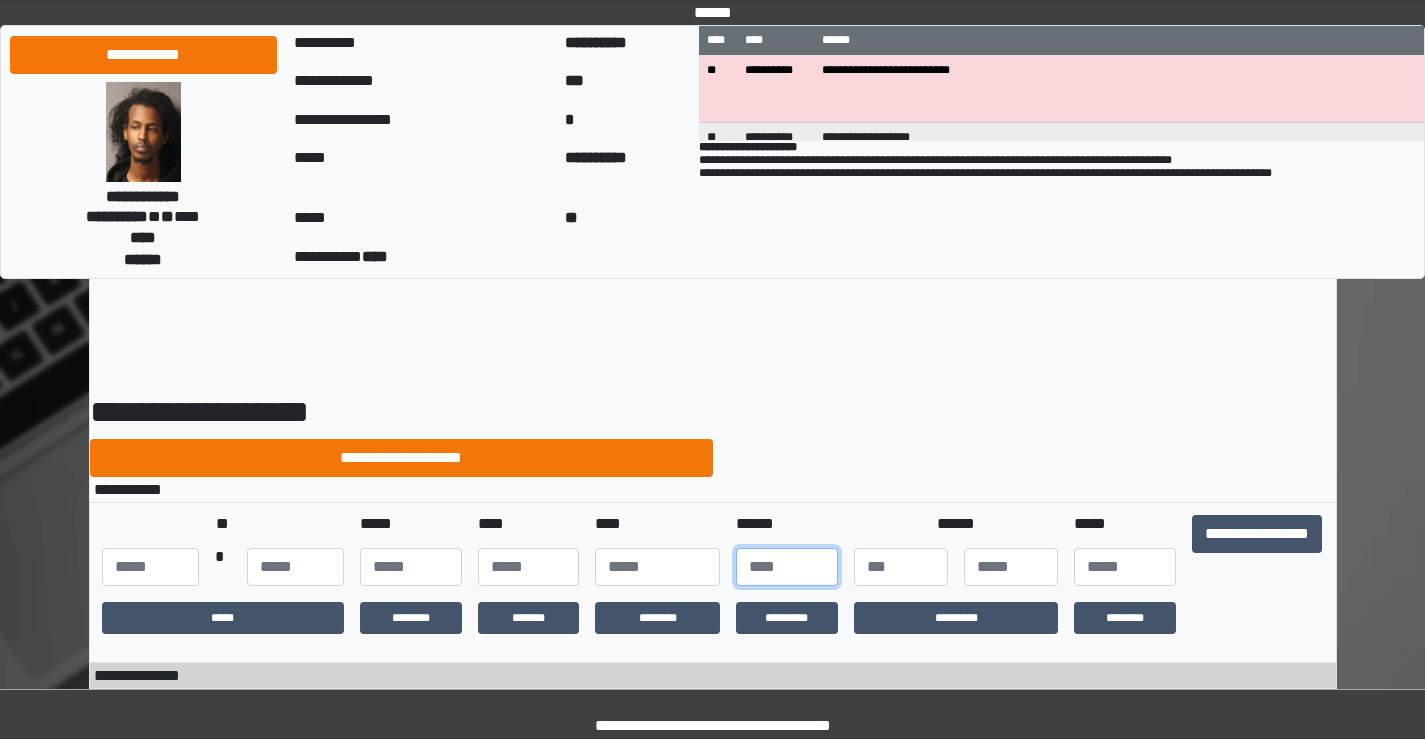 click at bounding box center [787, 567] 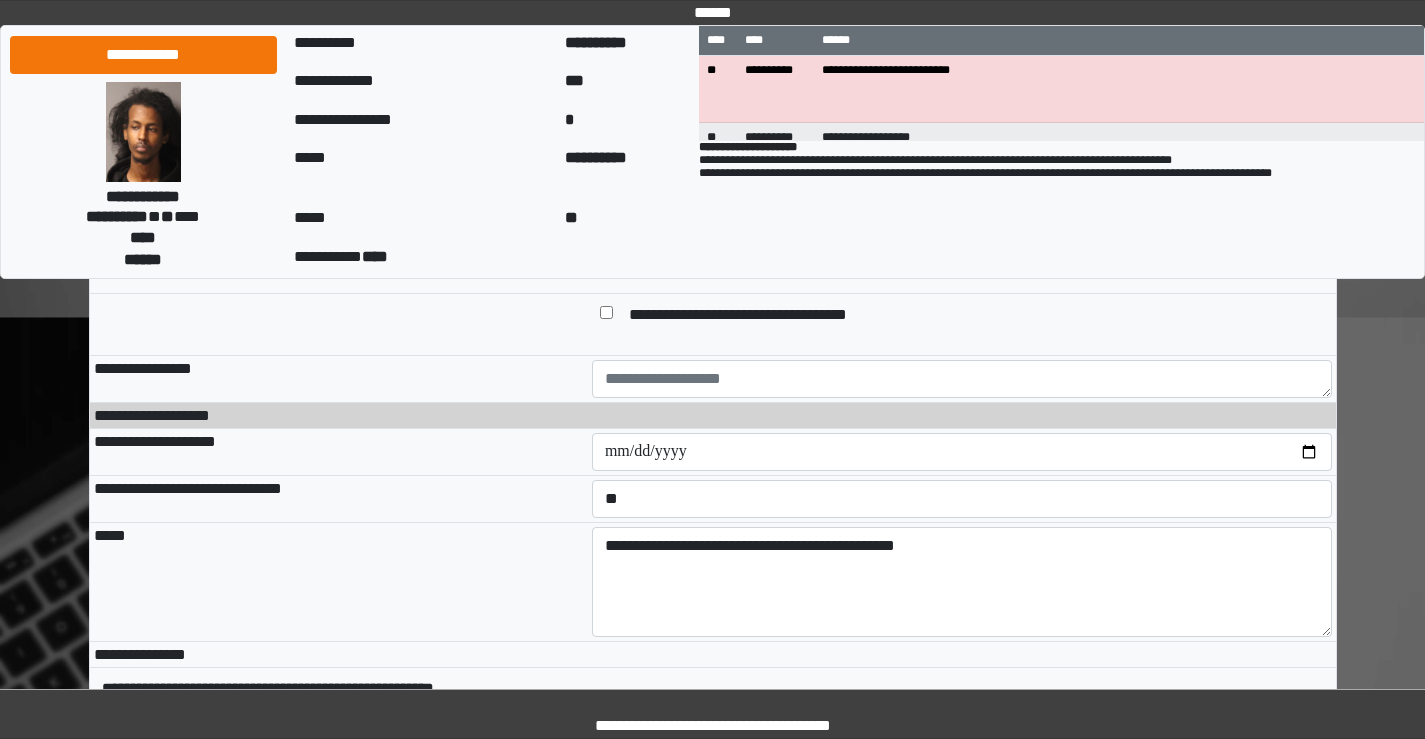scroll, scrollTop: 1897, scrollLeft: 0, axis: vertical 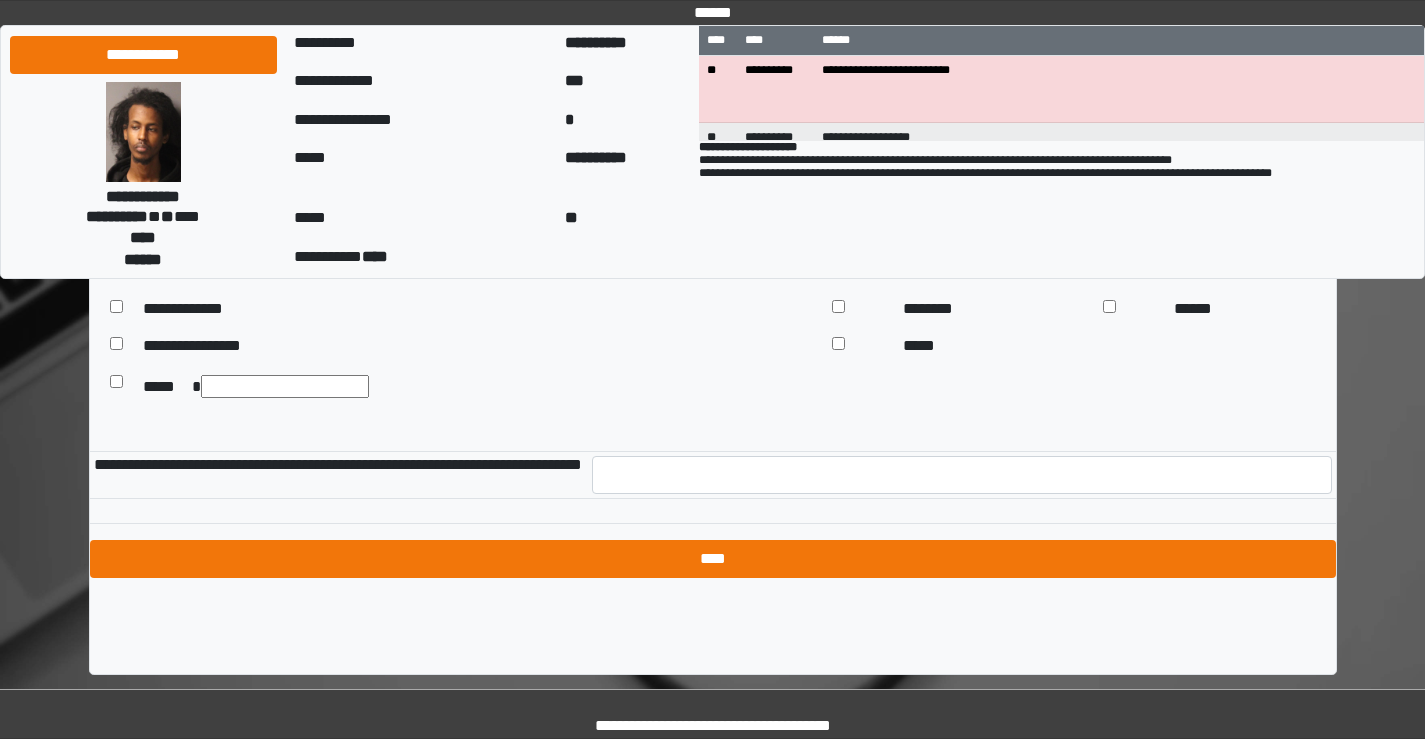type on "***" 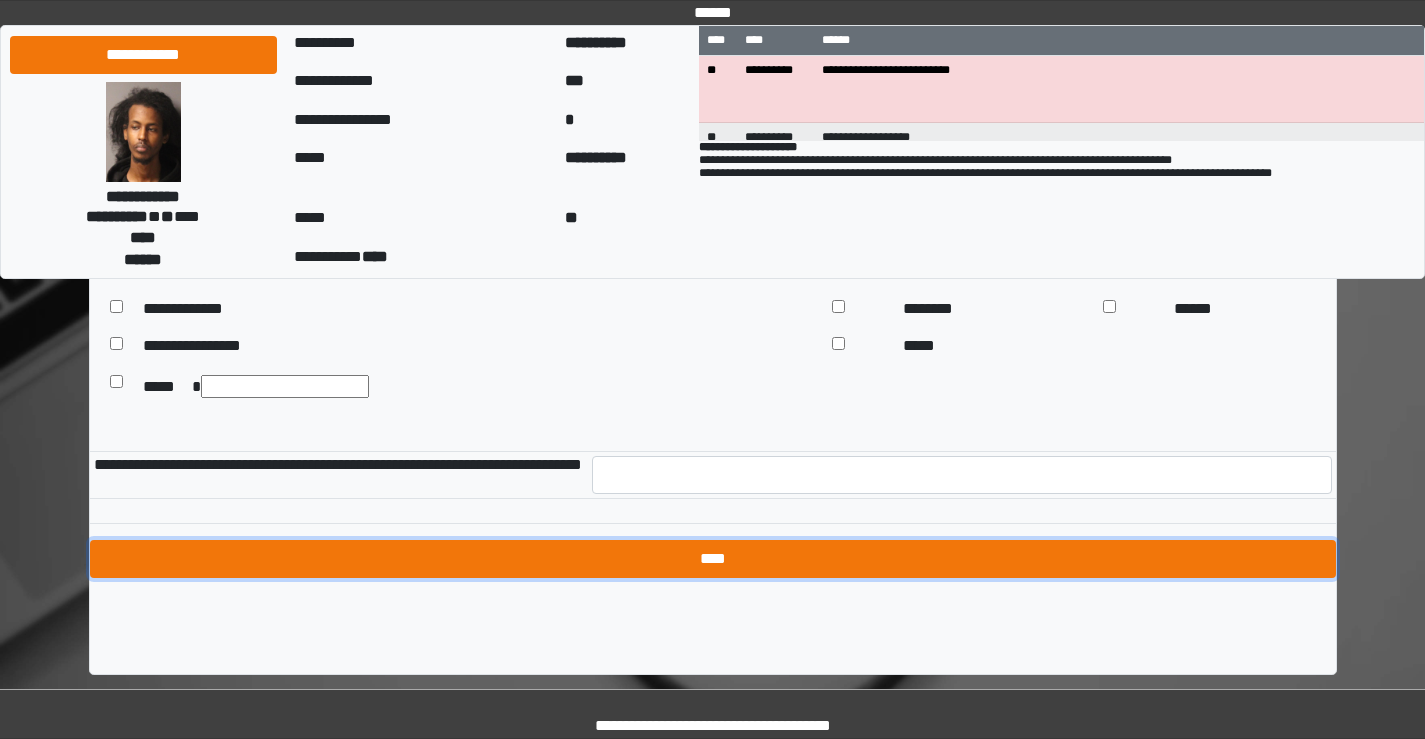 click on "****" at bounding box center [713, 559] 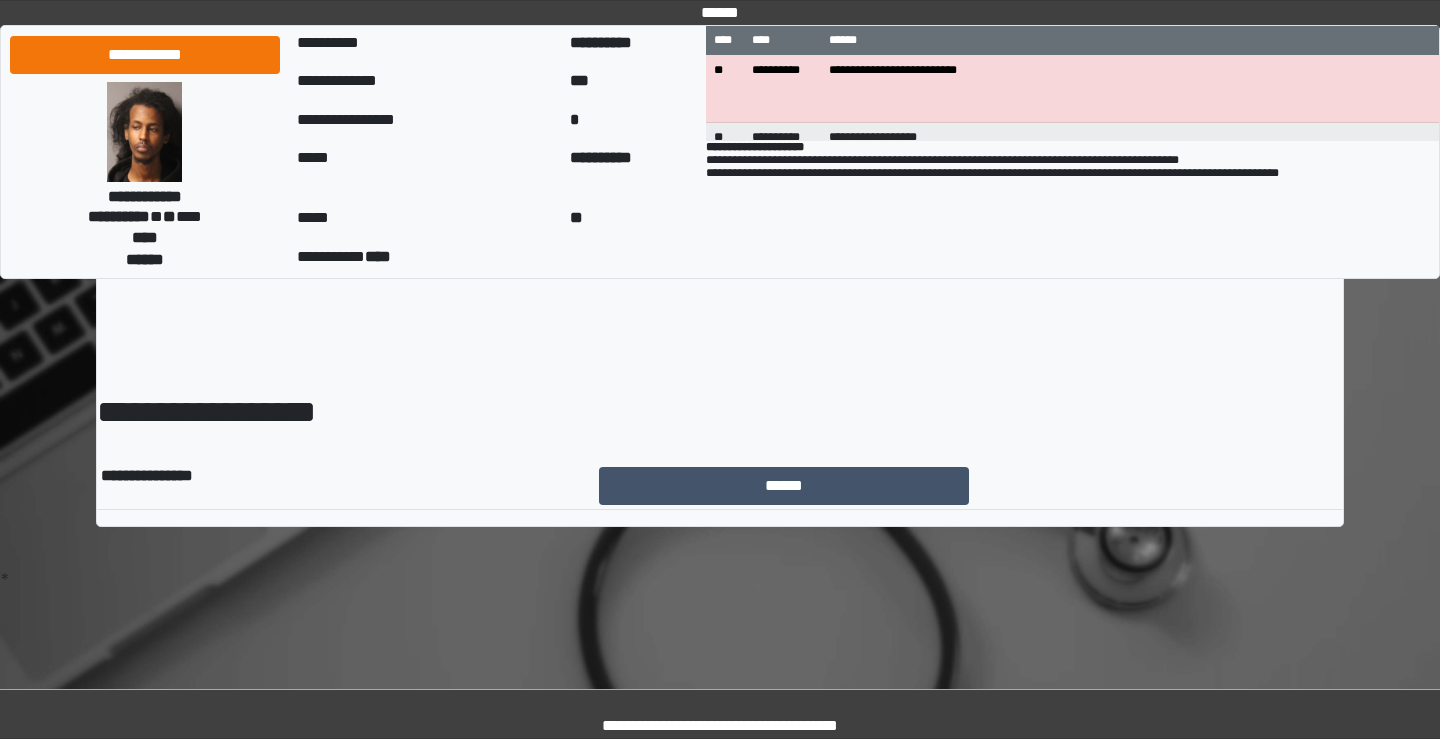 scroll, scrollTop: 0, scrollLeft: 0, axis: both 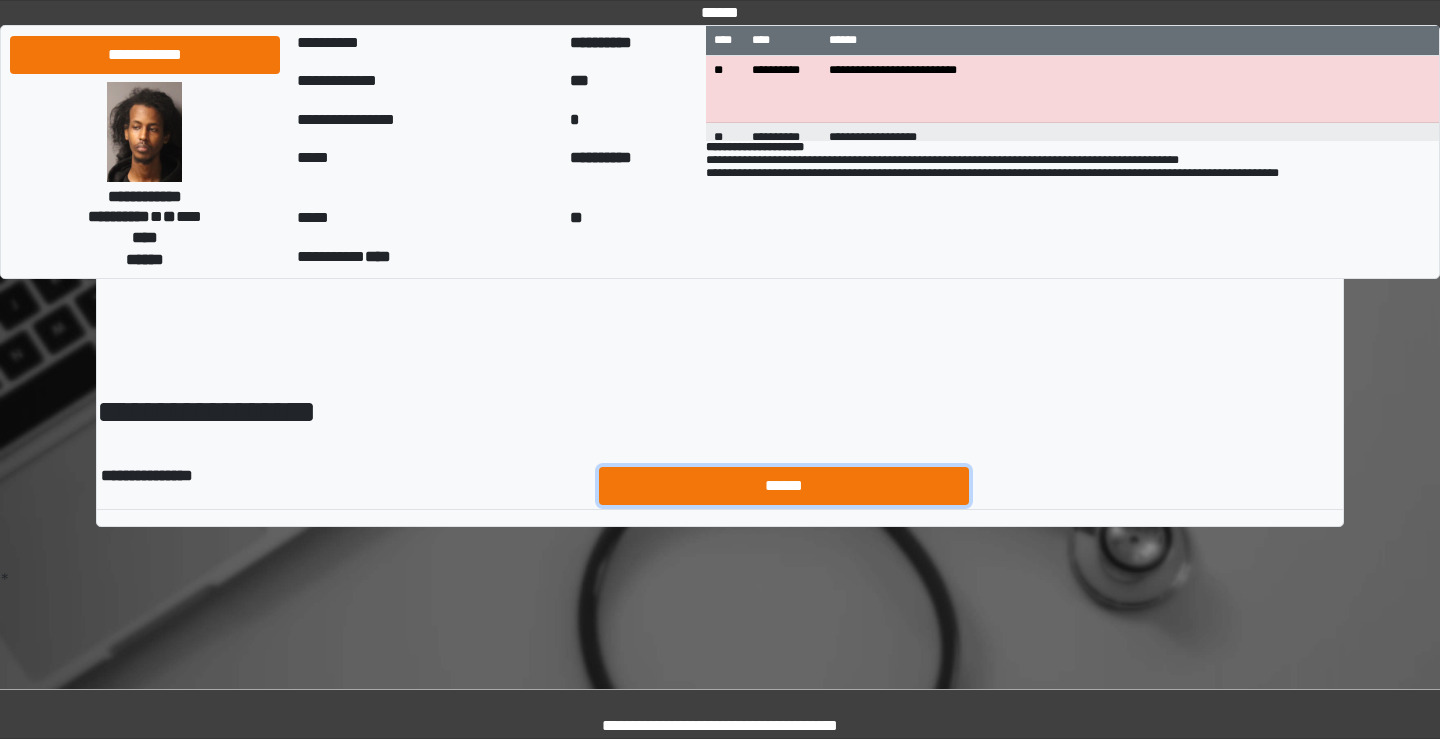 click on "******" at bounding box center (784, 486) 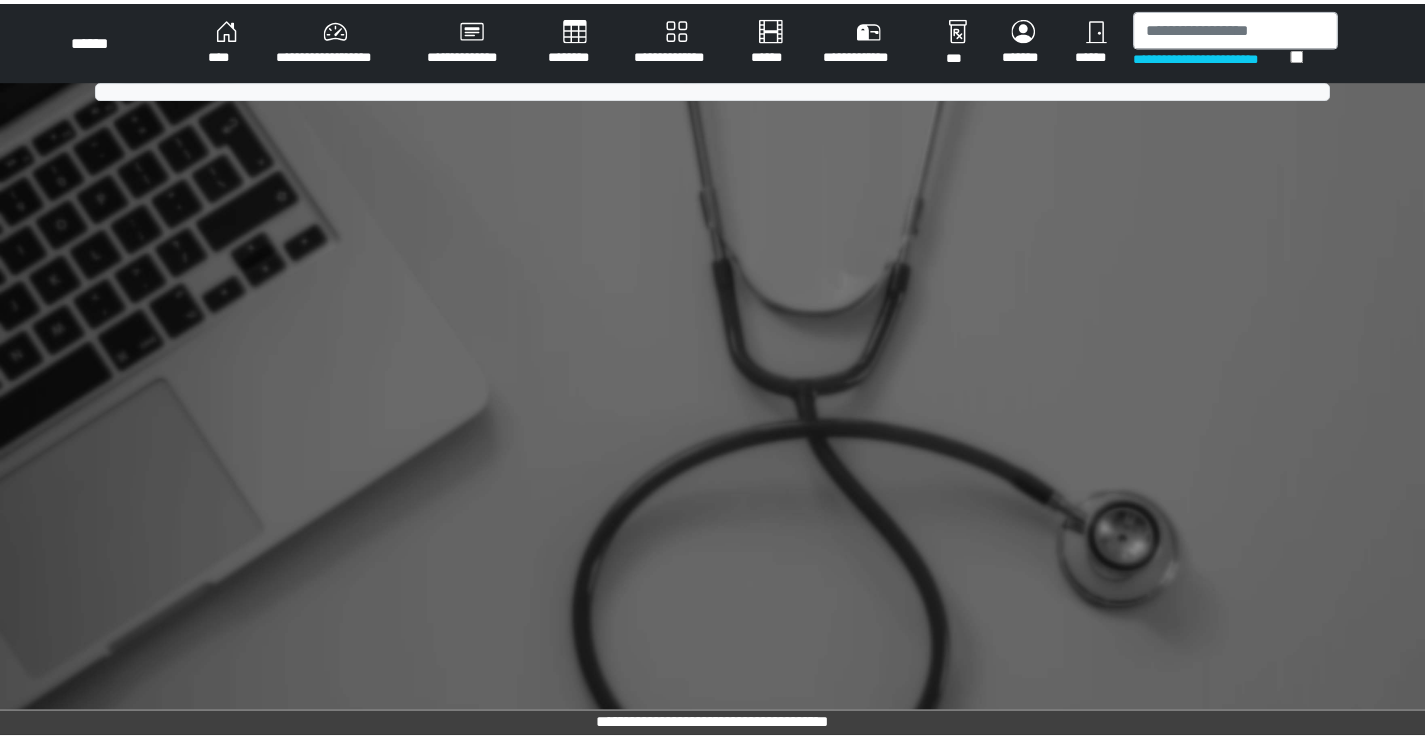 scroll, scrollTop: 0, scrollLeft: 0, axis: both 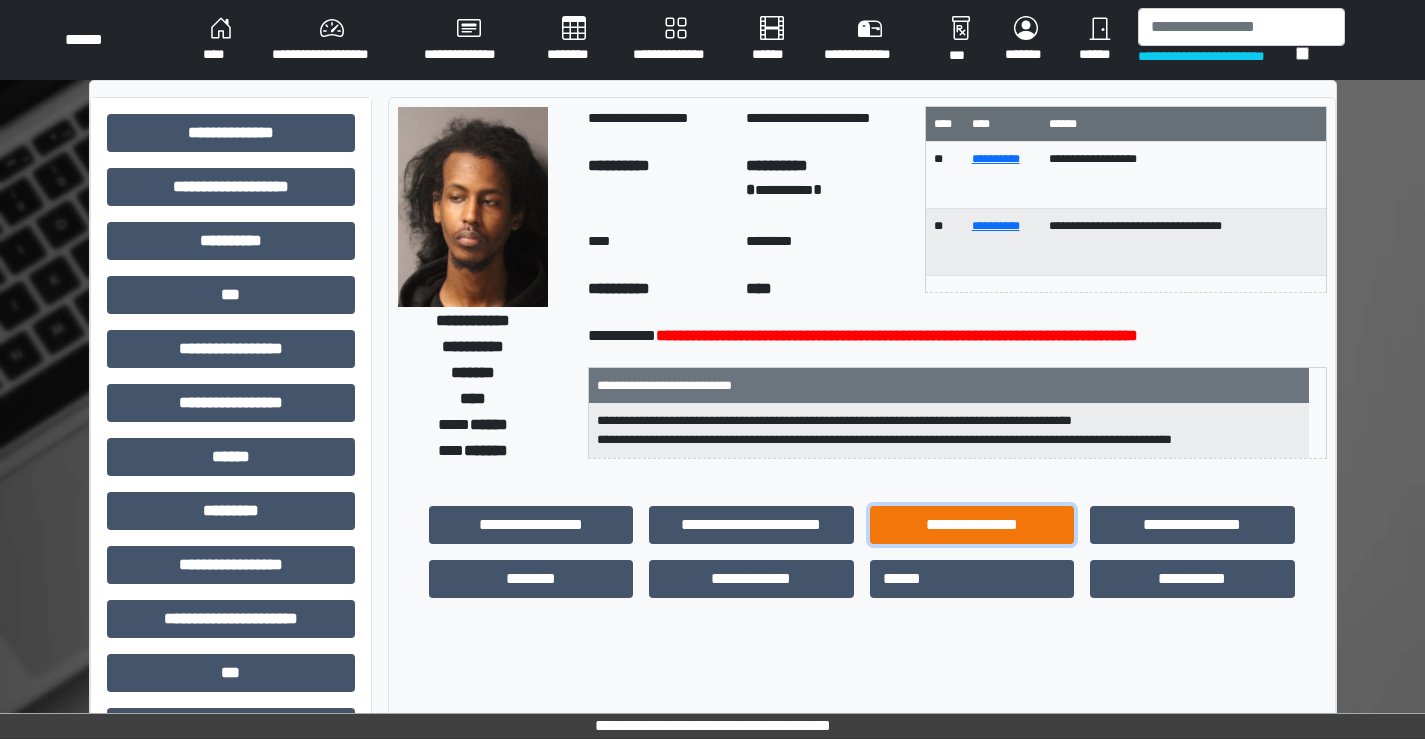 click on "**********" at bounding box center [972, 525] 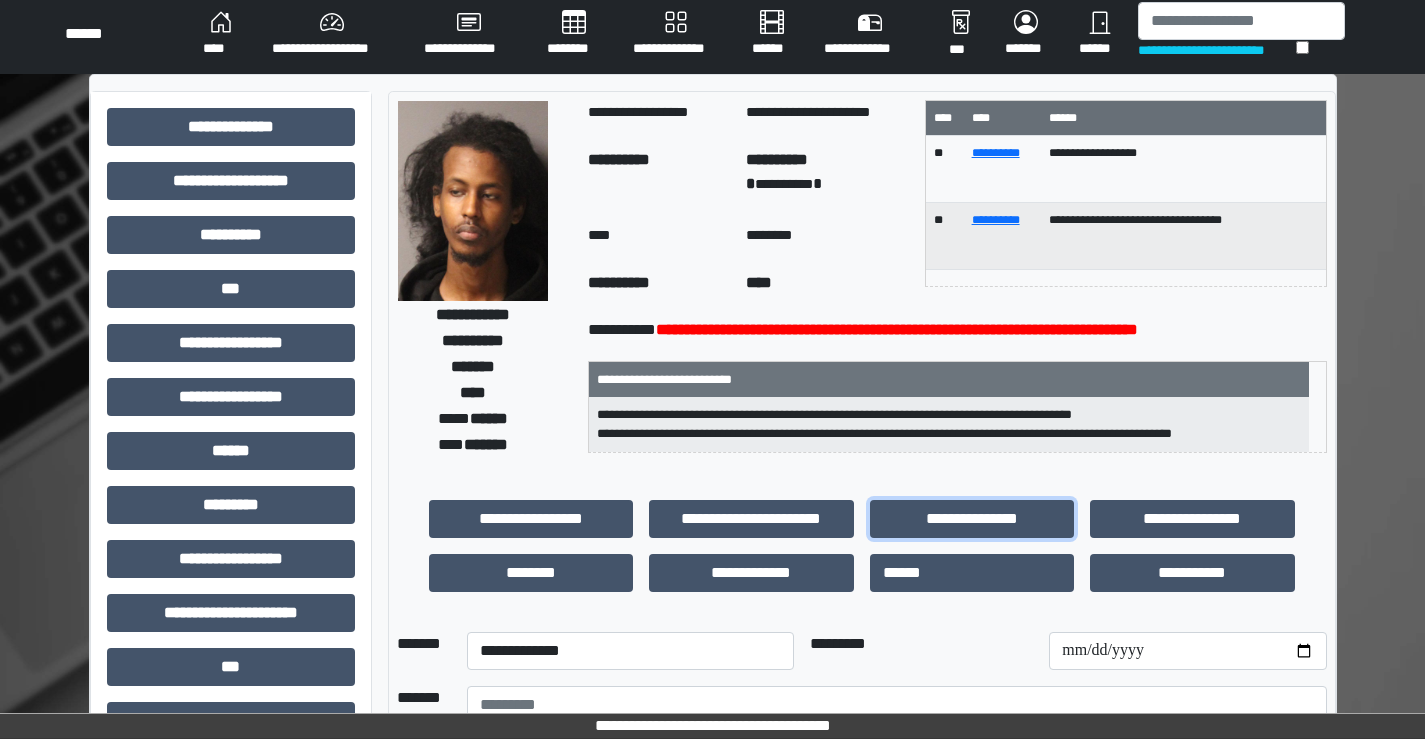 scroll, scrollTop: 400, scrollLeft: 0, axis: vertical 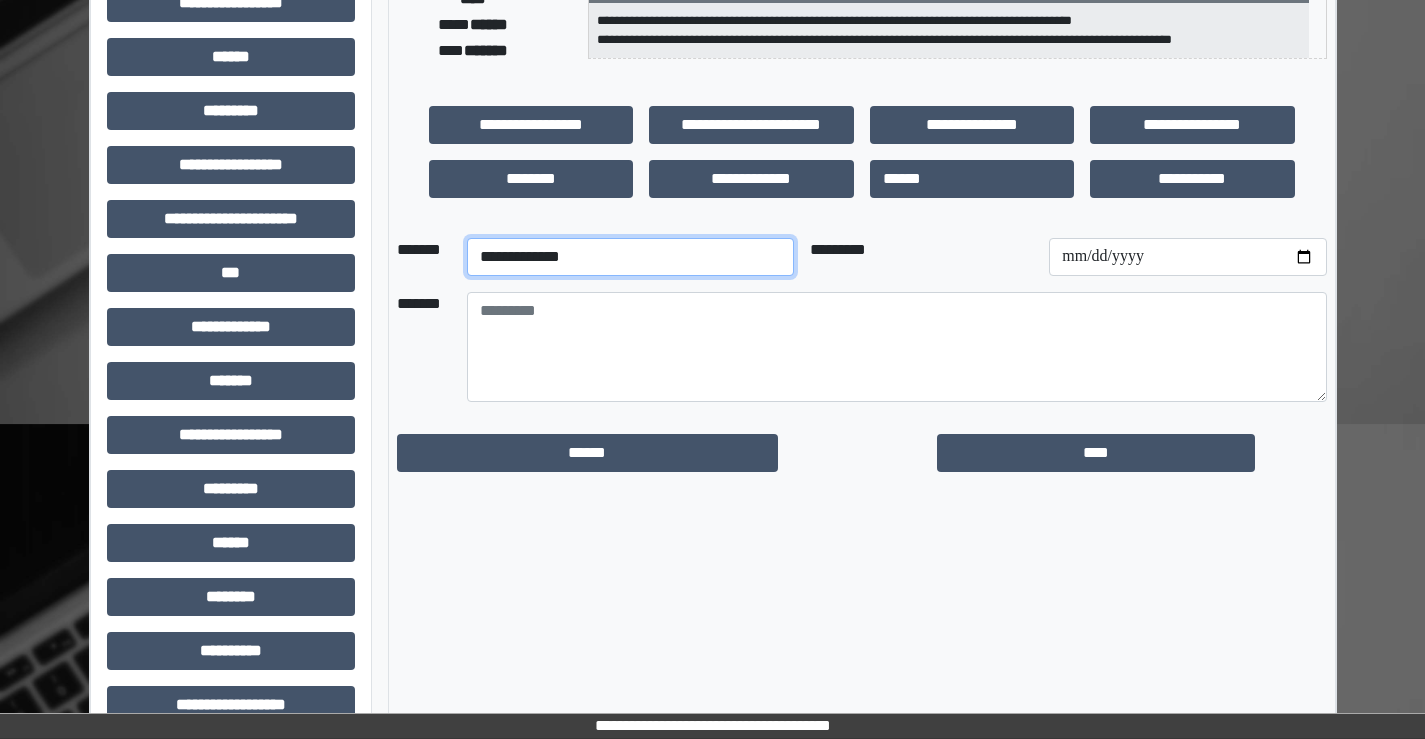 drag, startPoint x: 556, startPoint y: 250, endPoint x: 621, endPoint y: 259, distance: 65.62012 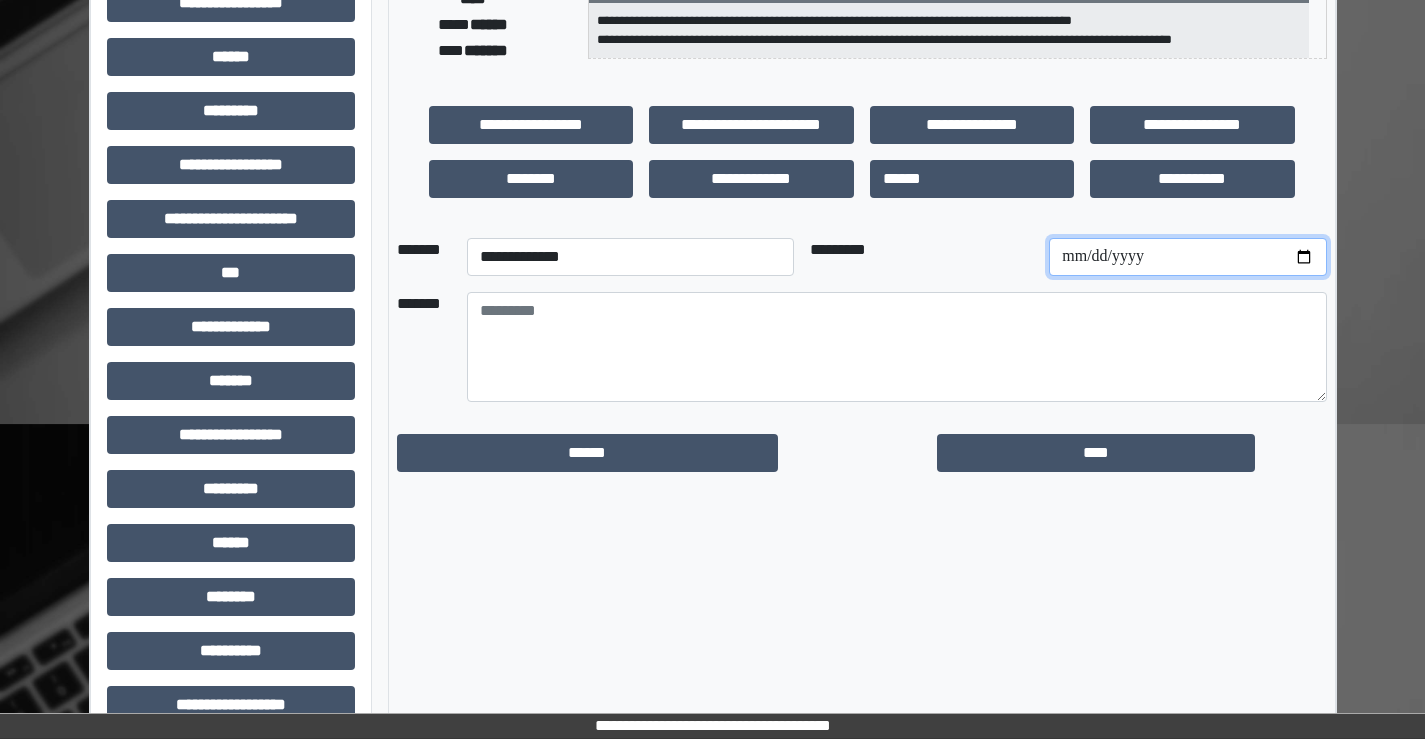 click at bounding box center (1187, 257) 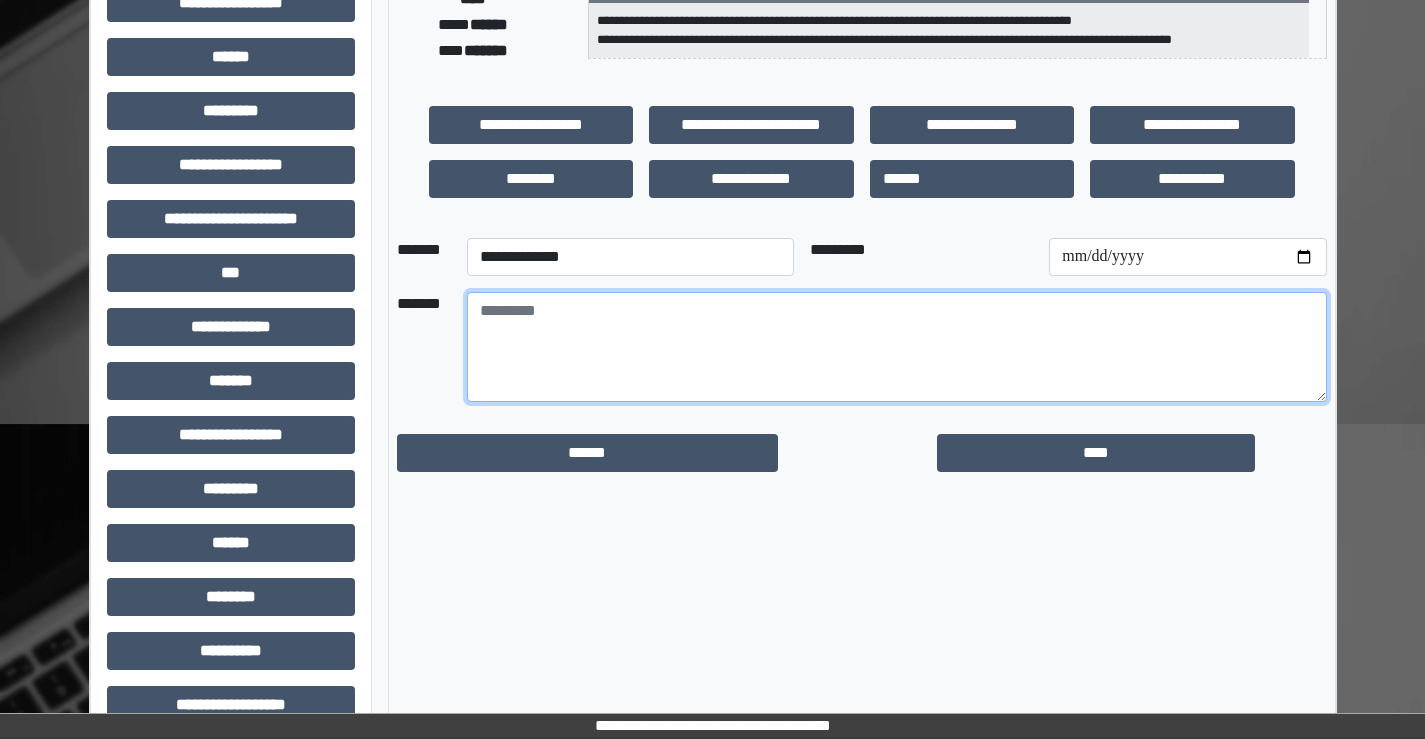 click at bounding box center (897, 347) 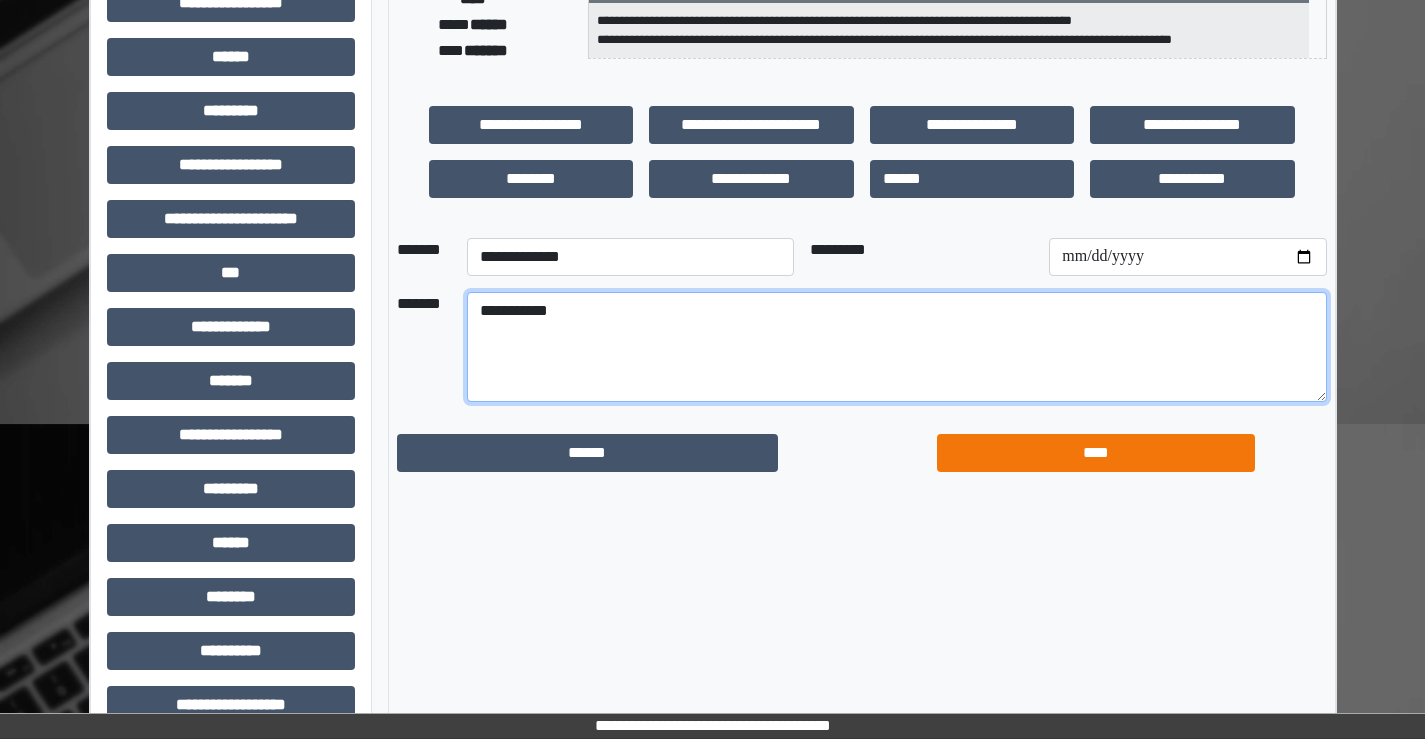 type on "**********" 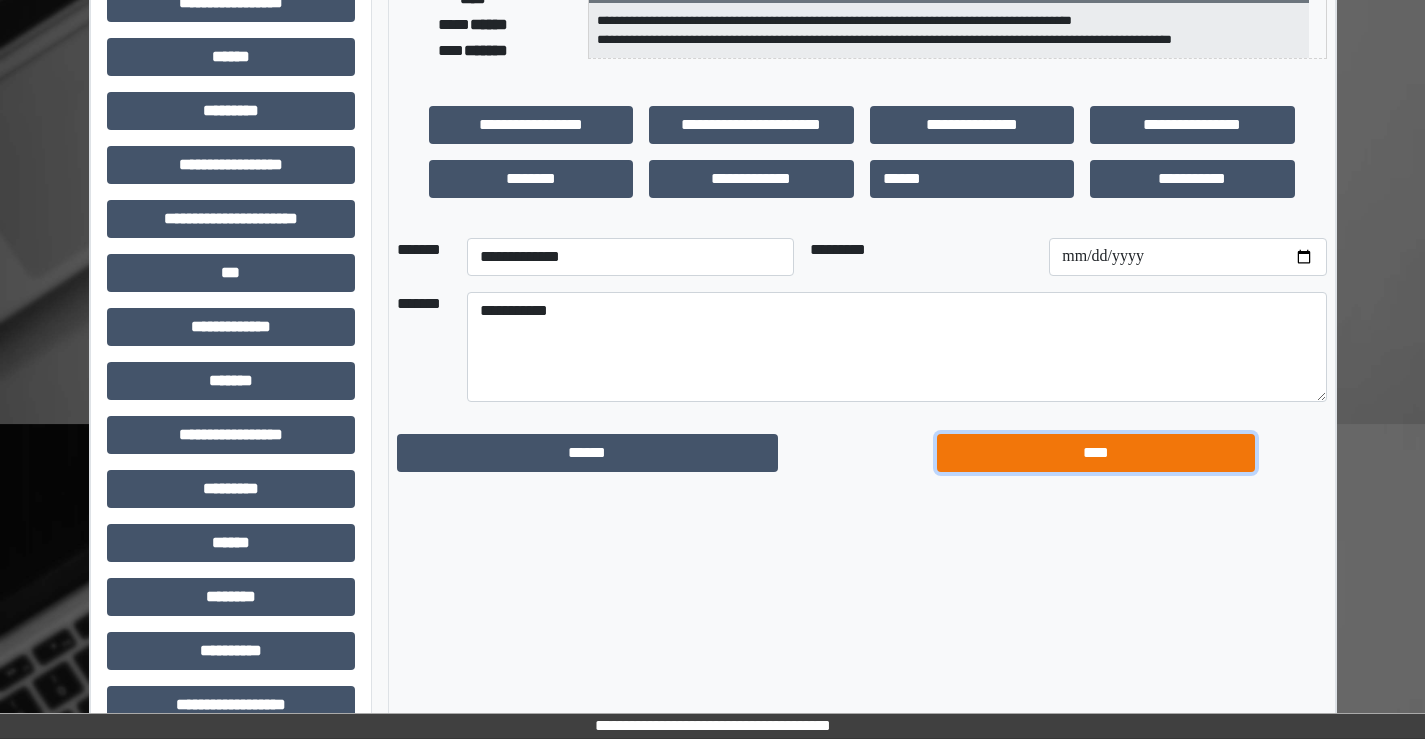 drag, startPoint x: 1253, startPoint y: 464, endPoint x: 1243, endPoint y: 457, distance: 12.206555 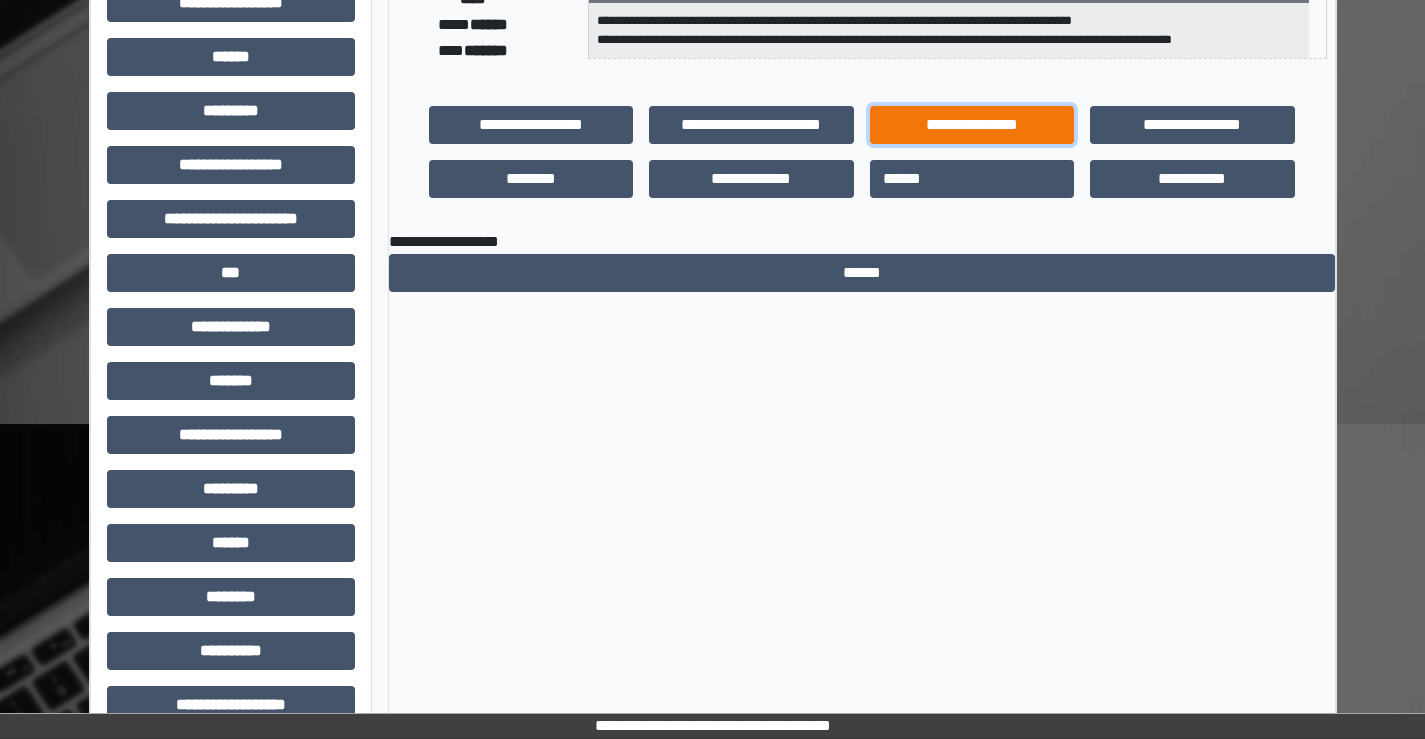 click on "**********" at bounding box center [972, 125] 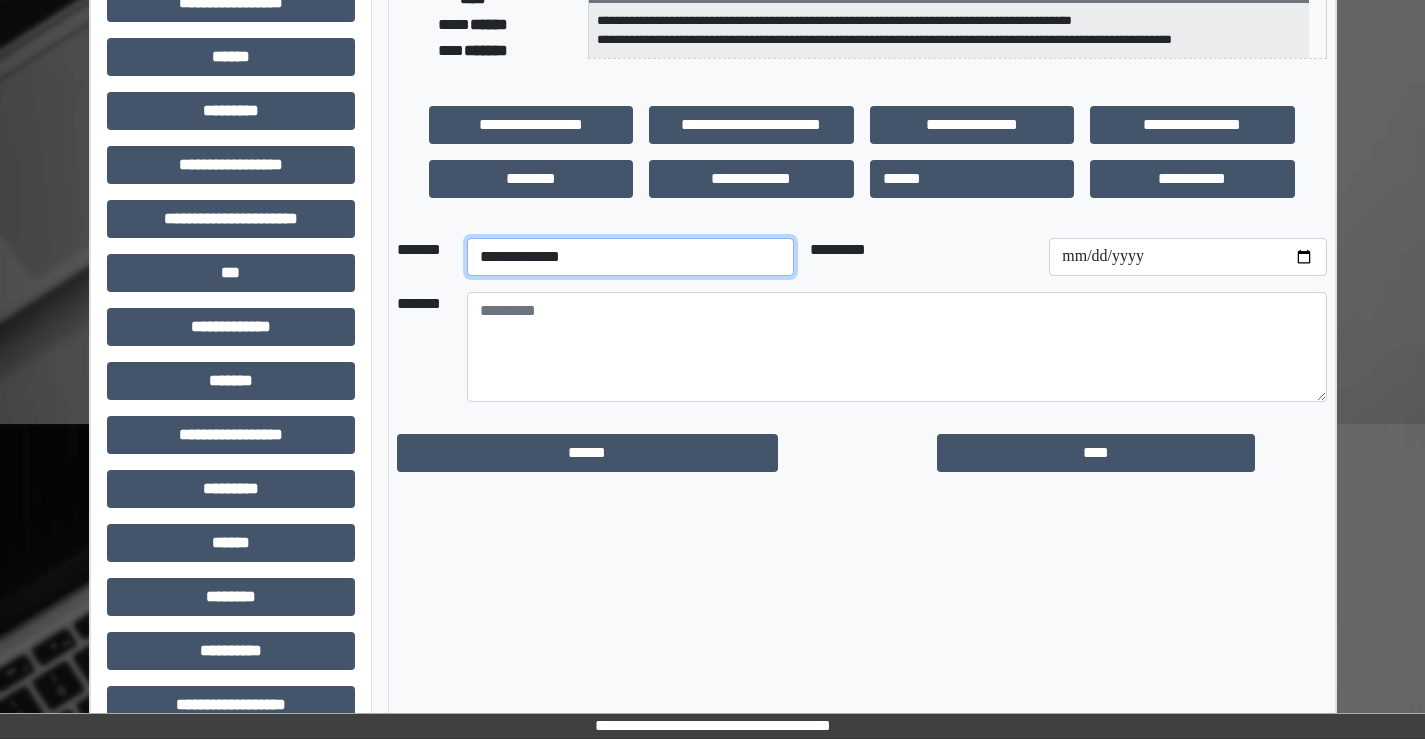 drag, startPoint x: 624, startPoint y: 269, endPoint x: 635, endPoint y: 267, distance: 11.18034 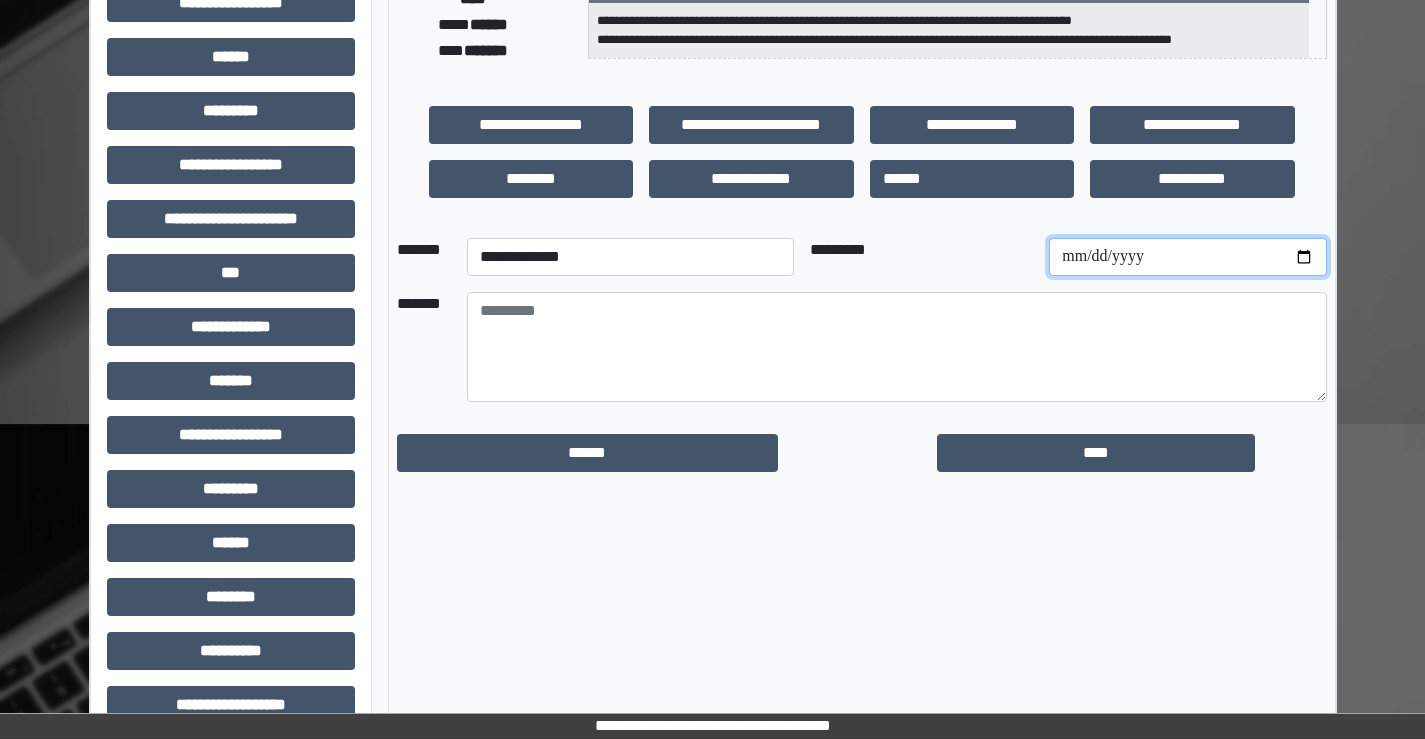 click at bounding box center (1187, 257) 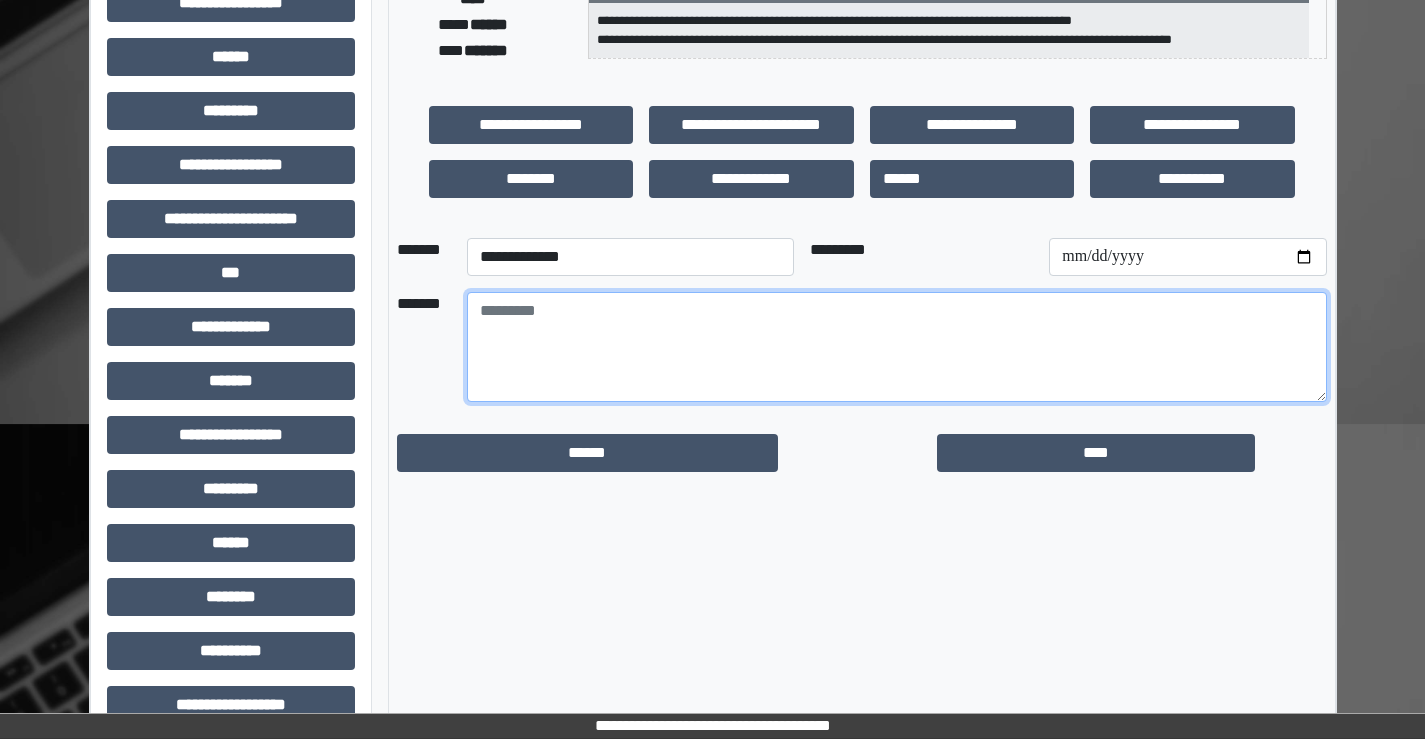 click at bounding box center (897, 347) 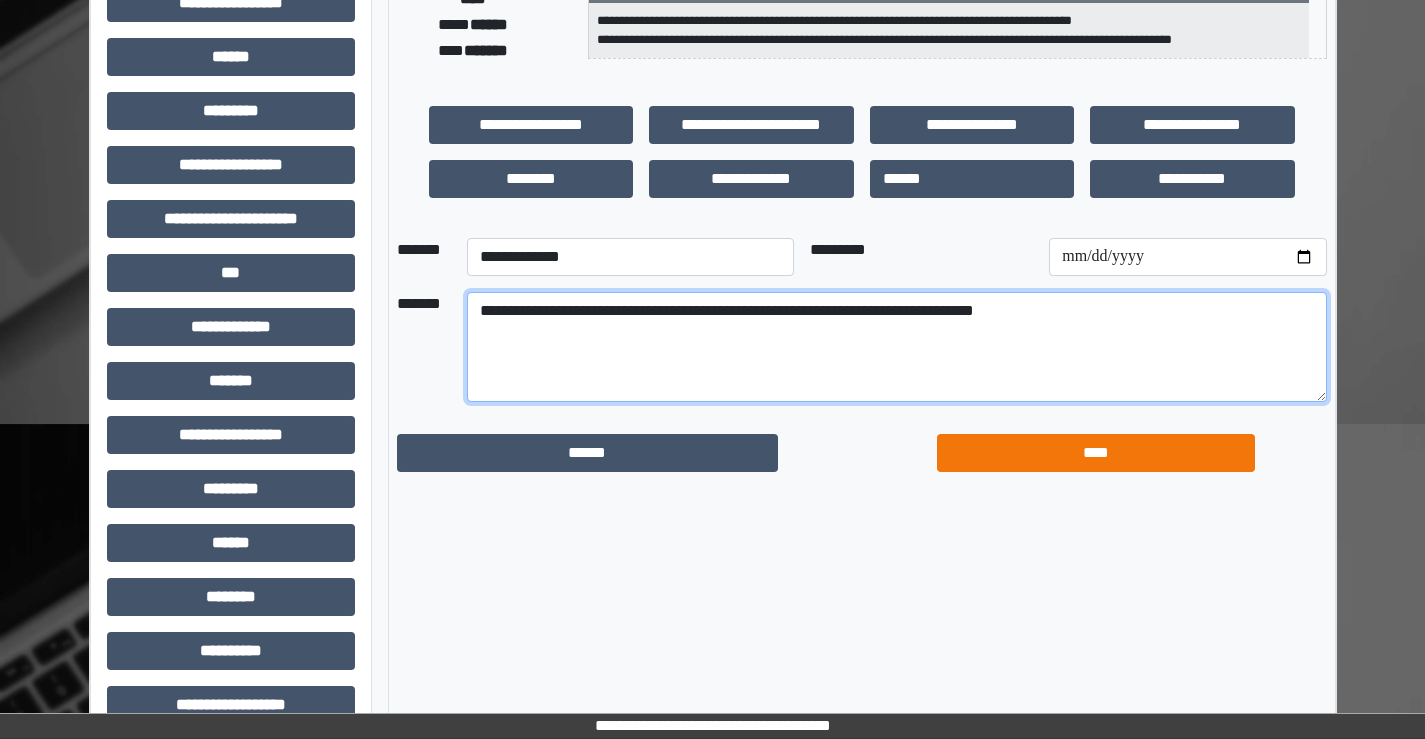type on "**********" 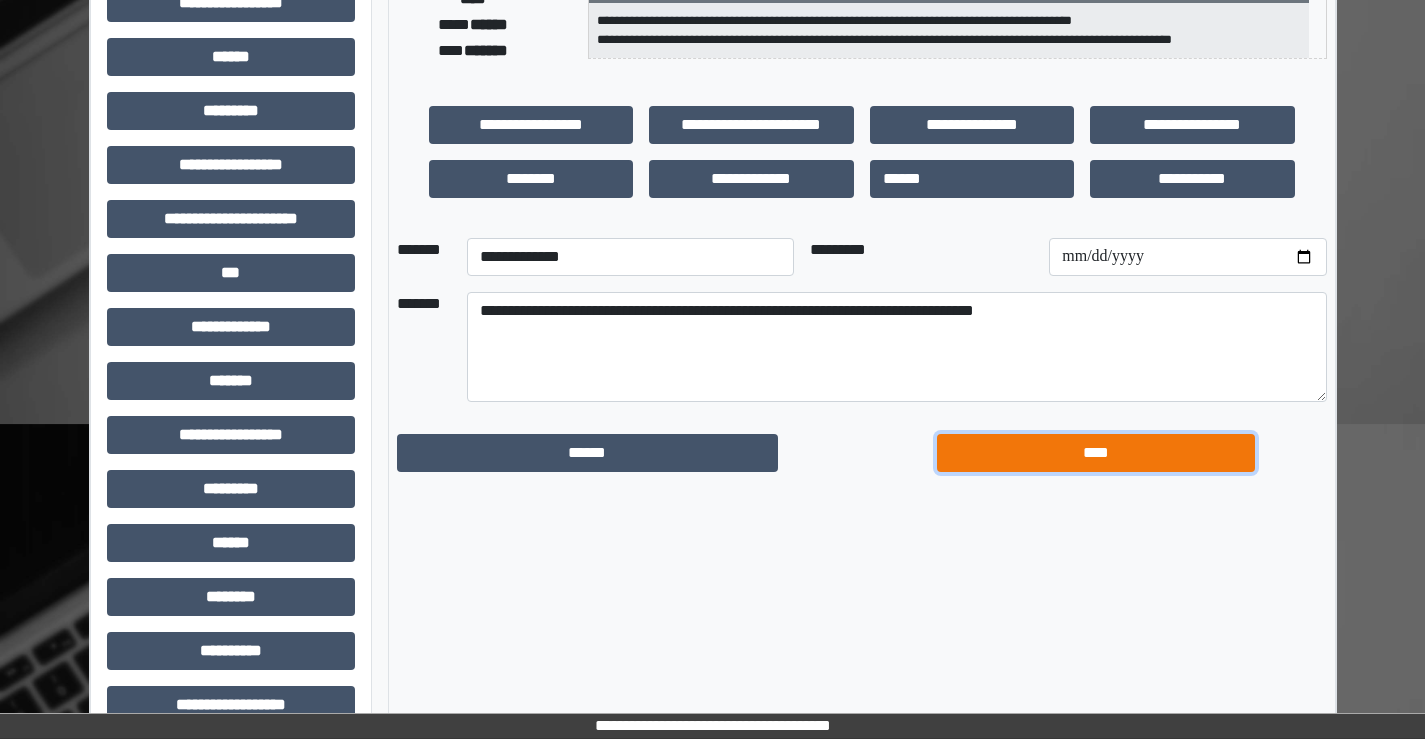 drag, startPoint x: 1129, startPoint y: 450, endPoint x: 1087, endPoint y: 433, distance: 45.310043 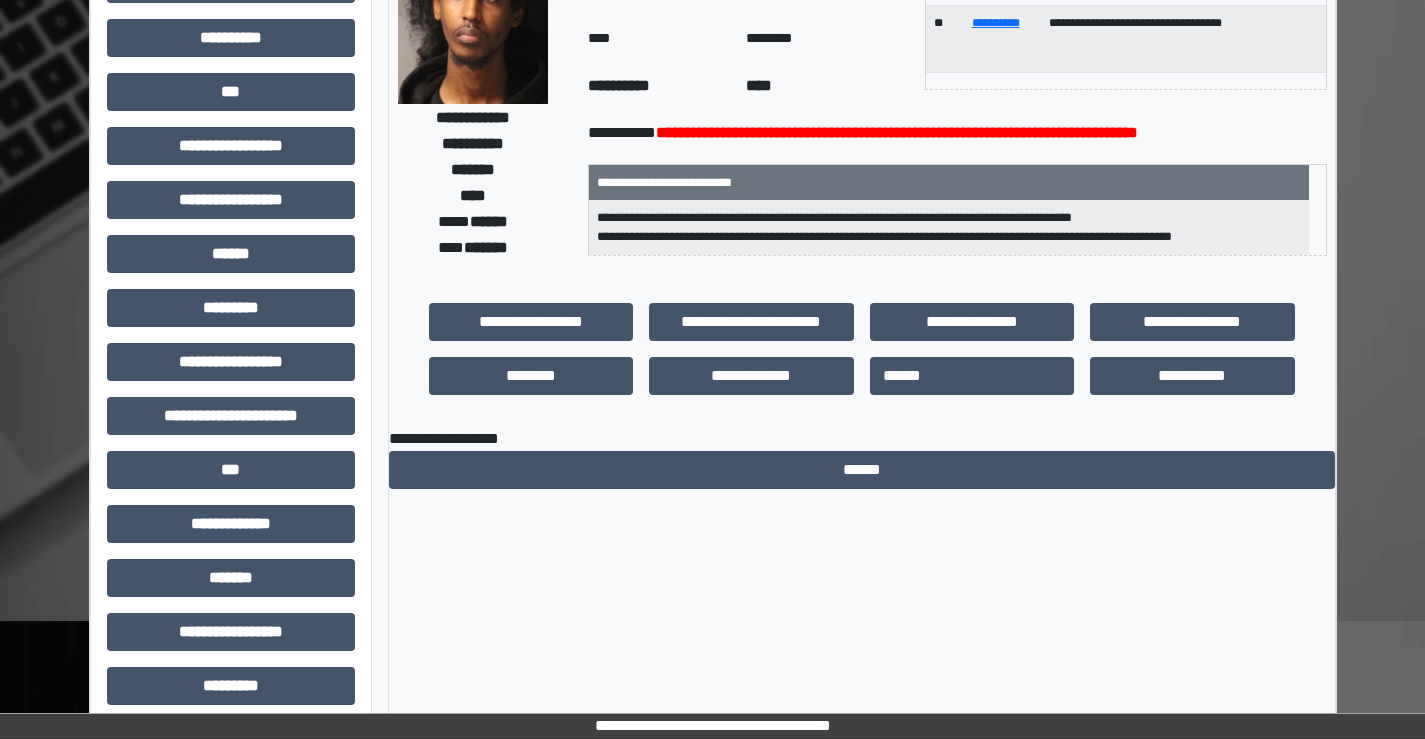 scroll, scrollTop: 0, scrollLeft: 0, axis: both 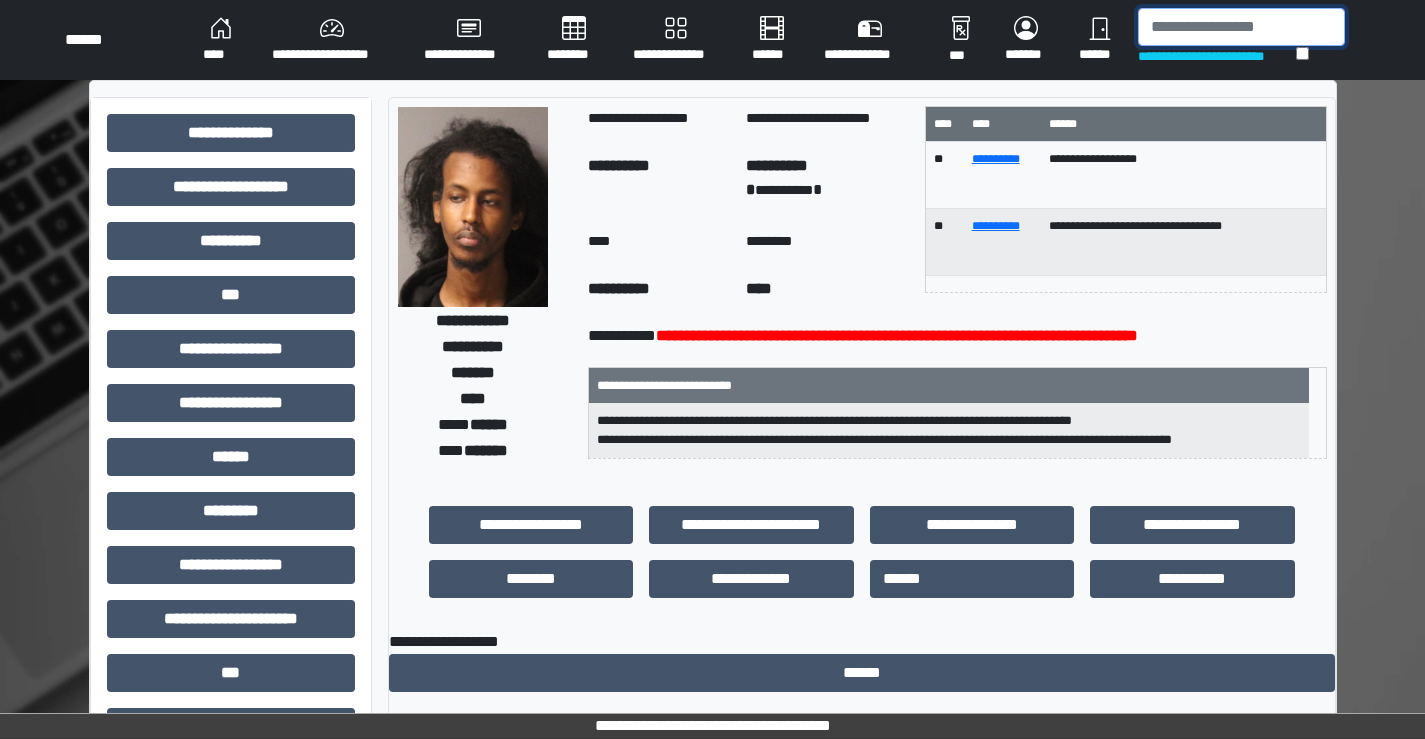 click at bounding box center [1241, 27] 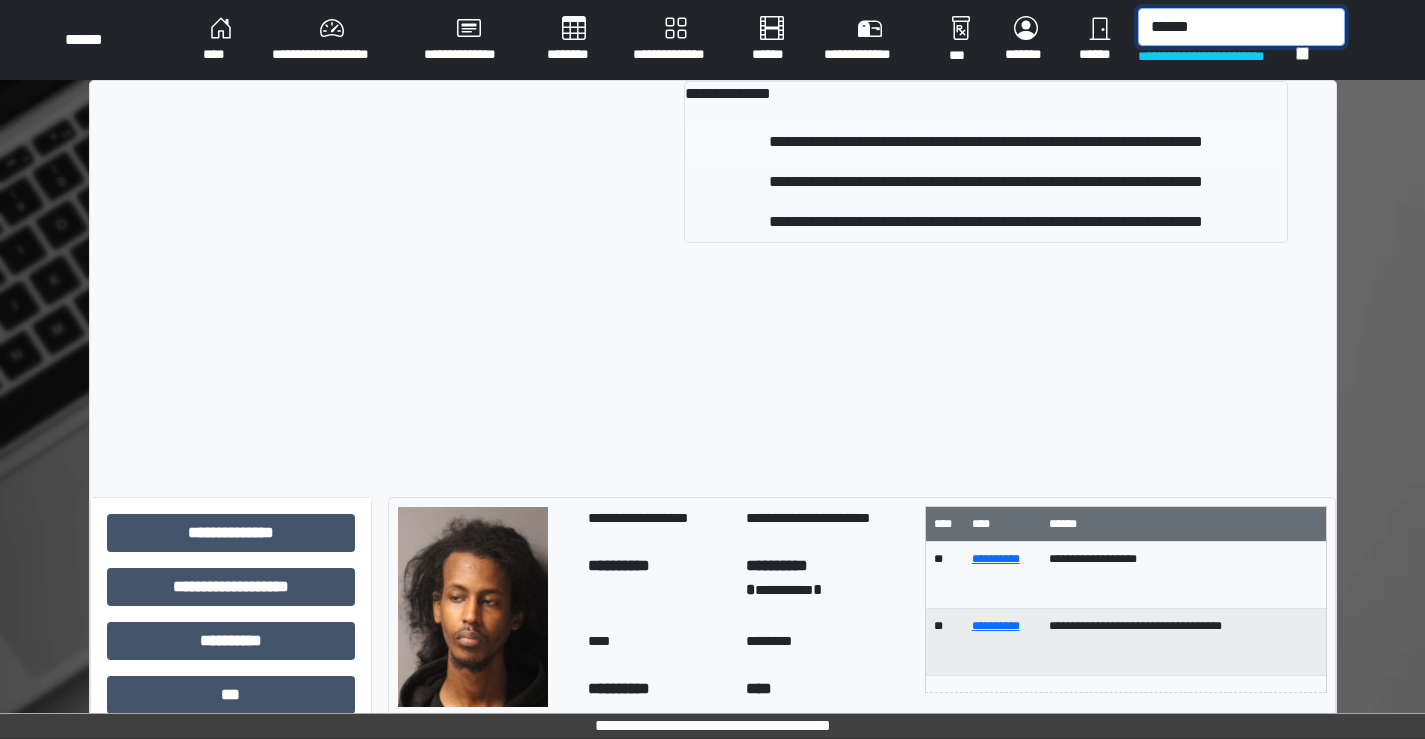 type on "******" 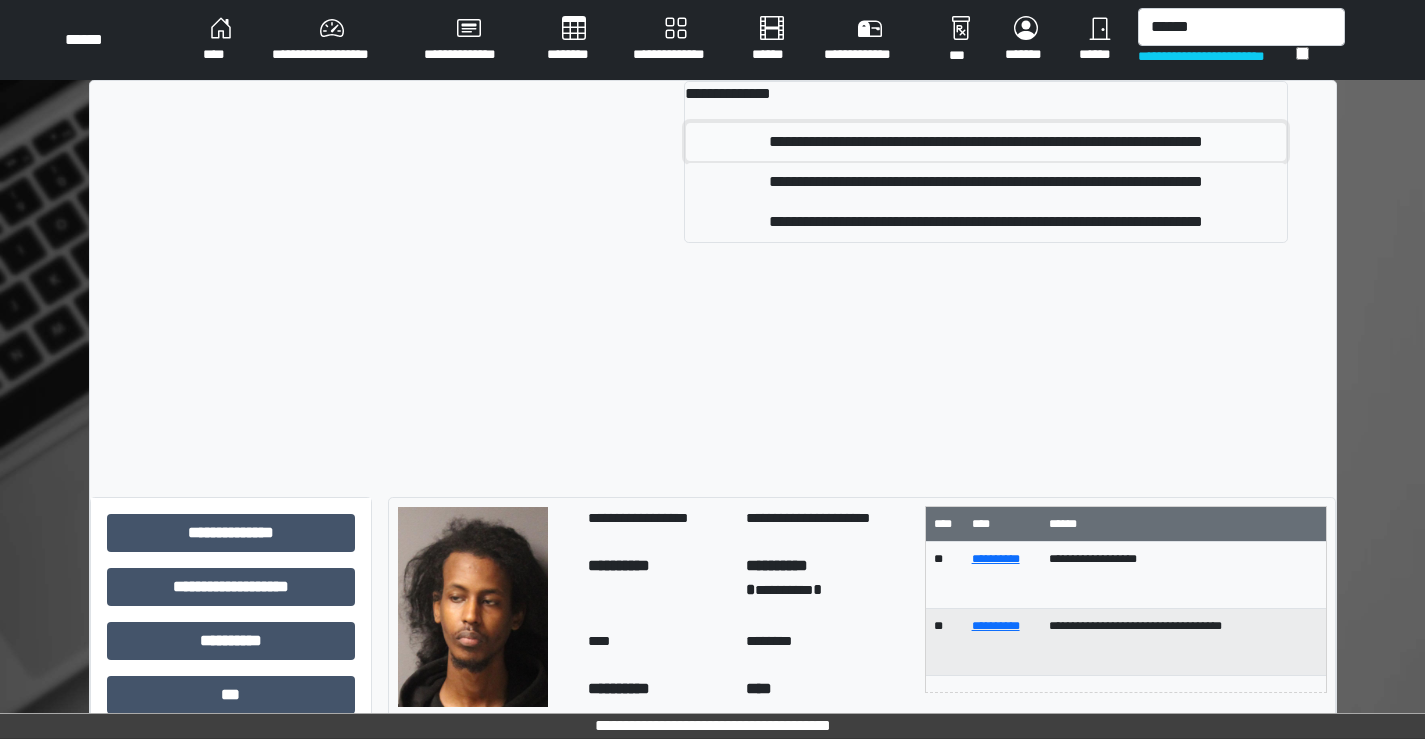click on "**********" at bounding box center (986, 142) 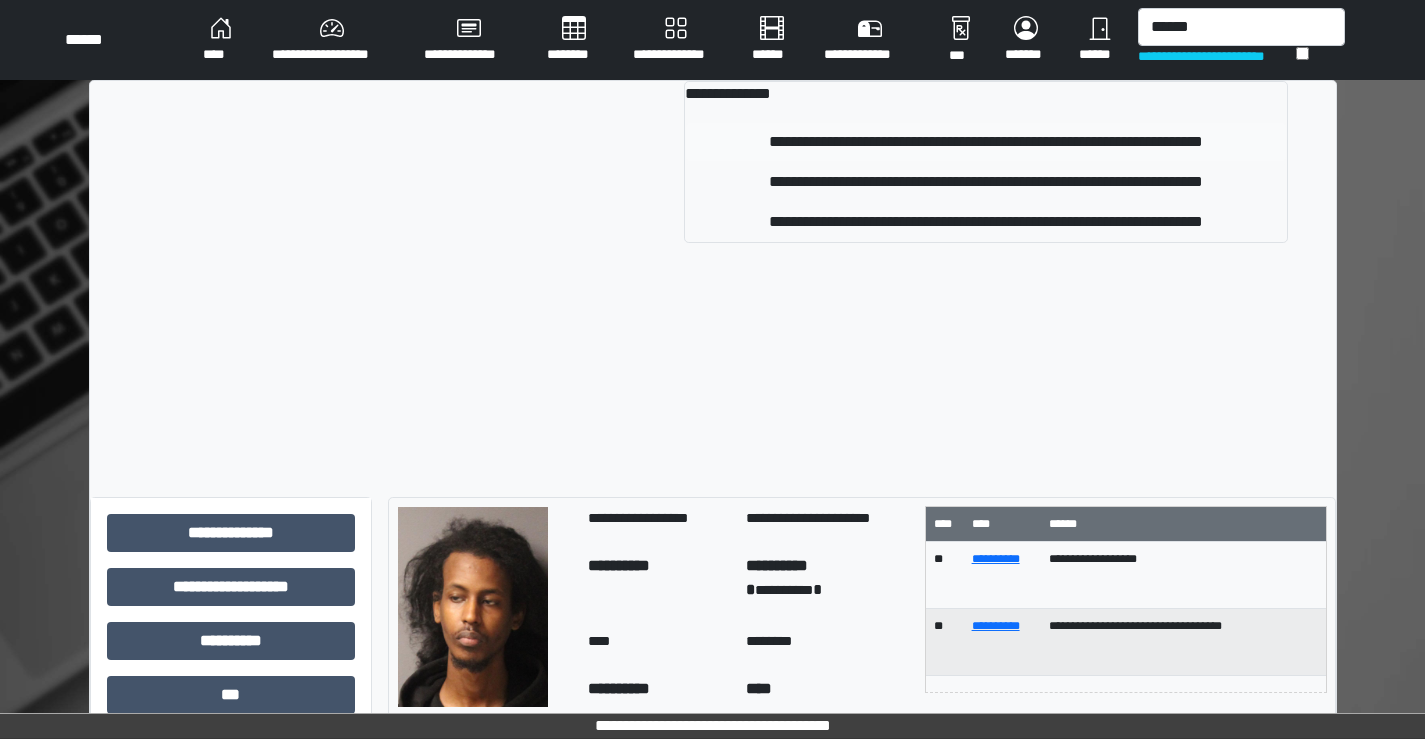 type 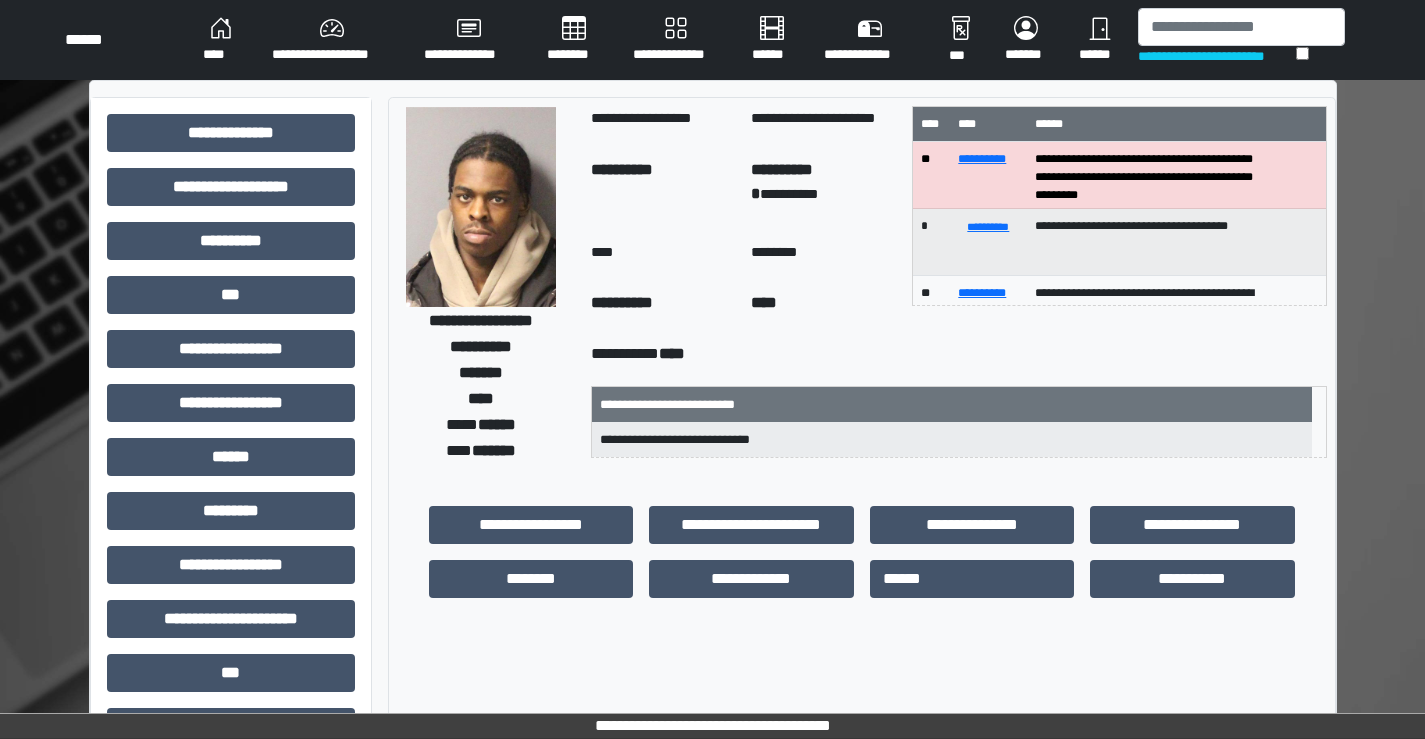 scroll, scrollTop: 22, scrollLeft: 0, axis: vertical 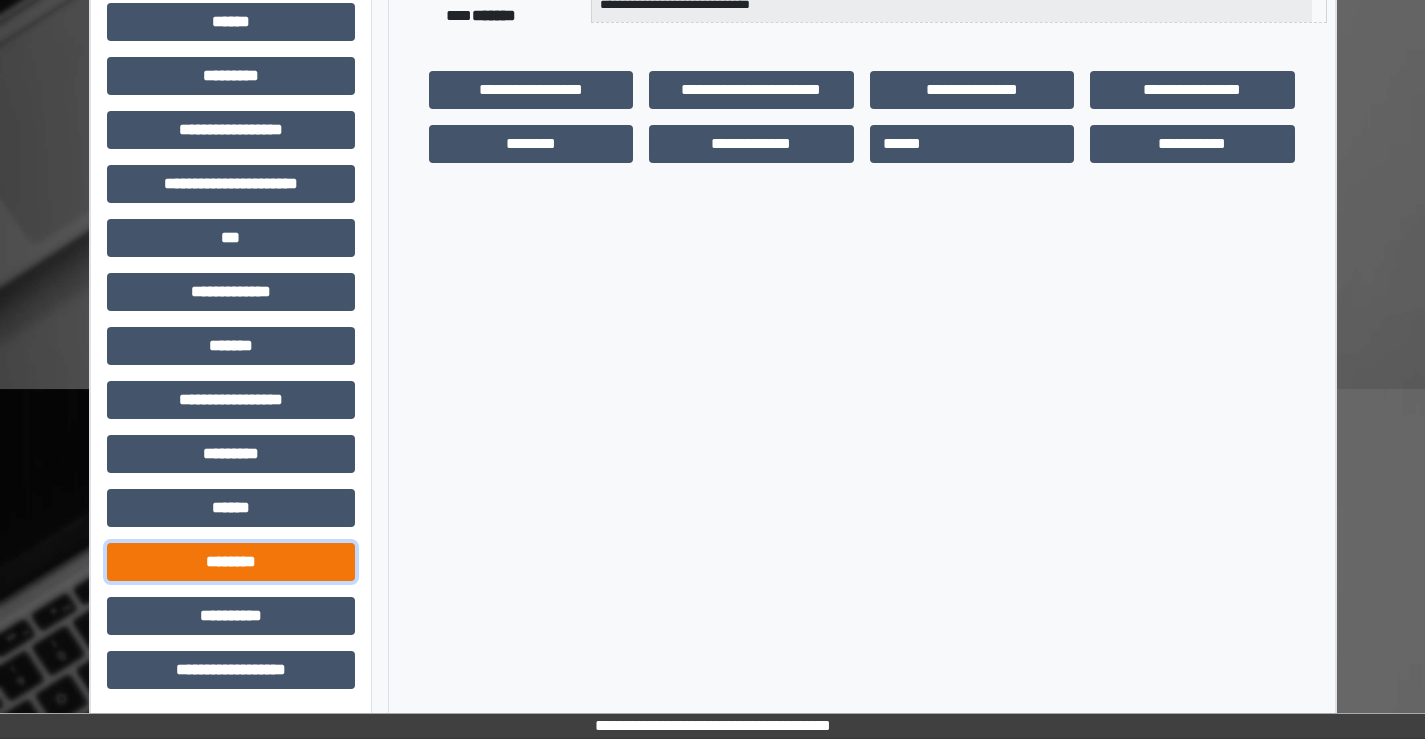 click on "********" at bounding box center (231, 562) 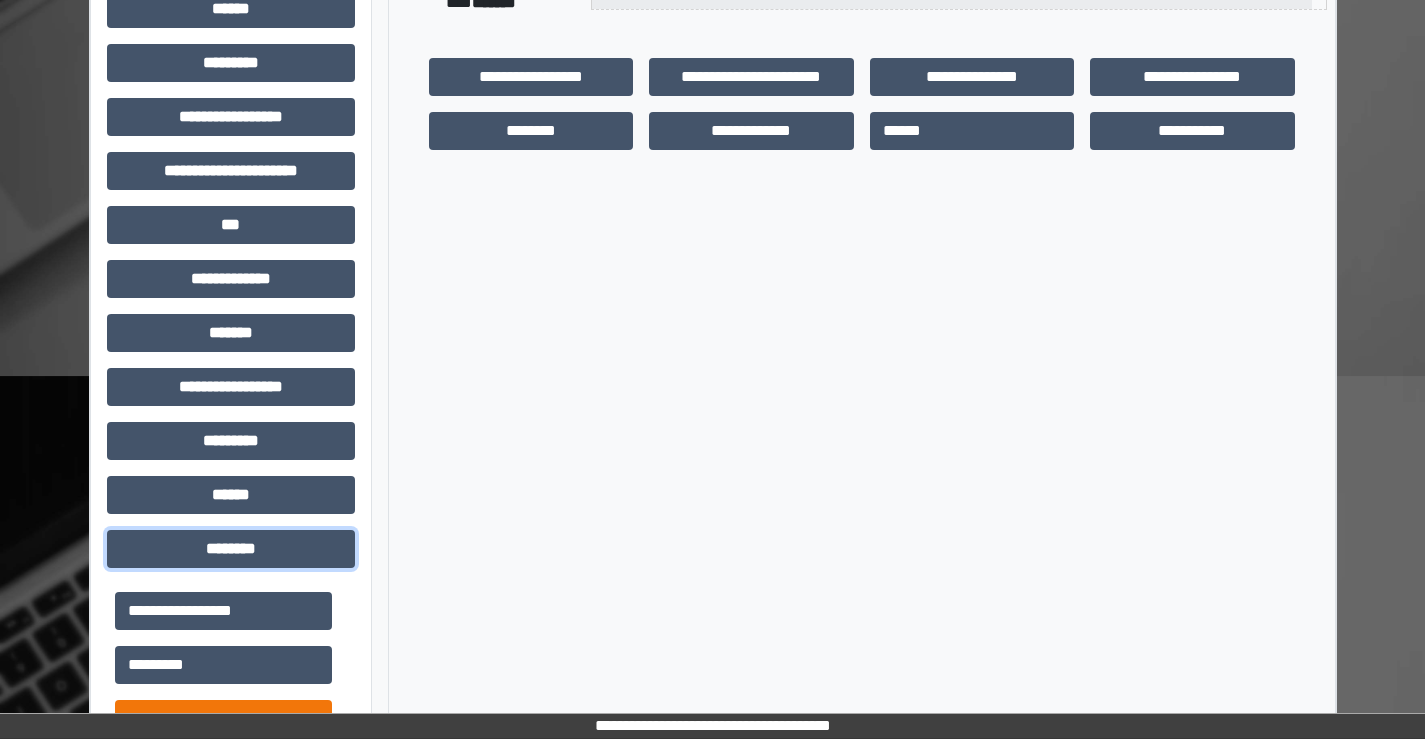 scroll, scrollTop: 835, scrollLeft: 0, axis: vertical 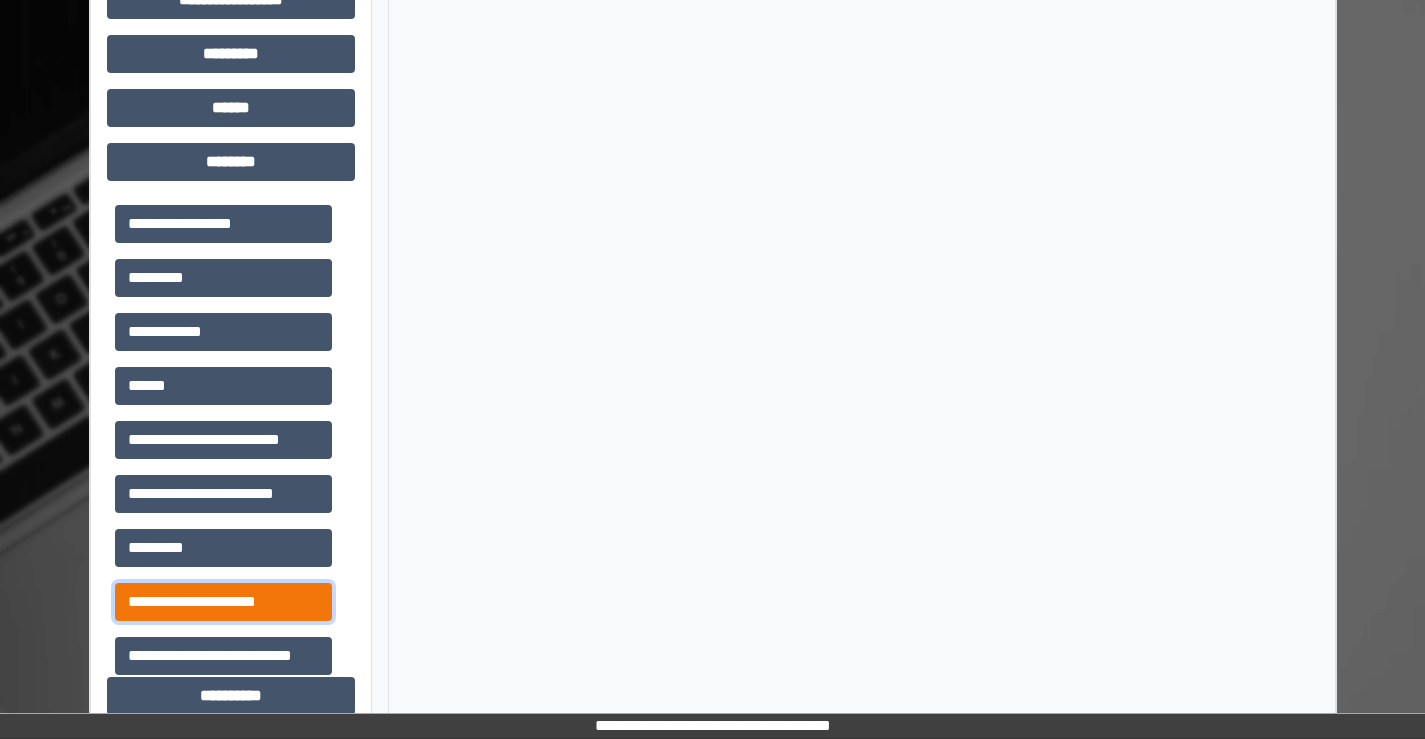click on "**********" at bounding box center [223, 602] 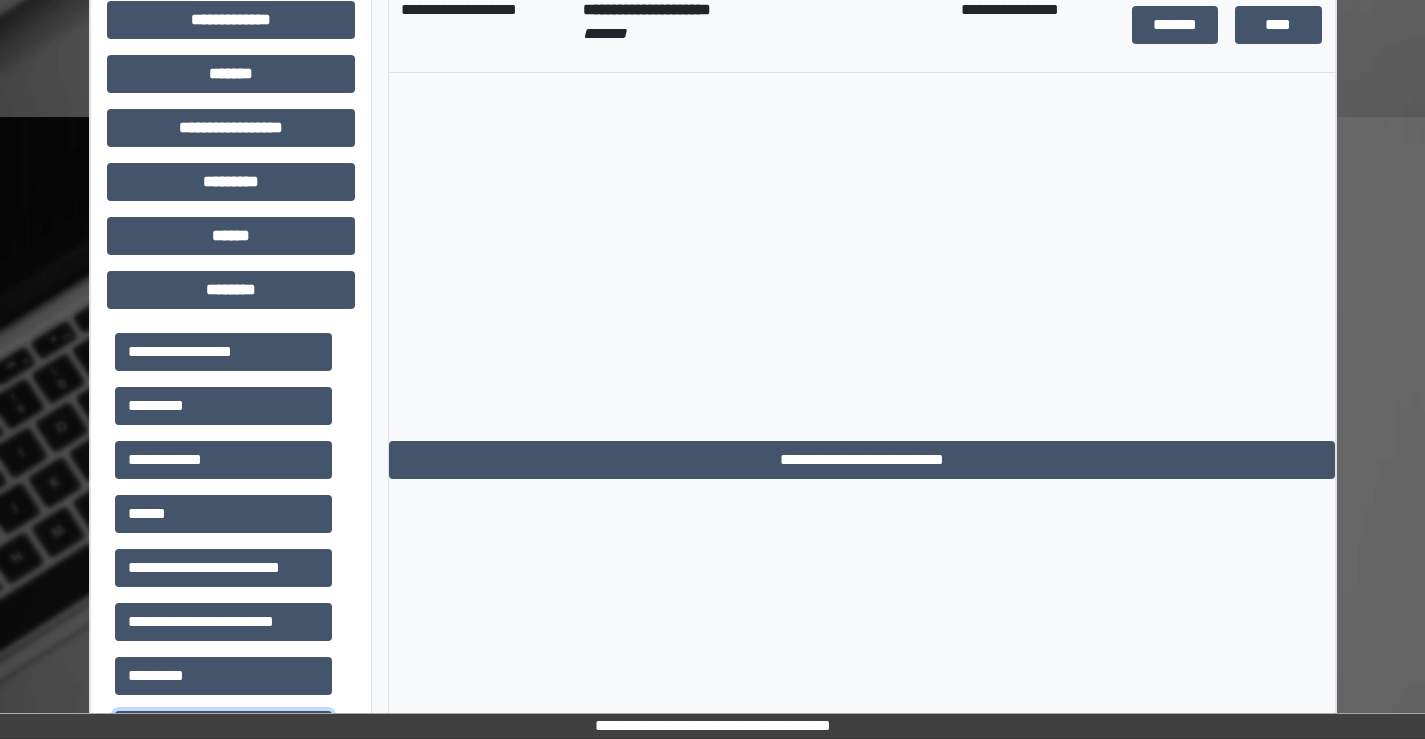 scroll, scrollTop: 435, scrollLeft: 0, axis: vertical 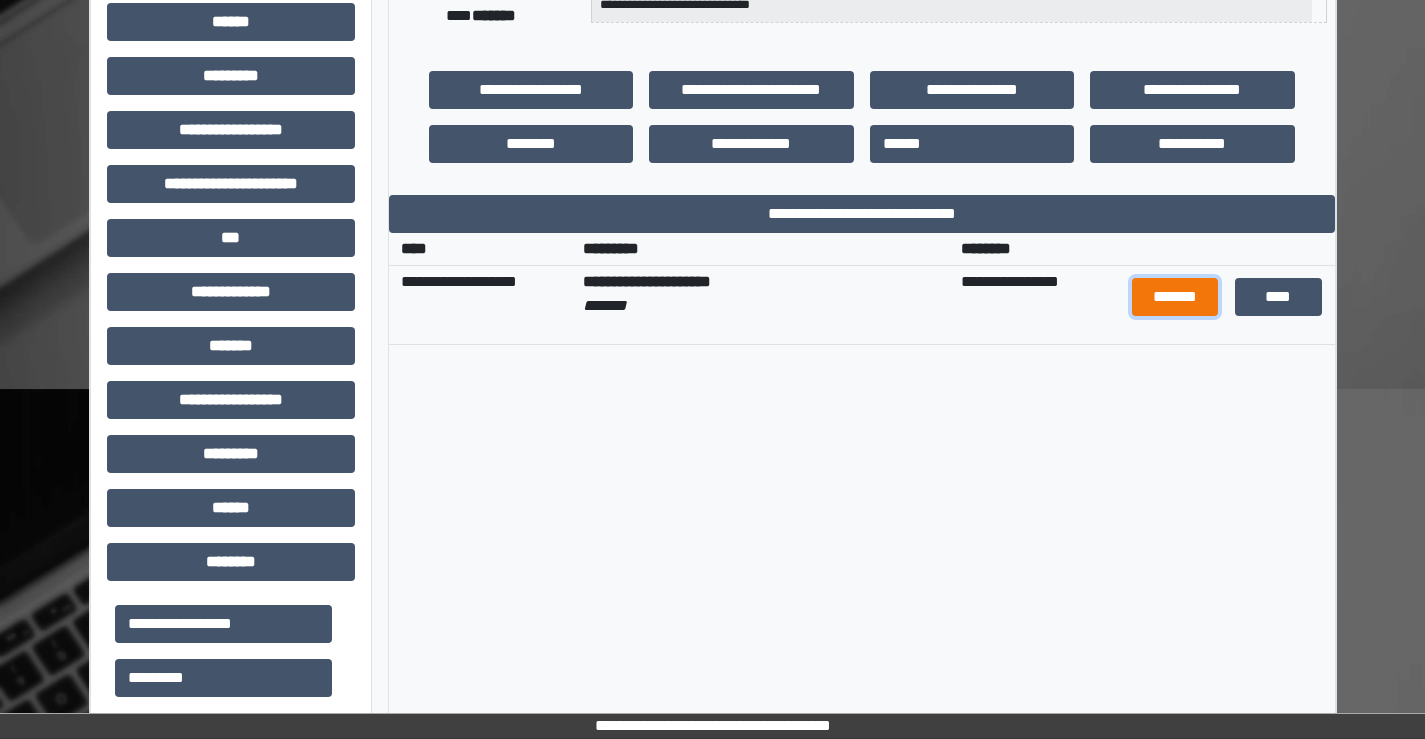click on "*******" at bounding box center (1175, 297) 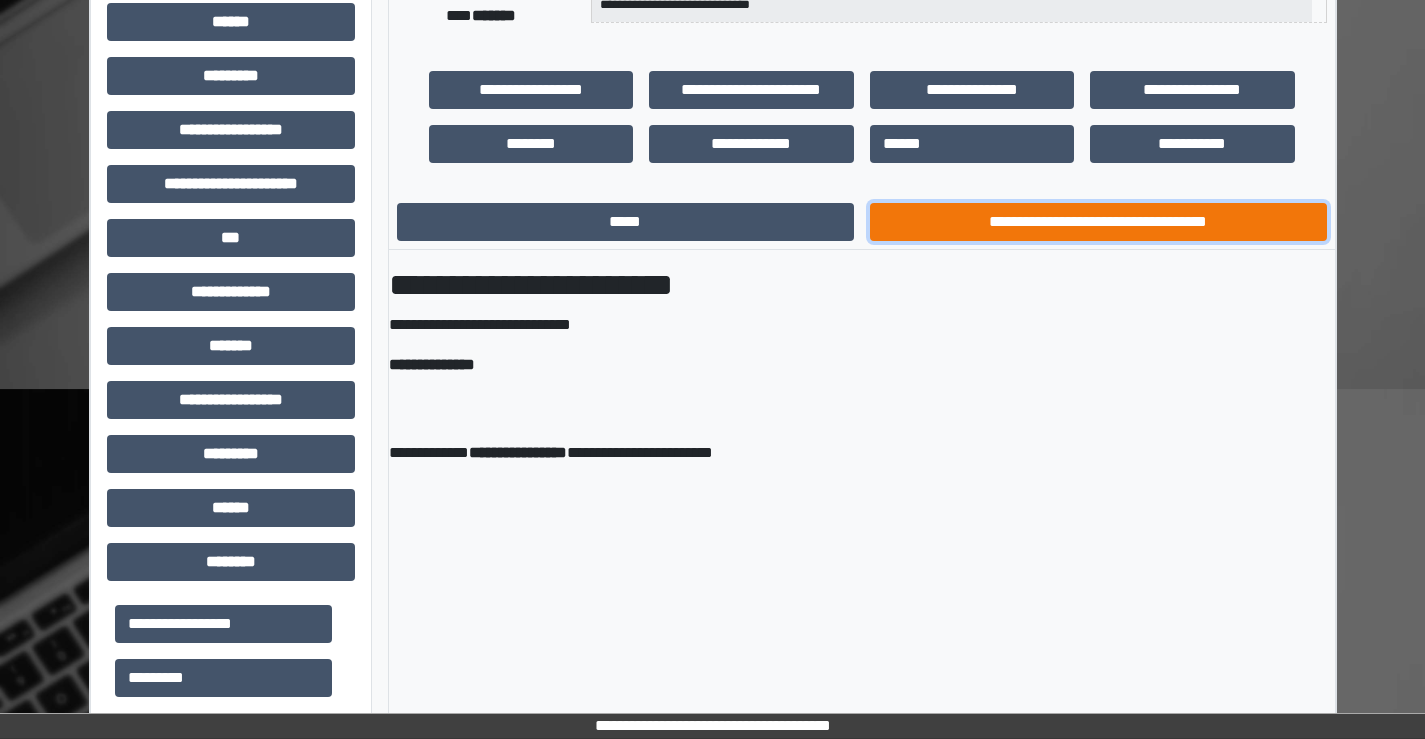 click on "**********" at bounding box center [1098, 222] 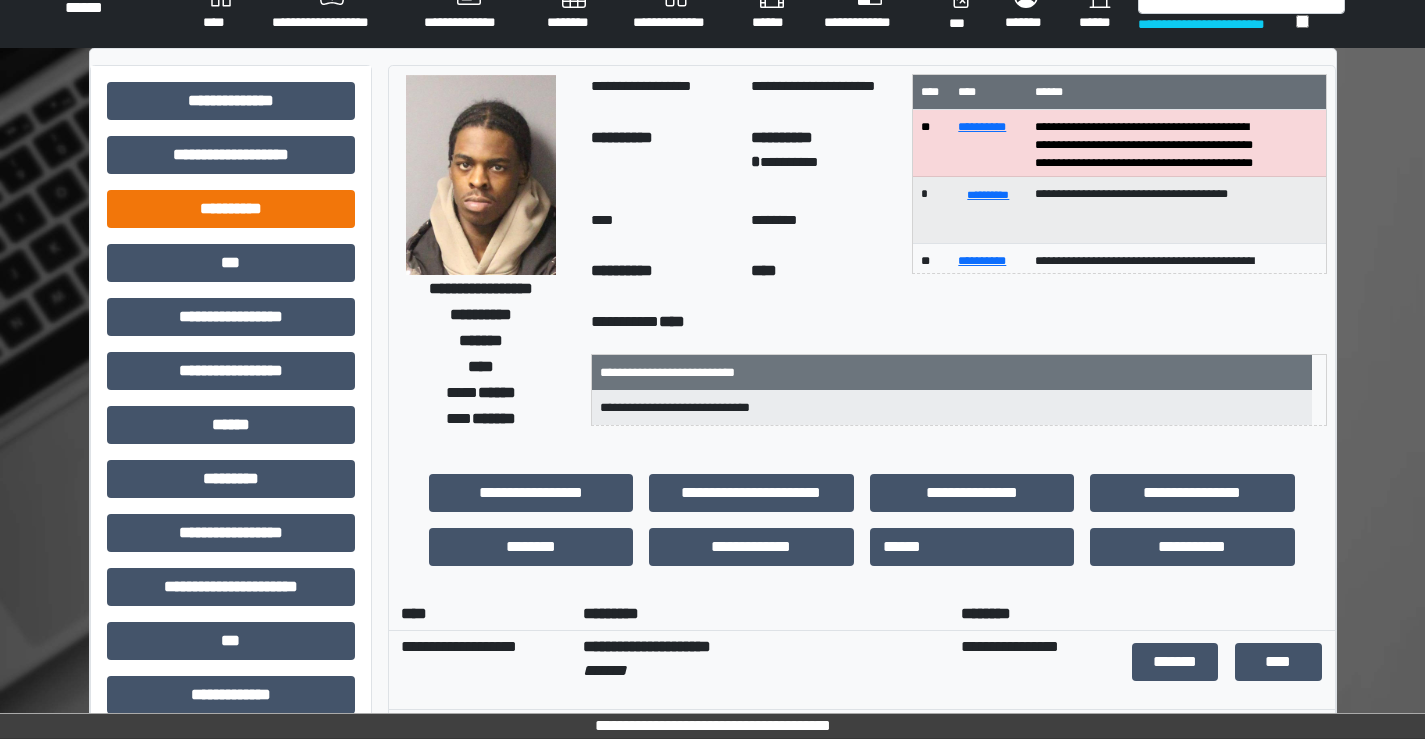 scroll, scrollTop: 0, scrollLeft: 0, axis: both 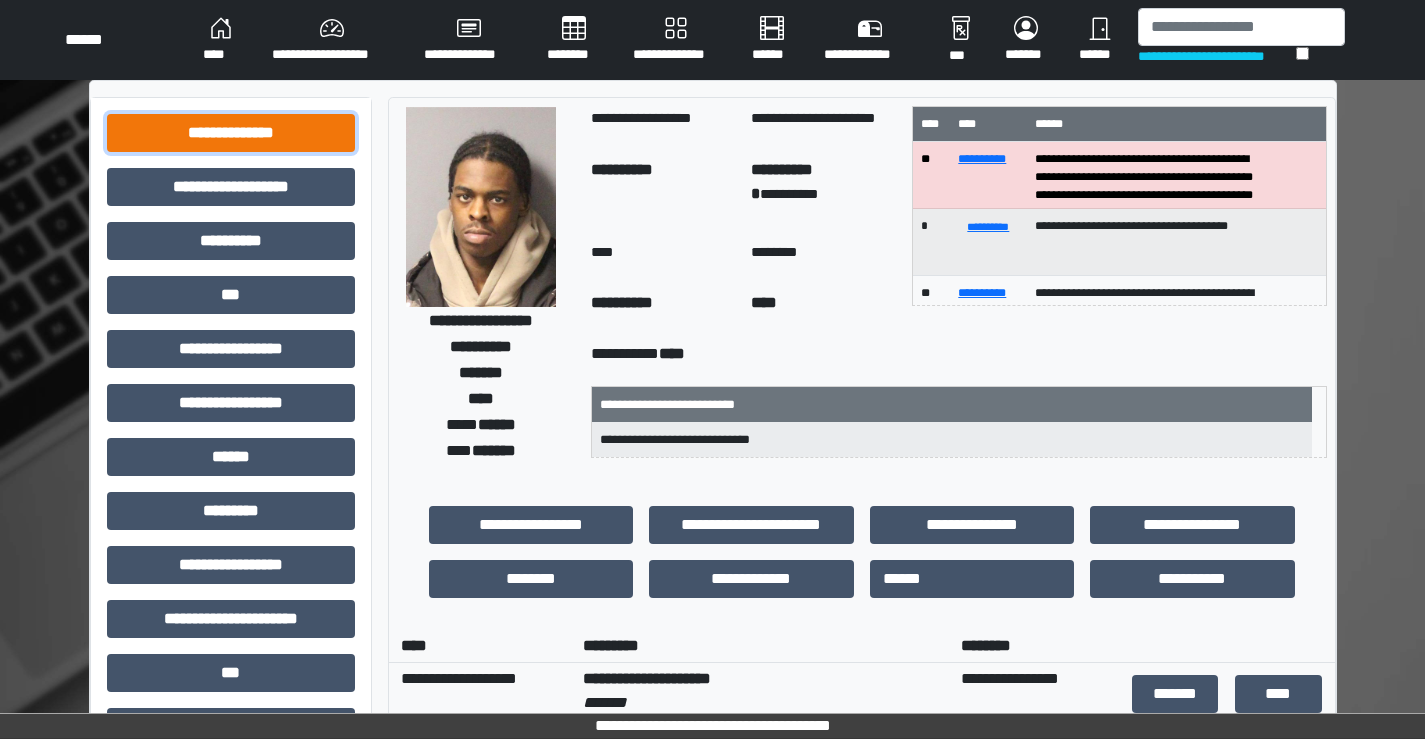 click on "**********" at bounding box center (231, 133) 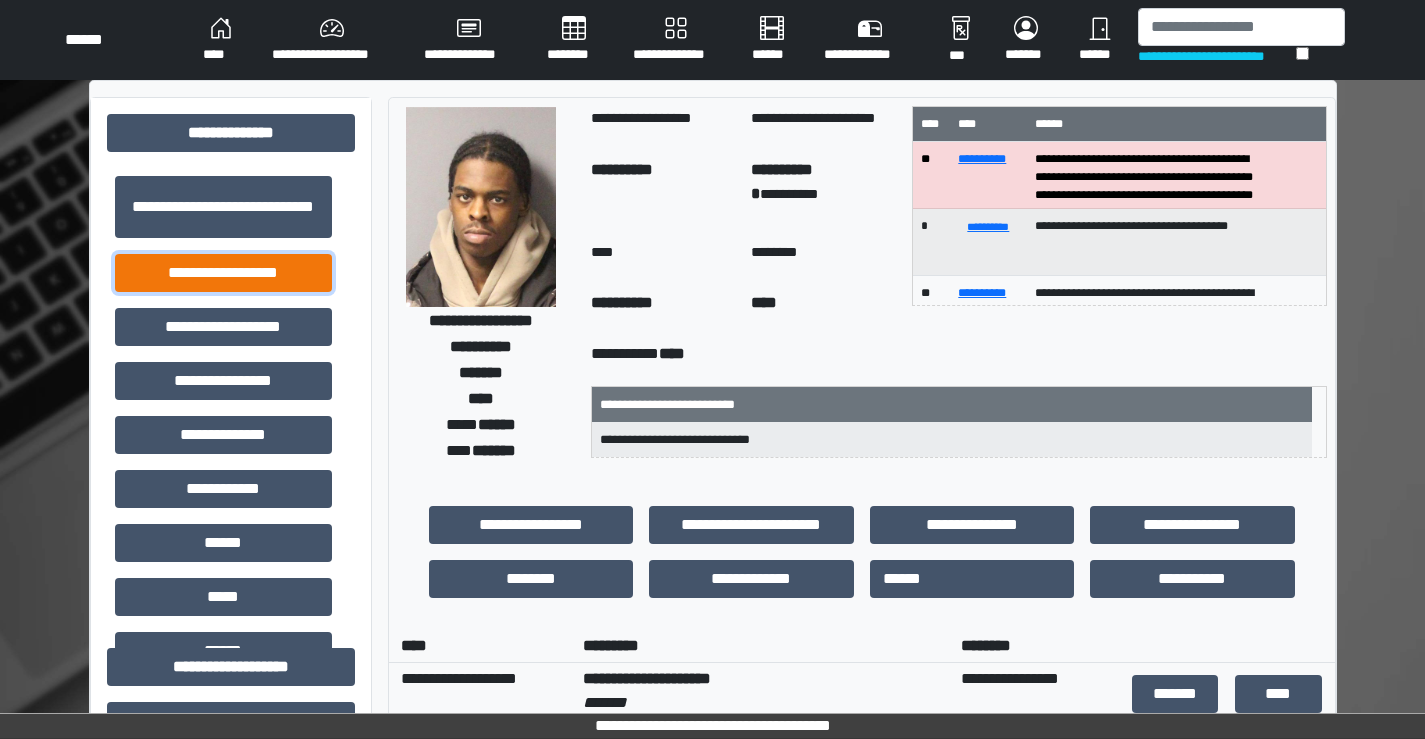 click on "**********" at bounding box center [223, 273] 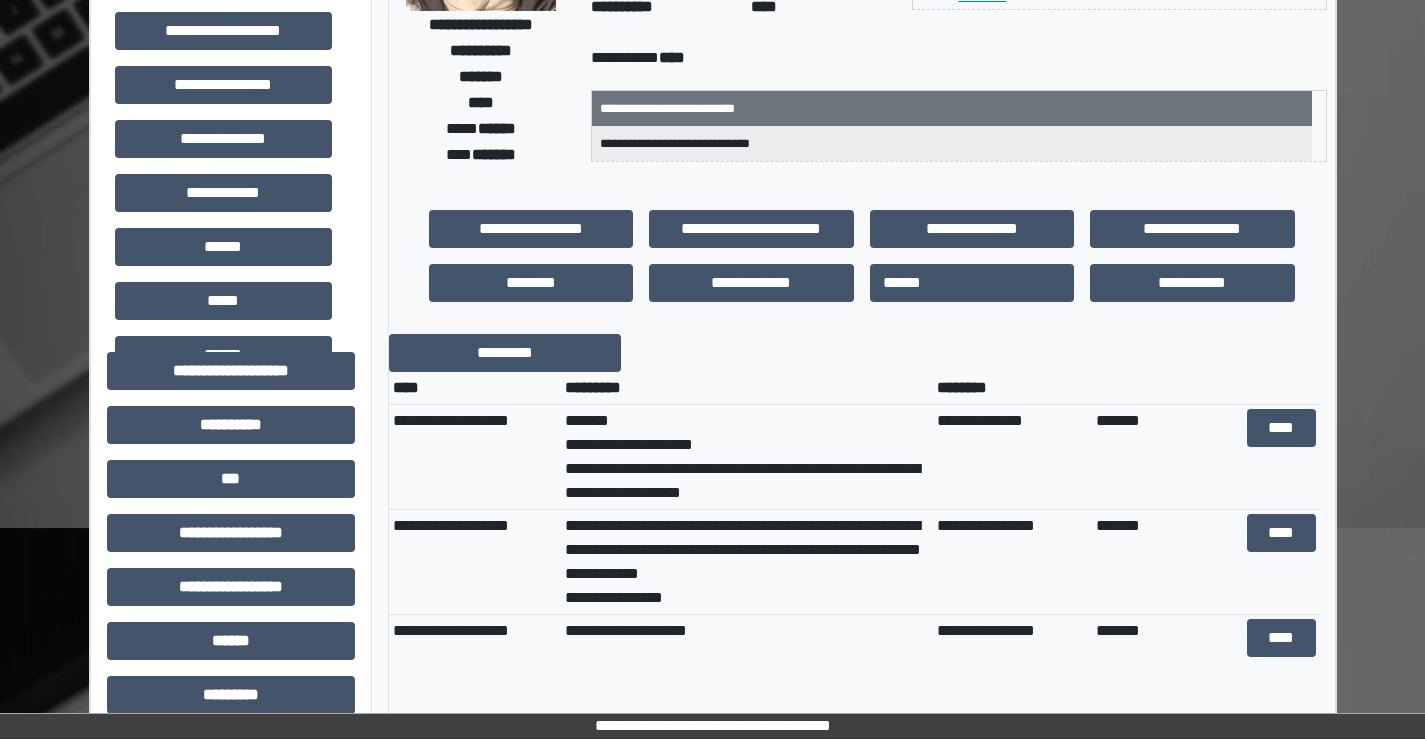 scroll, scrollTop: 600, scrollLeft: 0, axis: vertical 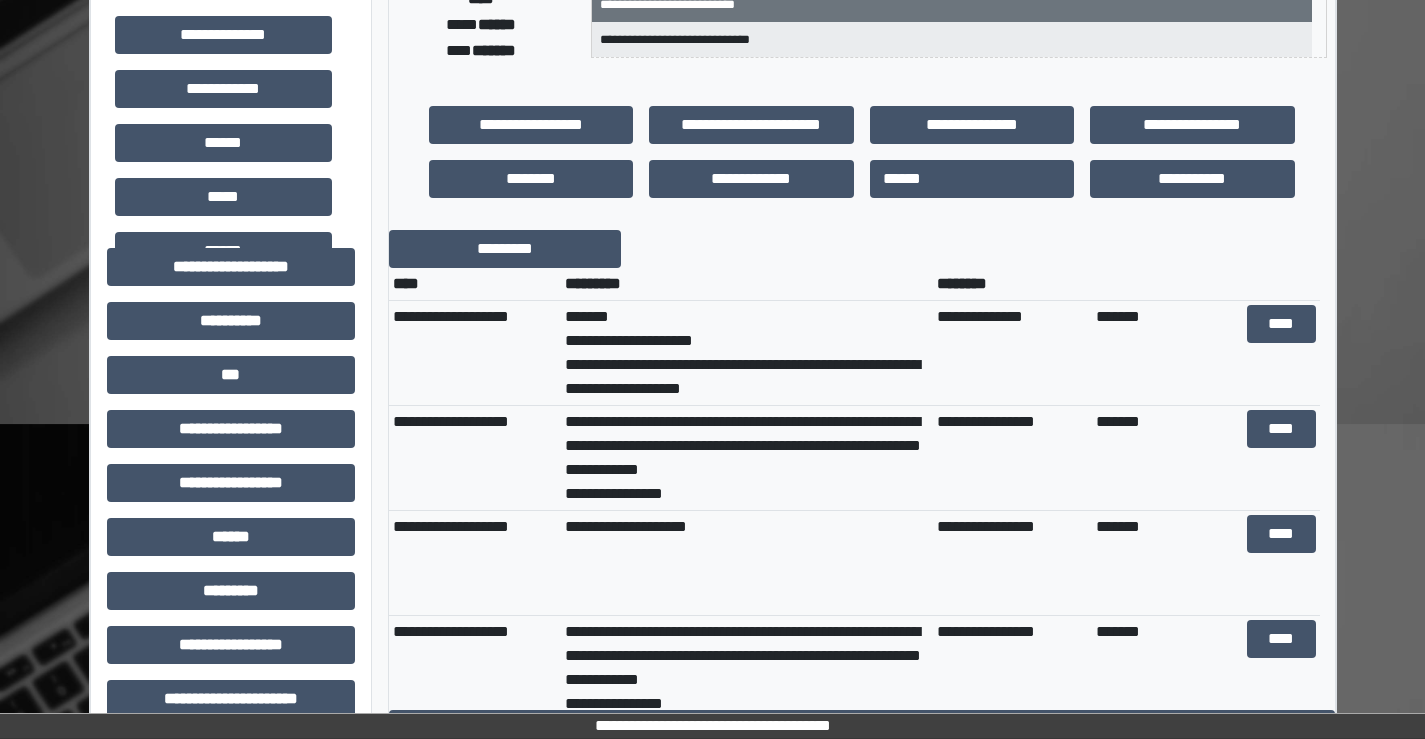 click on "**********" at bounding box center [713, 707] 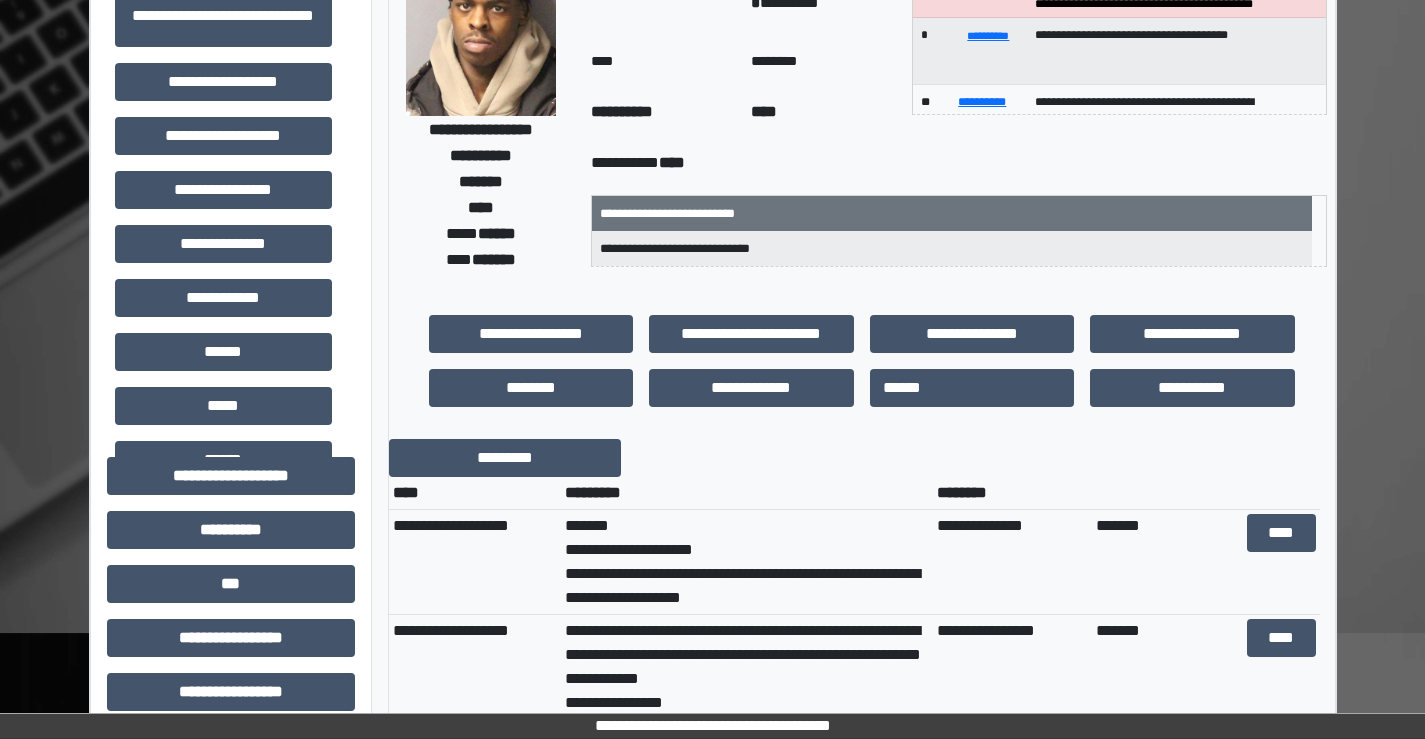 scroll, scrollTop: 200, scrollLeft: 0, axis: vertical 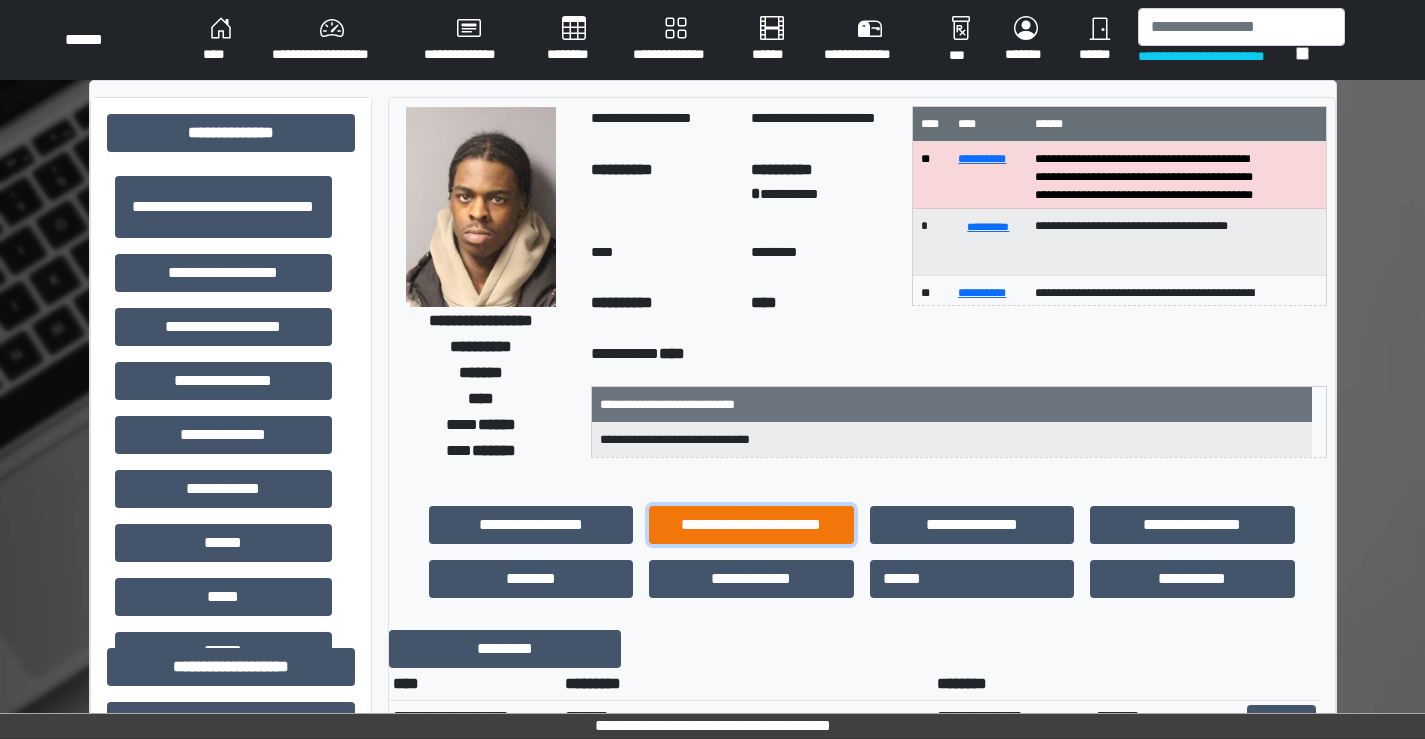 click on "**********" at bounding box center [751, 525] 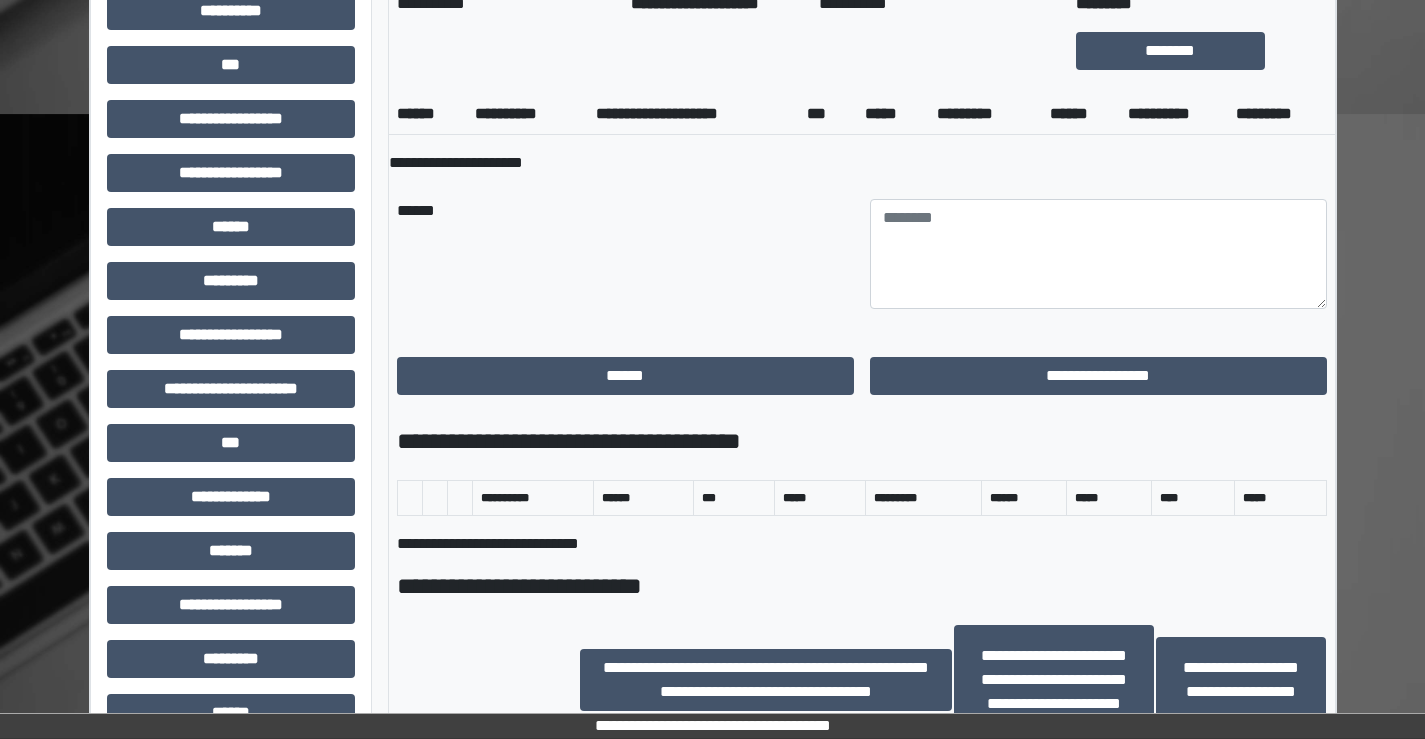 scroll, scrollTop: 1000, scrollLeft: 0, axis: vertical 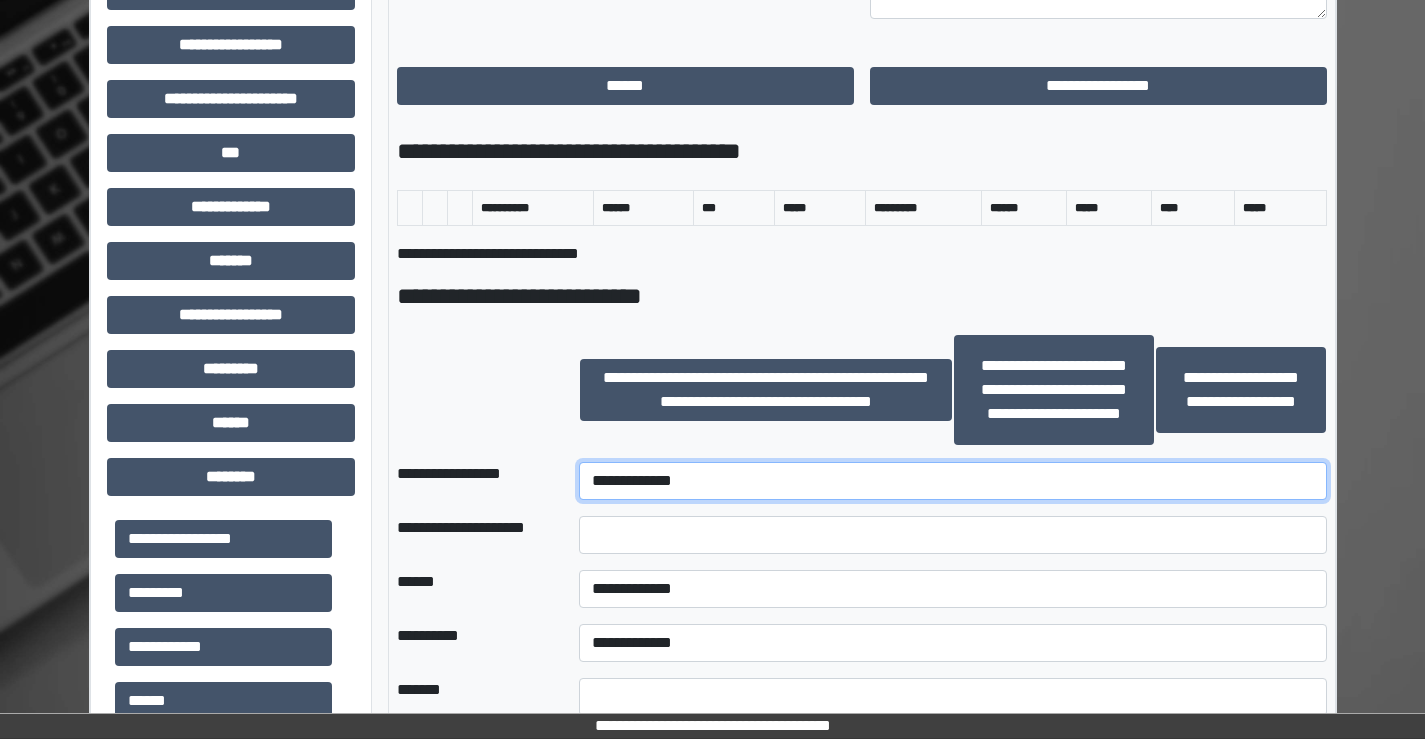click on "**********" at bounding box center (952, 481) 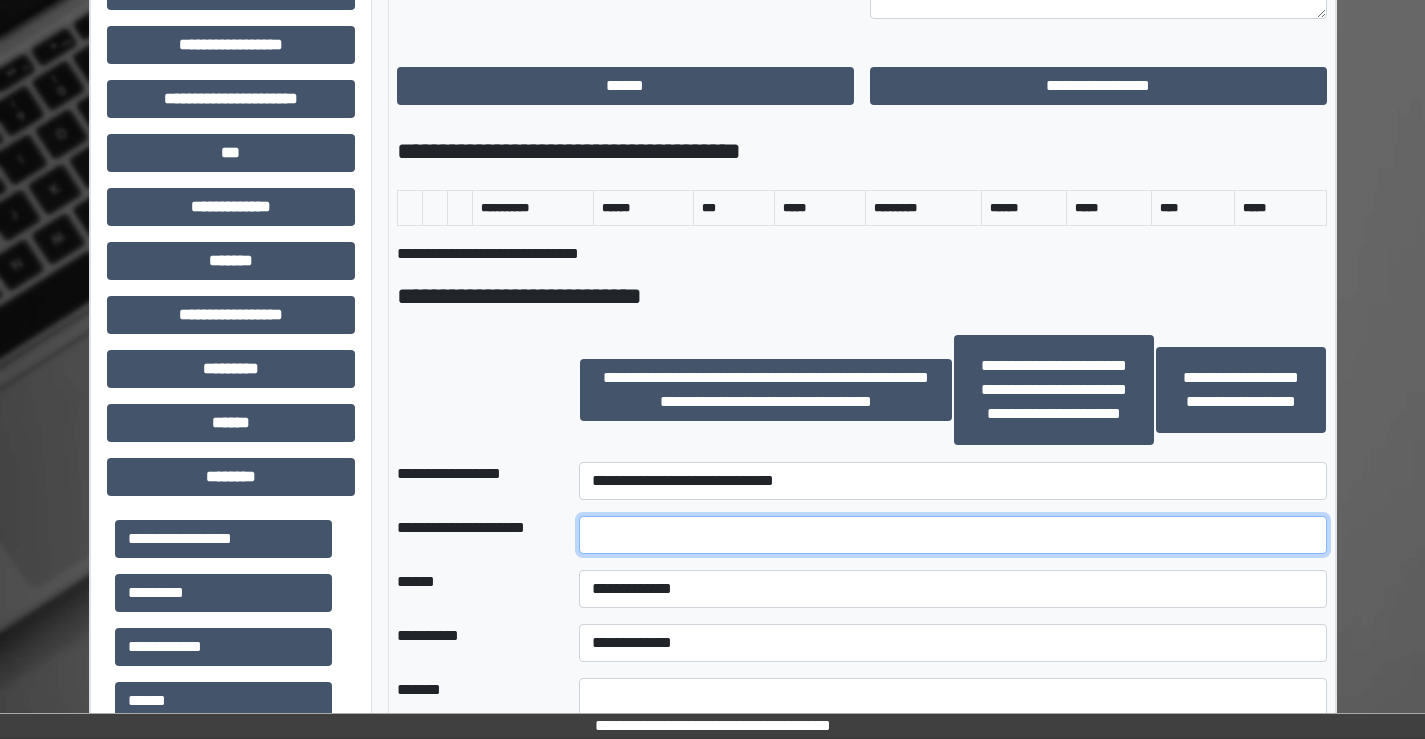 click at bounding box center [952, 535] 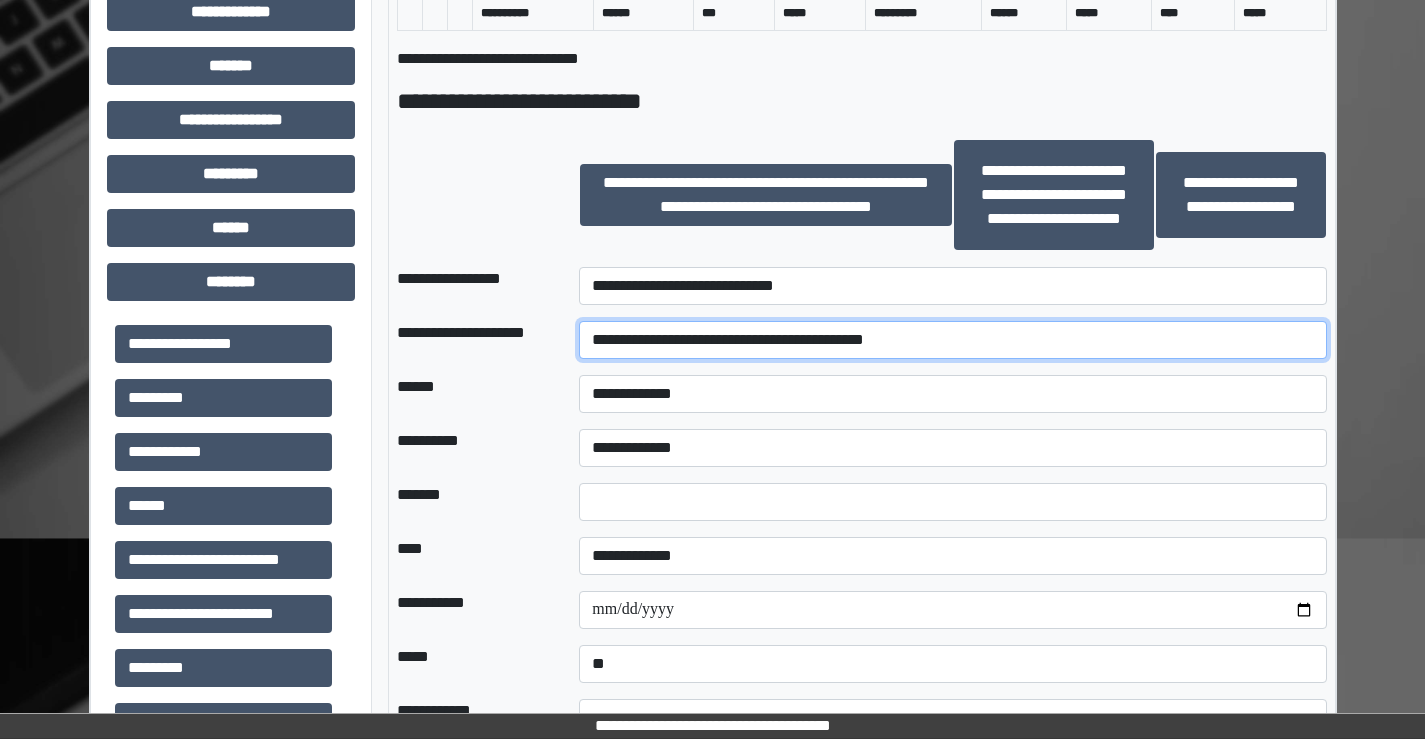 scroll, scrollTop: 1200, scrollLeft: 0, axis: vertical 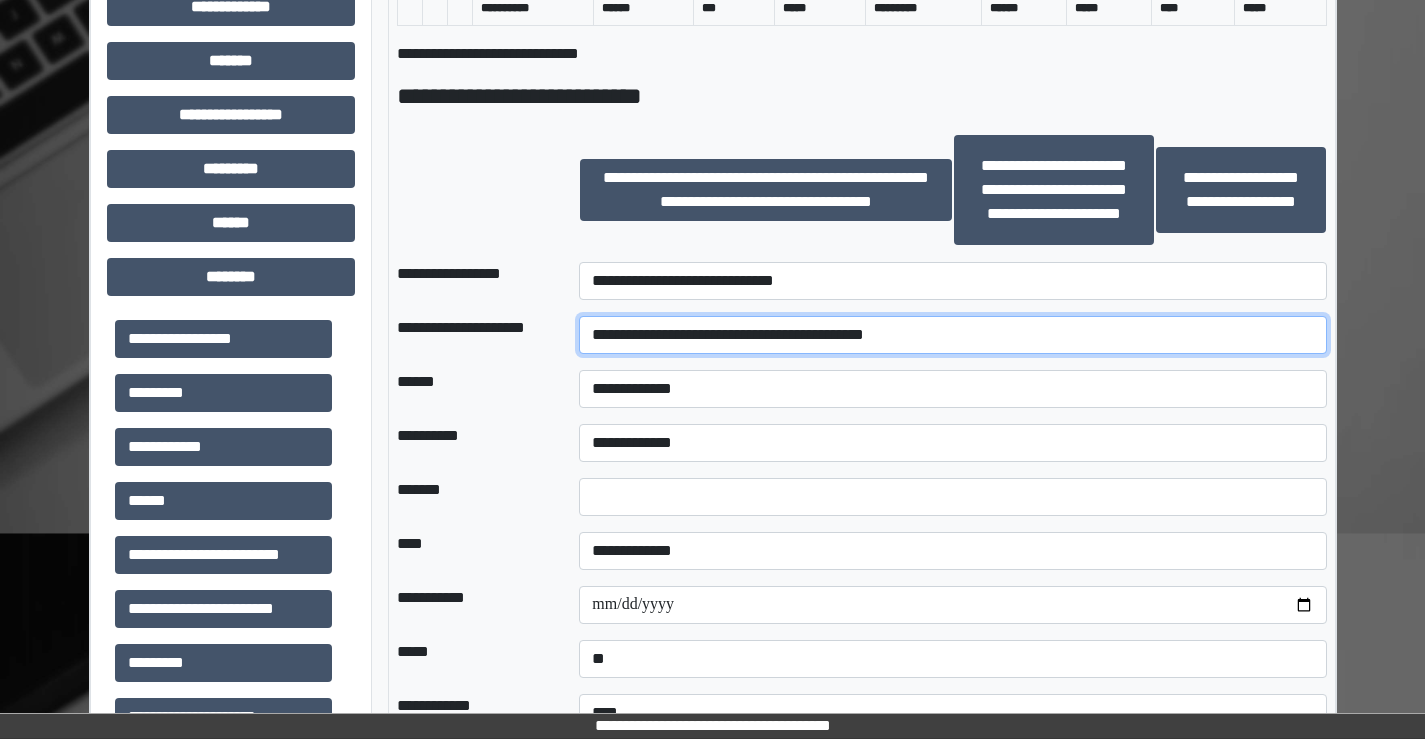 type on "**********" 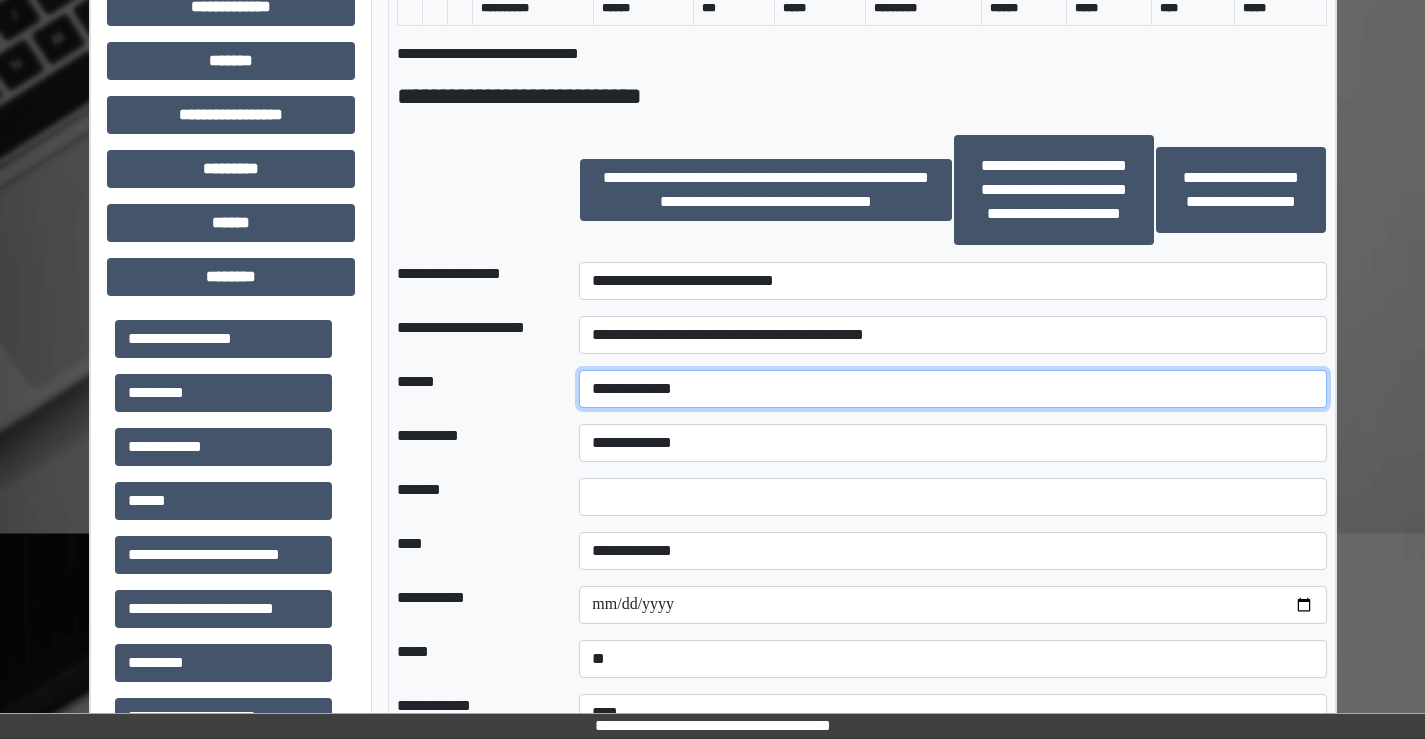 click on "**********" at bounding box center [952, 389] 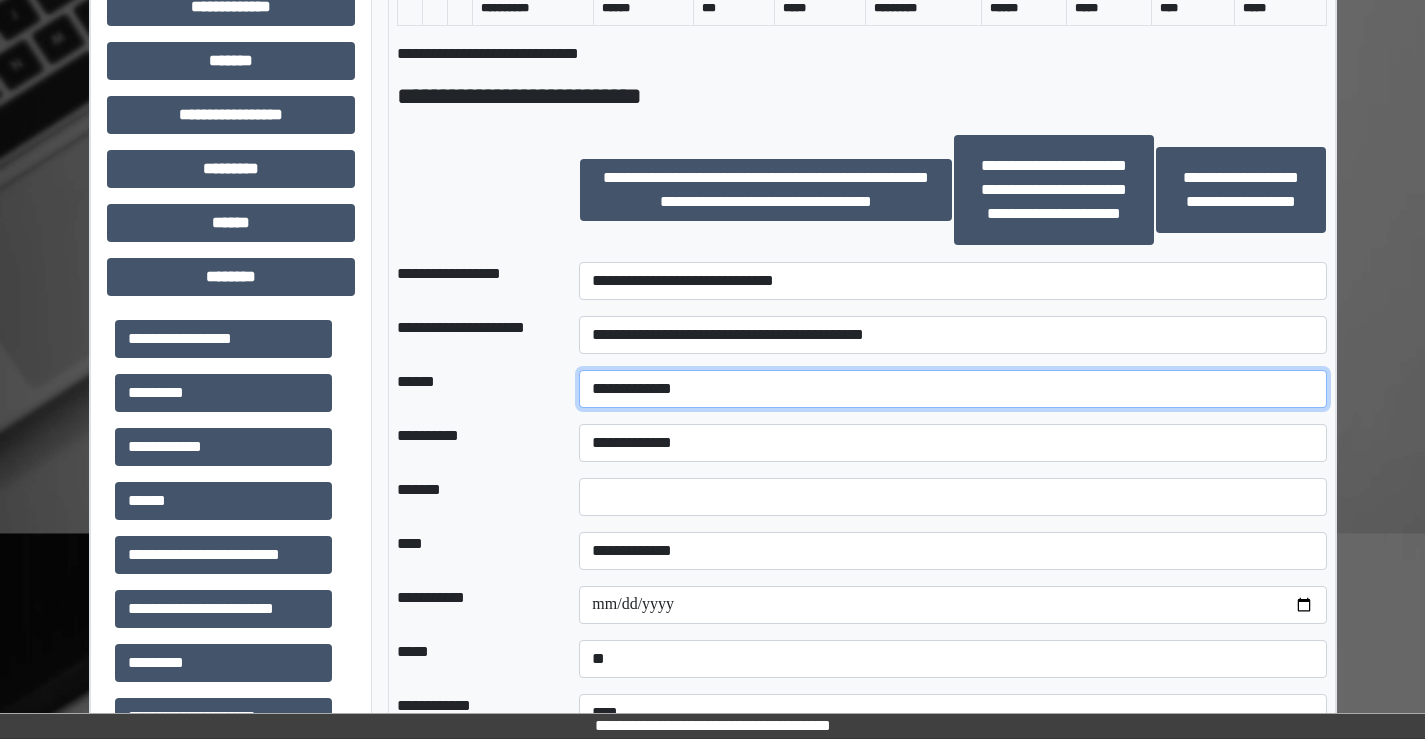 select on "*" 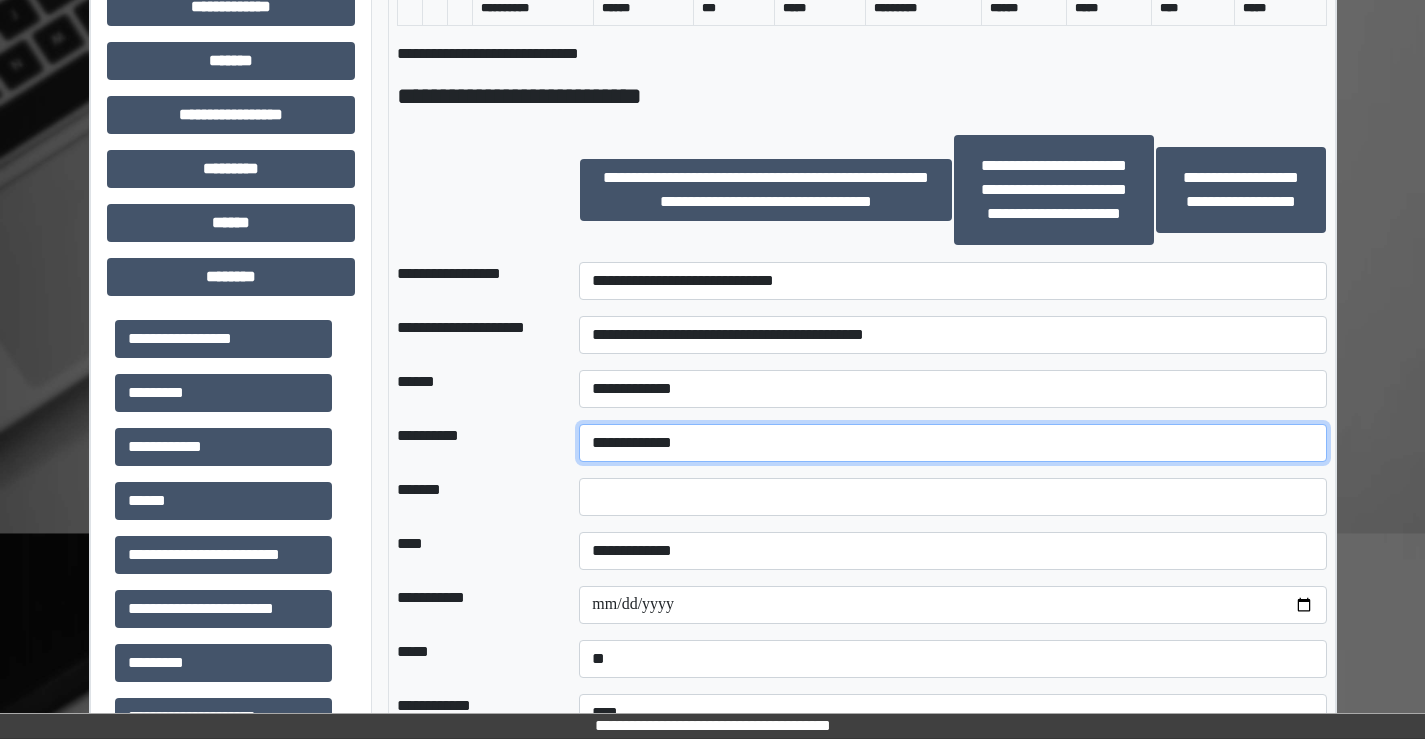 click on "**********" at bounding box center (952, 443) 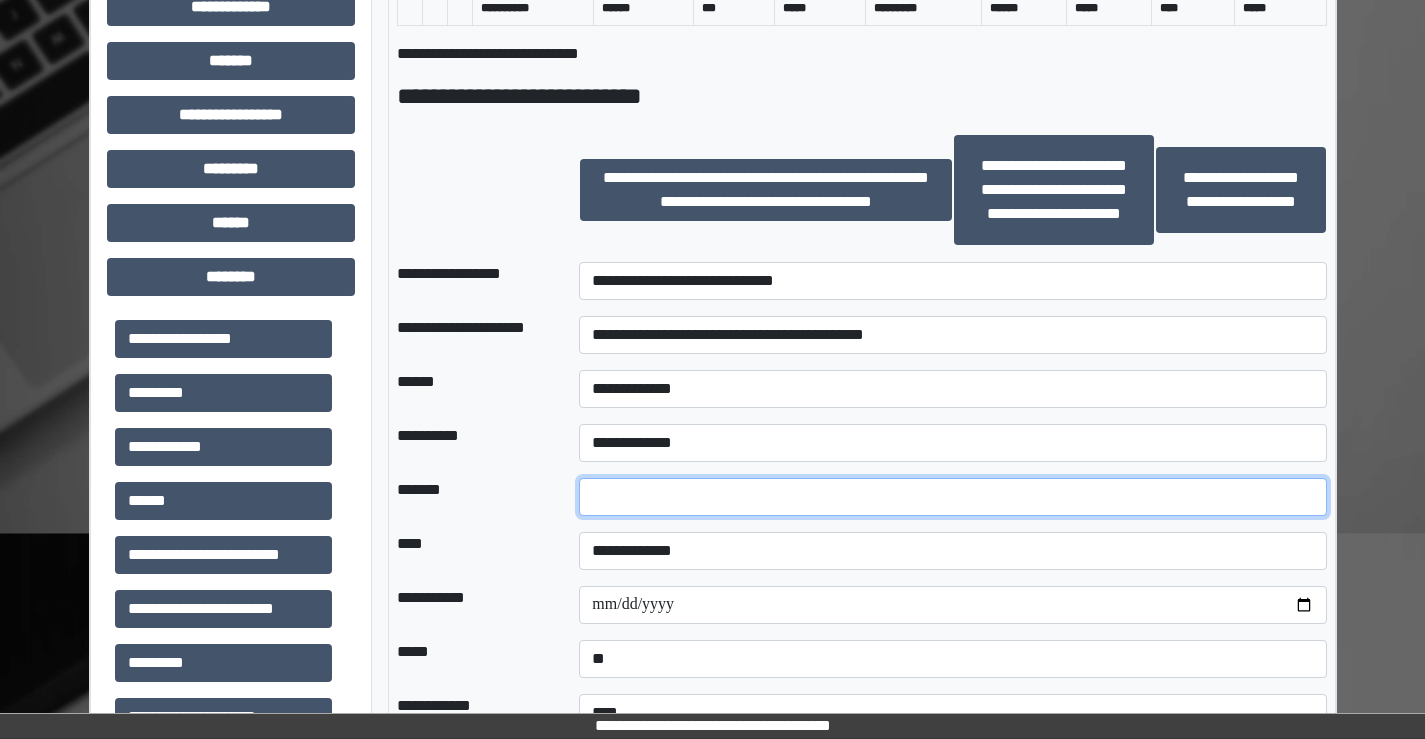 click at bounding box center [952, 497] 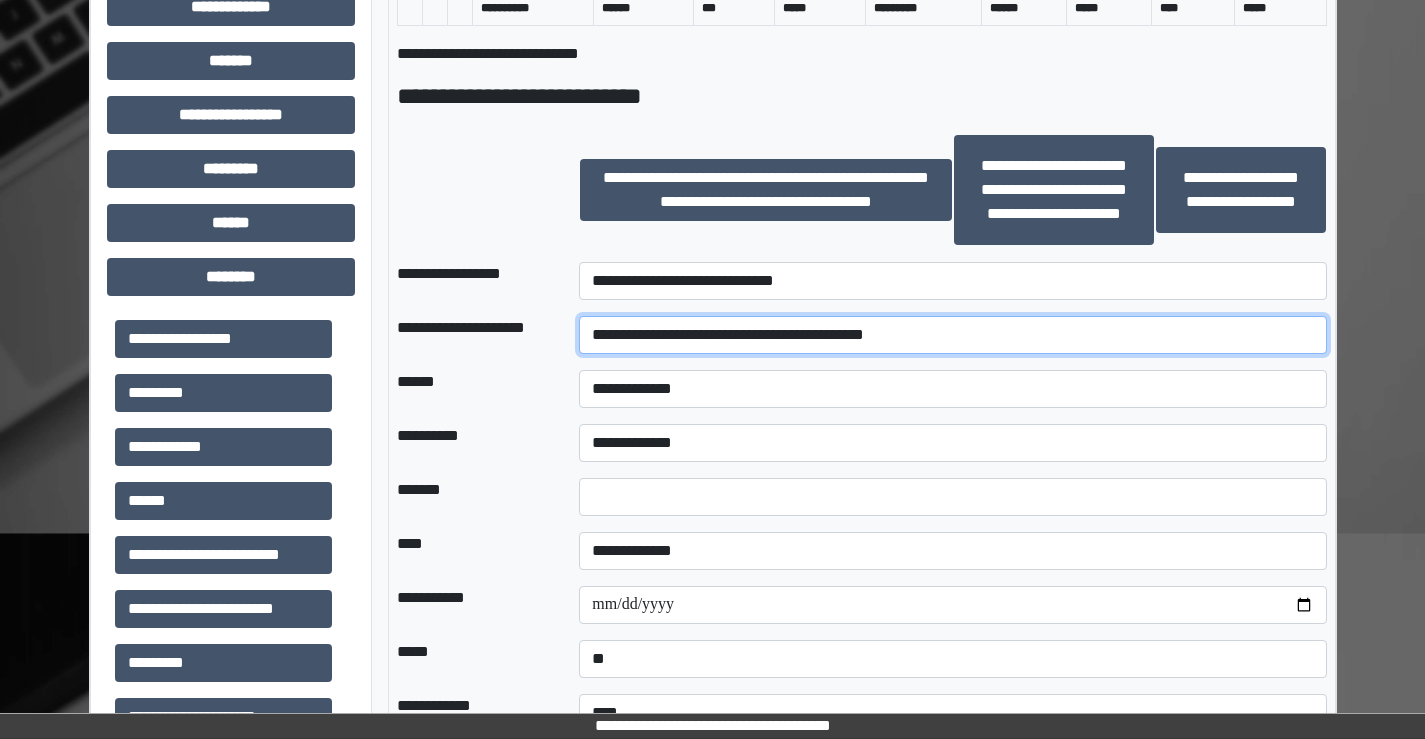 drag, startPoint x: 760, startPoint y: 338, endPoint x: 835, endPoint y: 336, distance: 75.026665 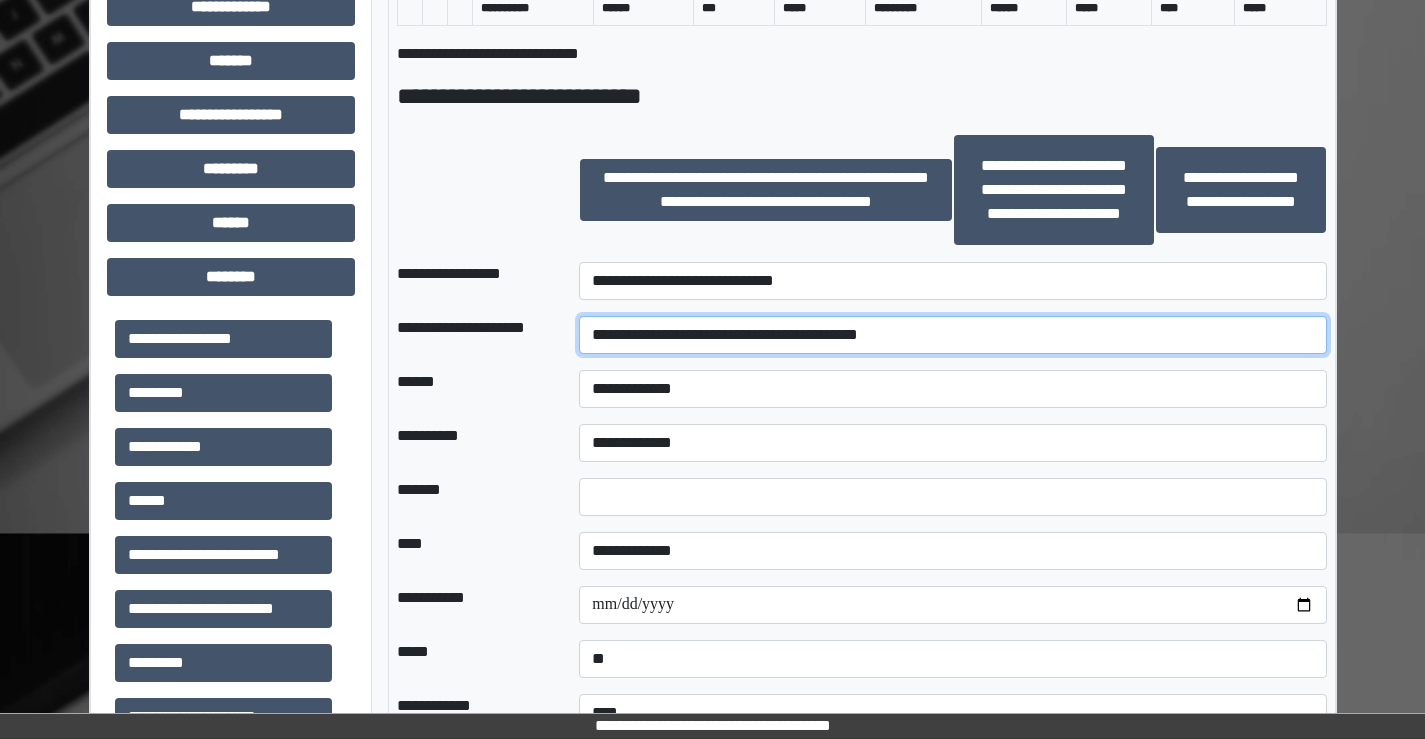 type on "**********" 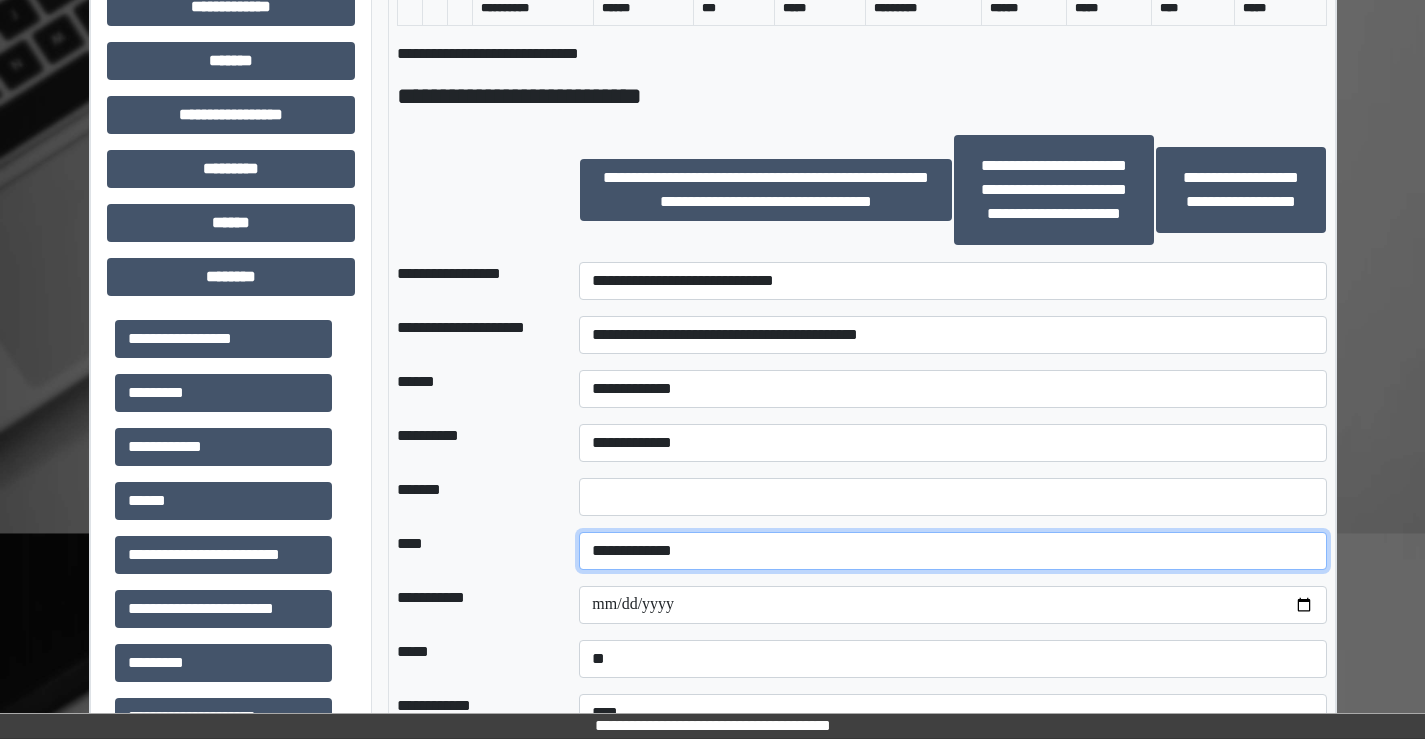 click on "**********" at bounding box center (952, 551) 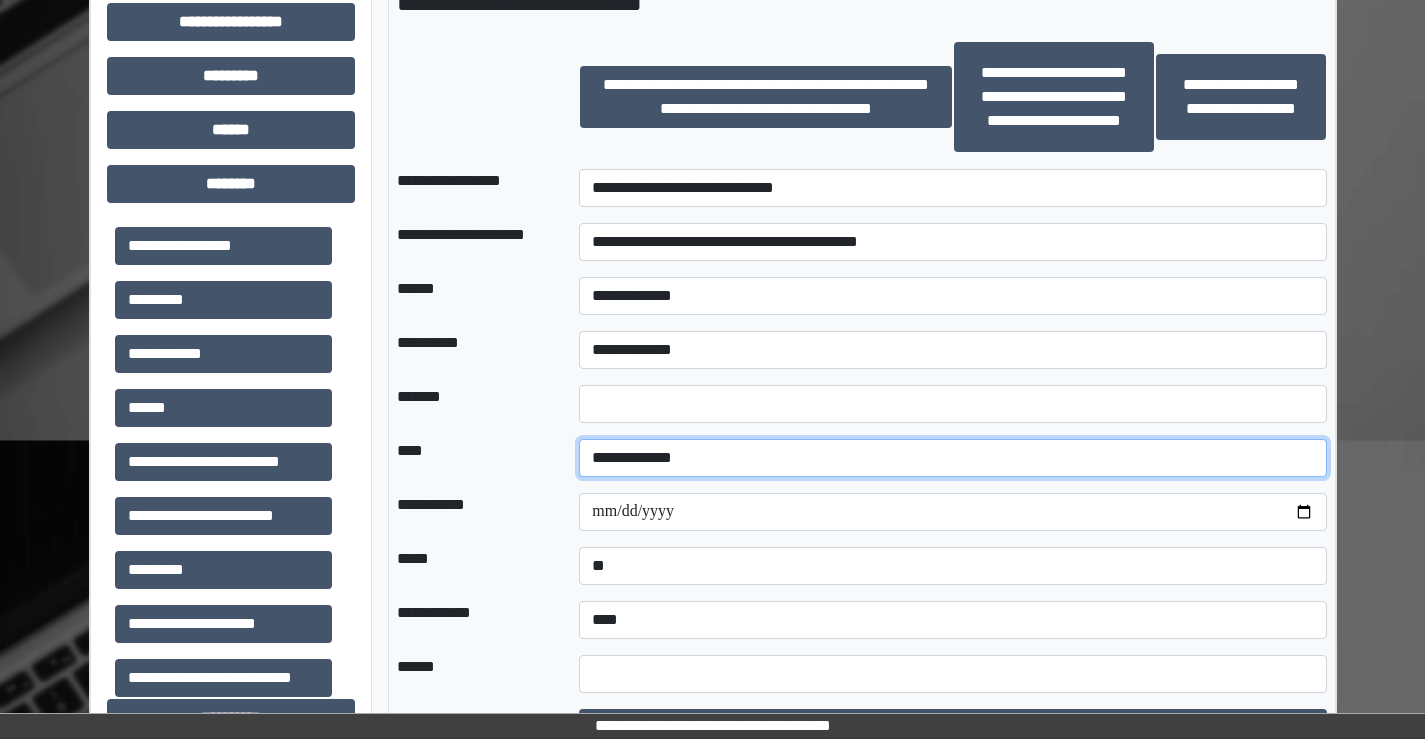 scroll, scrollTop: 1400, scrollLeft: 0, axis: vertical 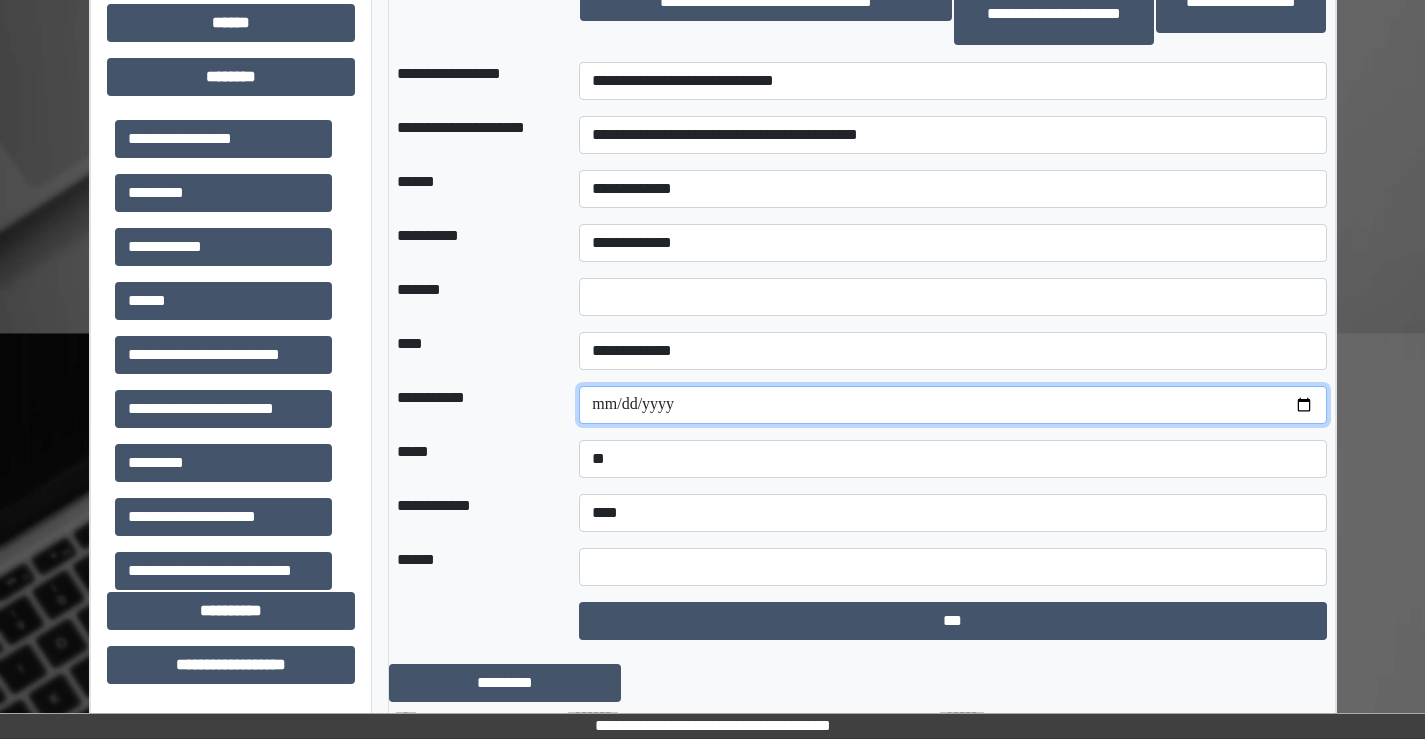 click at bounding box center (952, 405) 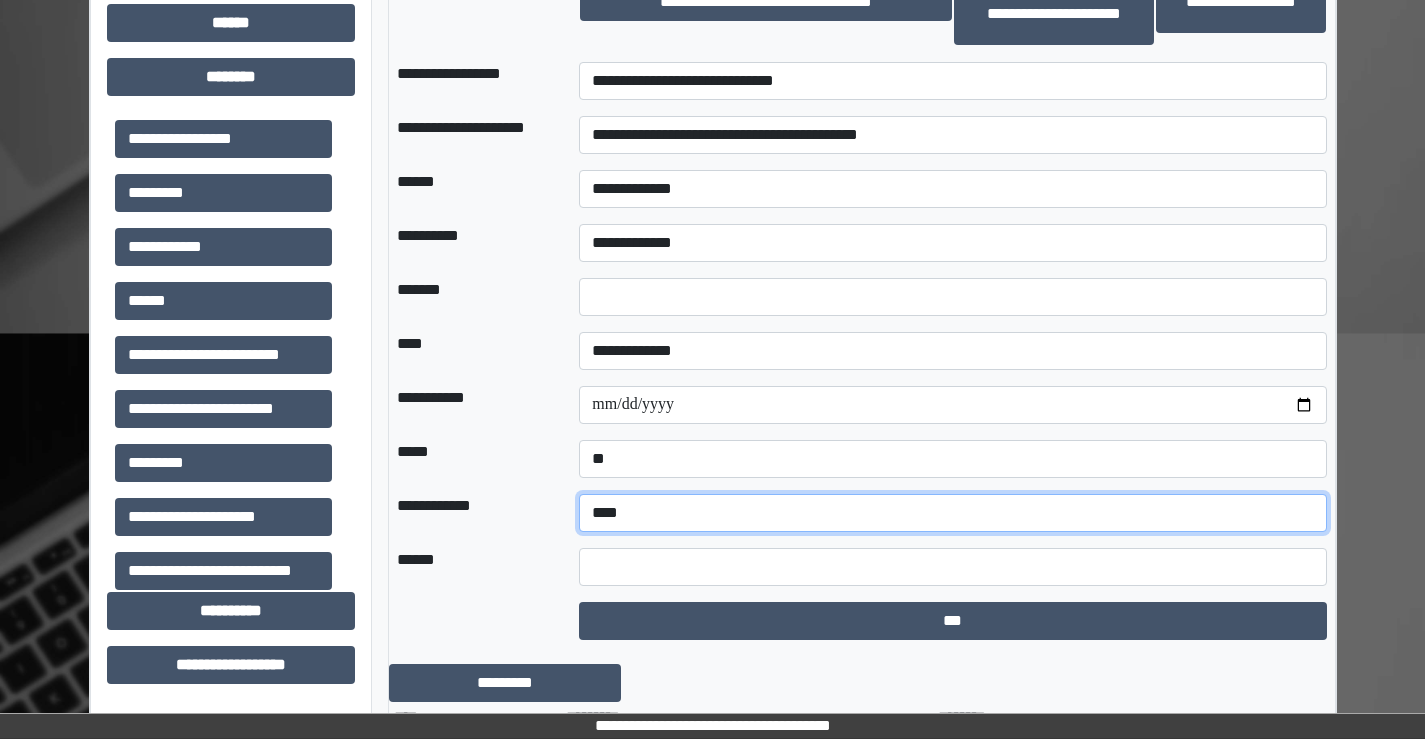 drag, startPoint x: 646, startPoint y: 516, endPoint x: 646, endPoint y: 528, distance: 12 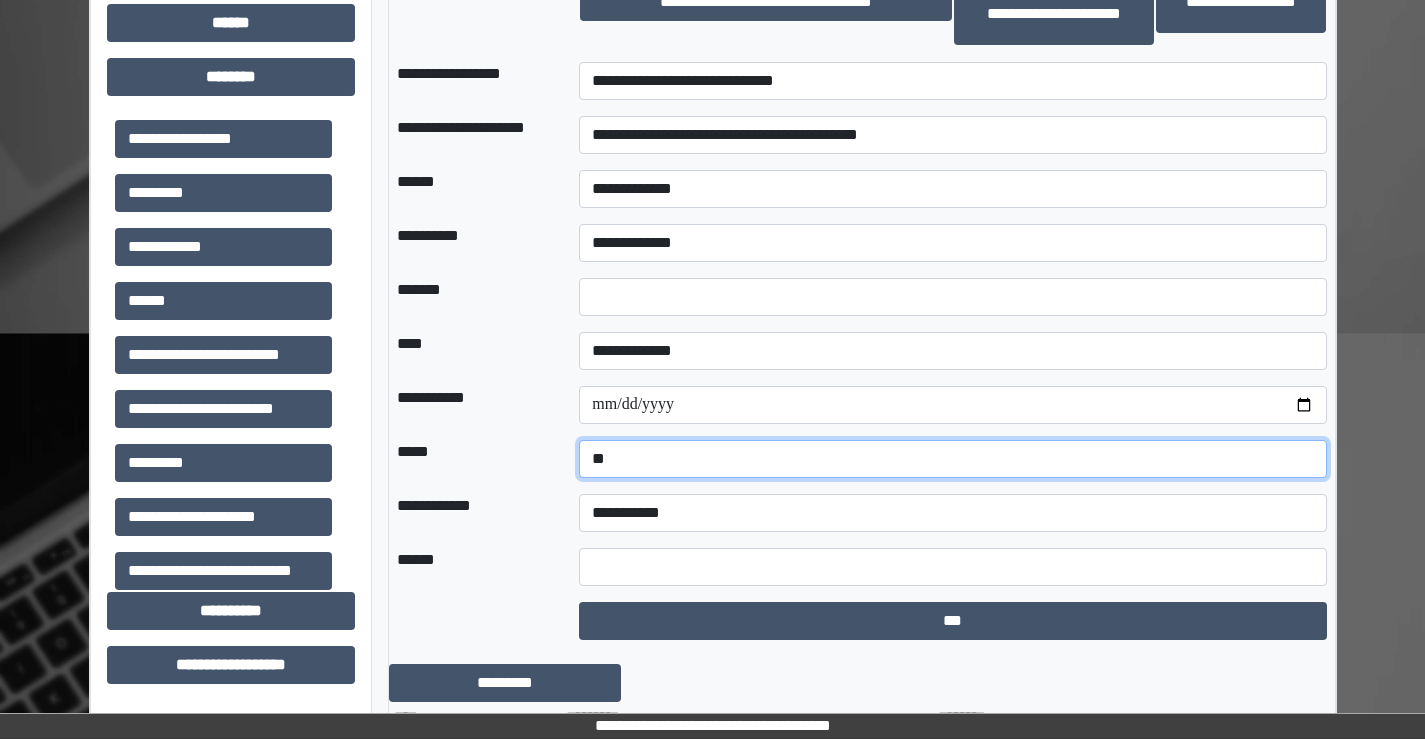 click on "**********" at bounding box center (952, 459) 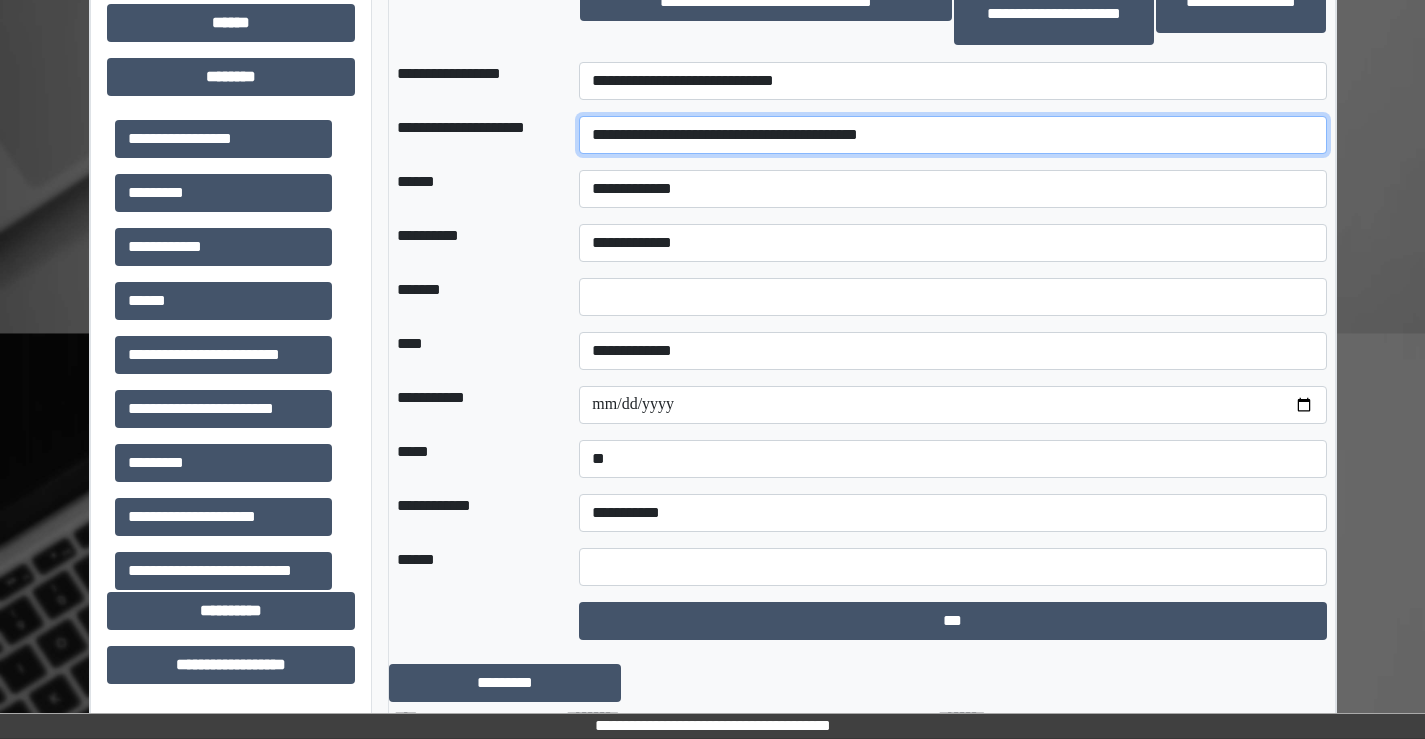 drag, startPoint x: 942, startPoint y: 139, endPoint x: 563, endPoint y: 140, distance: 379.0013 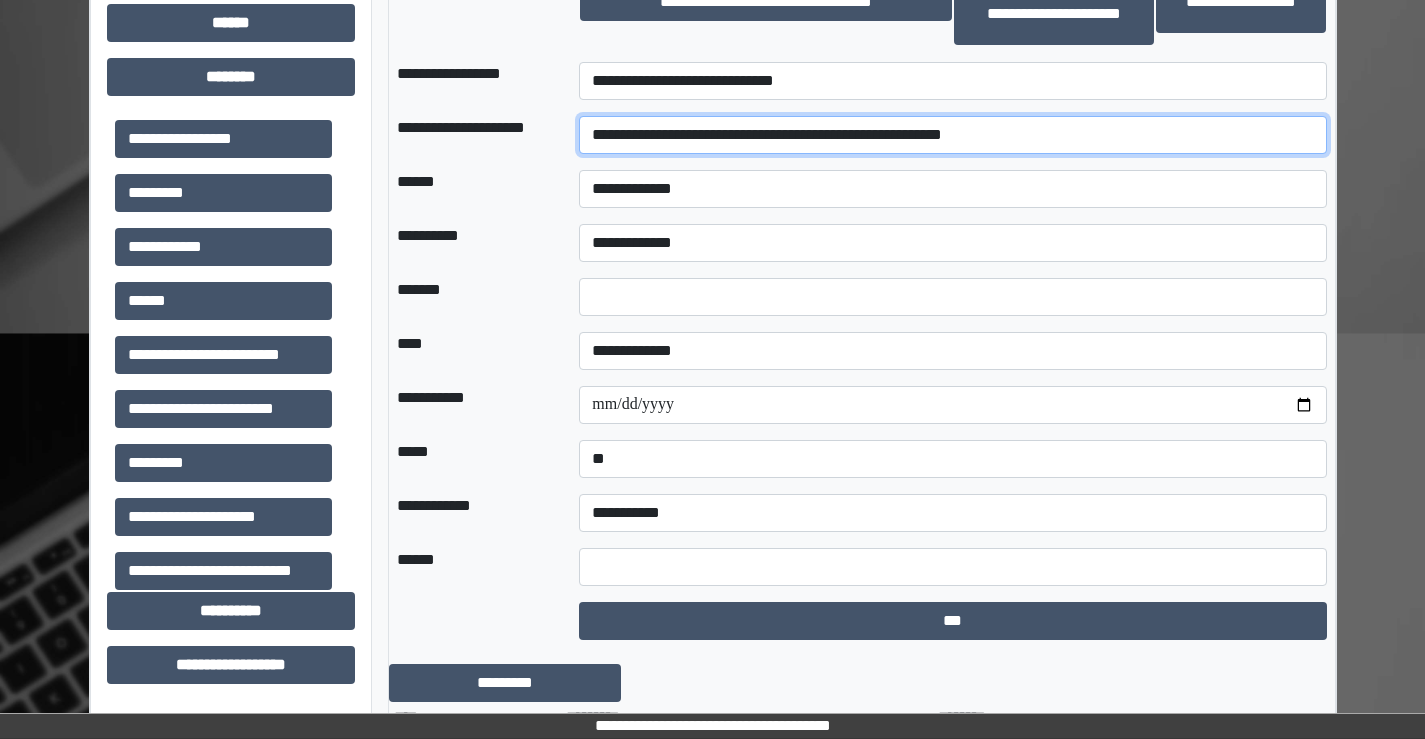 drag, startPoint x: 1031, startPoint y: 133, endPoint x: 453, endPoint y: 183, distance: 580.15857 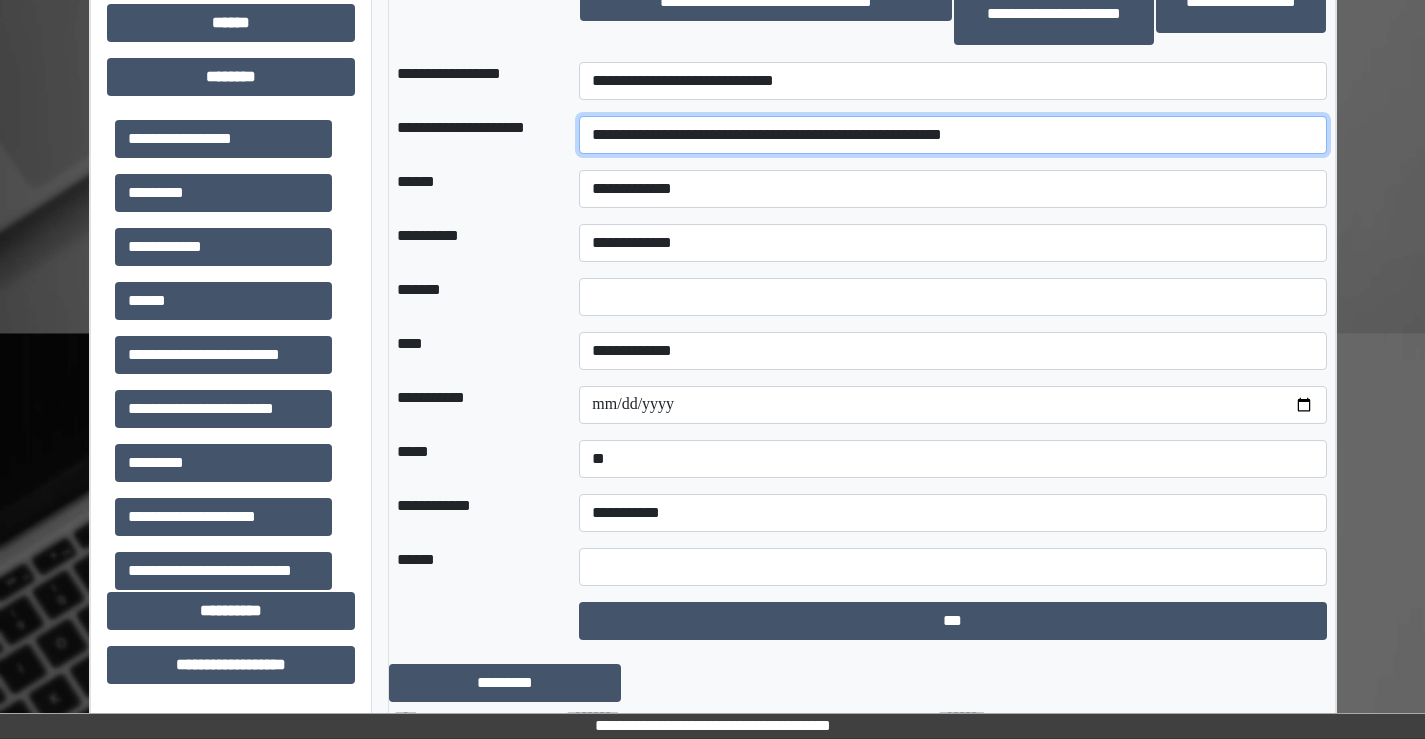type on "**********" 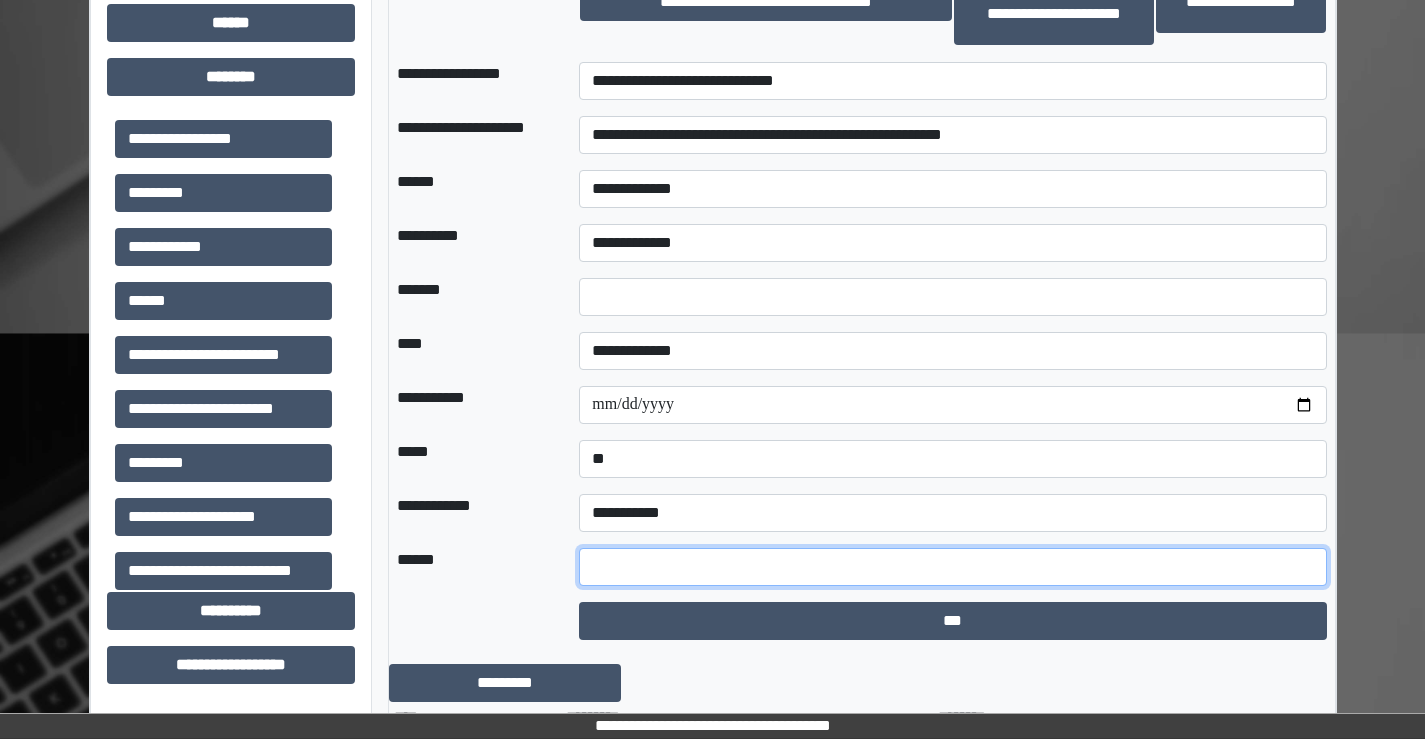 click at bounding box center (952, 567) 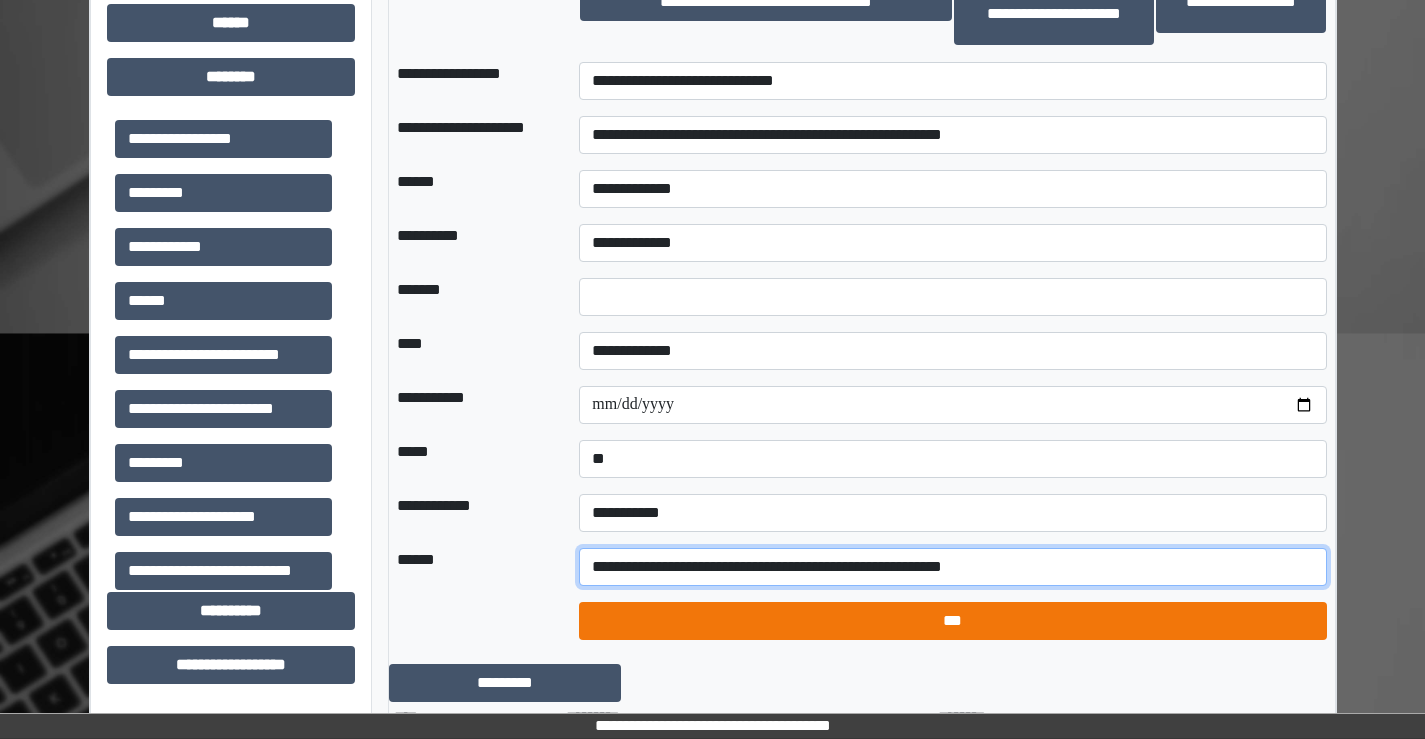 type on "**********" 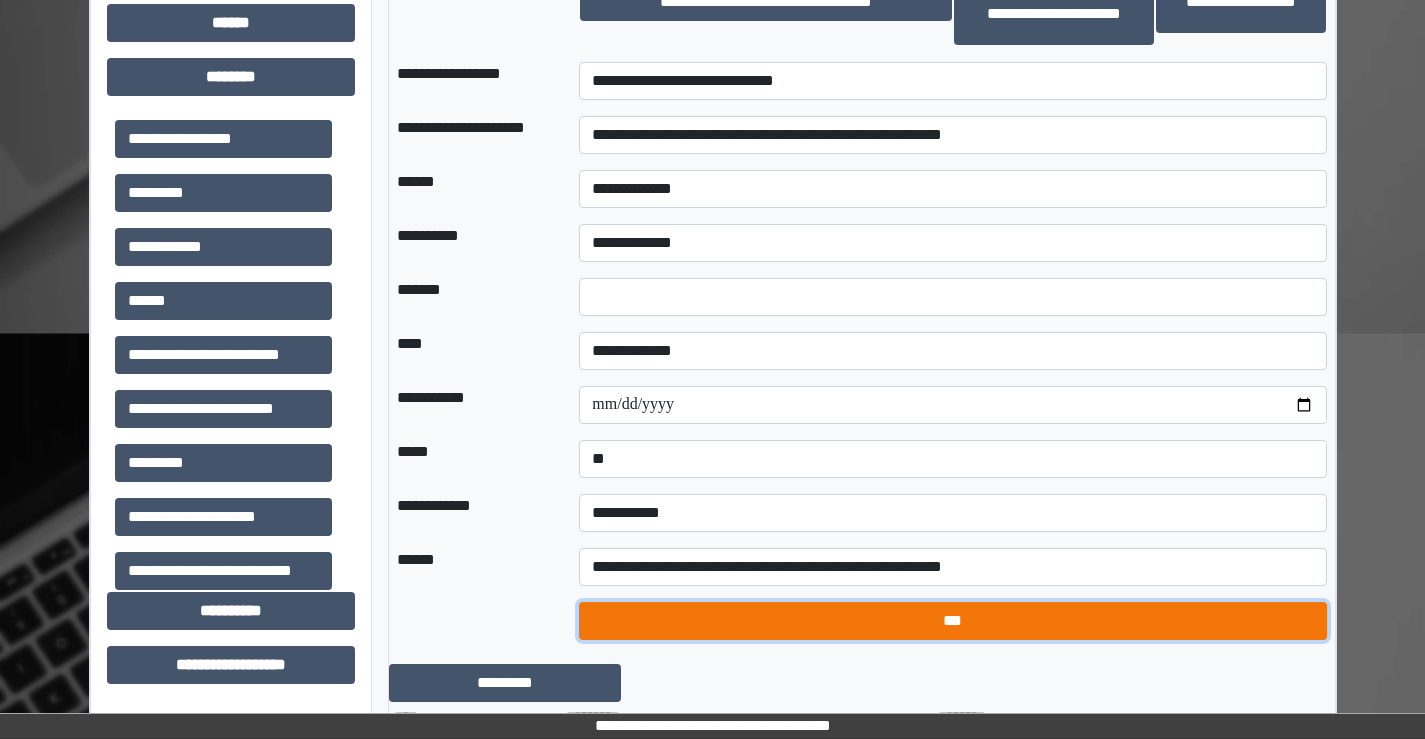 click on "***" at bounding box center [952, 621] 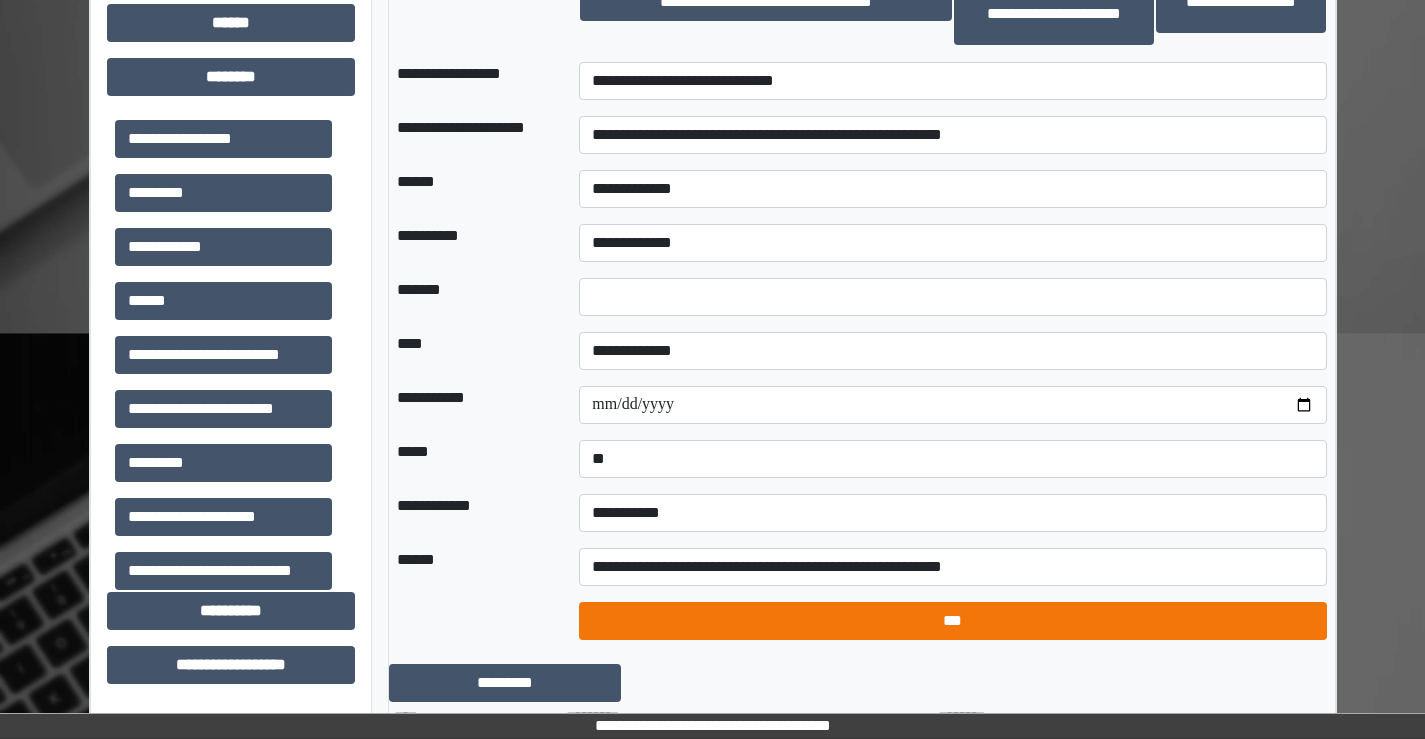 select on "*" 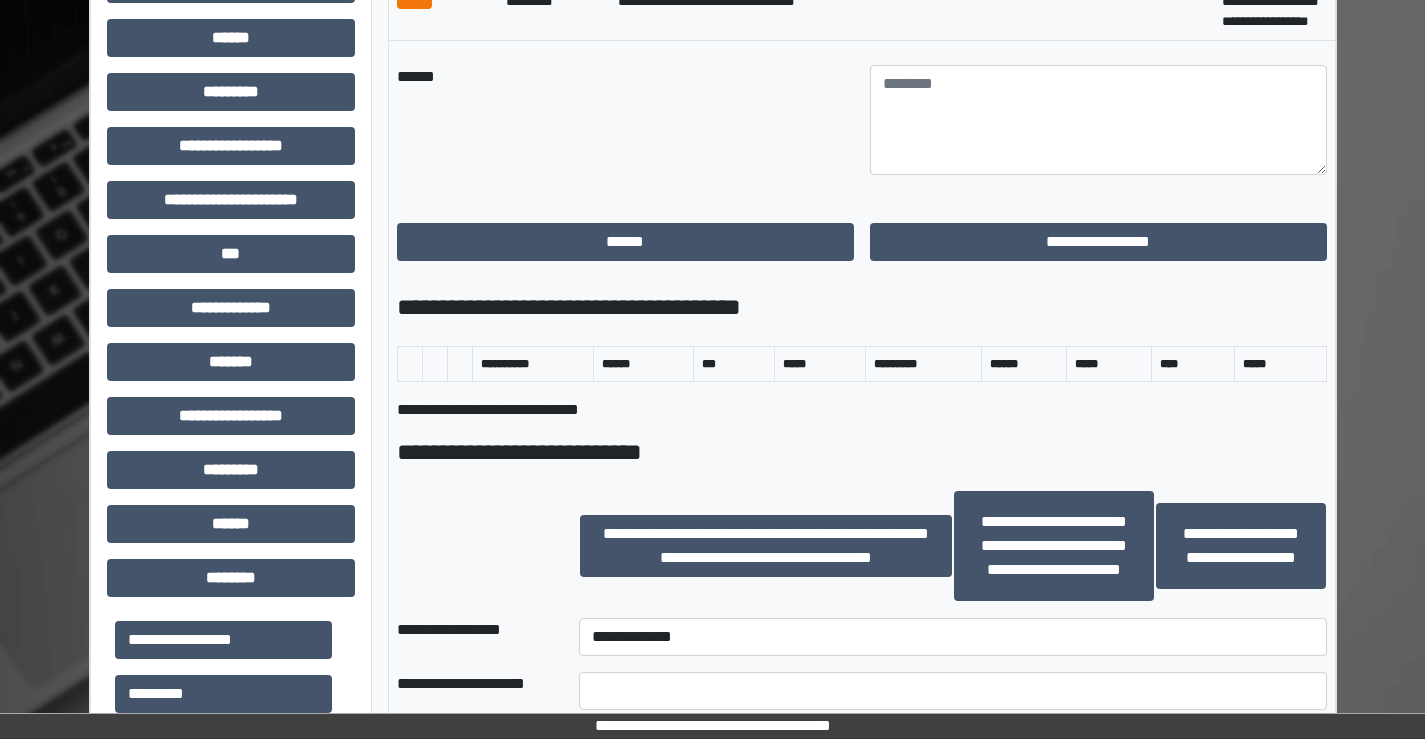 scroll, scrollTop: 900, scrollLeft: 0, axis: vertical 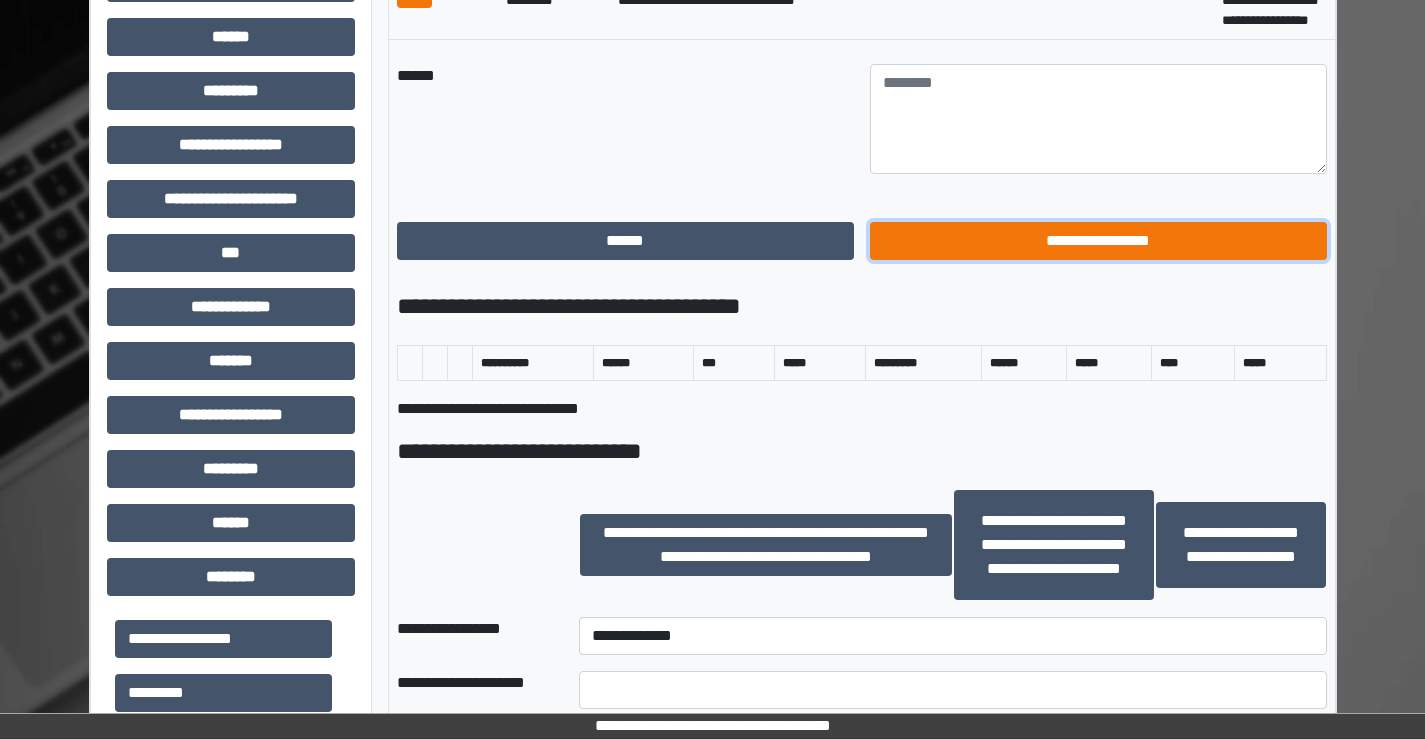 click on "**********" at bounding box center (1098, 241) 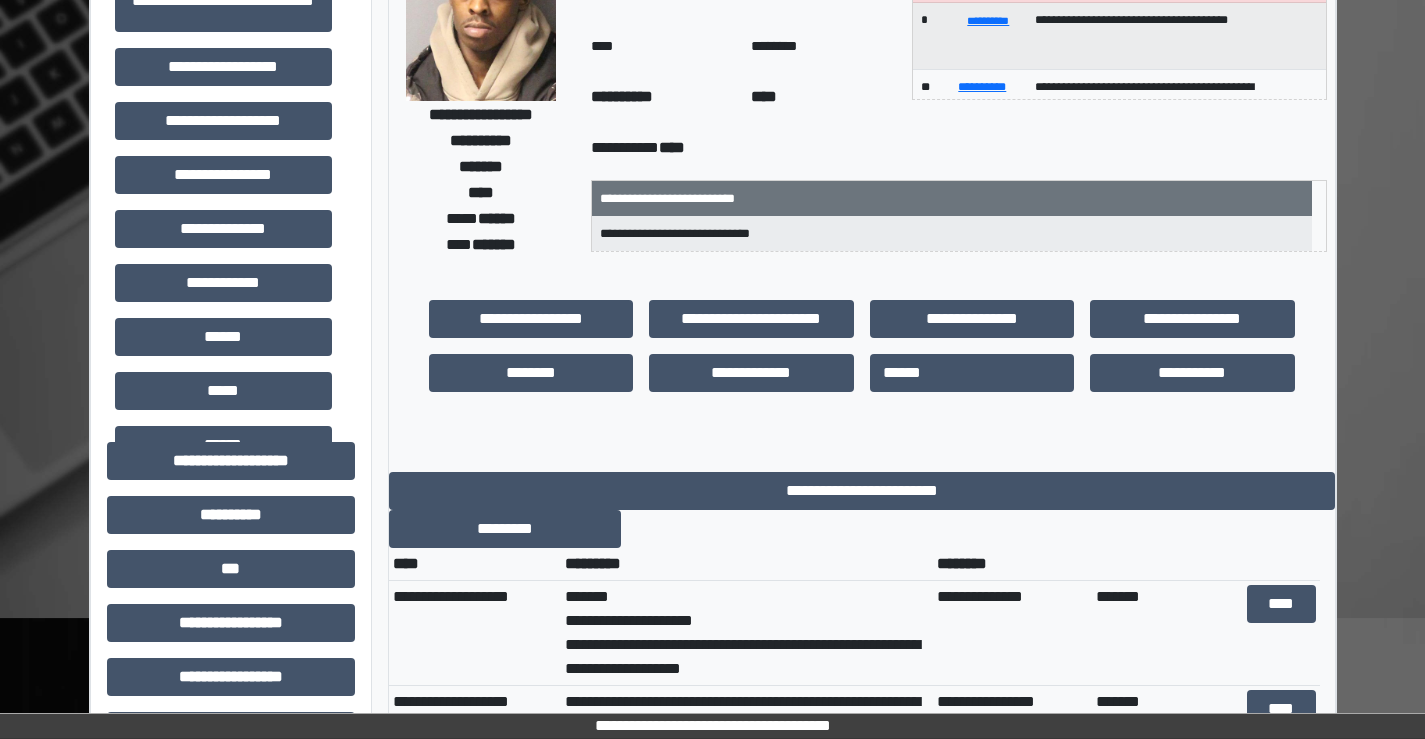 scroll, scrollTop: 0, scrollLeft: 0, axis: both 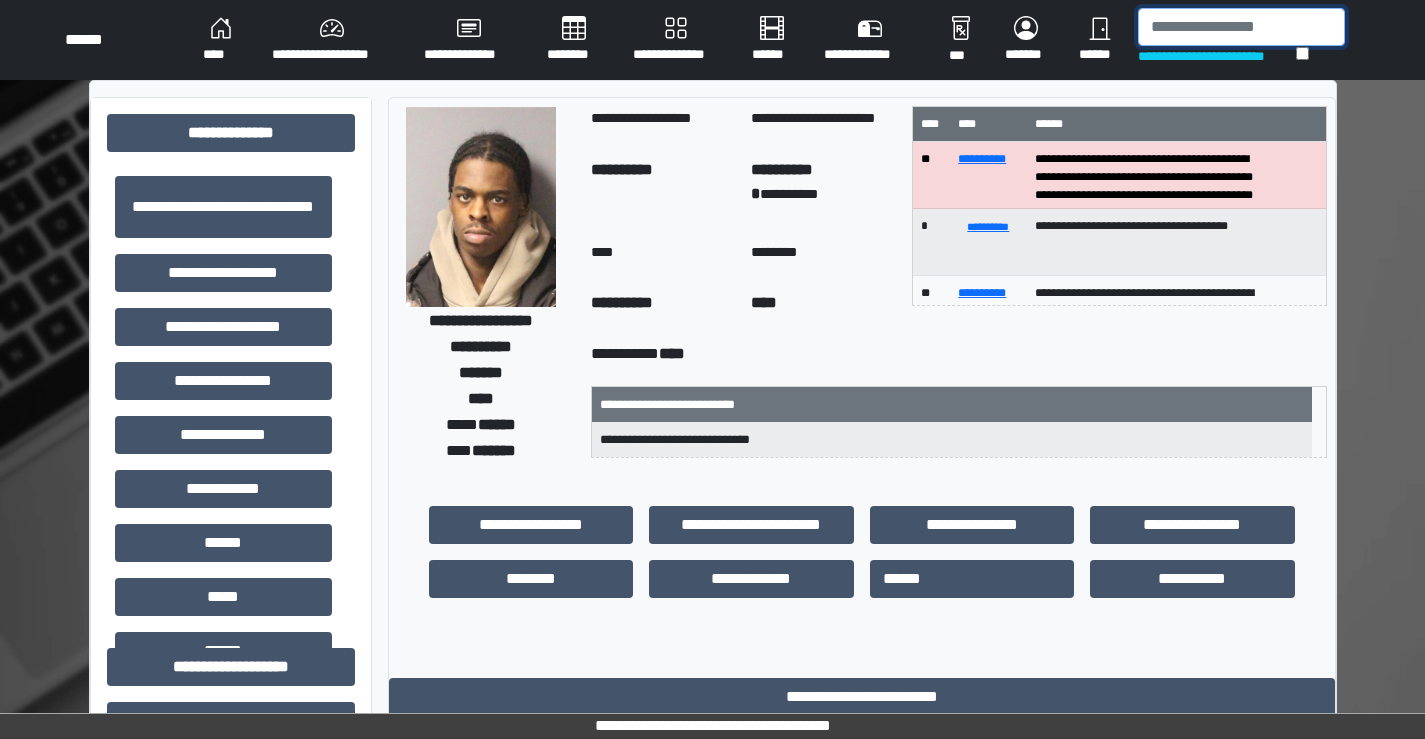 click at bounding box center [1241, 27] 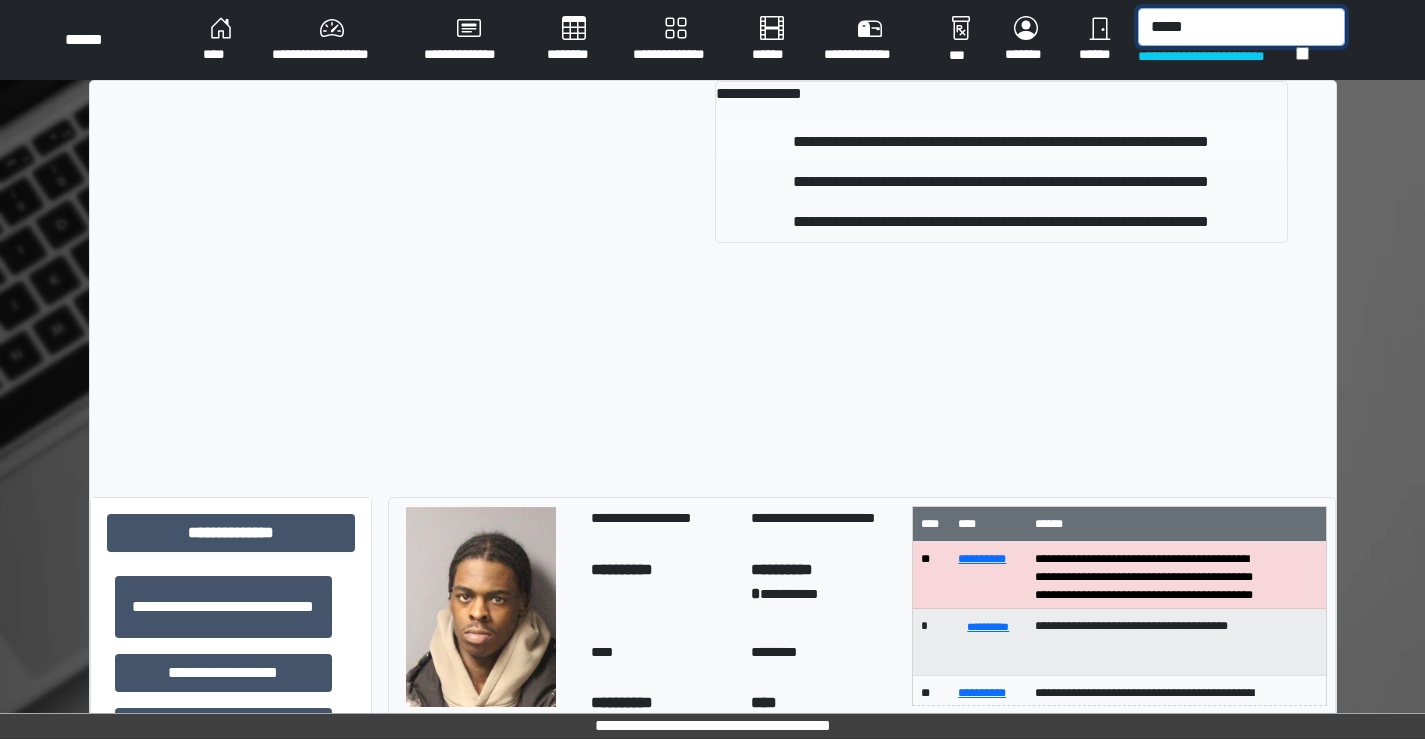 type on "*****" 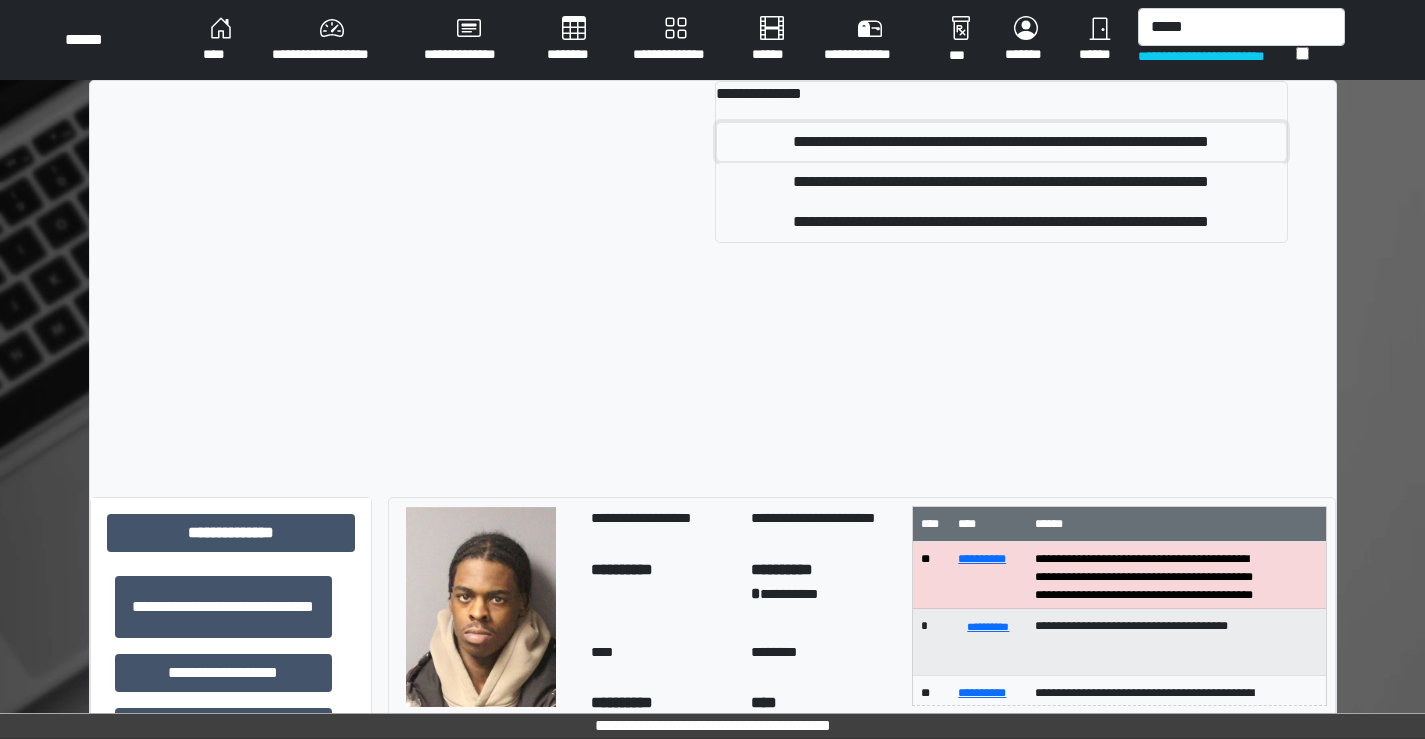 click on "**********" at bounding box center [1001, 142] 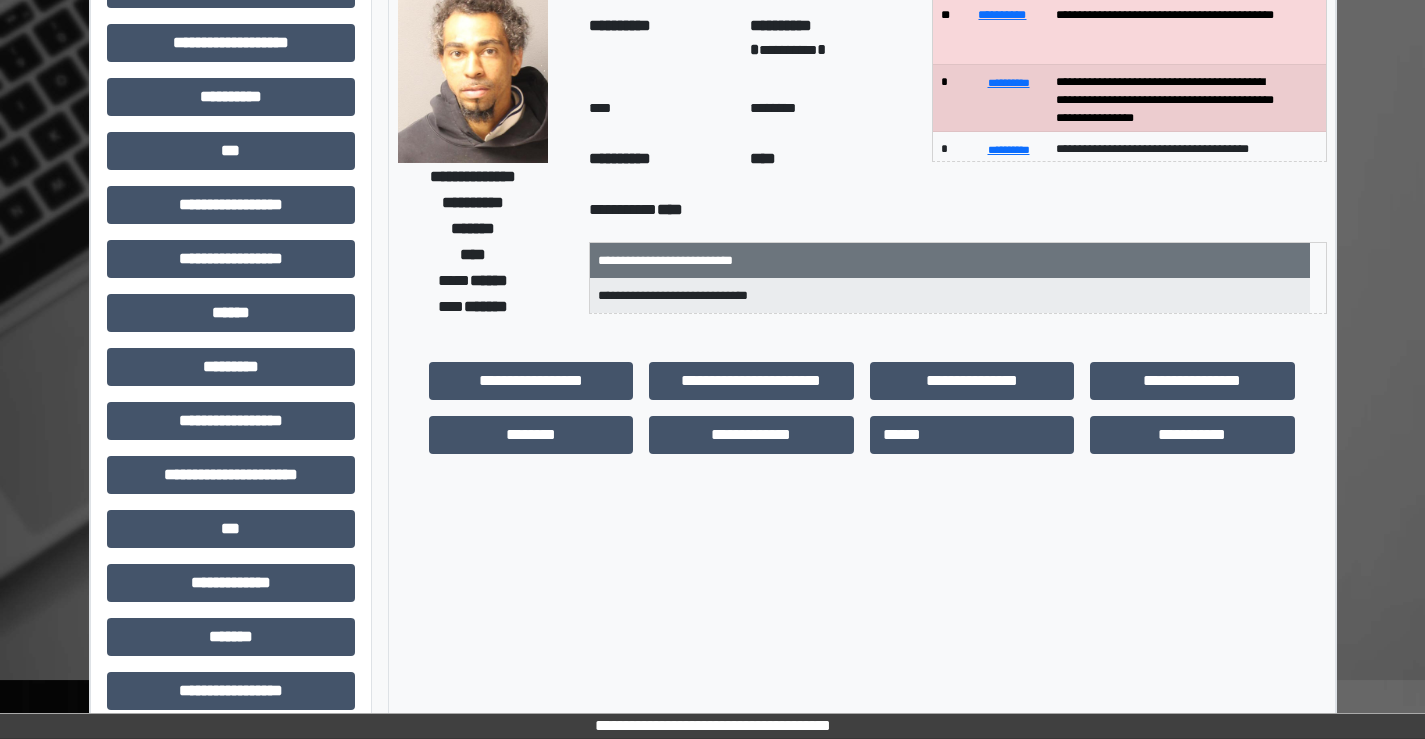 scroll, scrollTop: 400, scrollLeft: 0, axis: vertical 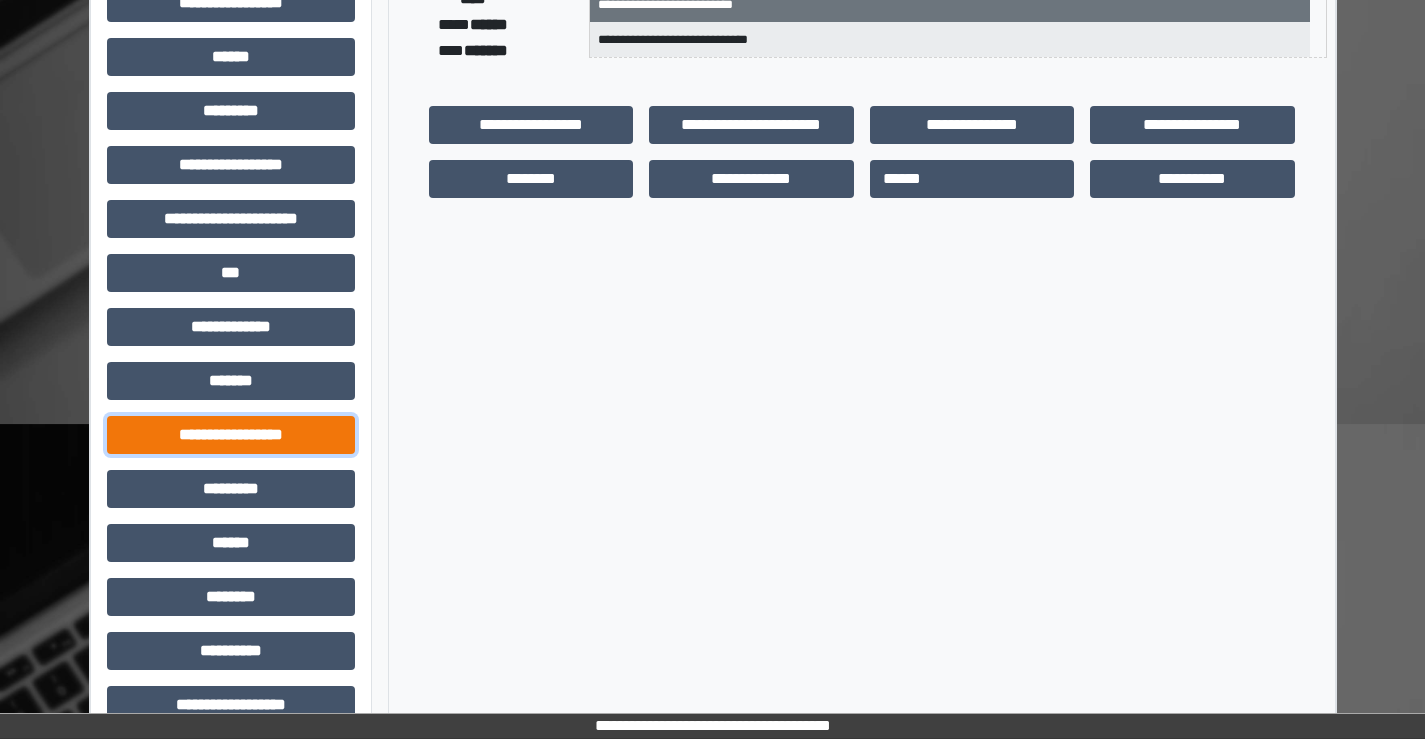click on "**********" at bounding box center [231, 435] 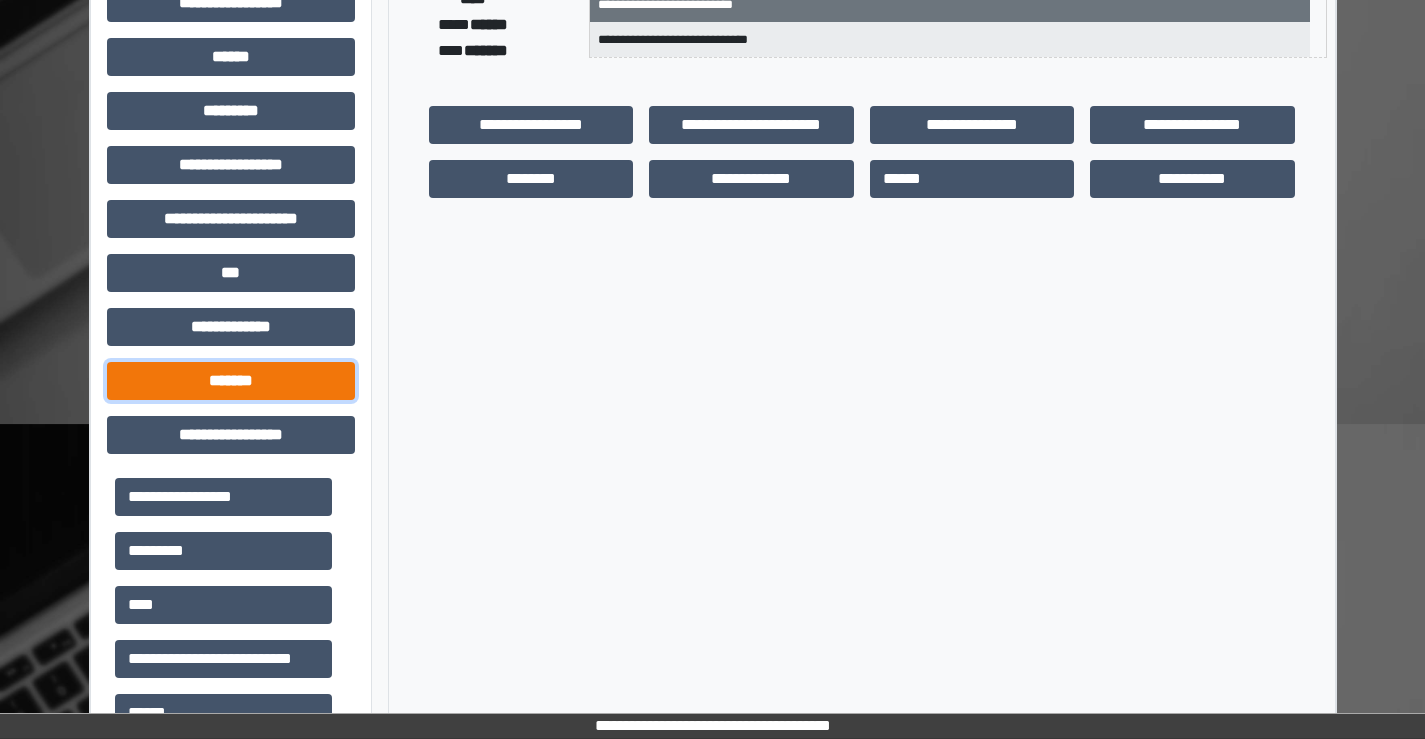 click on "*******" at bounding box center [231, 381] 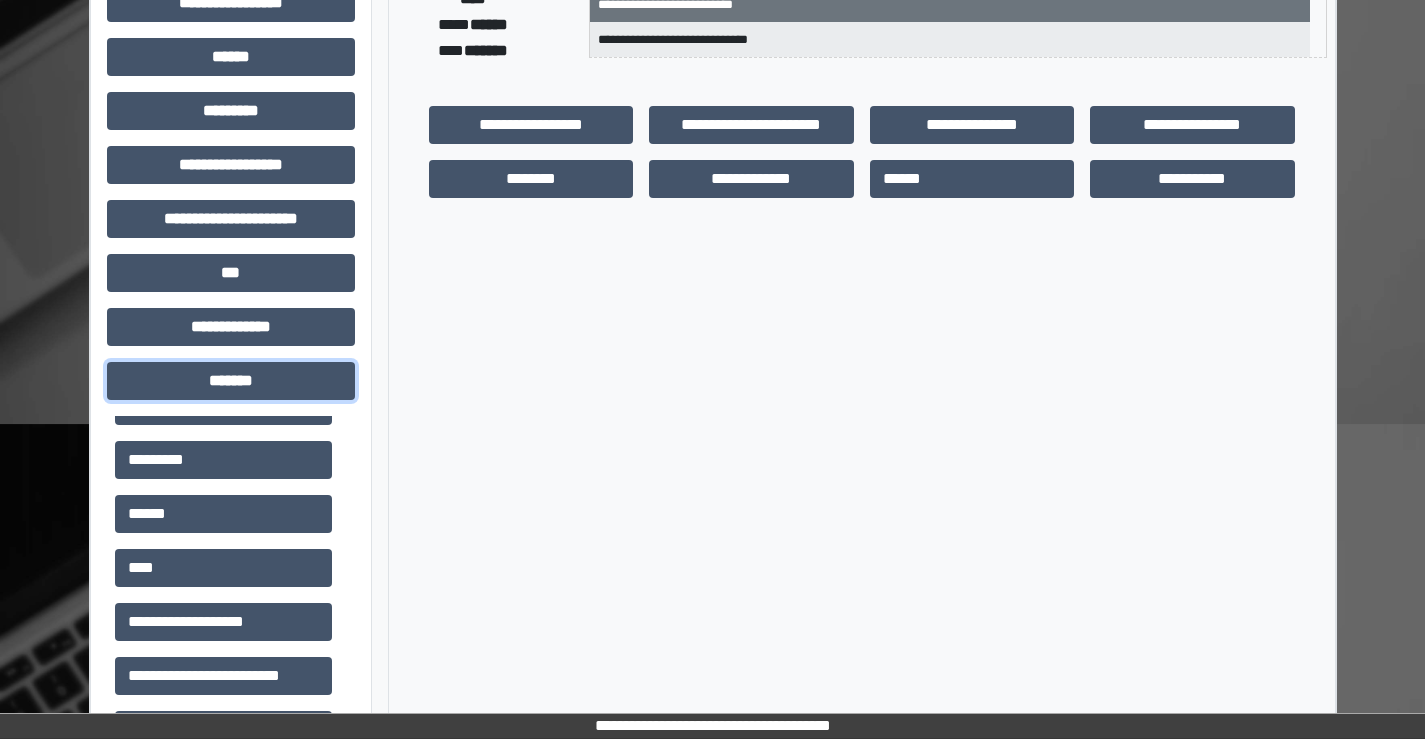 scroll, scrollTop: 200, scrollLeft: 0, axis: vertical 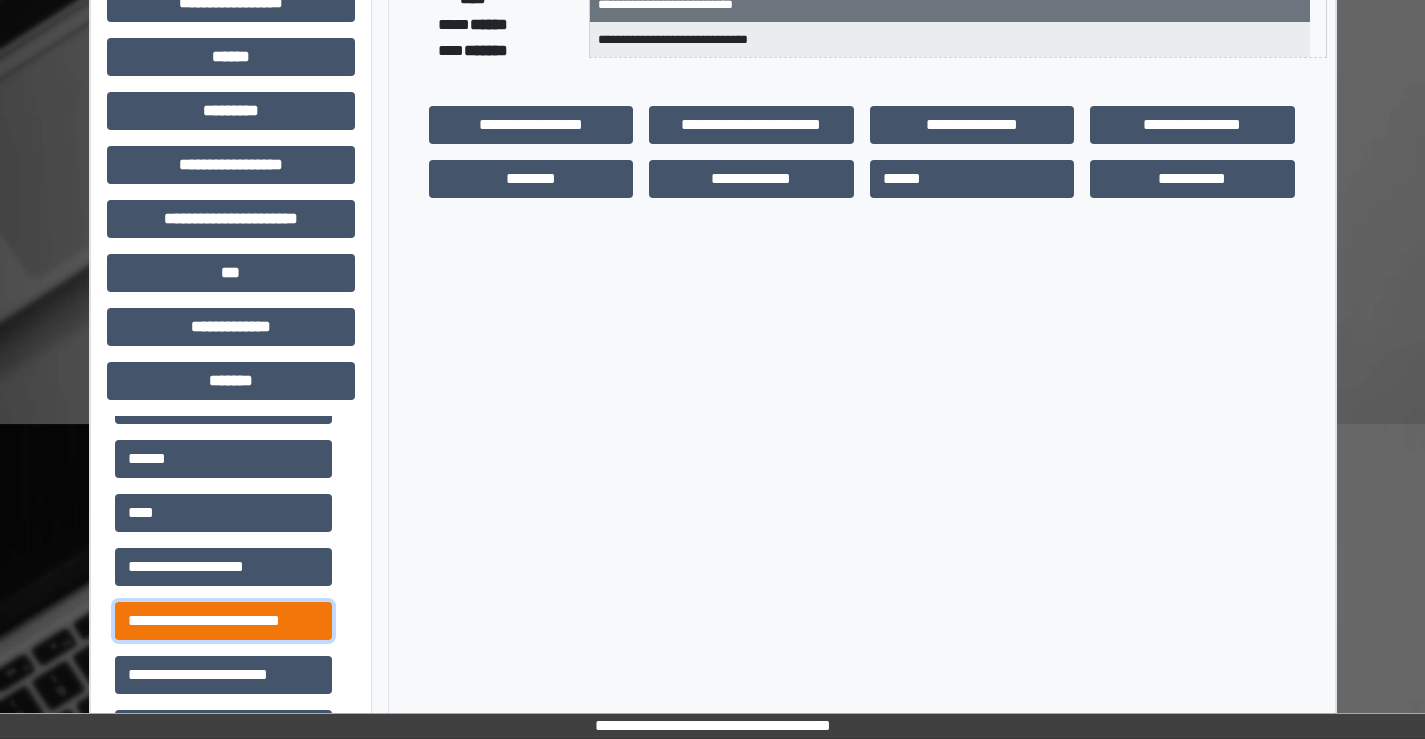 click on "**********" at bounding box center (223, 621) 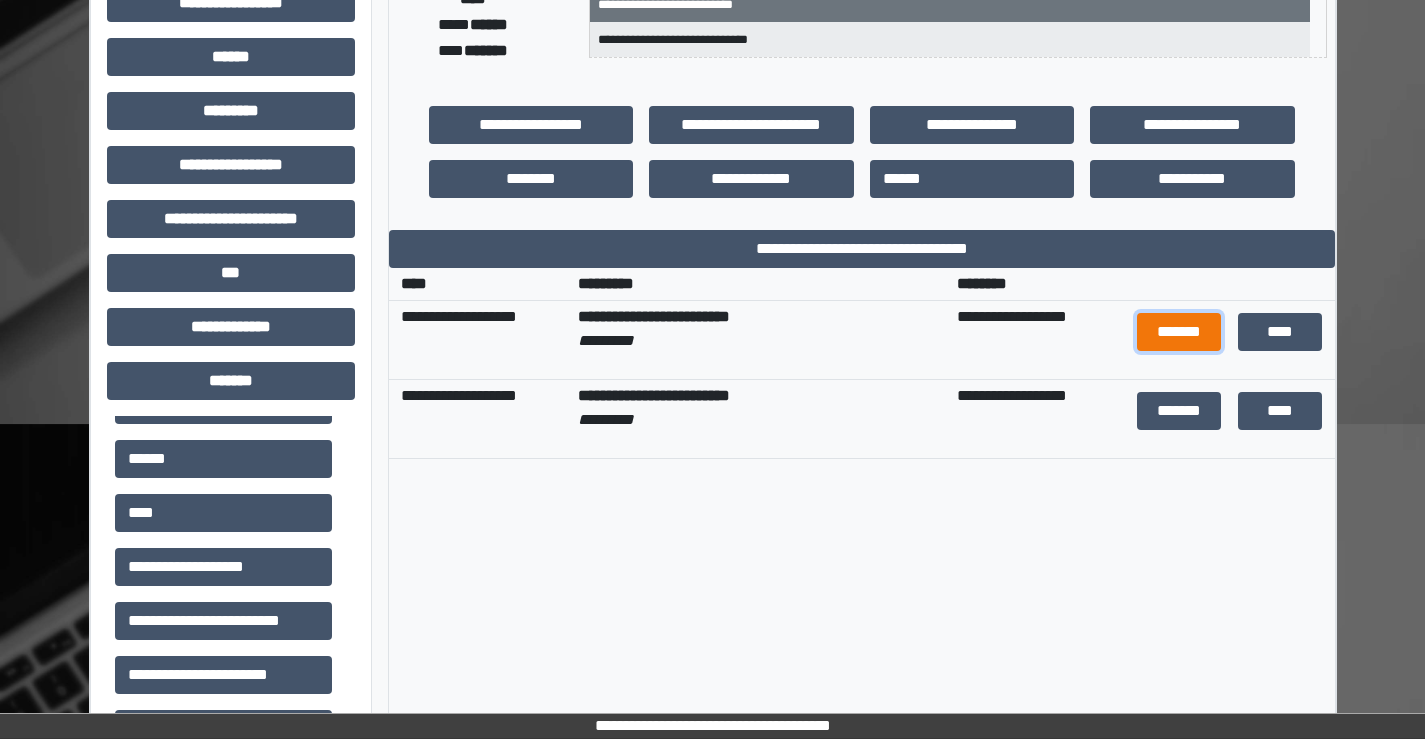 click on "*******" at bounding box center [1179, 332] 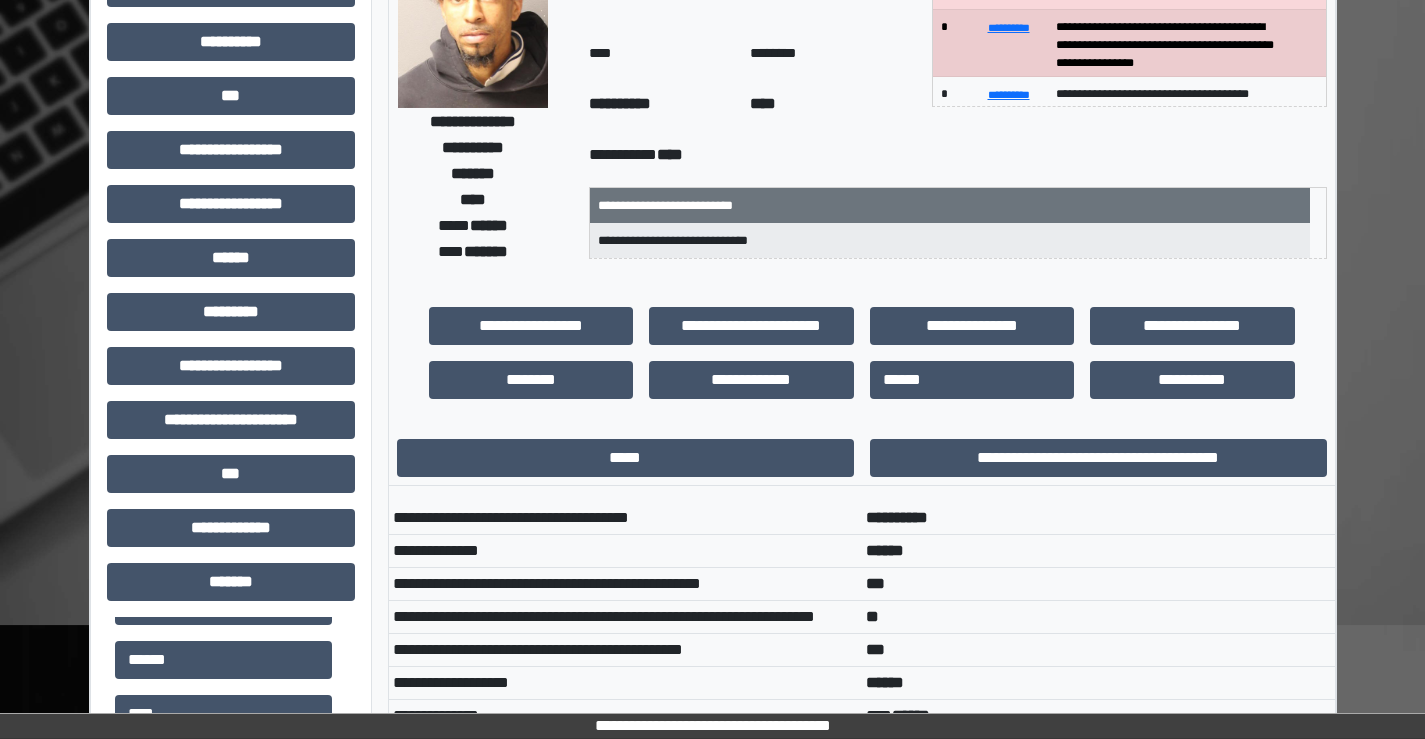scroll, scrollTop: 0, scrollLeft: 0, axis: both 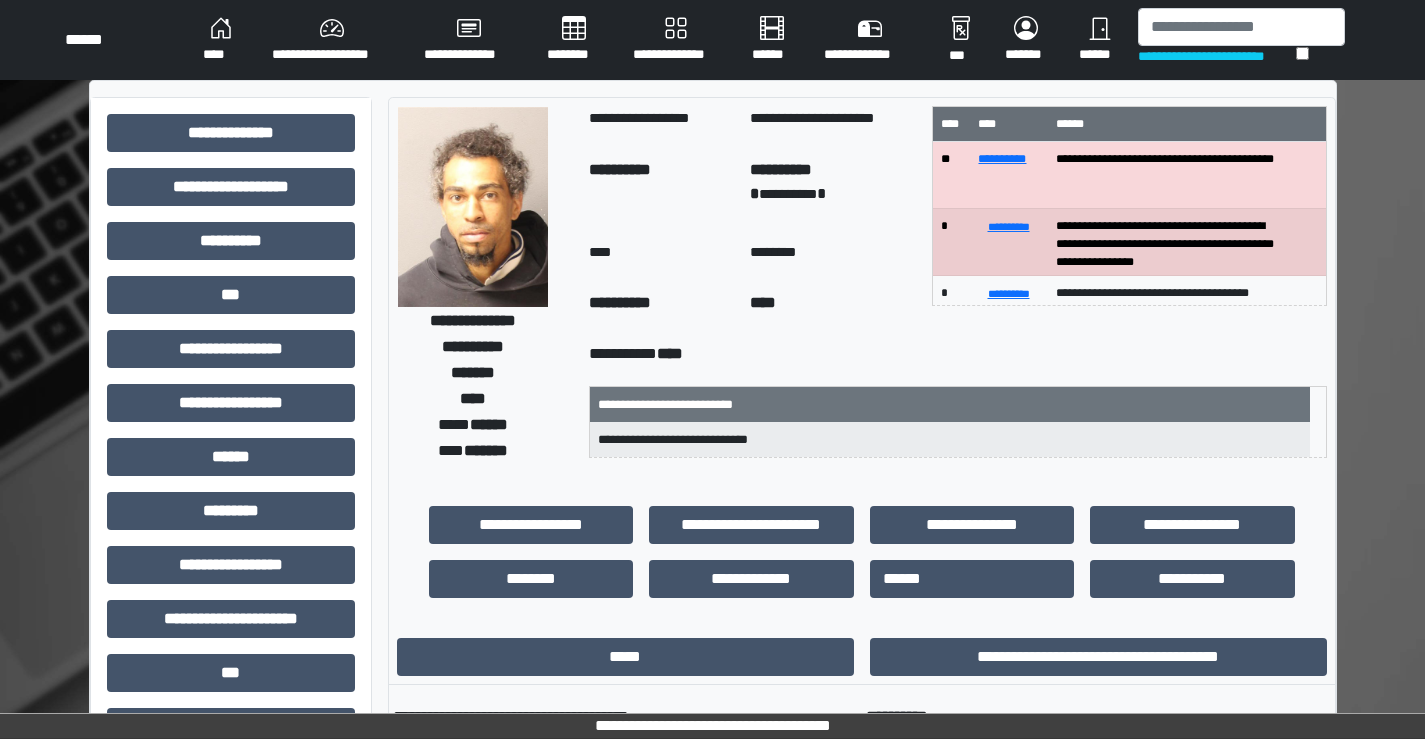 click on "****" at bounding box center (221, 40) 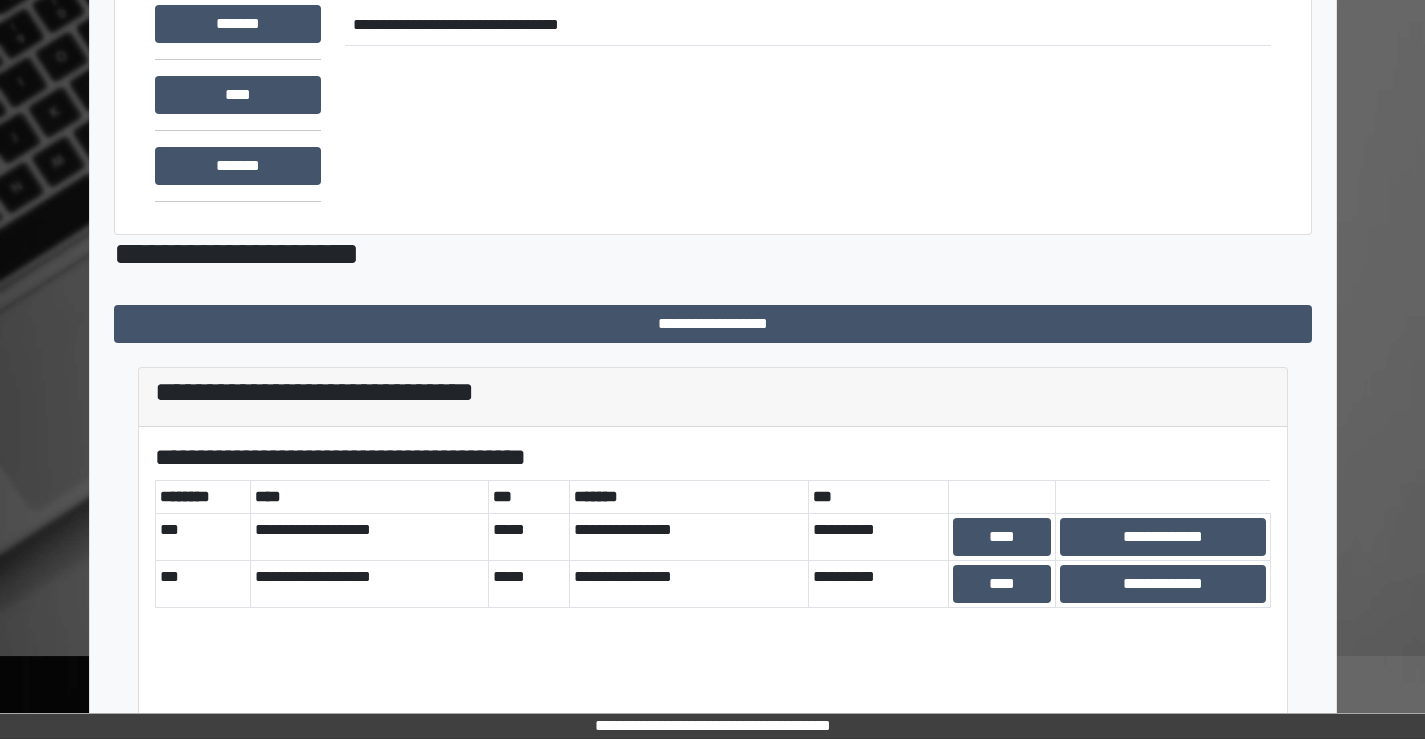 scroll, scrollTop: 207, scrollLeft: 0, axis: vertical 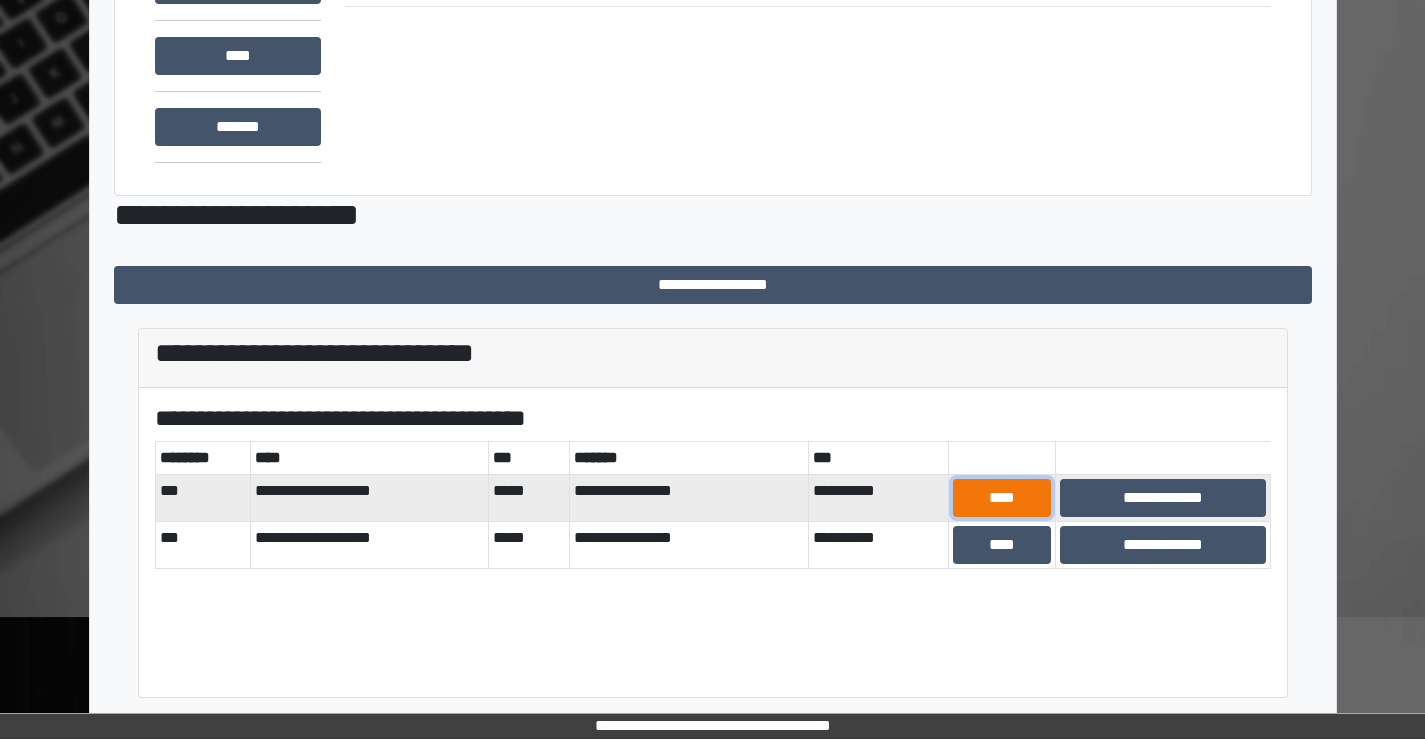 click on "****" at bounding box center (1002, 498) 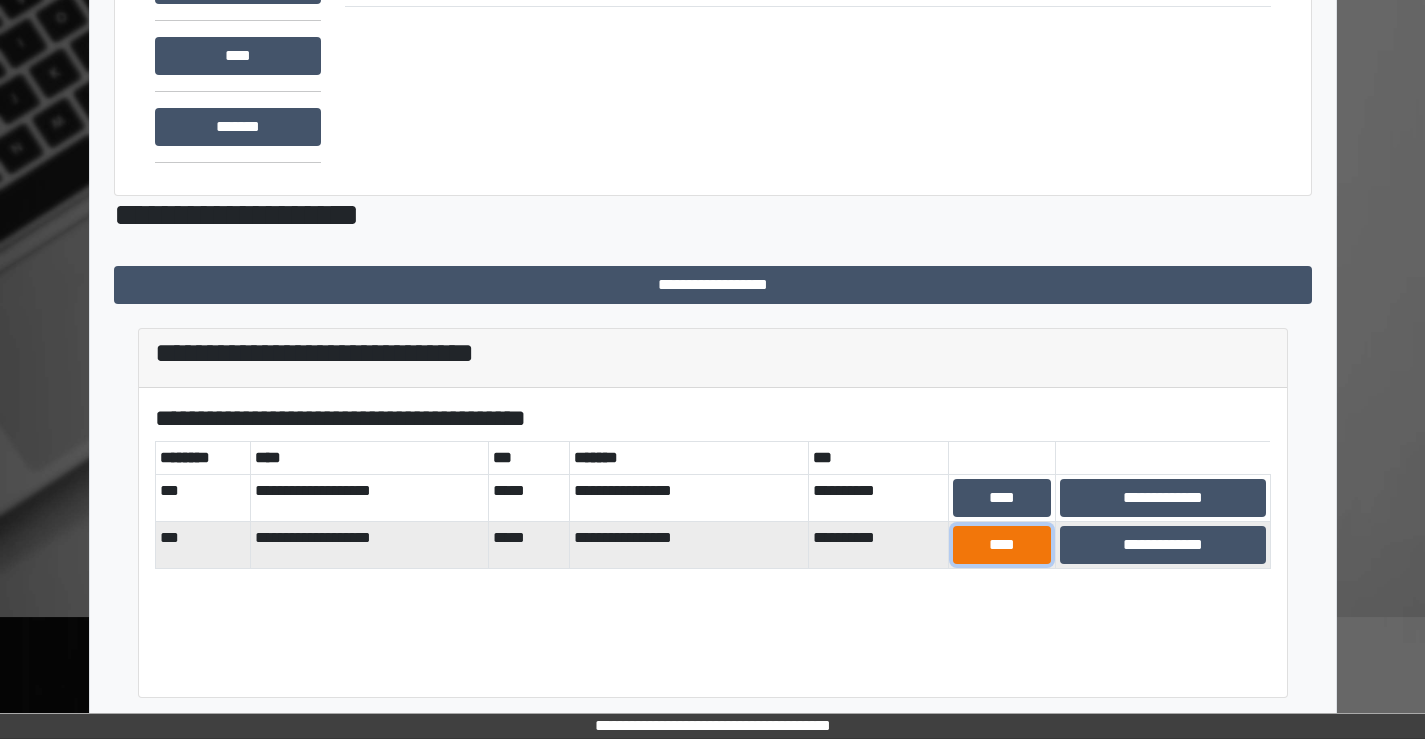 click on "****" at bounding box center (1002, 545) 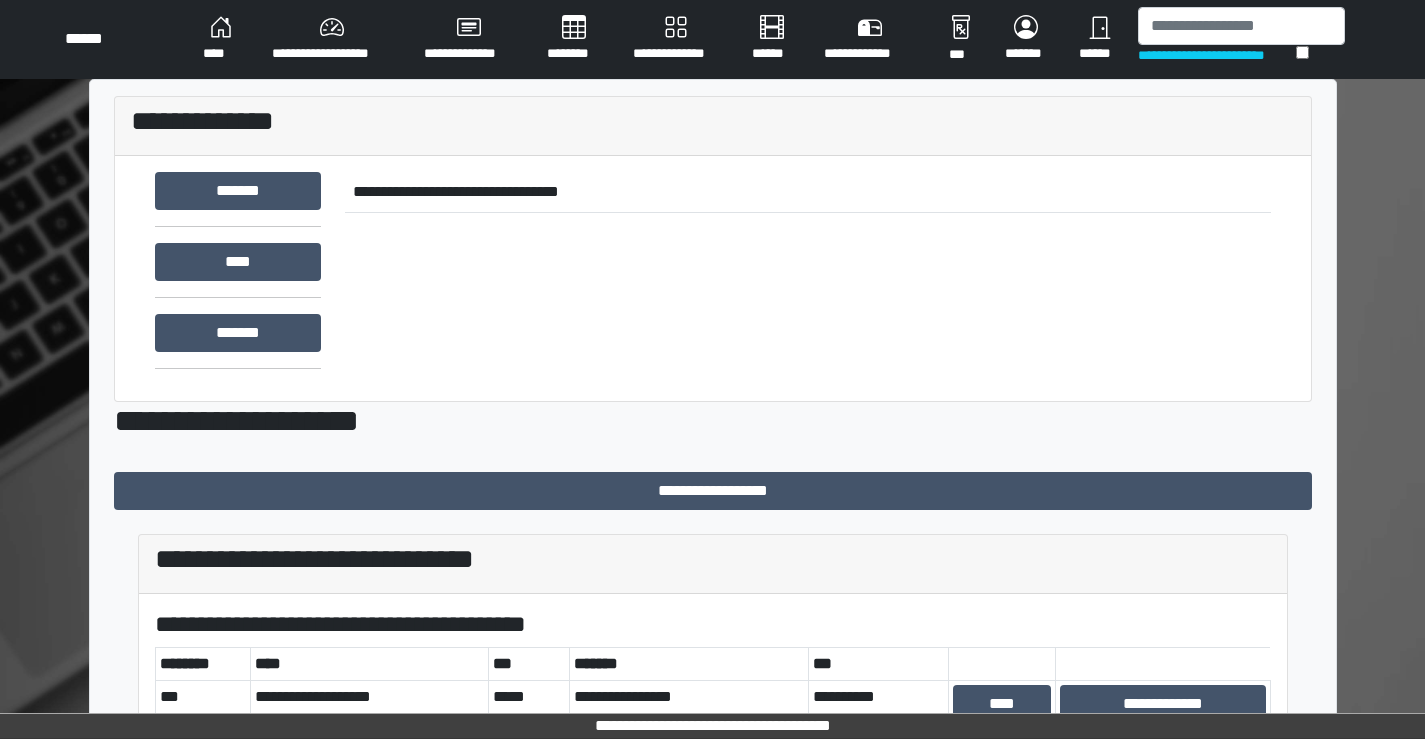 scroll, scrollTop: 0, scrollLeft: 0, axis: both 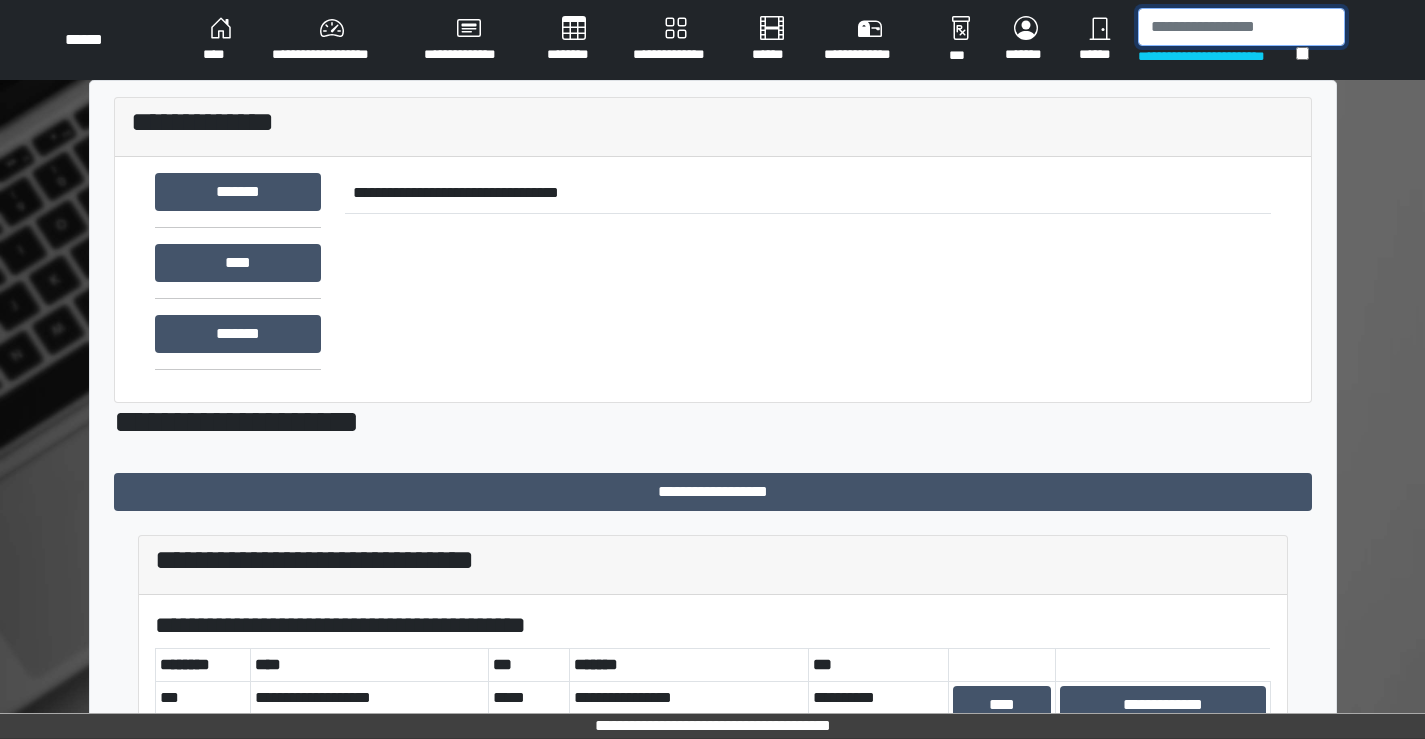 click at bounding box center (1241, 27) 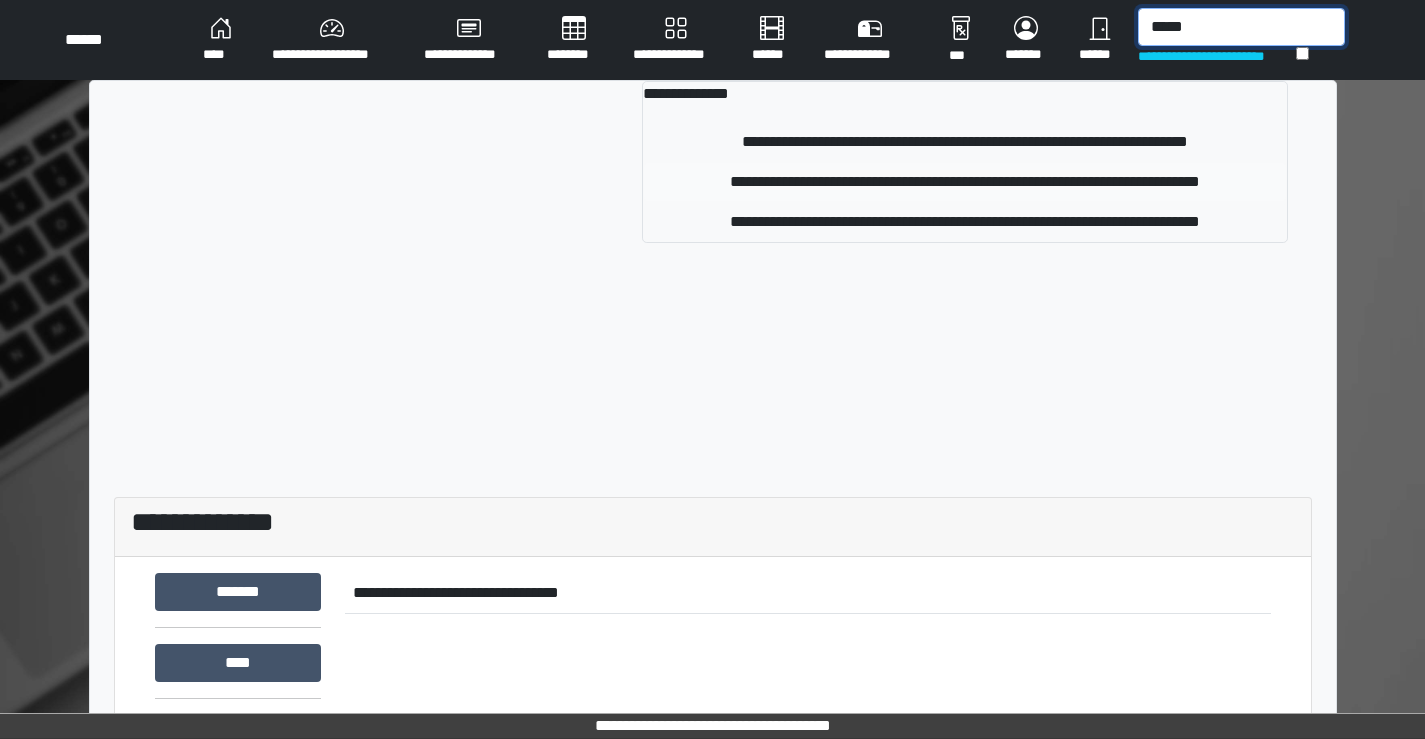 type on "*****" 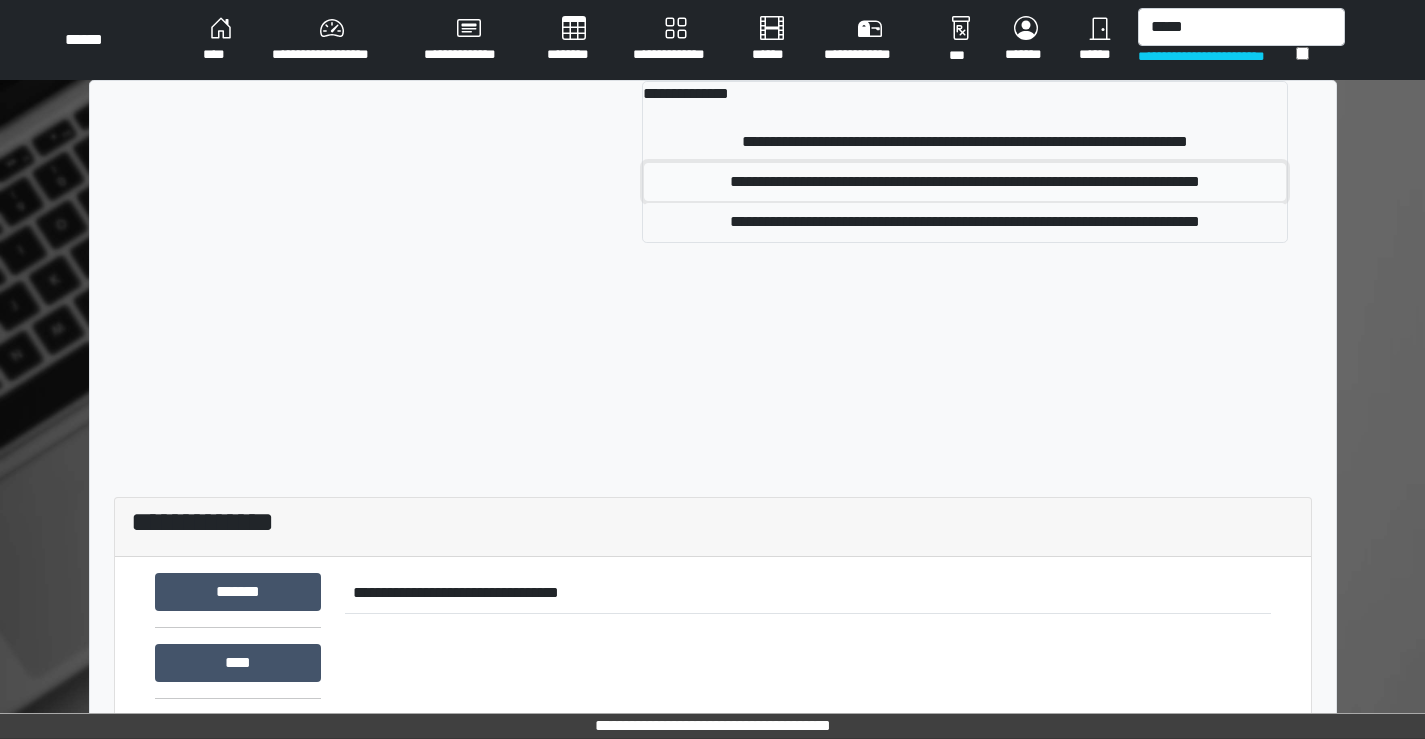 click on "**********" at bounding box center (964, 182) 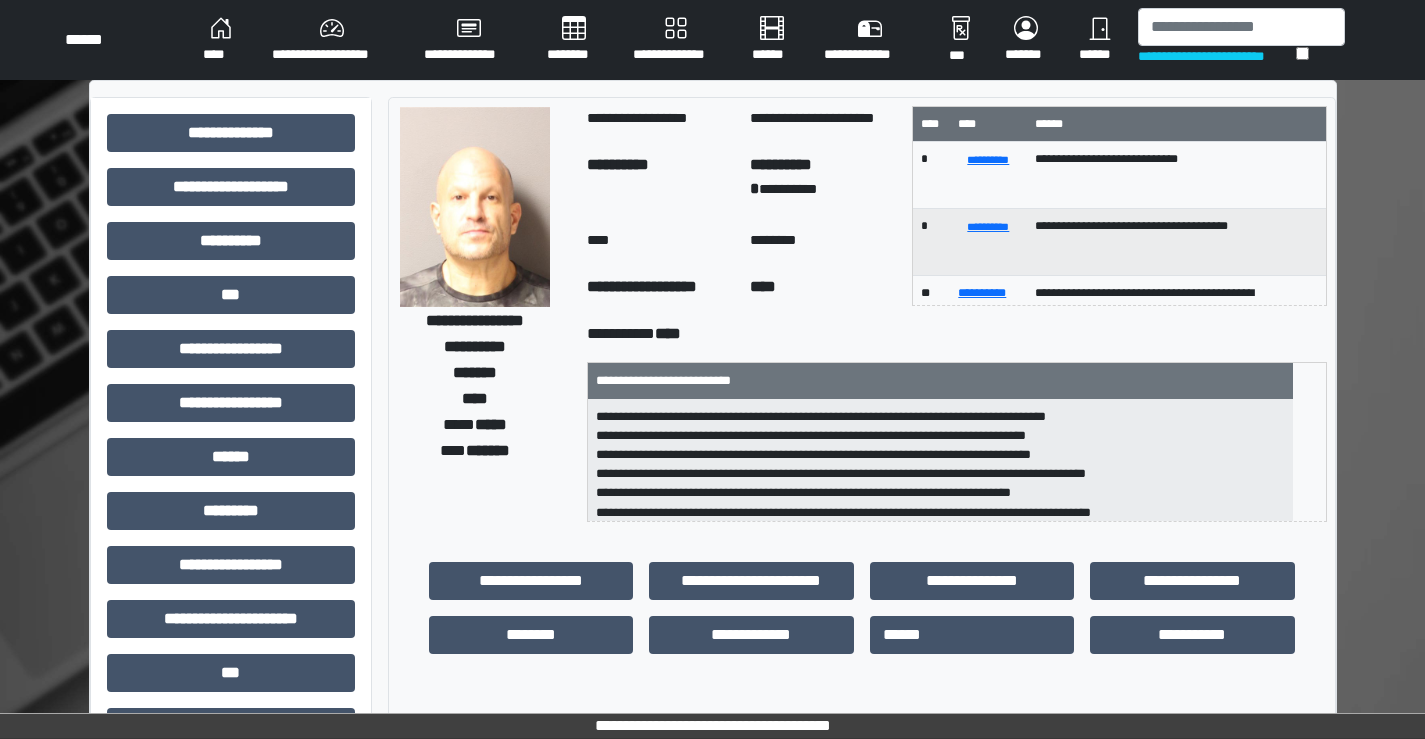 click on "****" at bounding box center [221, 40] 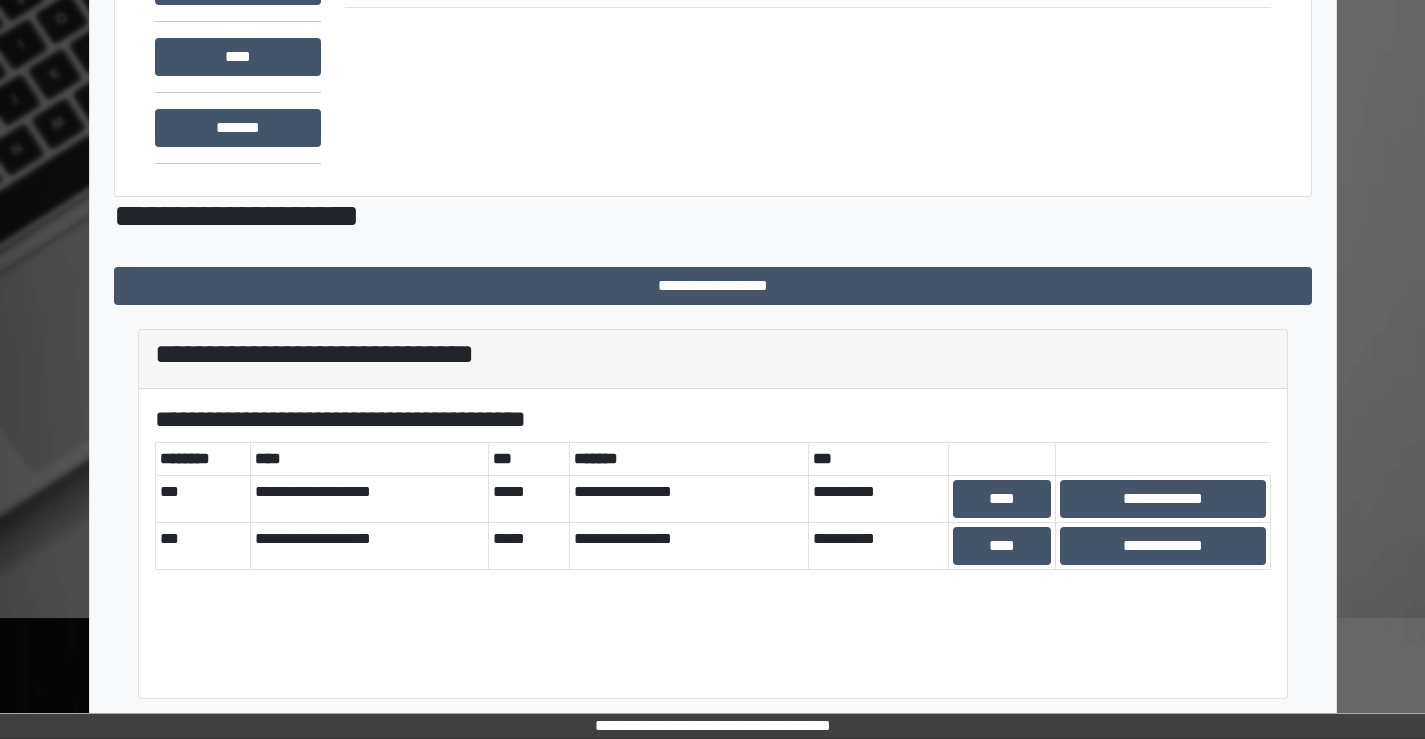scroll, scrollTop: 207, scrollLeft: 0, axis: vertical 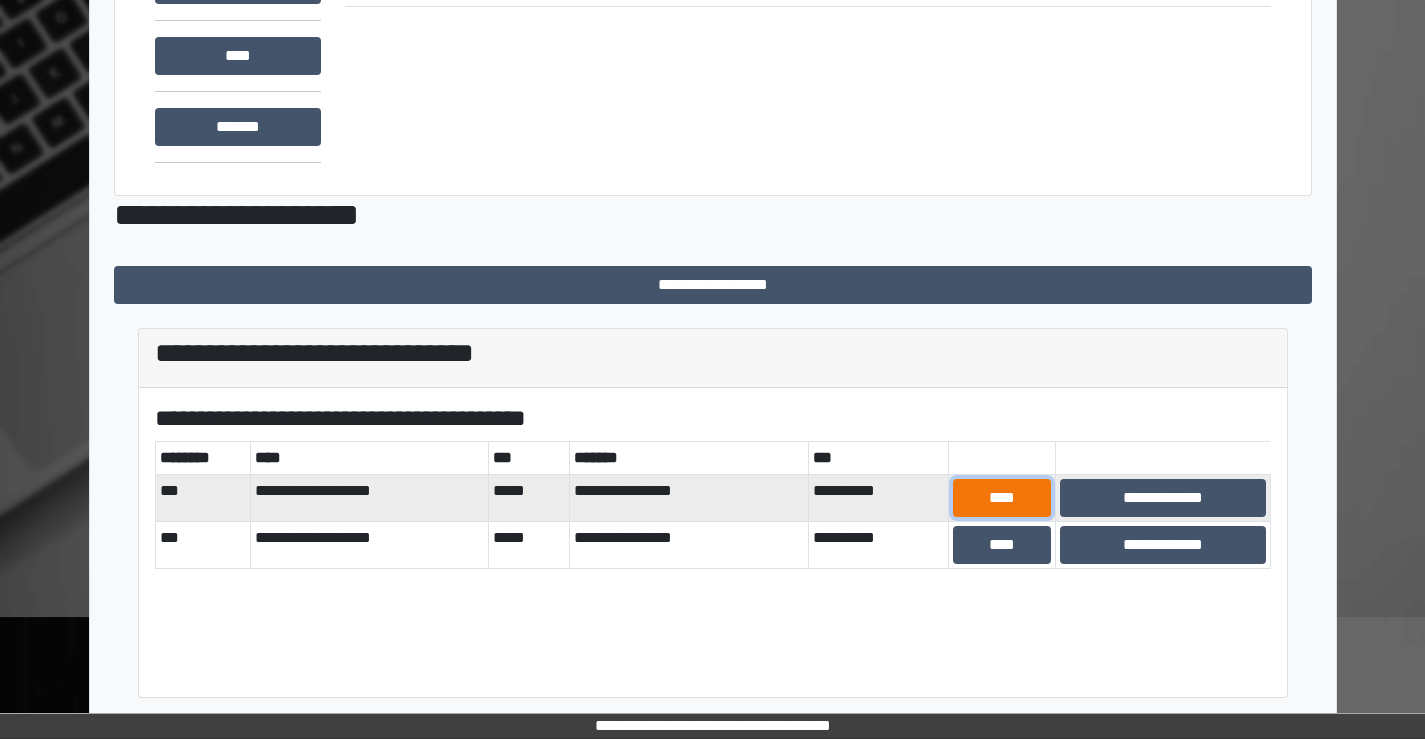 click on "****" at bounding box center (1002, 498) 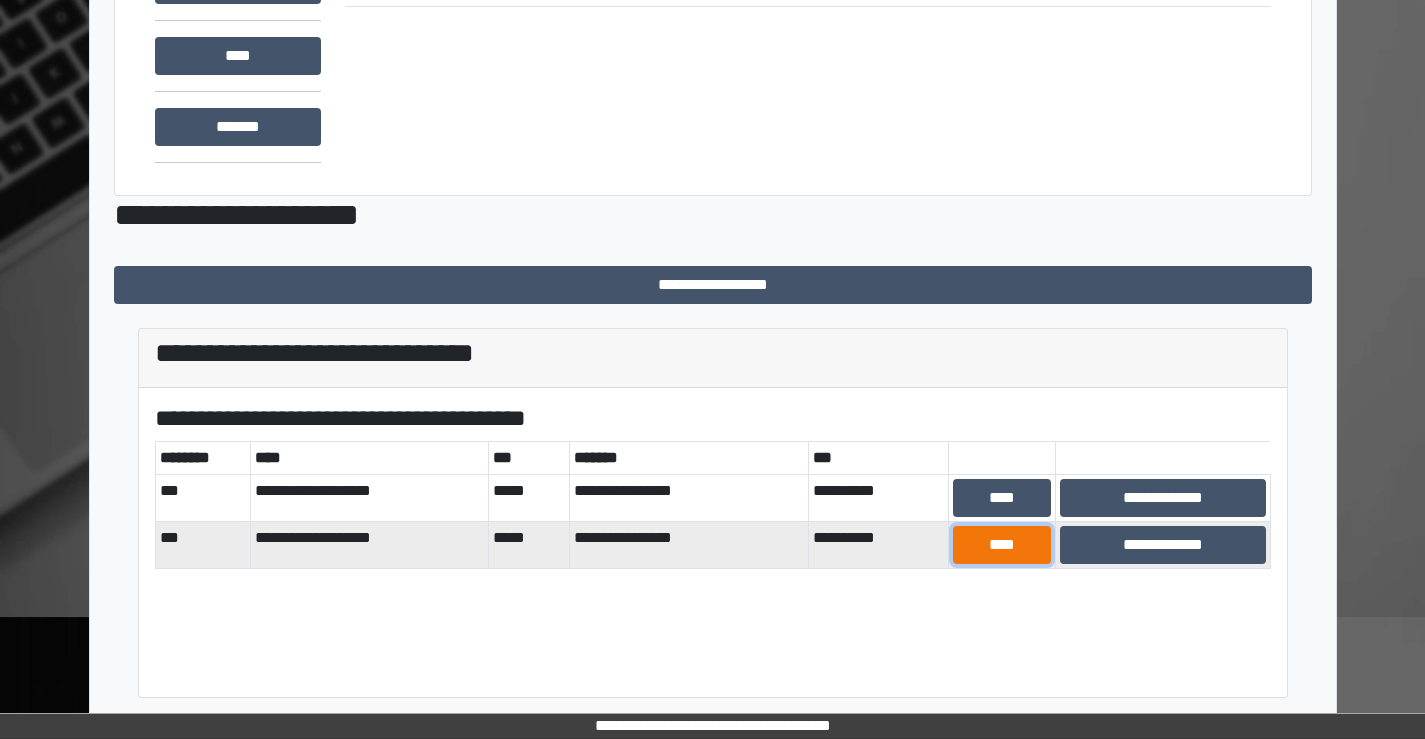 click on "****" at bounding box center [1002, 545] 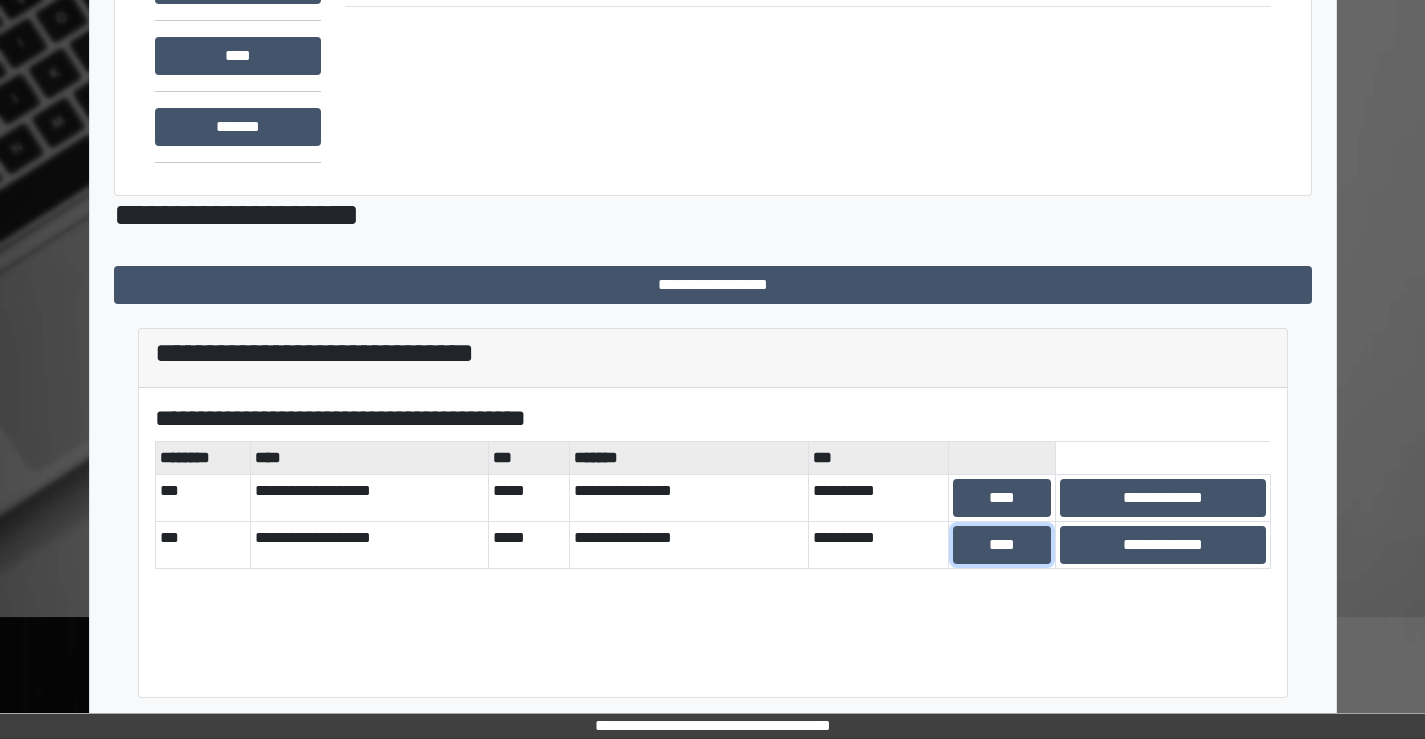scroll, scrollTop: 0, scrollLeft: 0, axis: both 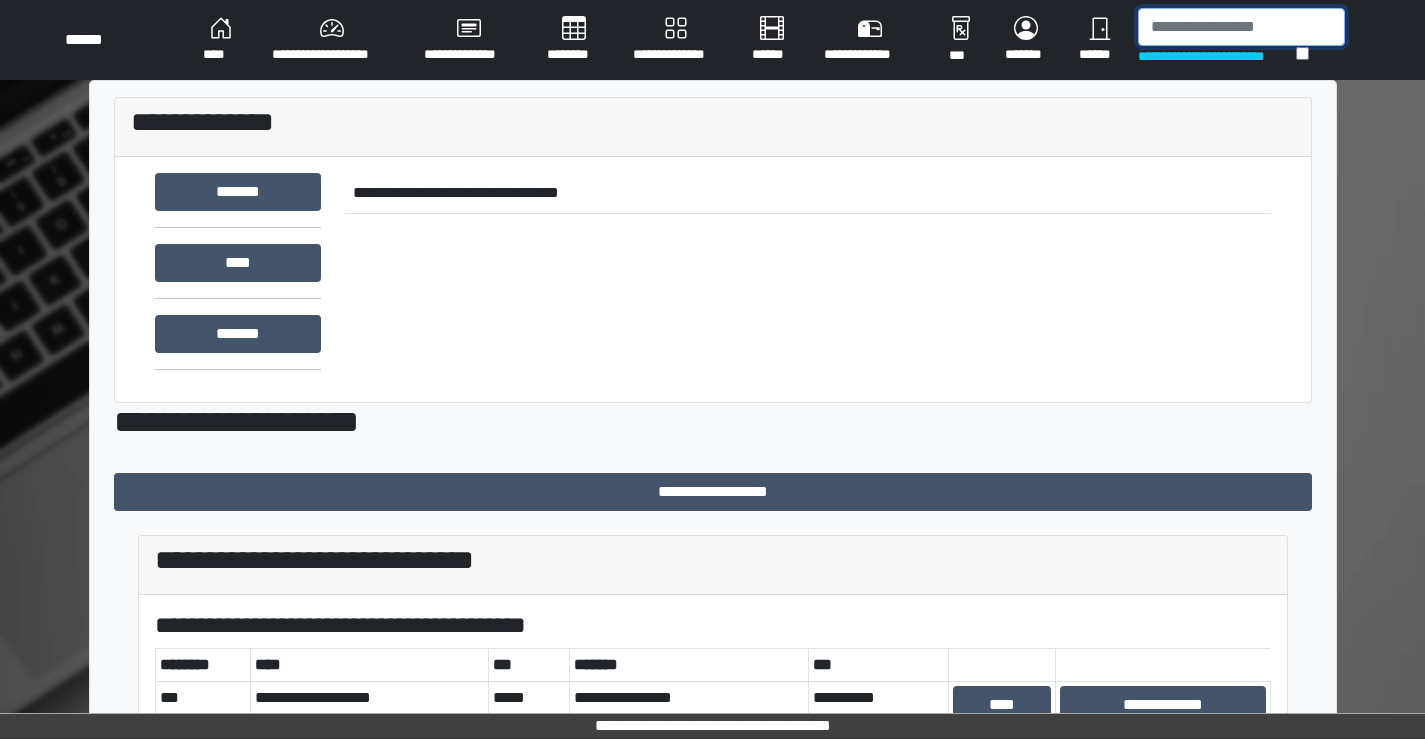 click at bounding box center [1241, 27] 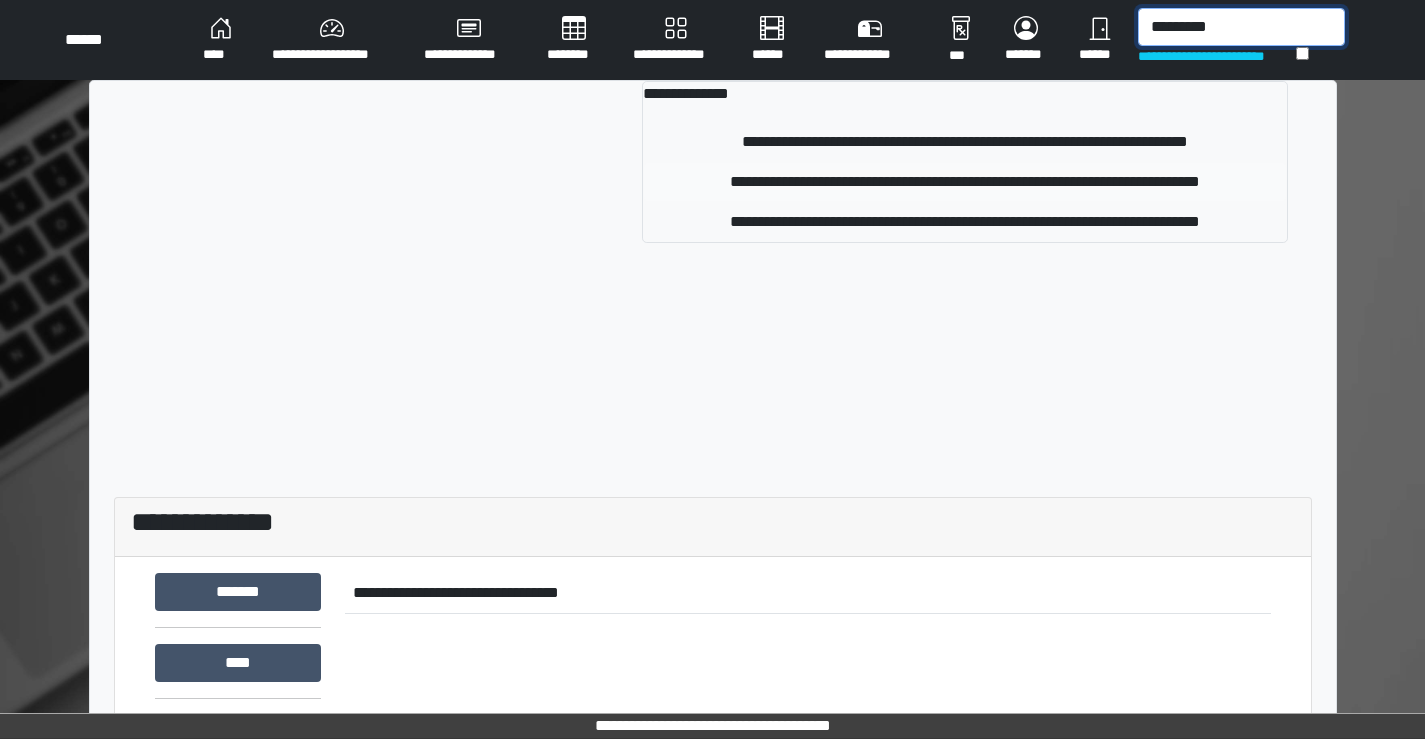 type on "*********" 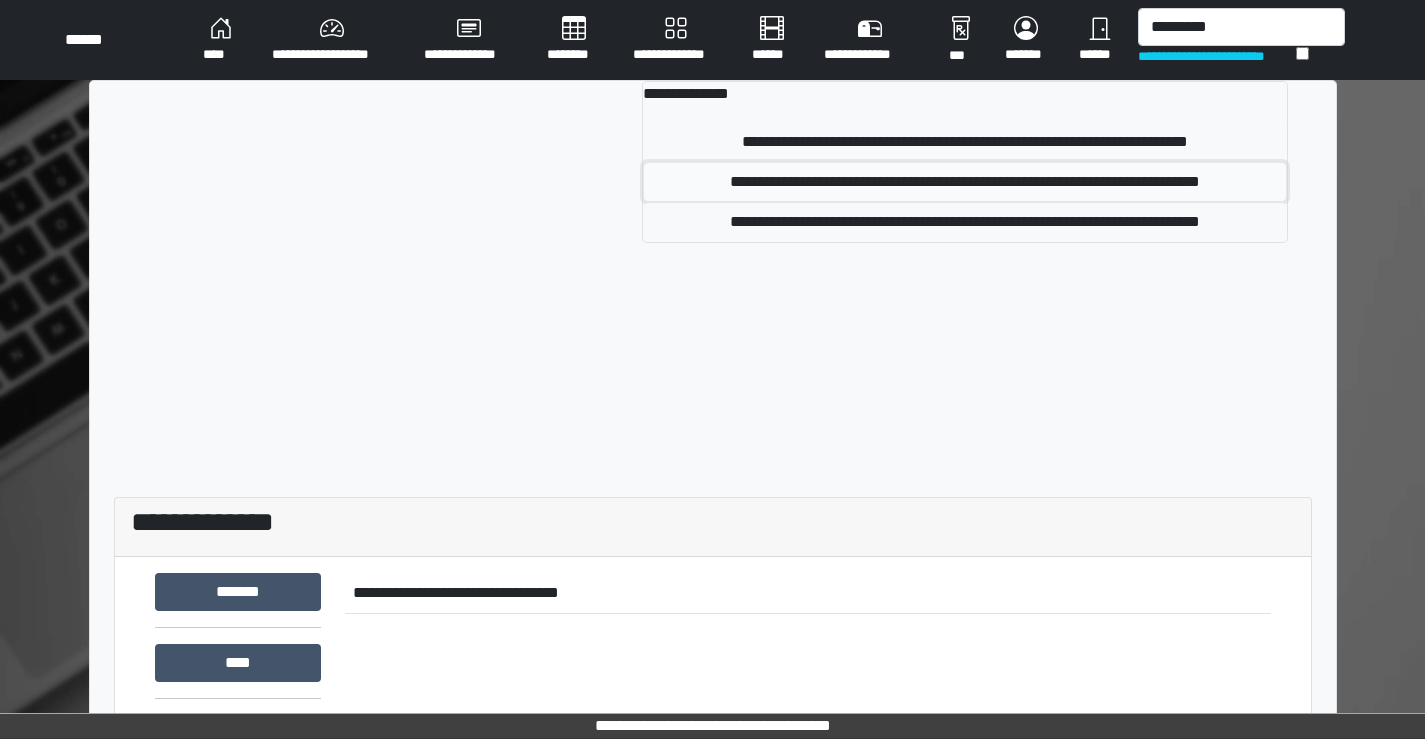 click on "**********" at bounding box center (964, 182) 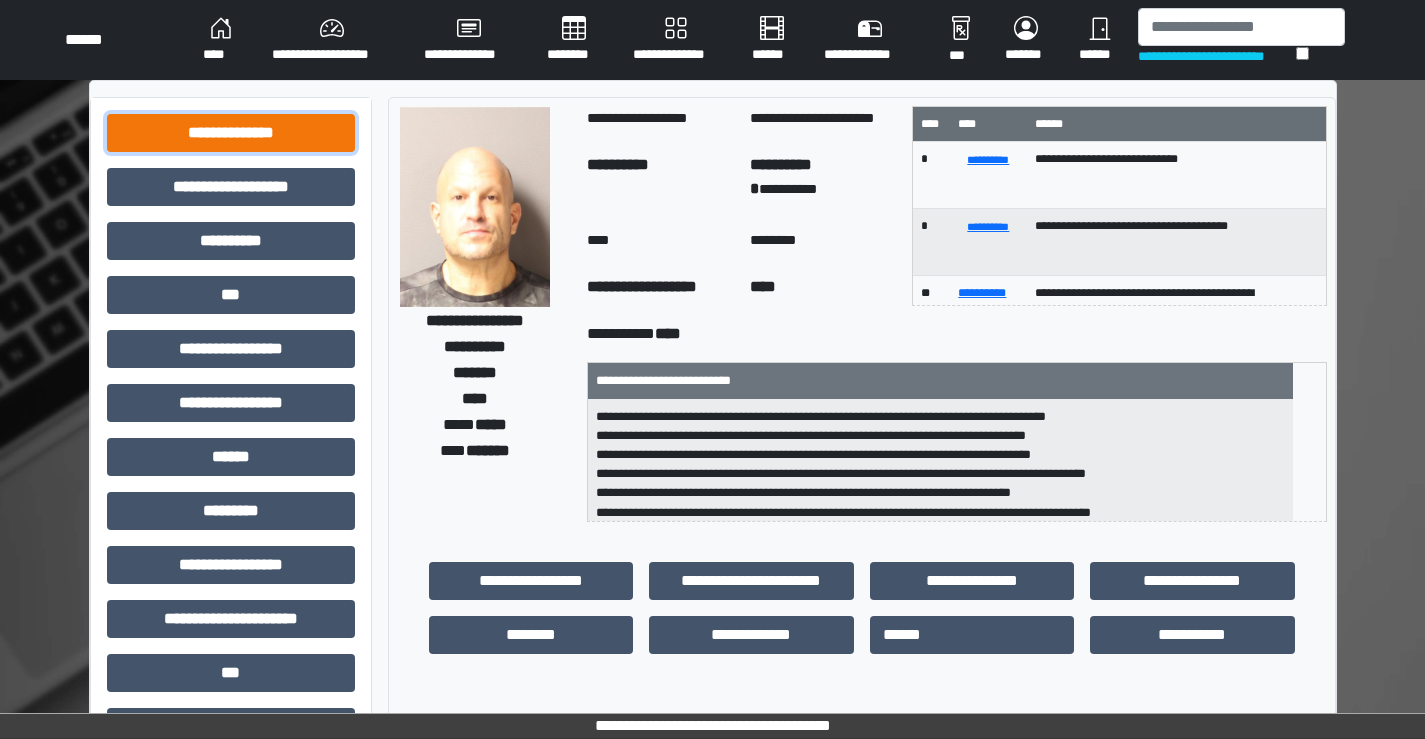 click on "**********" at bounding box center (231, 133) 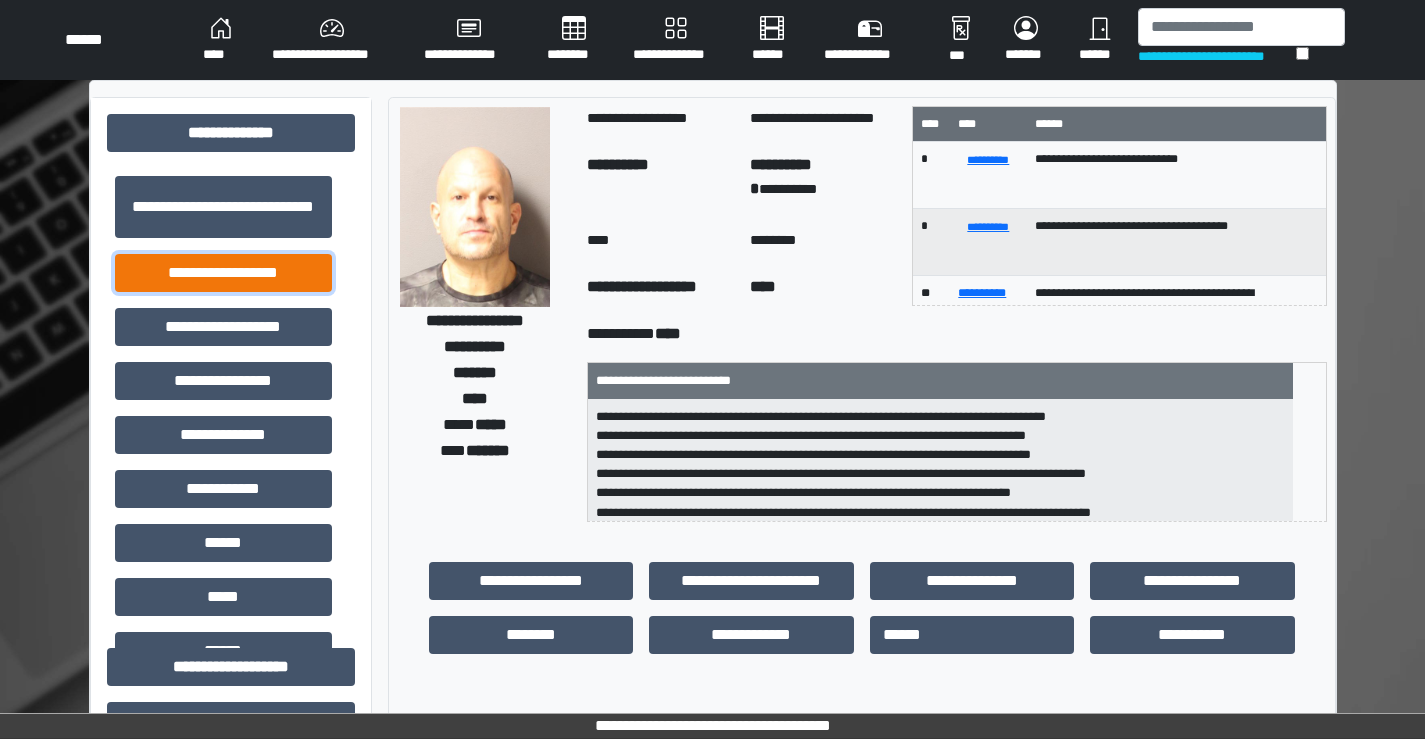 click on "**********" at bounding box center (223, 273) 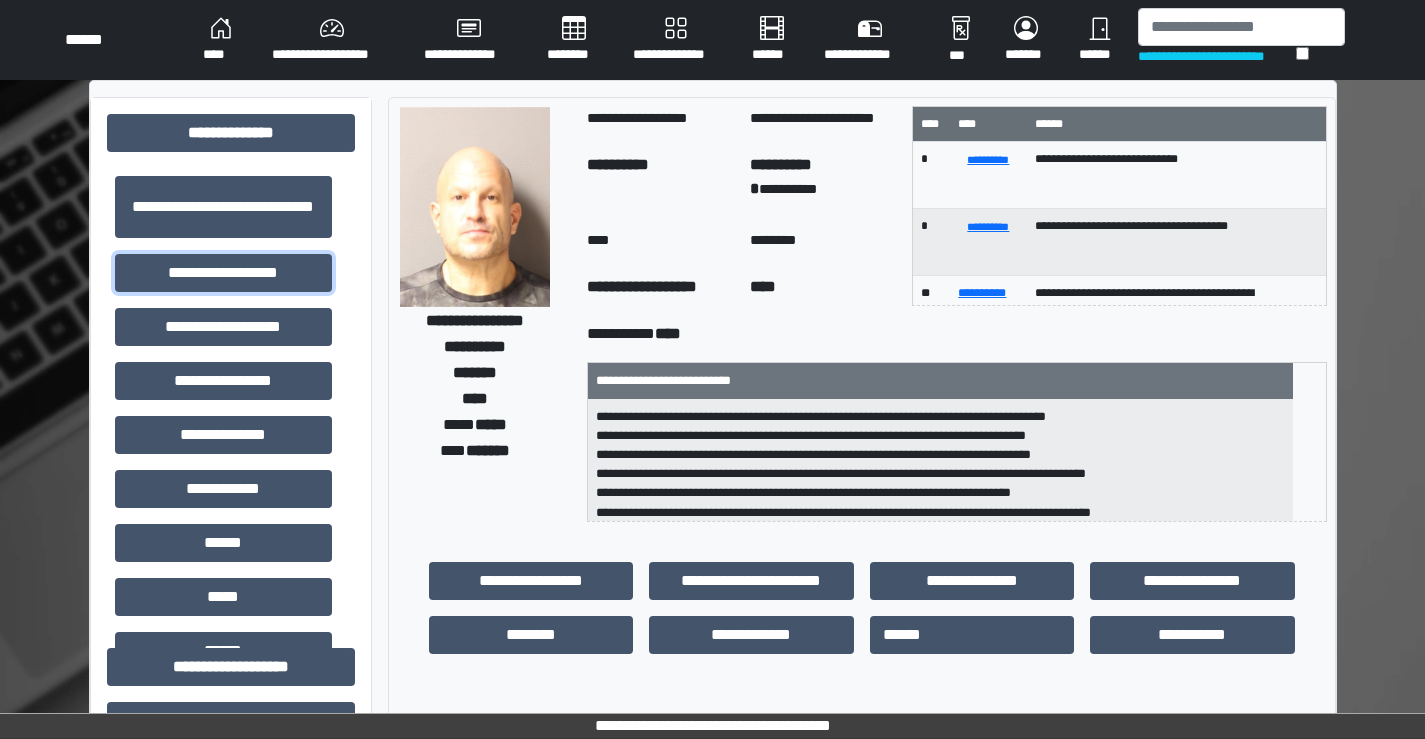 scroll, scrollTop: 2, scrollLeft: 0, axis: vertical 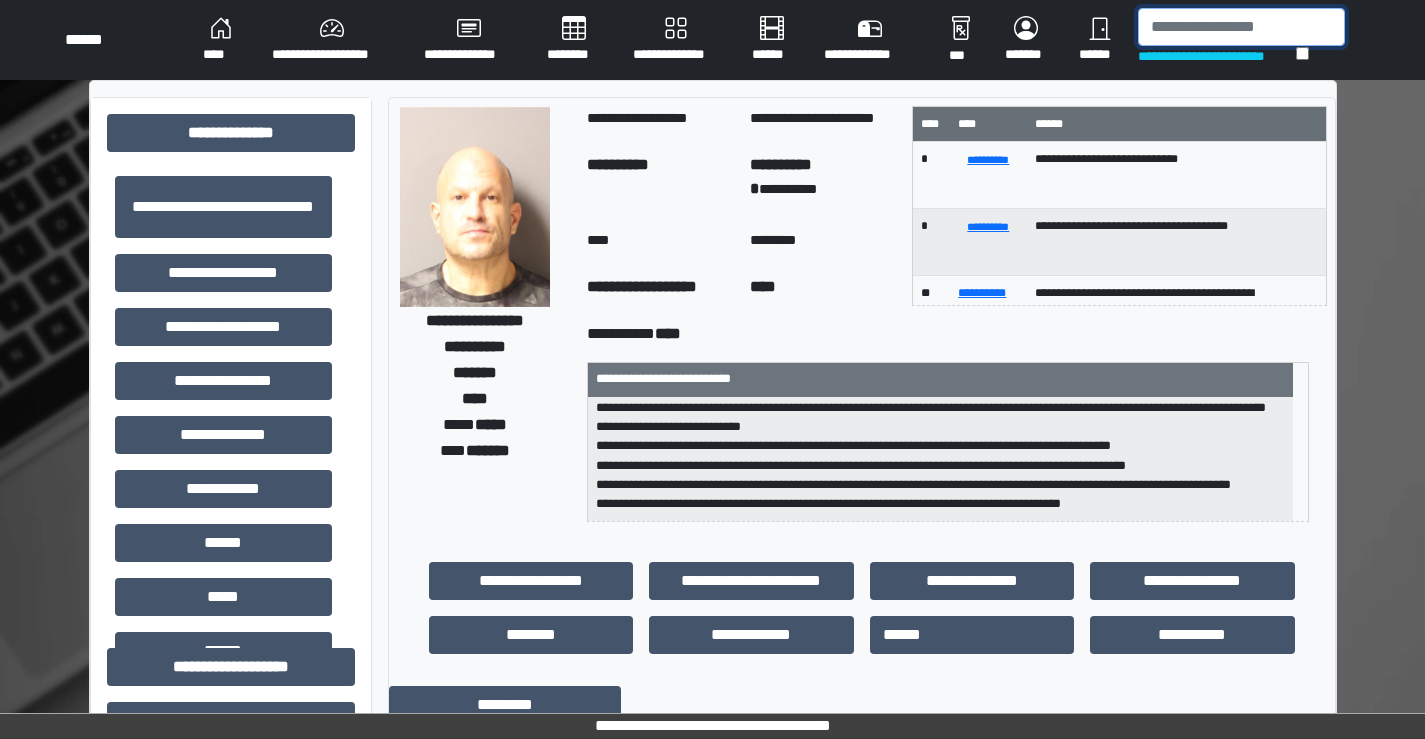 click at bounding box center (1241, 27) 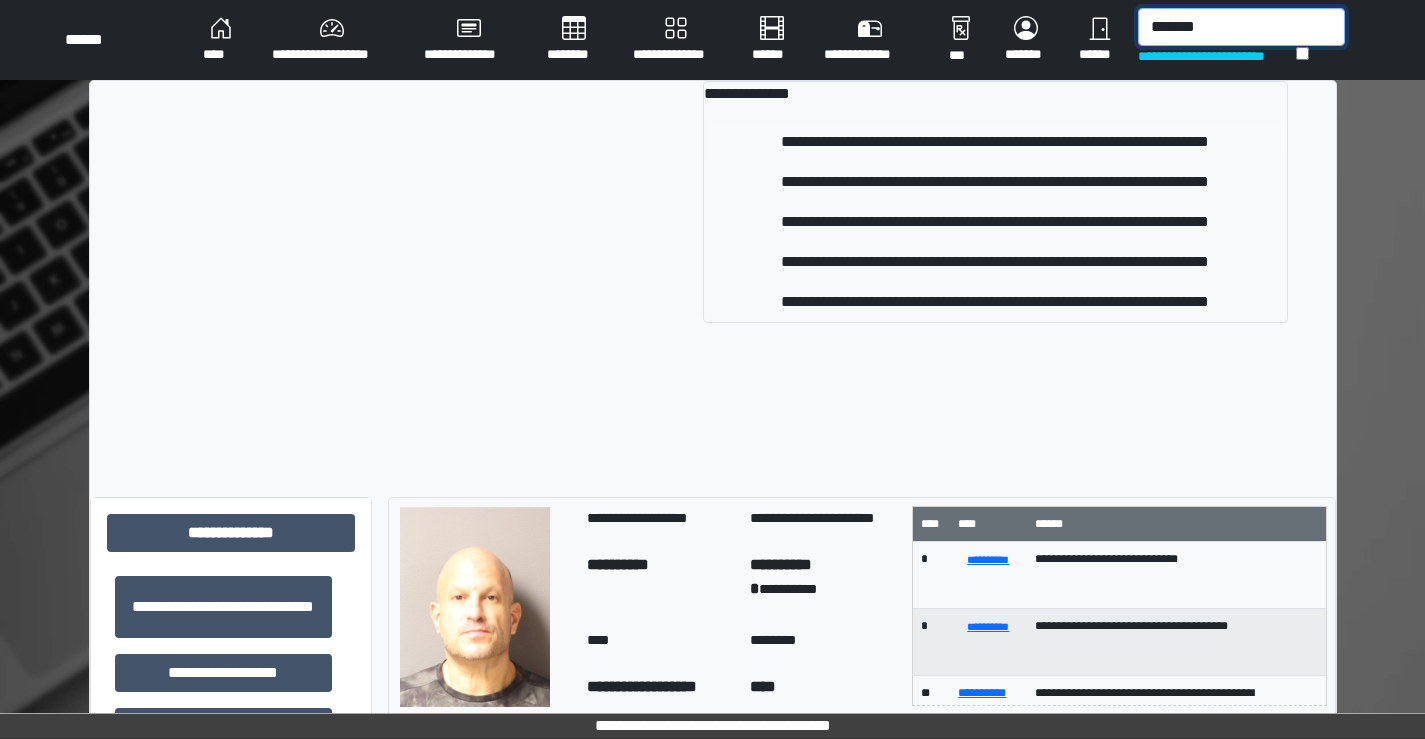 type on "*******" 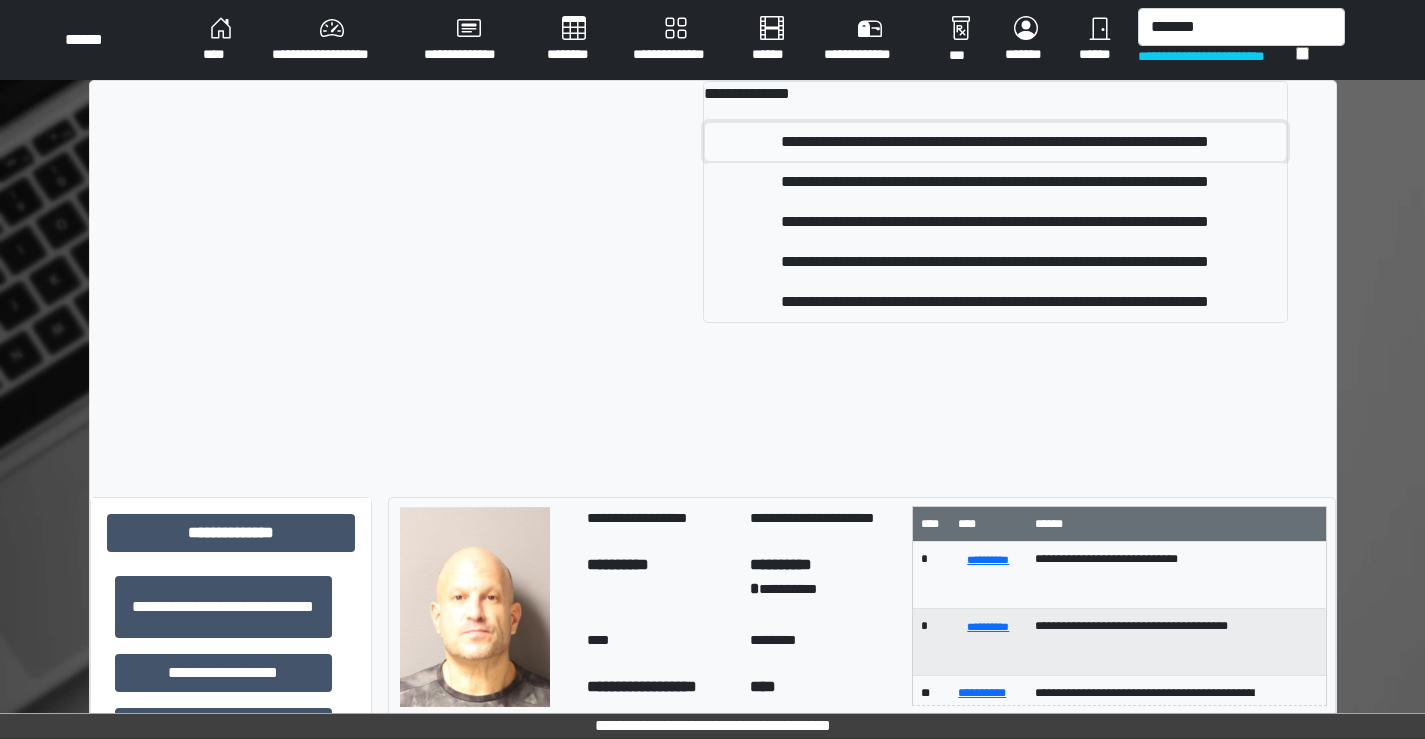click on "**********" at bounding box center [995, 142] 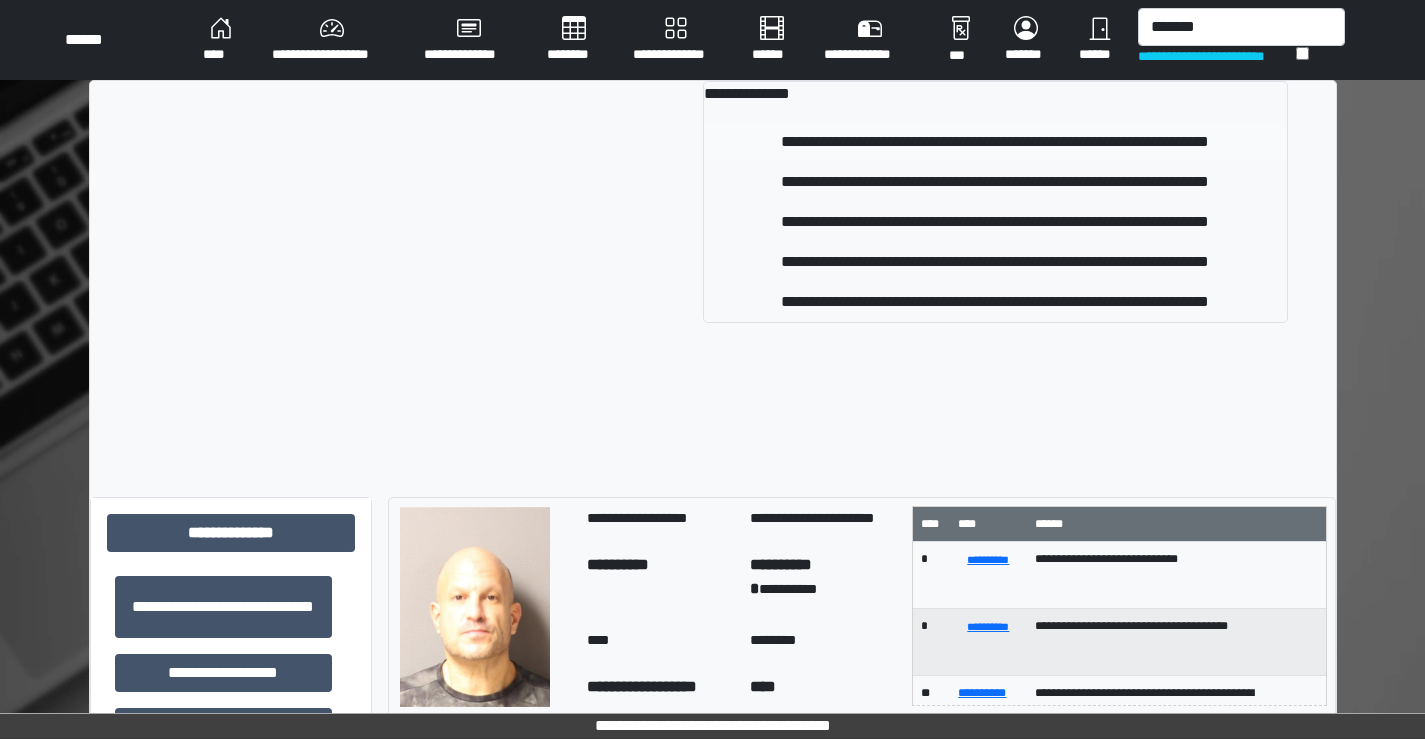 type 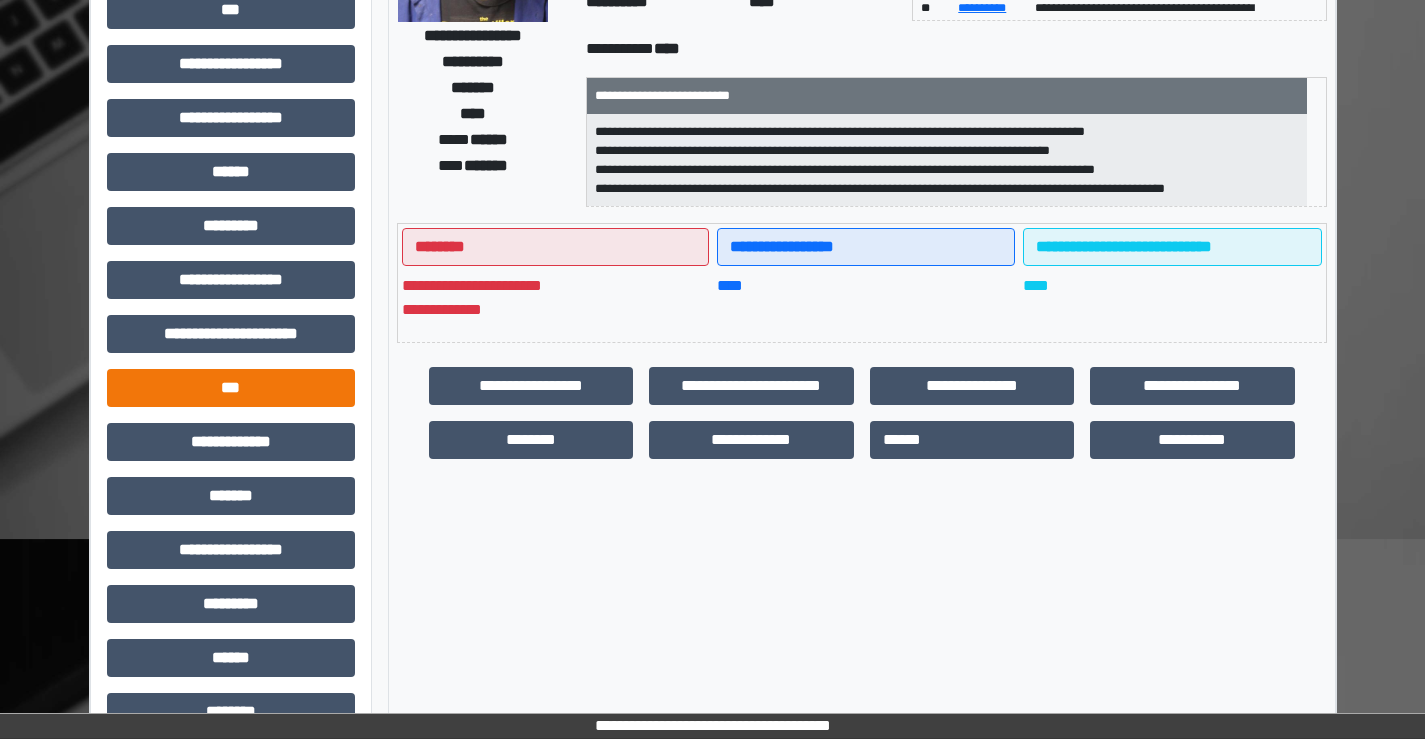scroll, scrollTop: 300, scrollLeft: 0, axis: vertical 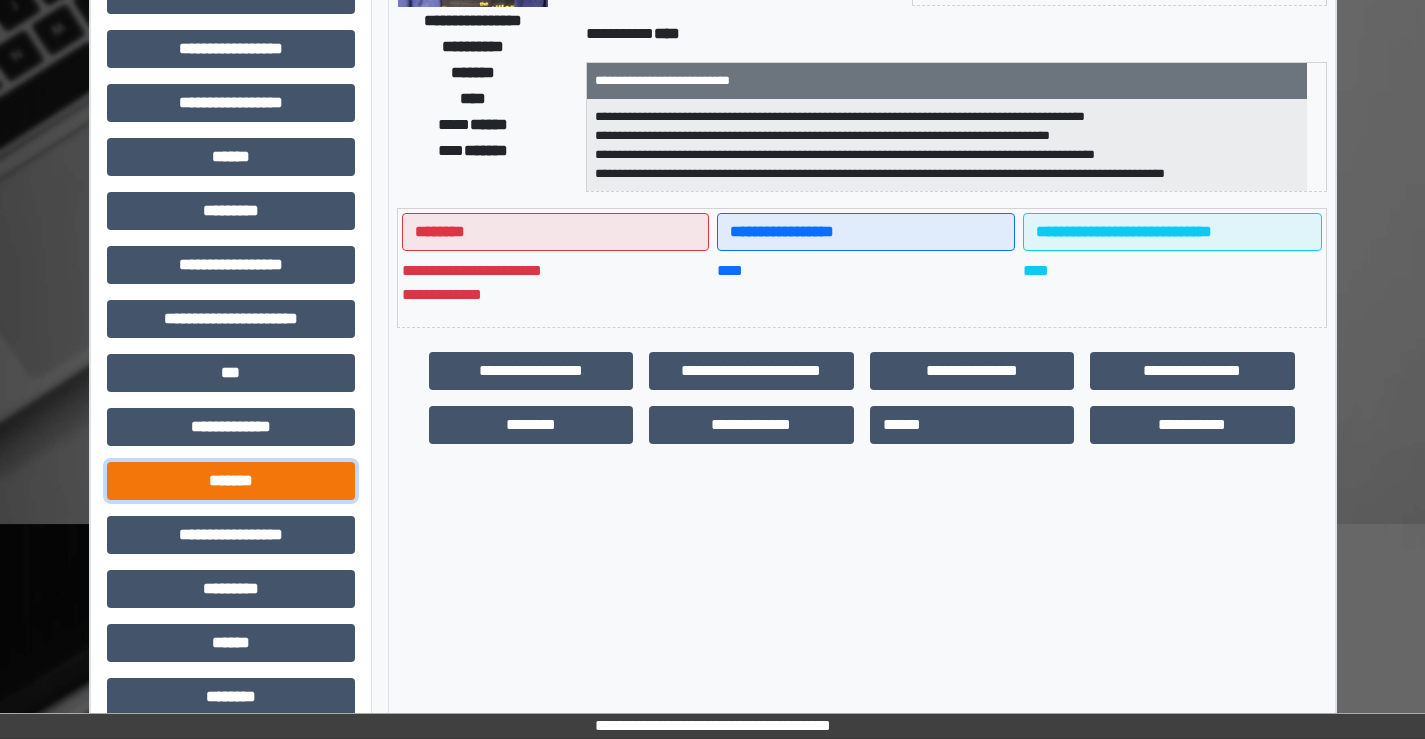 click on "*******" at bounding box center [231, 481] 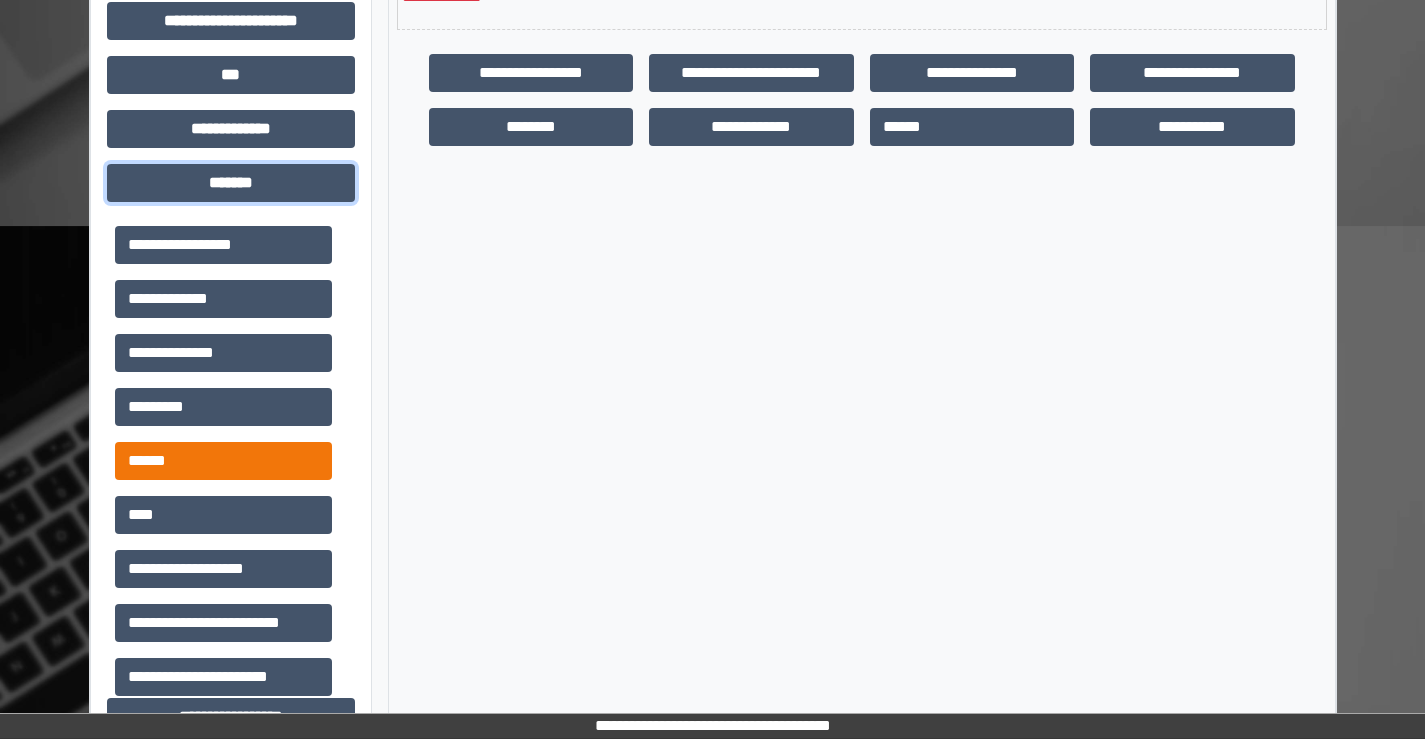 scroll, scrollTop: 600, scrollLeft: 0, axis: vertical 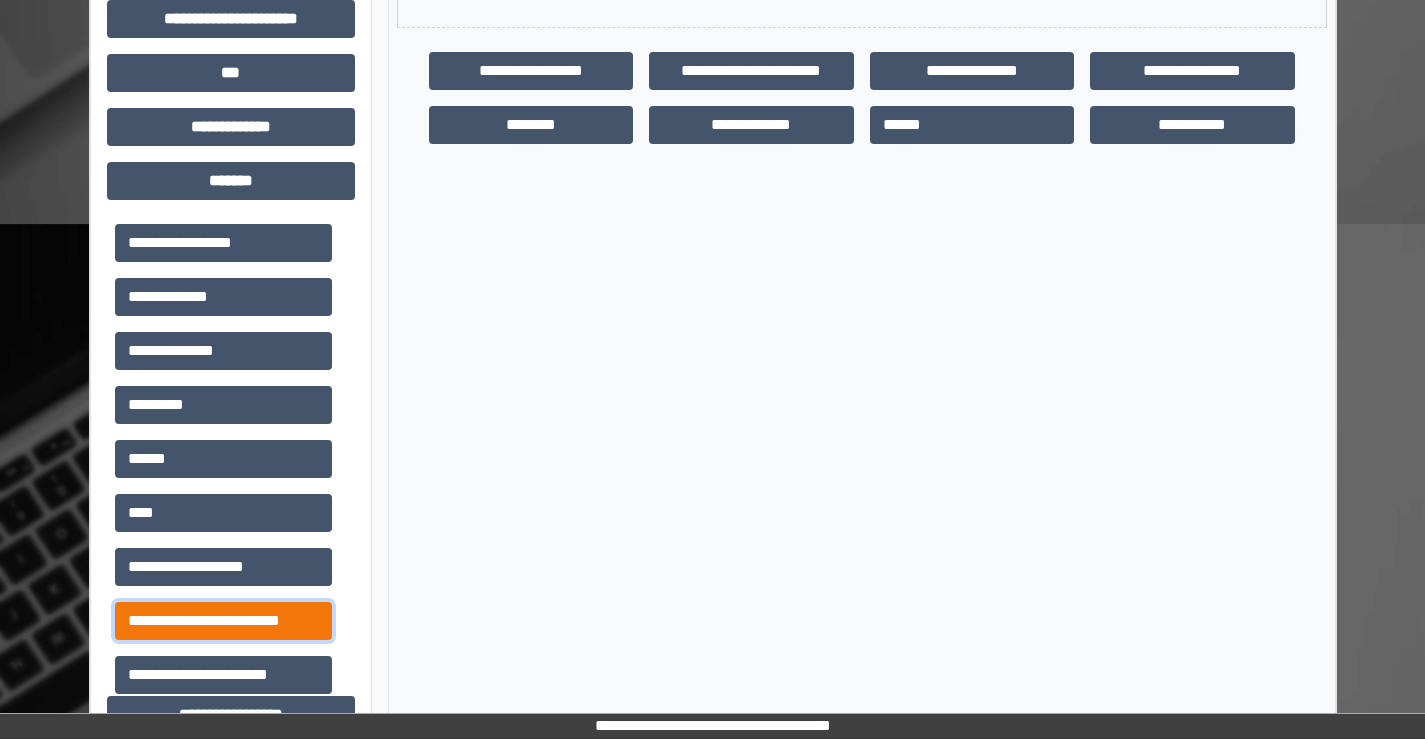 click on "**********" at bounding box center [223, 621] 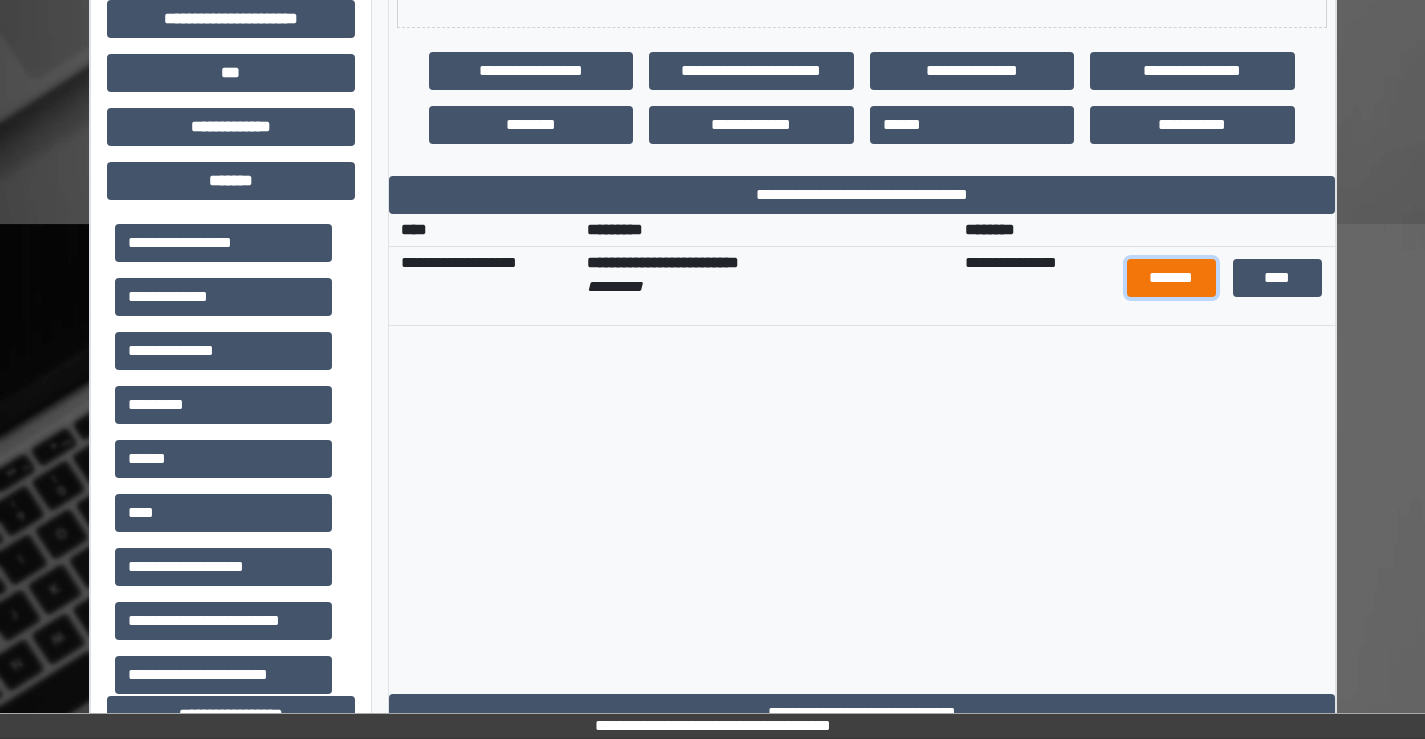 click on "*******" at bounding box center (1171, 278) 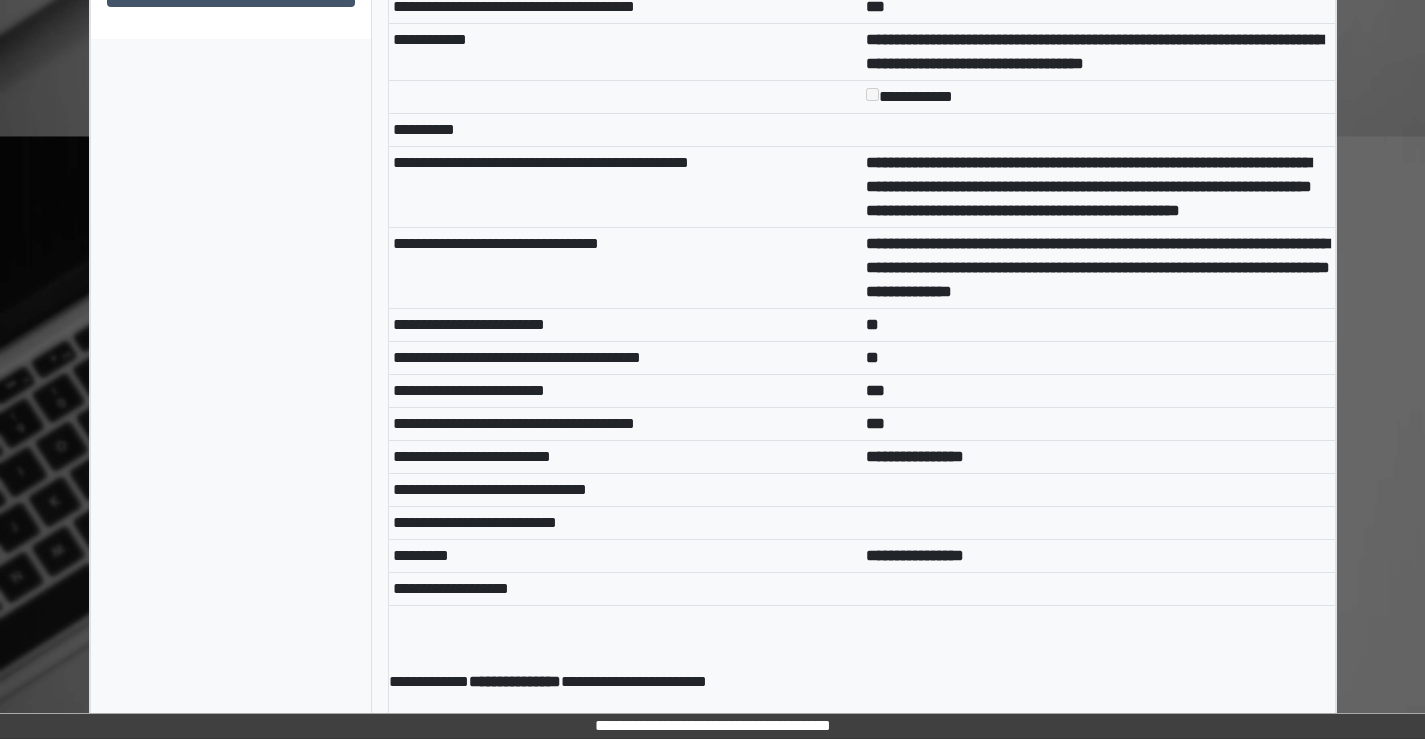 scroll, scrollTop: 1500, scrollLeft: 0, axis: vertical 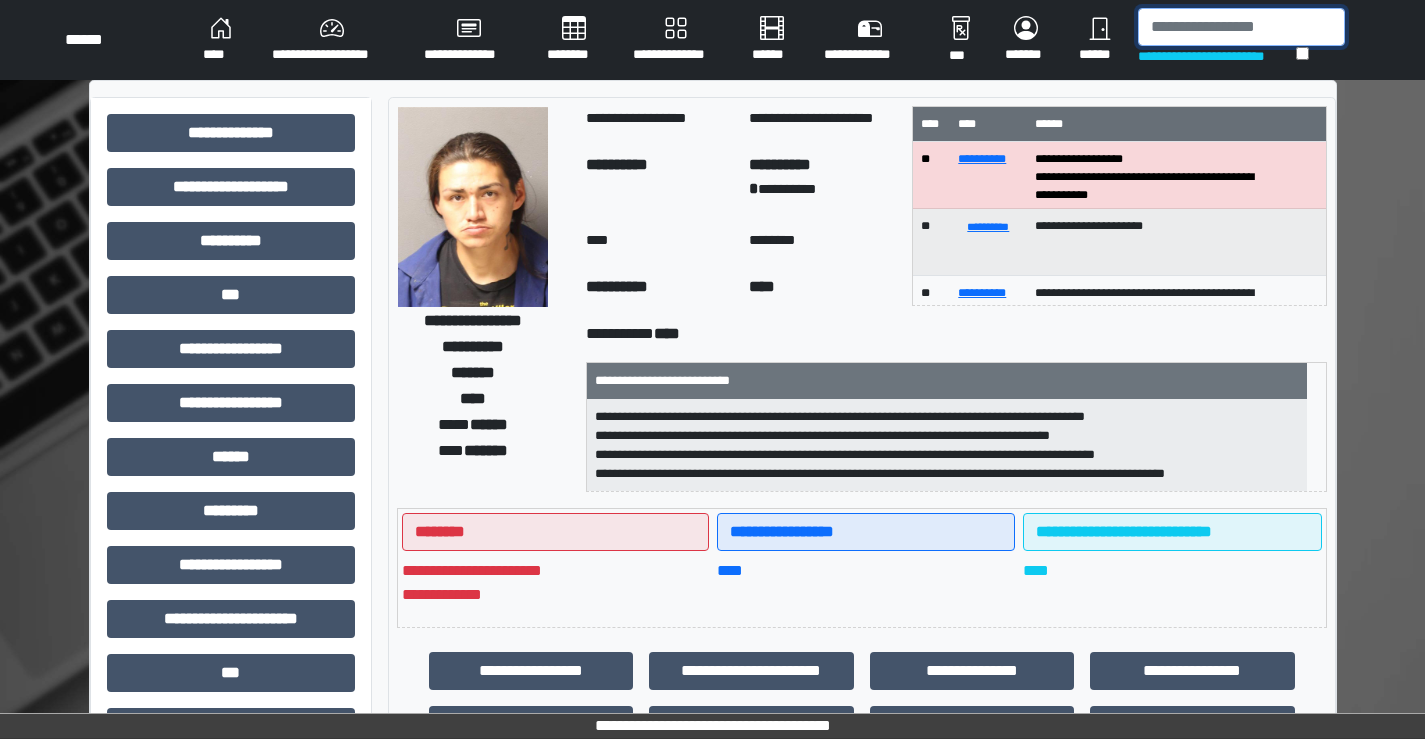 click at bounding box center [1241, 27] 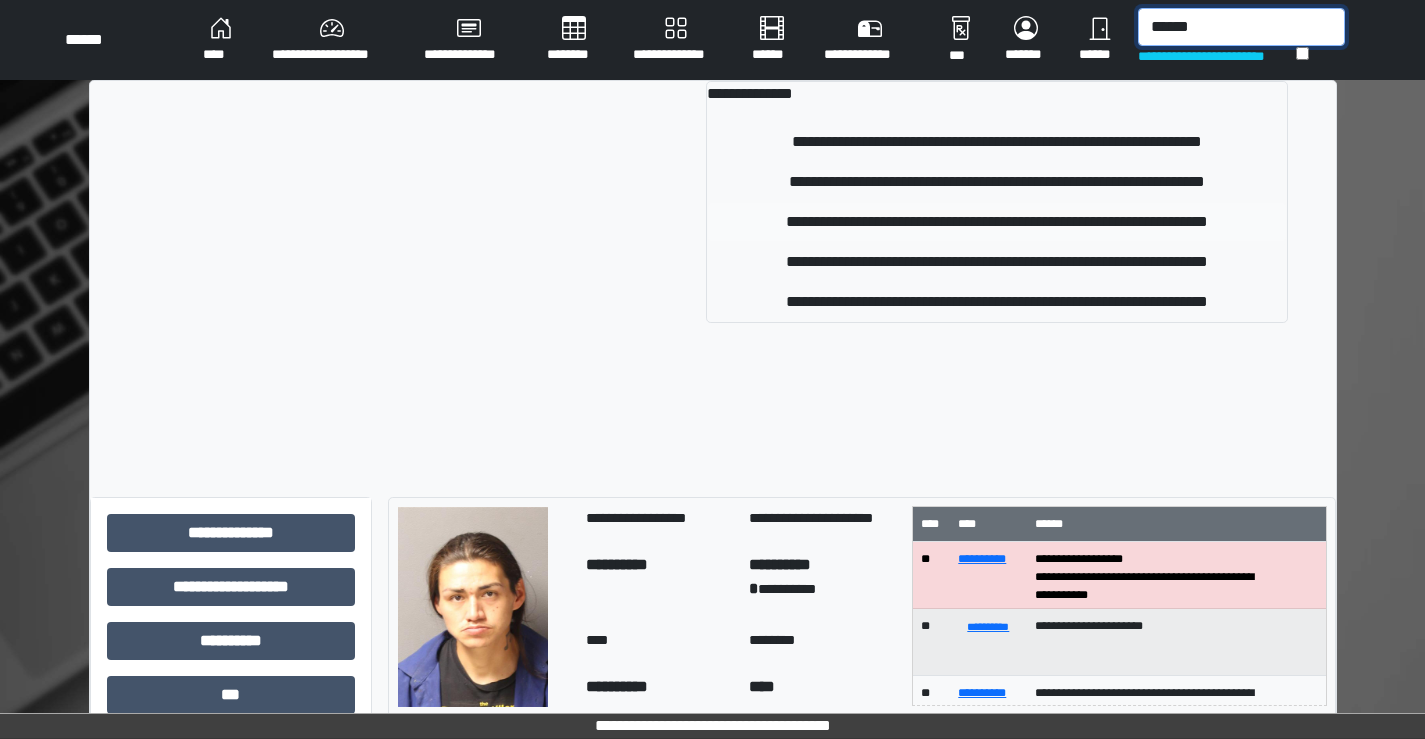 type on "******" 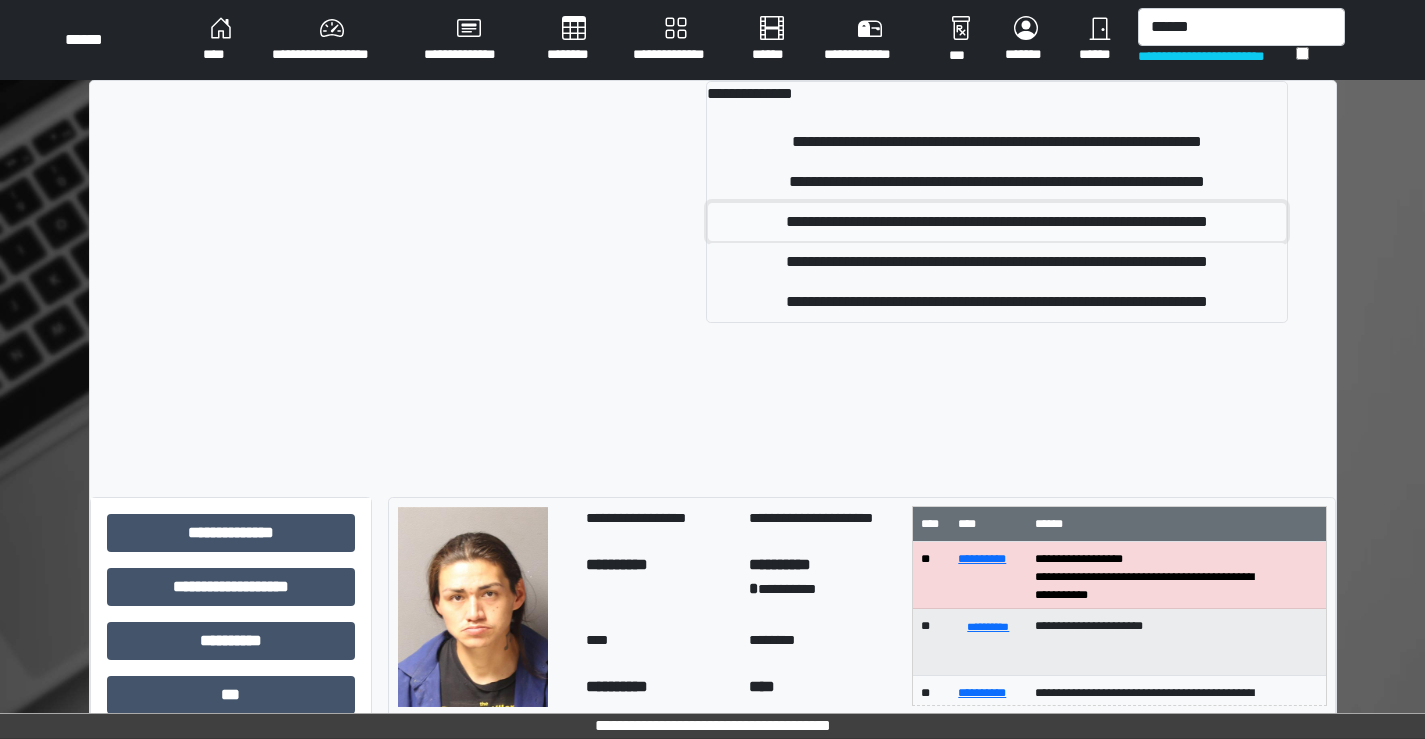 click on "**********" at bounding box center [997, 222] 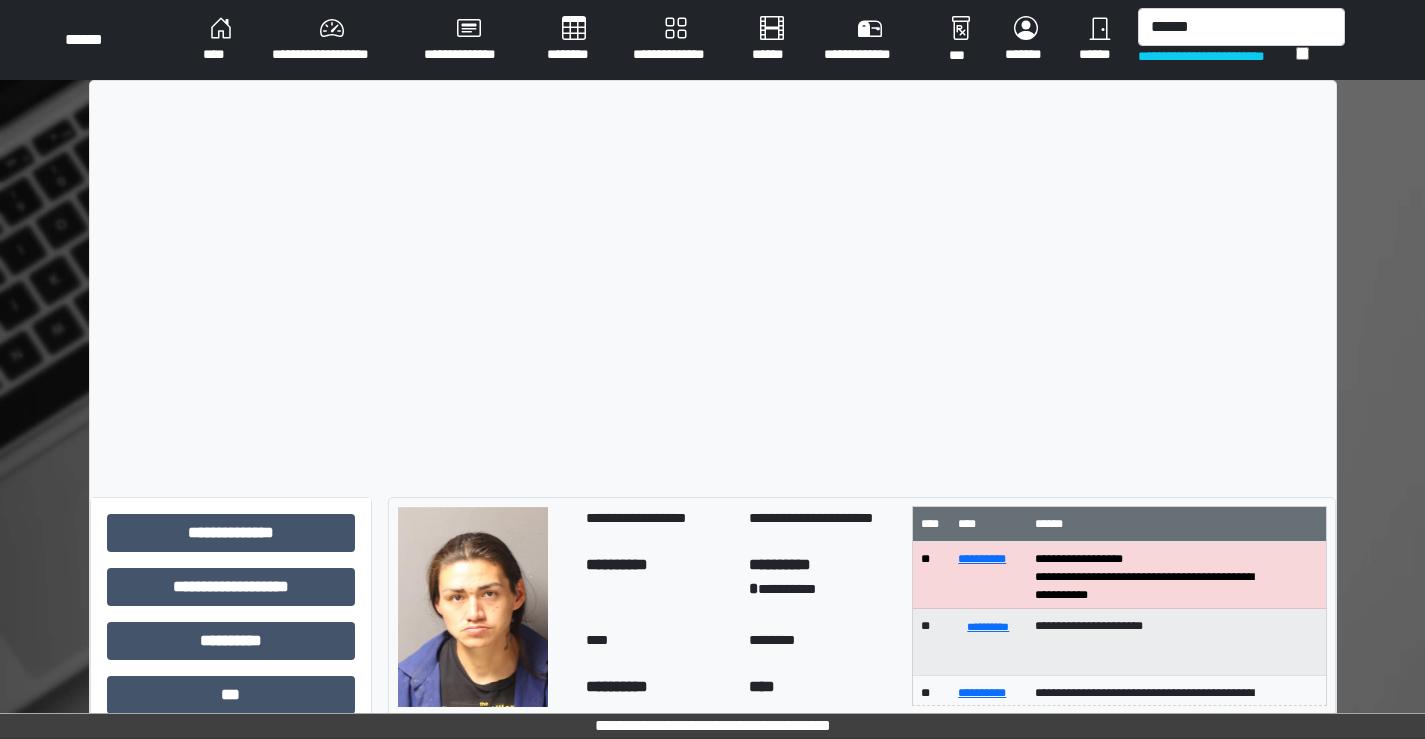 type 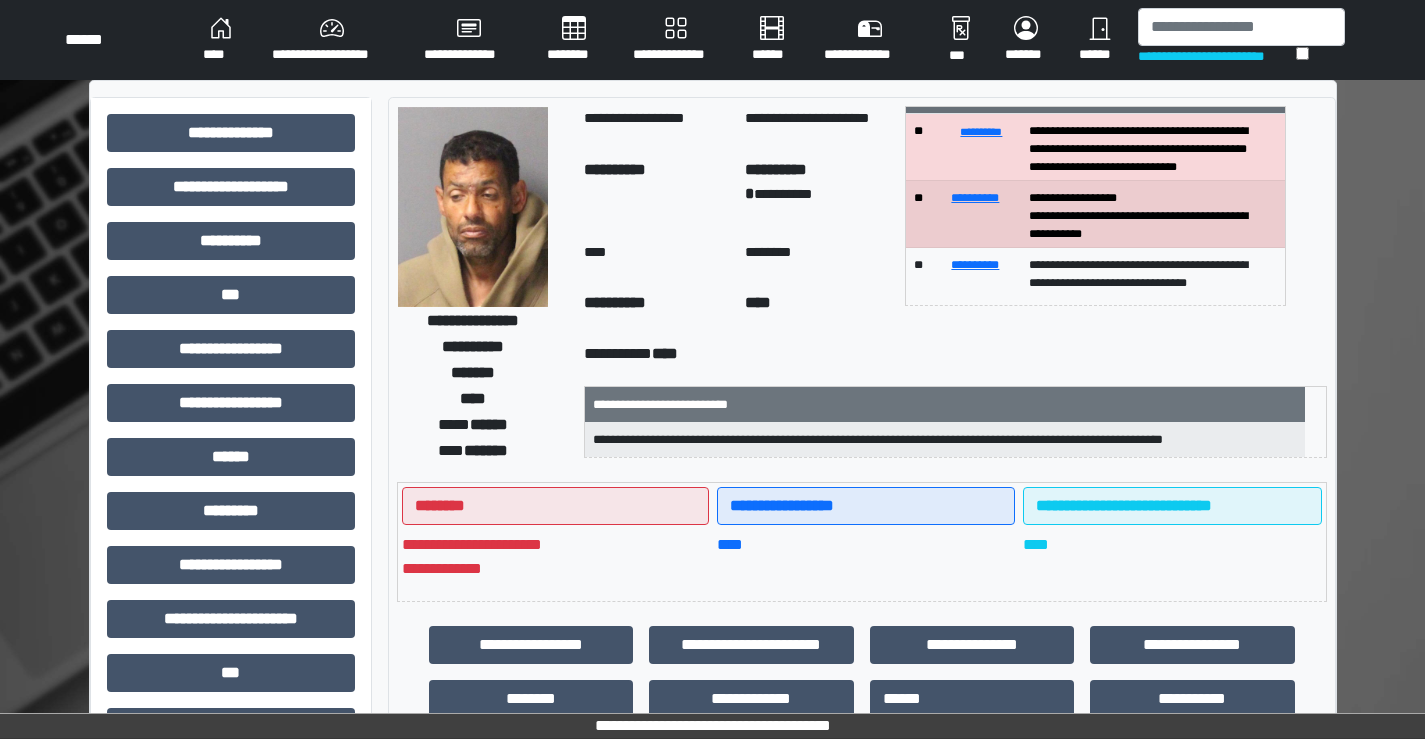 scroll, scrollTop: 54, scrollLeft: 0, axis: vertical 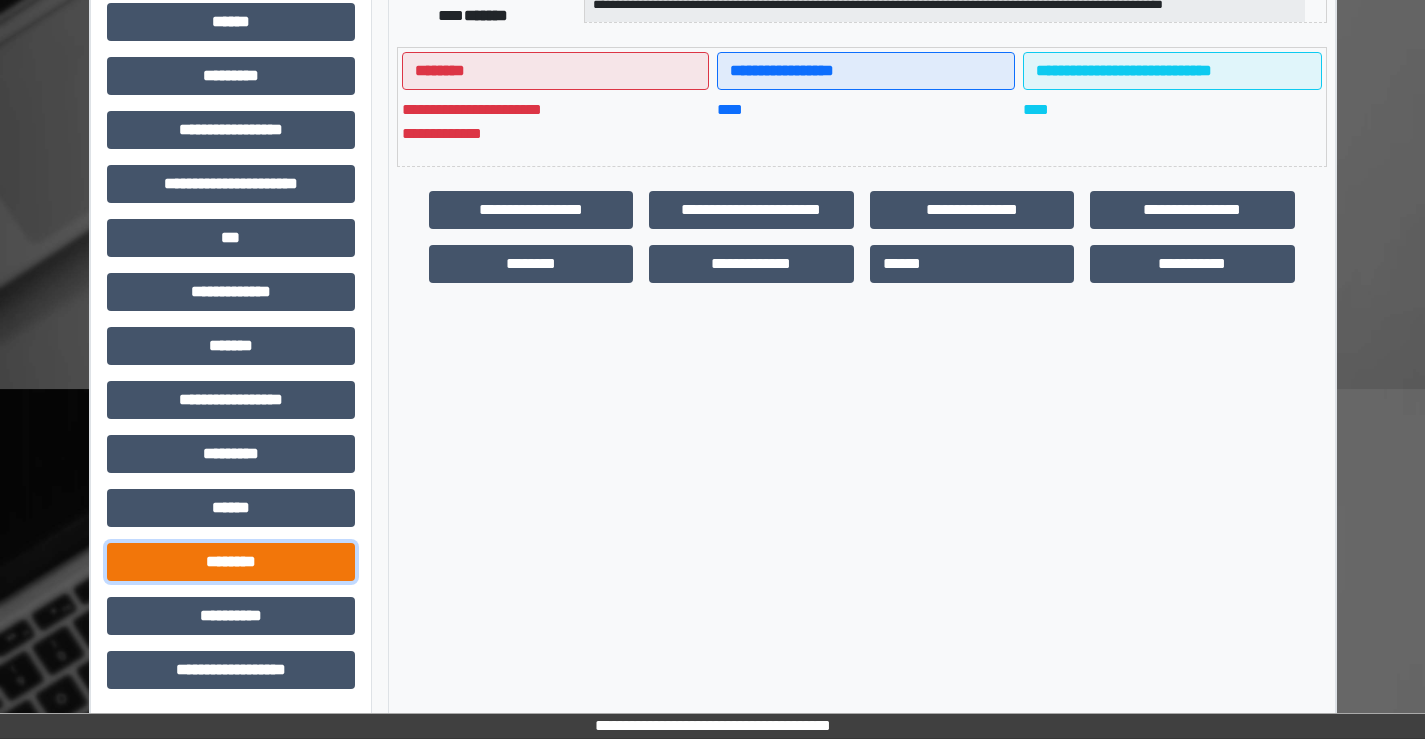 click on "********" at bounding box center [231, 562] 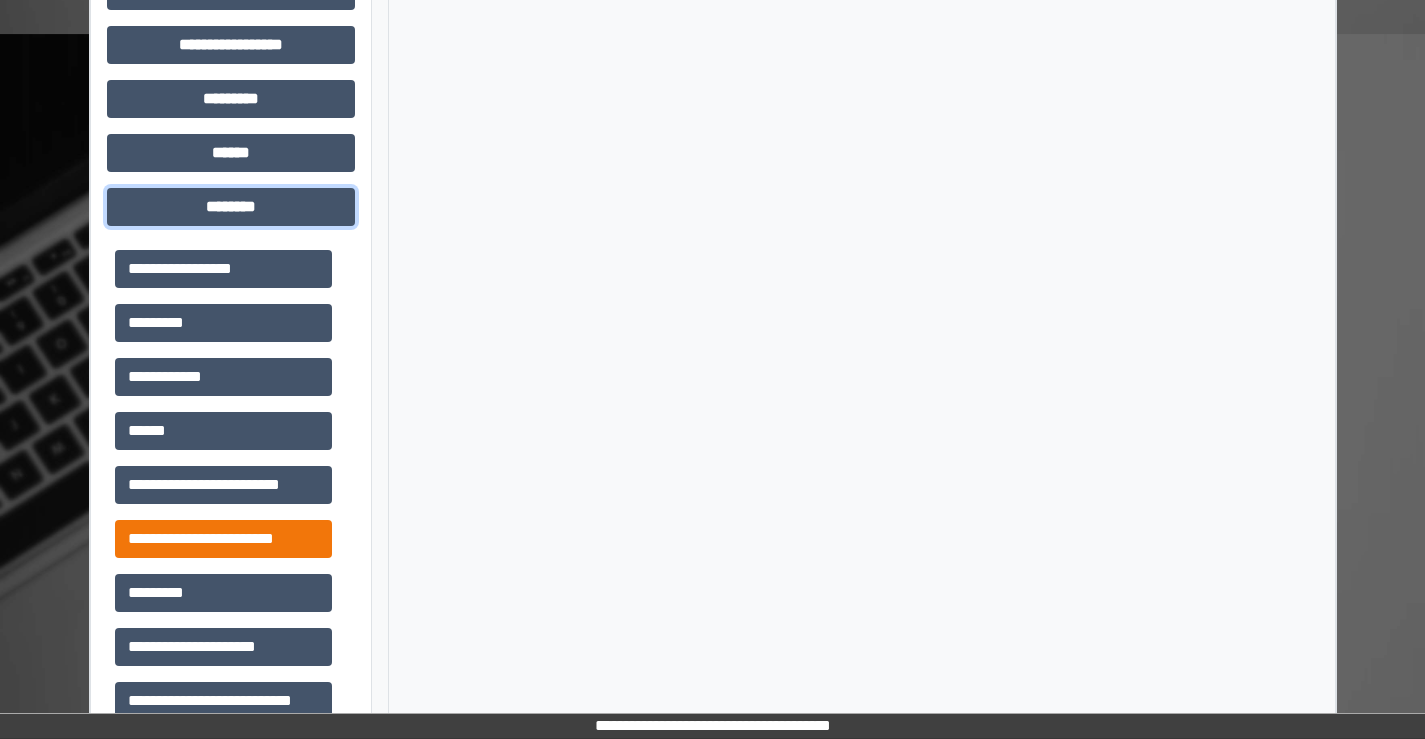 scroll, scrollTop: 800, scrollLeft: 0, axis: vertical 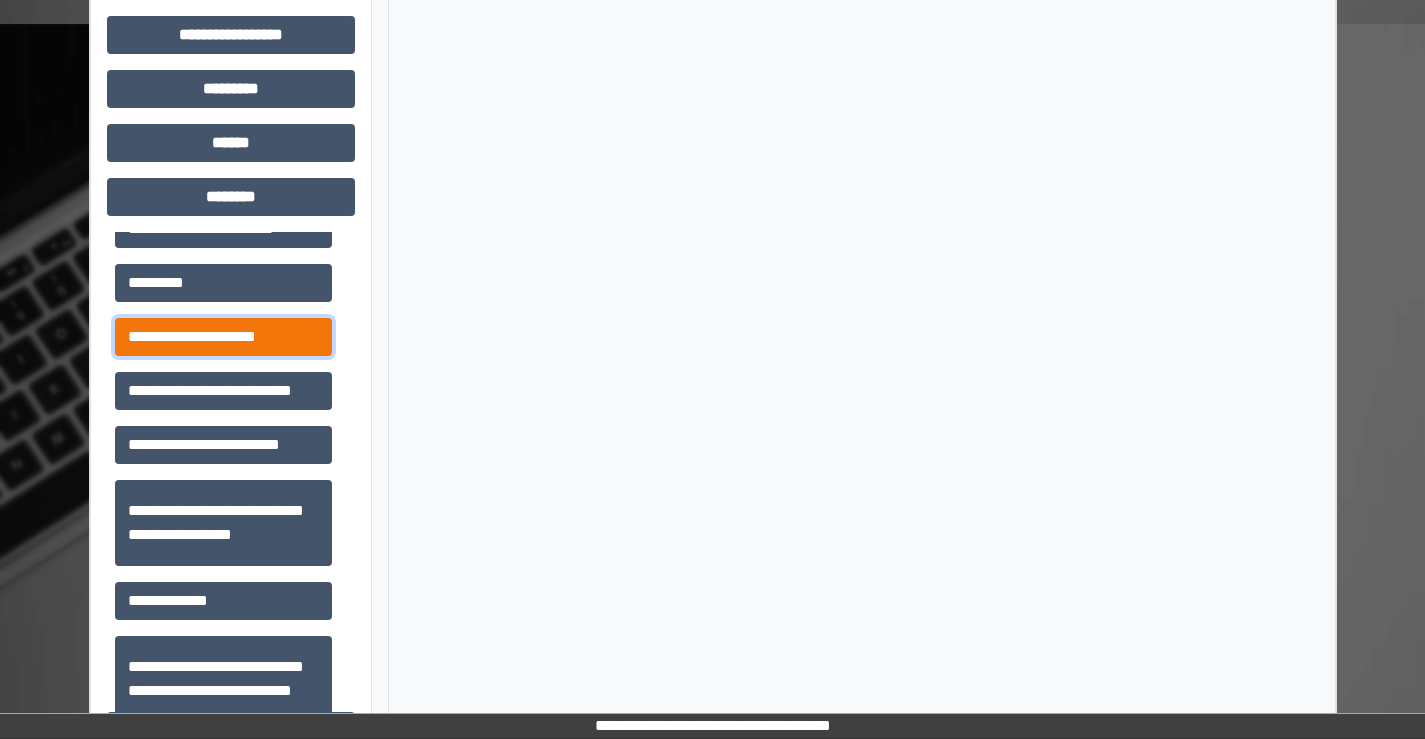 click on "**********" at bounding box center [223, 337] 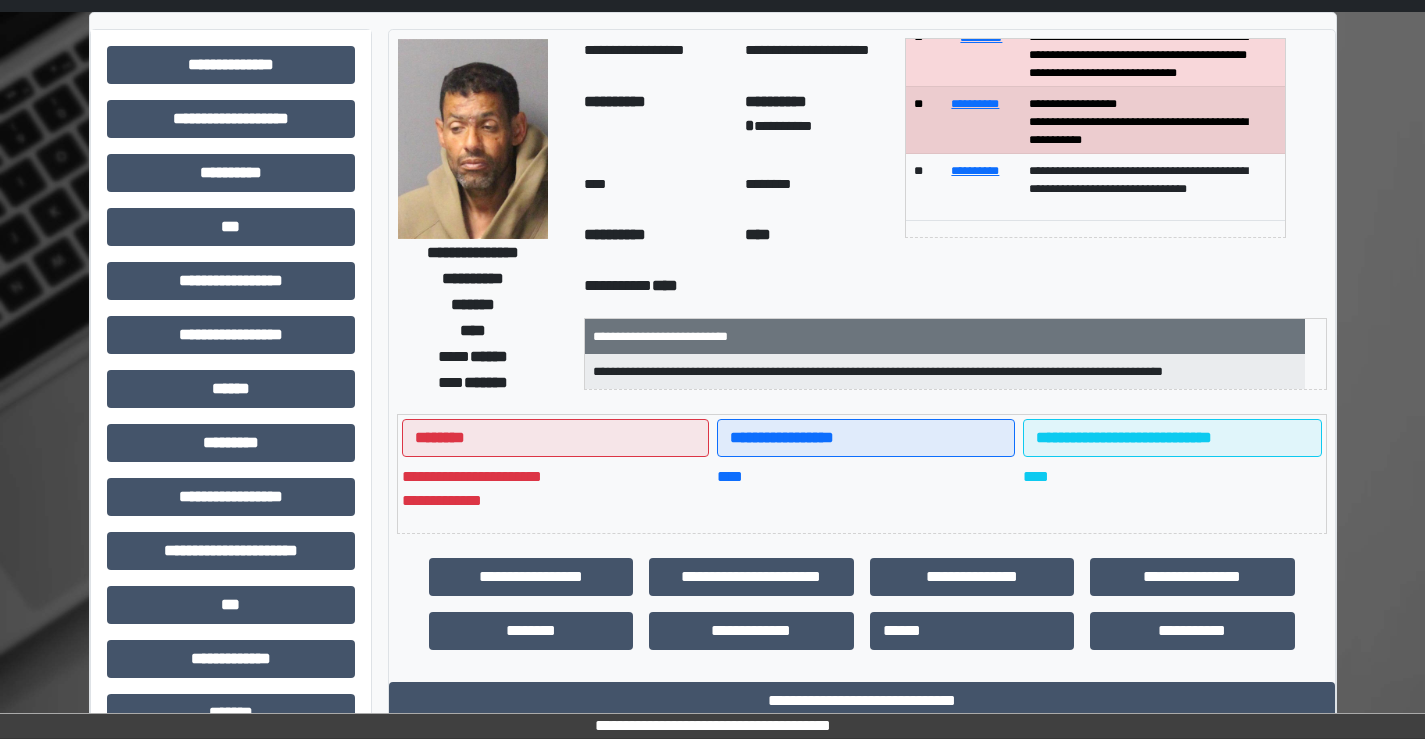 scroll, scrollTop: 100, scrollLeft: 0, axis: vertical 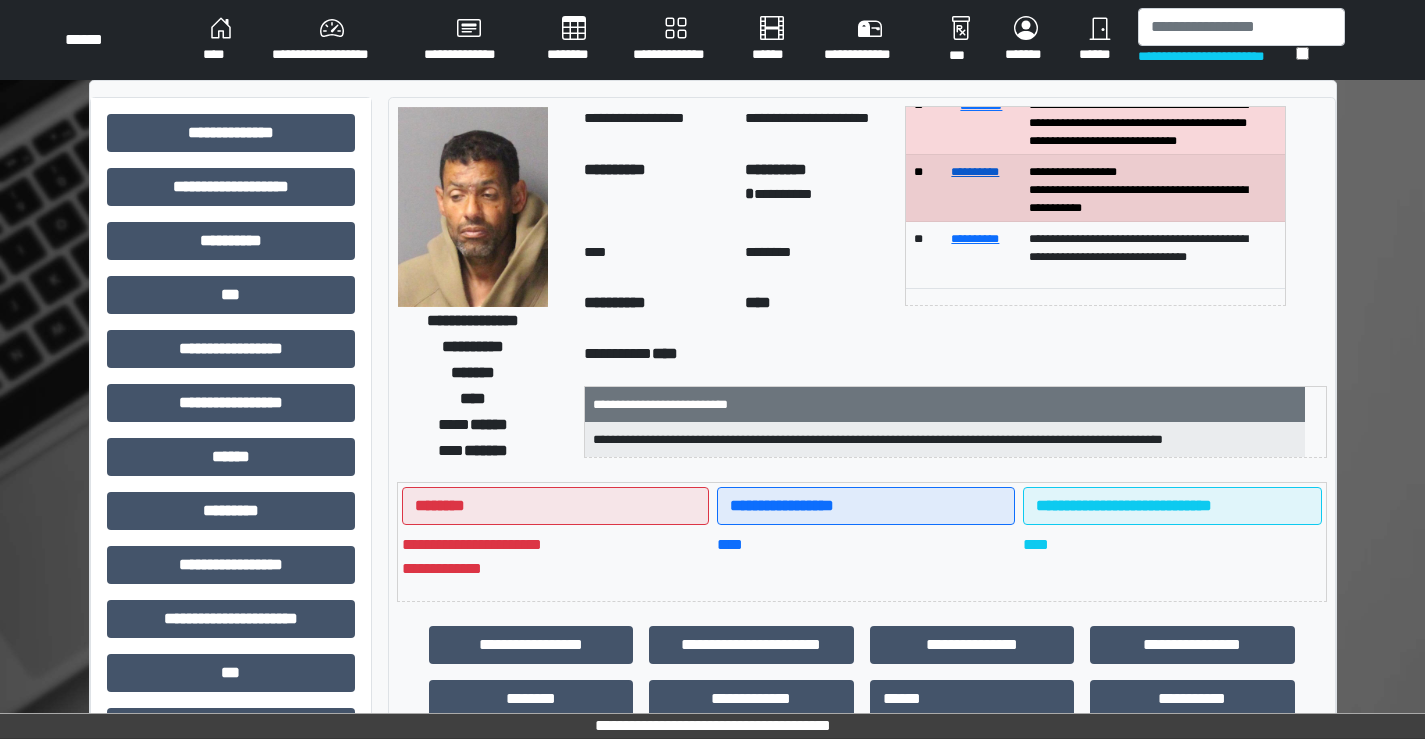 click on "**********" at bounding box center [975, 172] 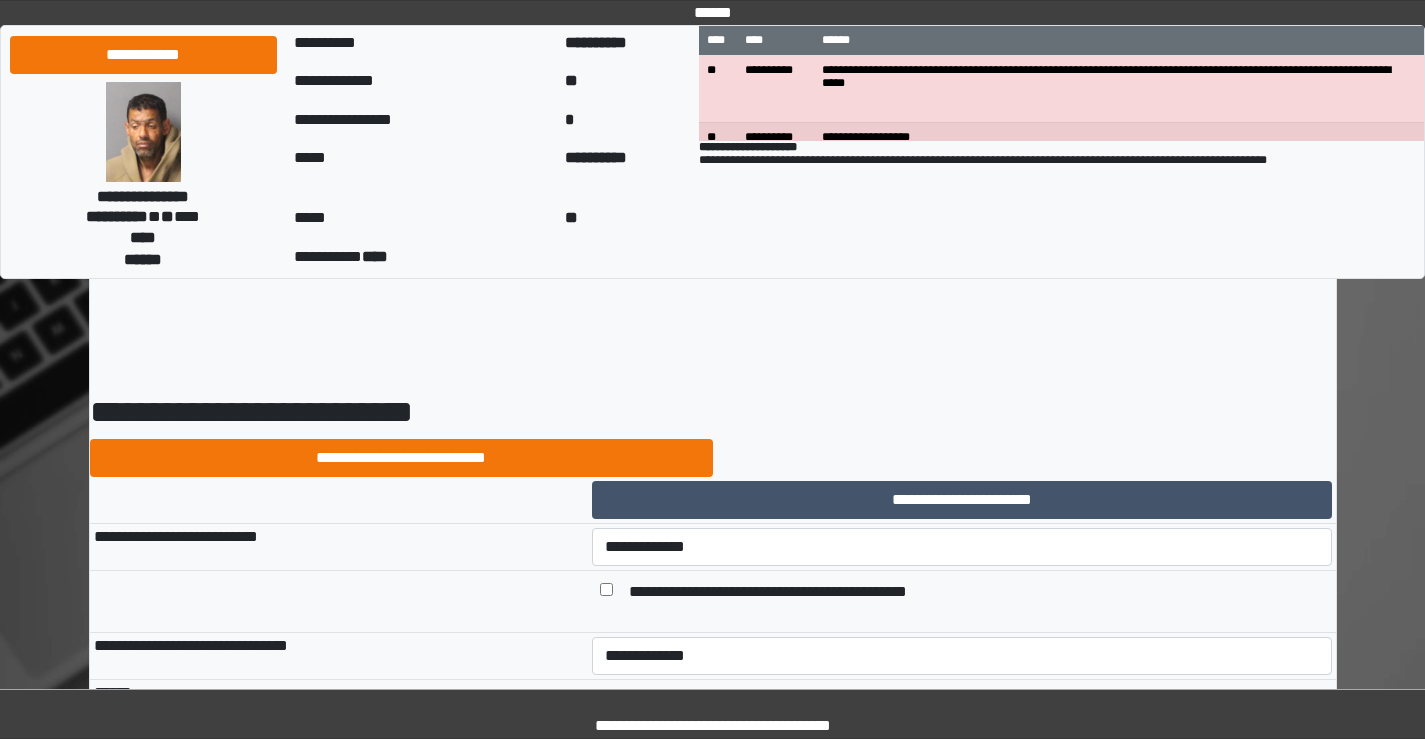scroll, scrollTop: 0, scrollLeft: 0, axis: both 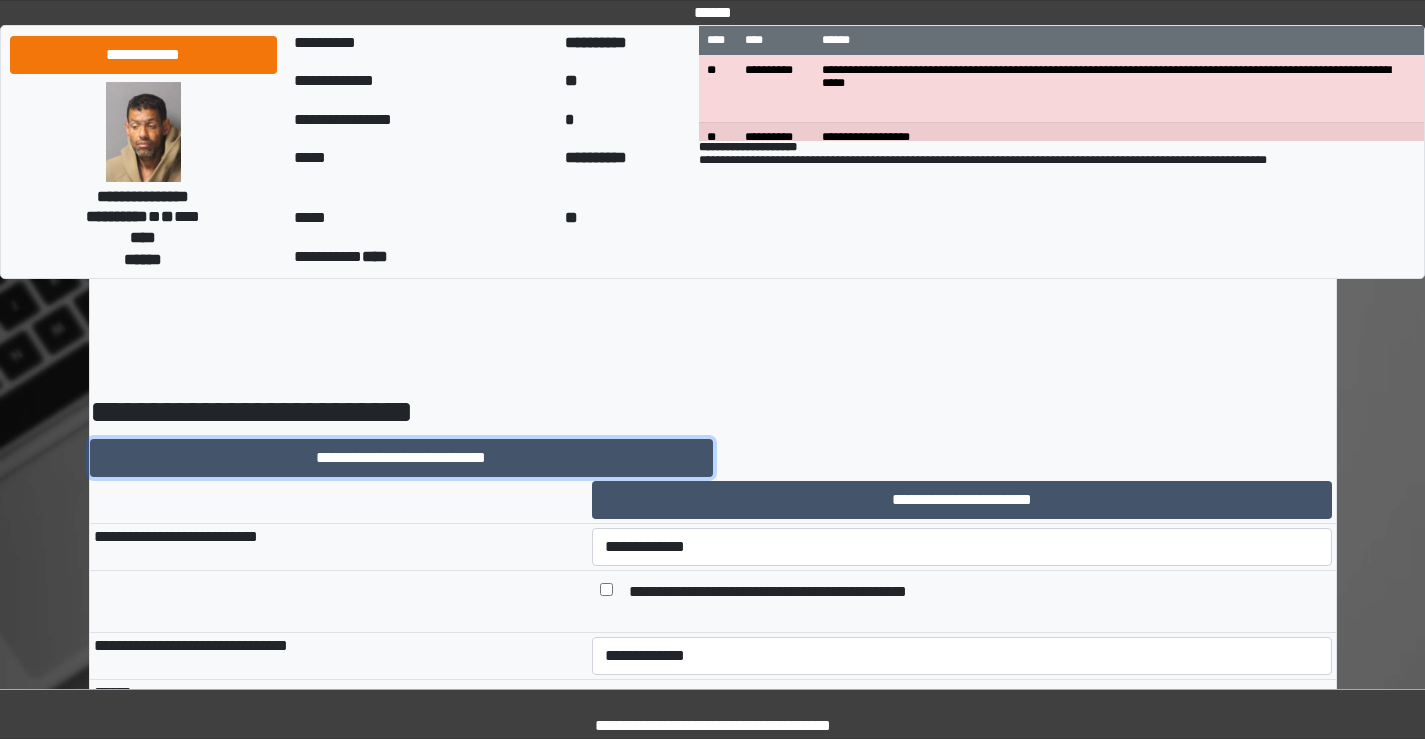 click on "**********" at bounding box center [401, 458] 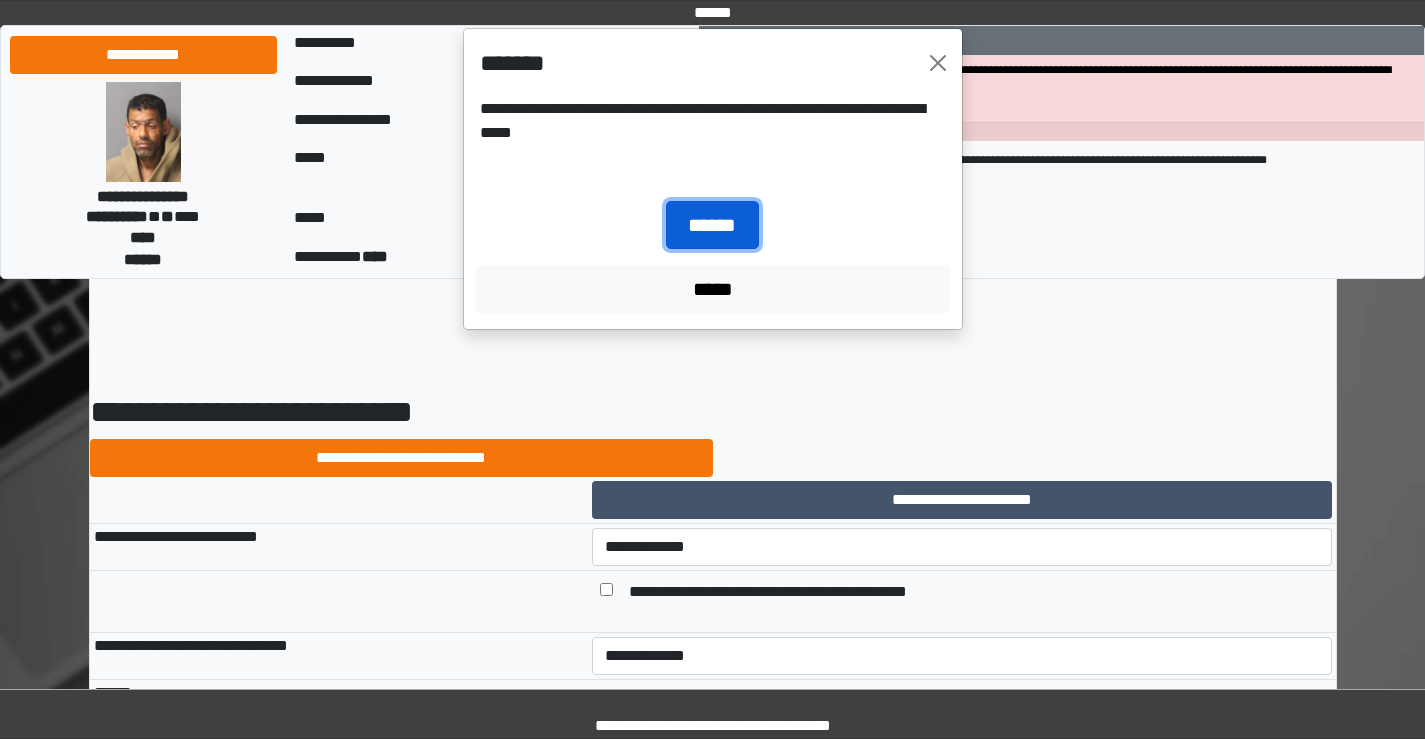 click on "******" at bounding box center [712, 225] 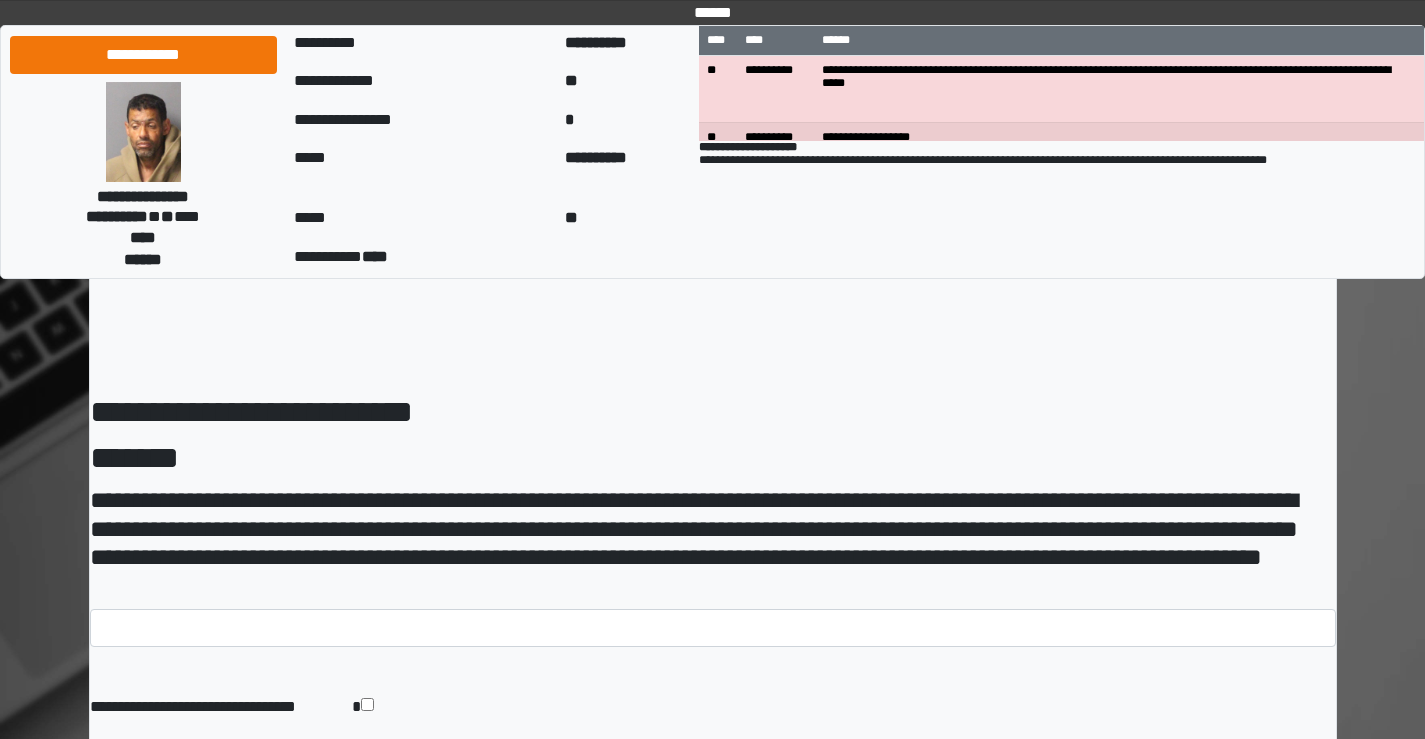 scroll, scrollTop: 0, scrollLeft: 0, axis: both 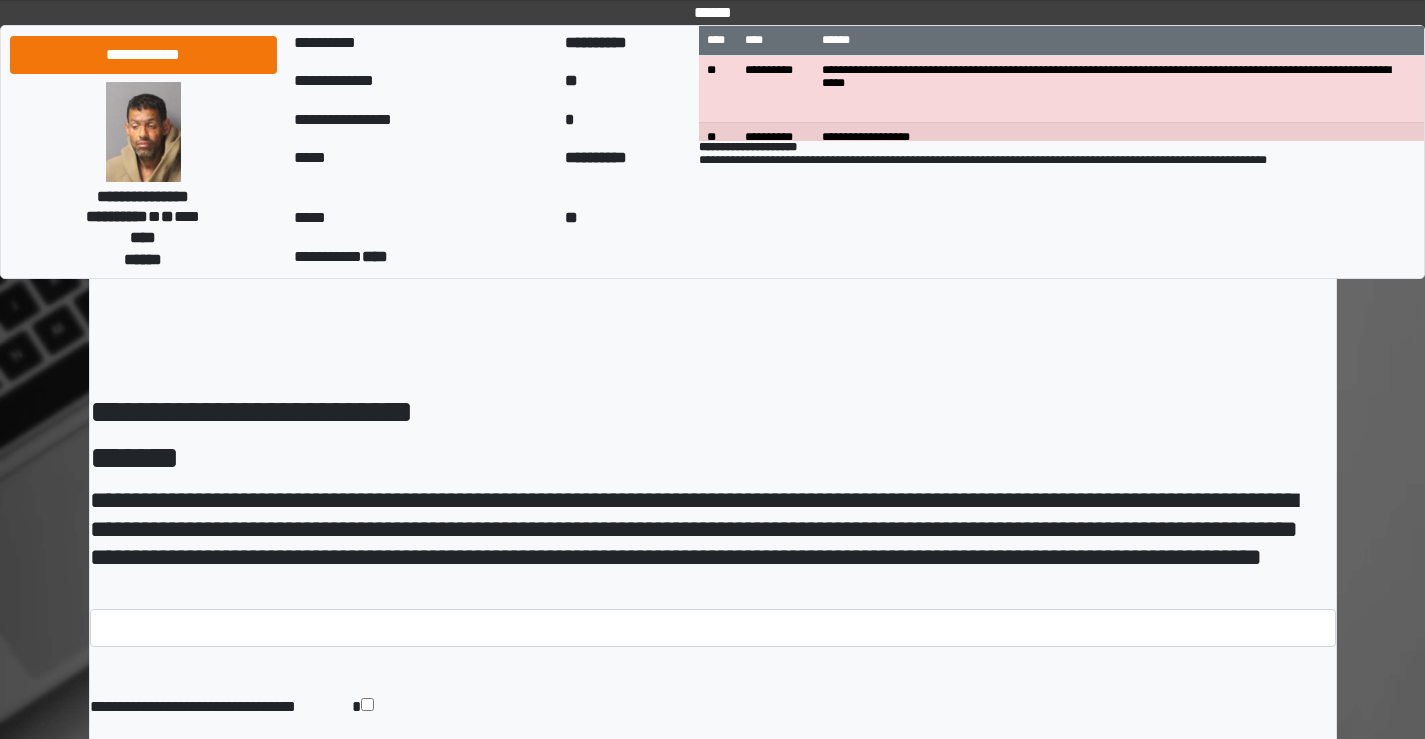click on "**********" at bounding box center [713, 695] 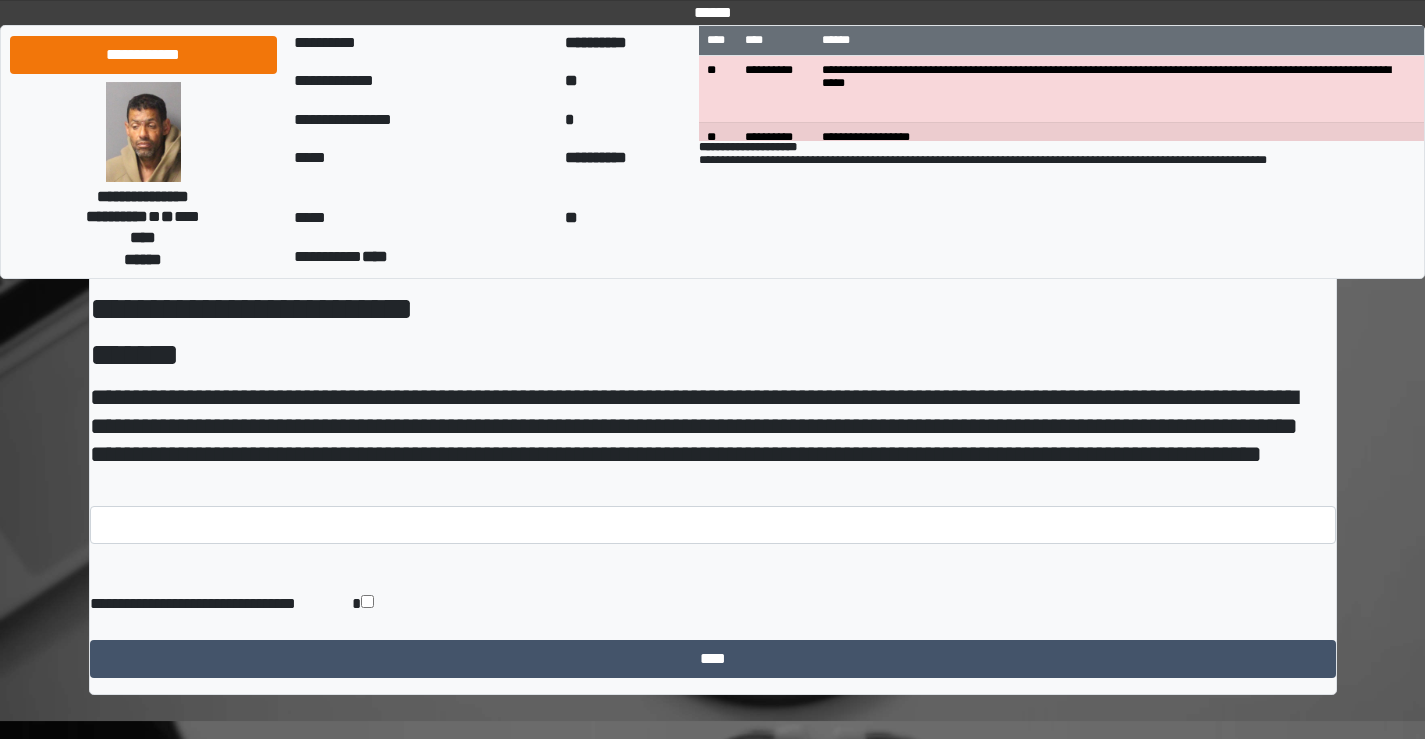 scroll, scrollTop: 113, scrollLeft: 0, axis: vertical 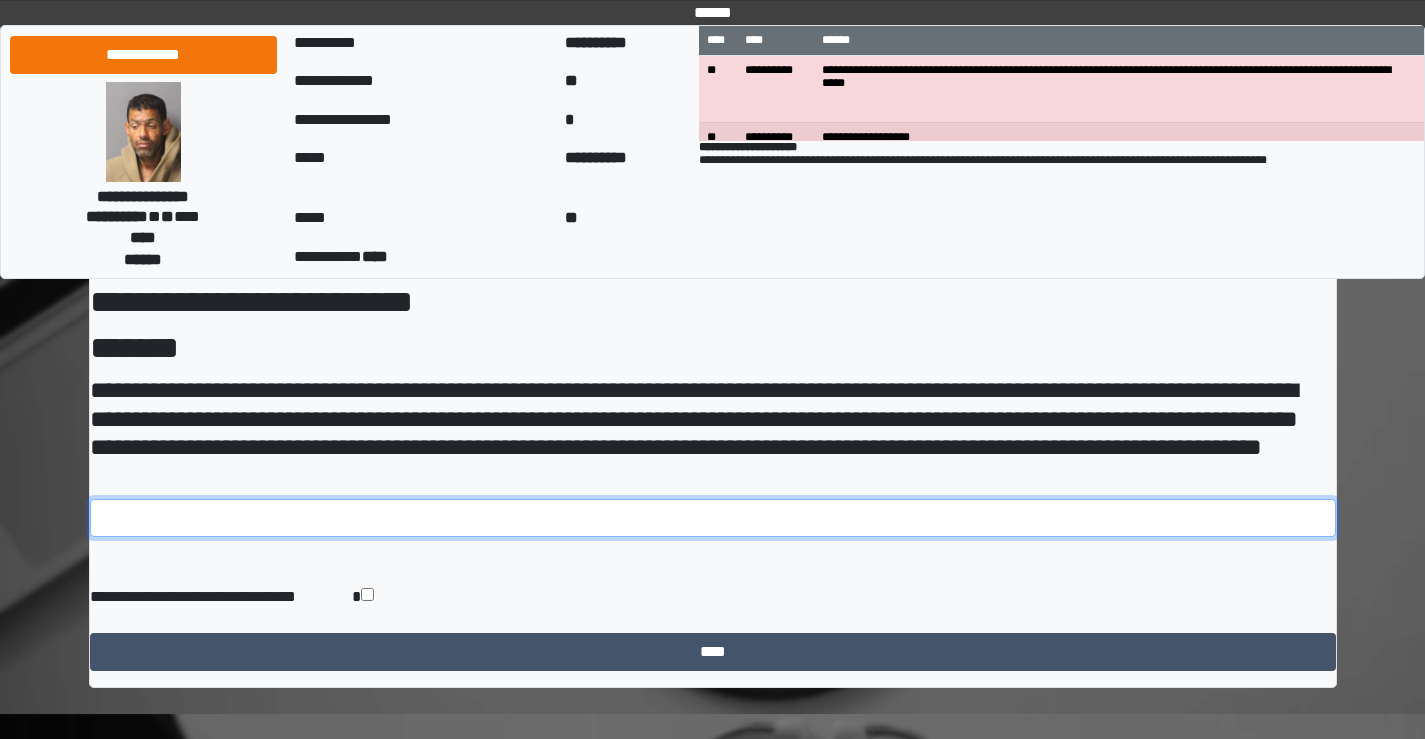 click at bounding box center (713, 518) 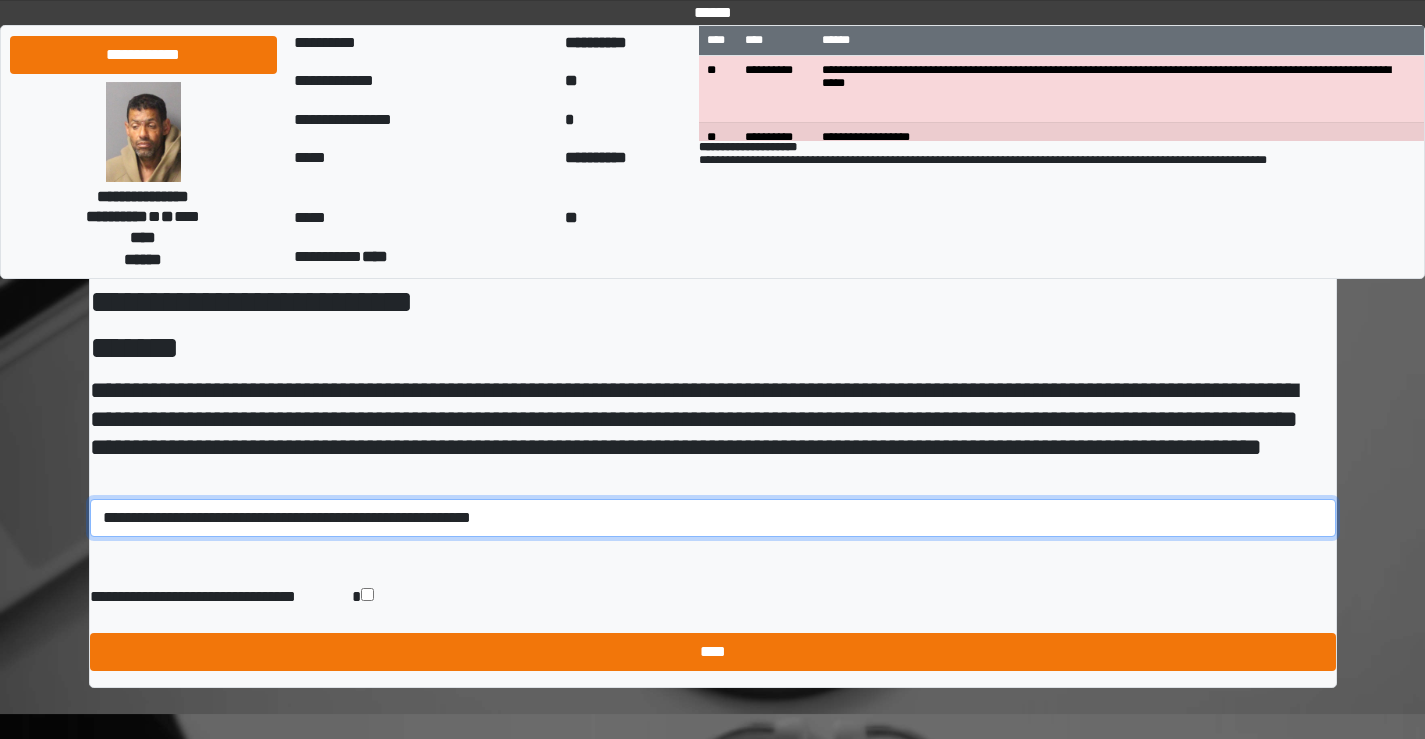 type on "**********" 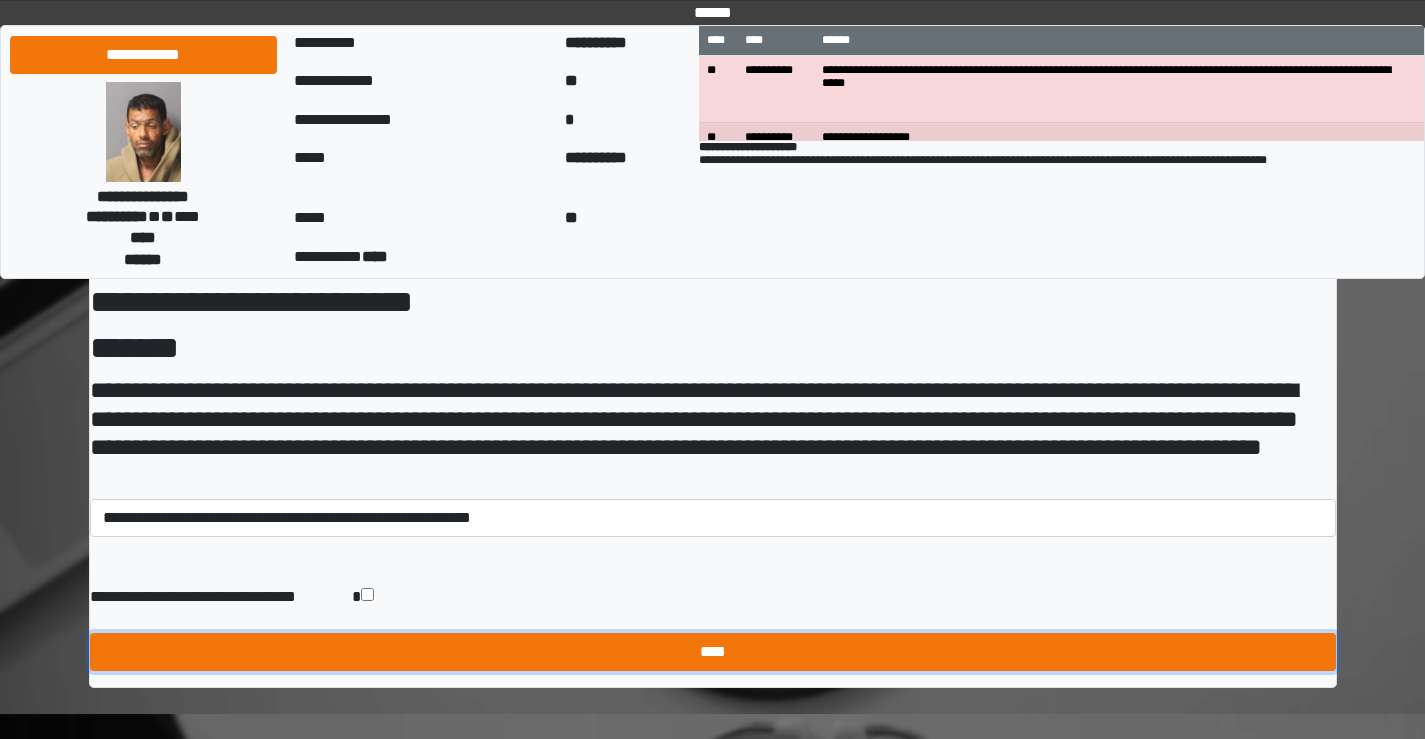 click on "****" at bounding box center (713, 652) 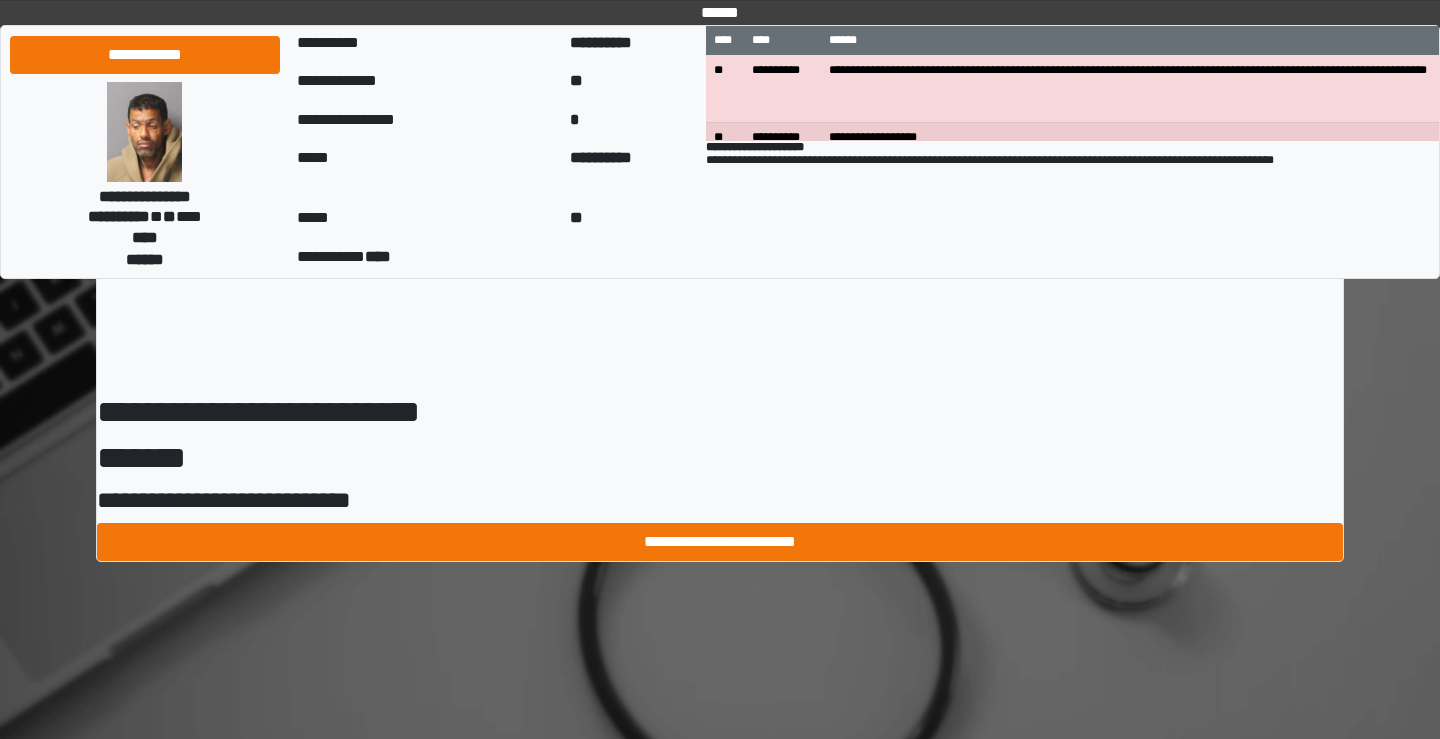 scroll, scrollTop: 0, scrollLeft: 0, axis: both 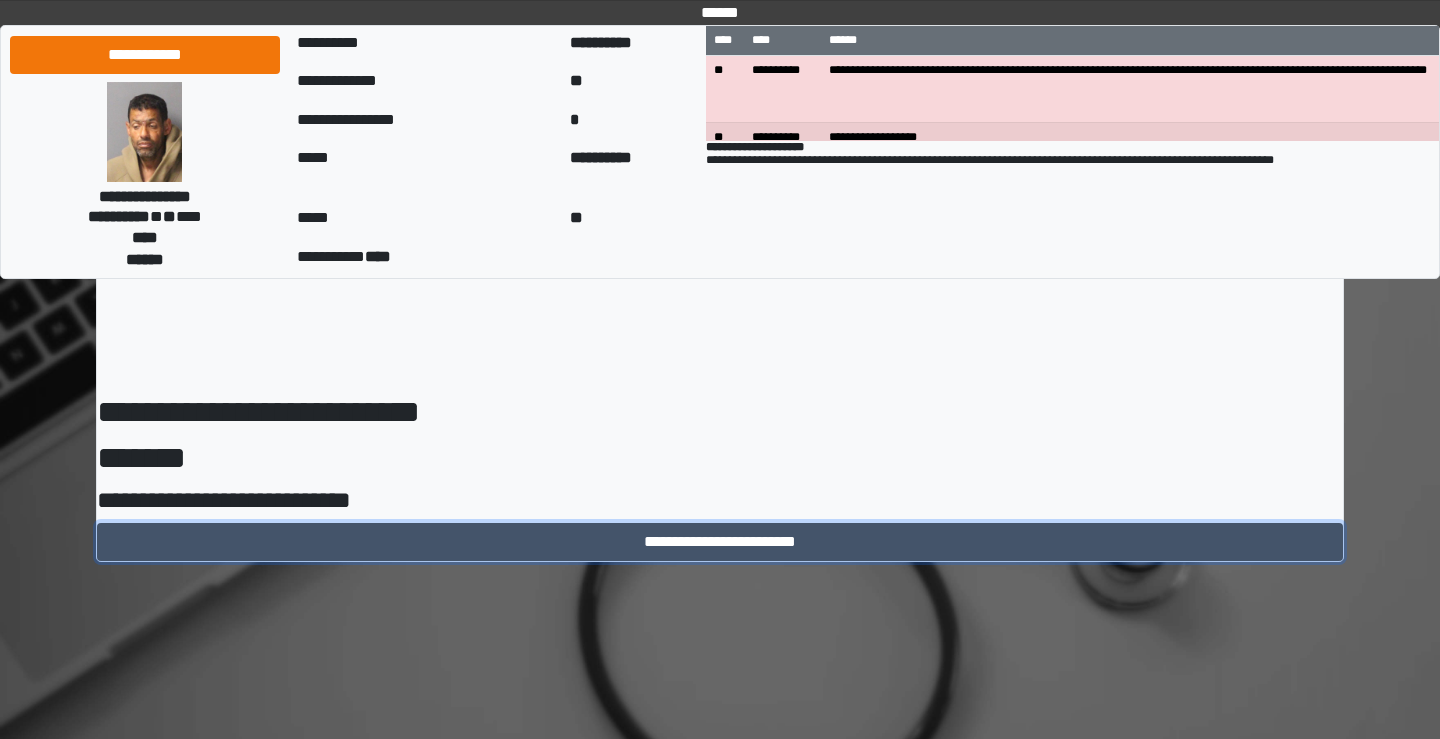 click on "**********" at bounding box center (720, 542) 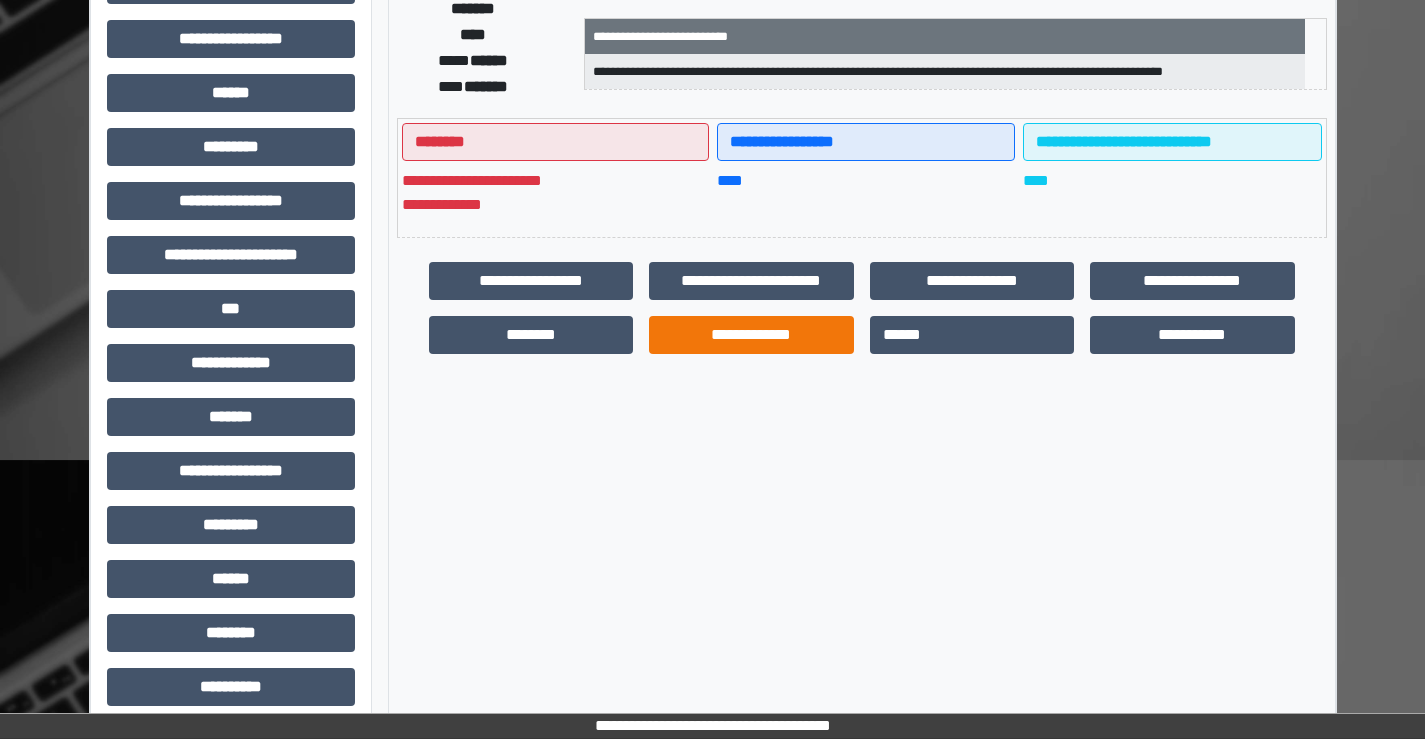 scroll, scrollTop: 435, scrollLeft: 0, axis: vertical 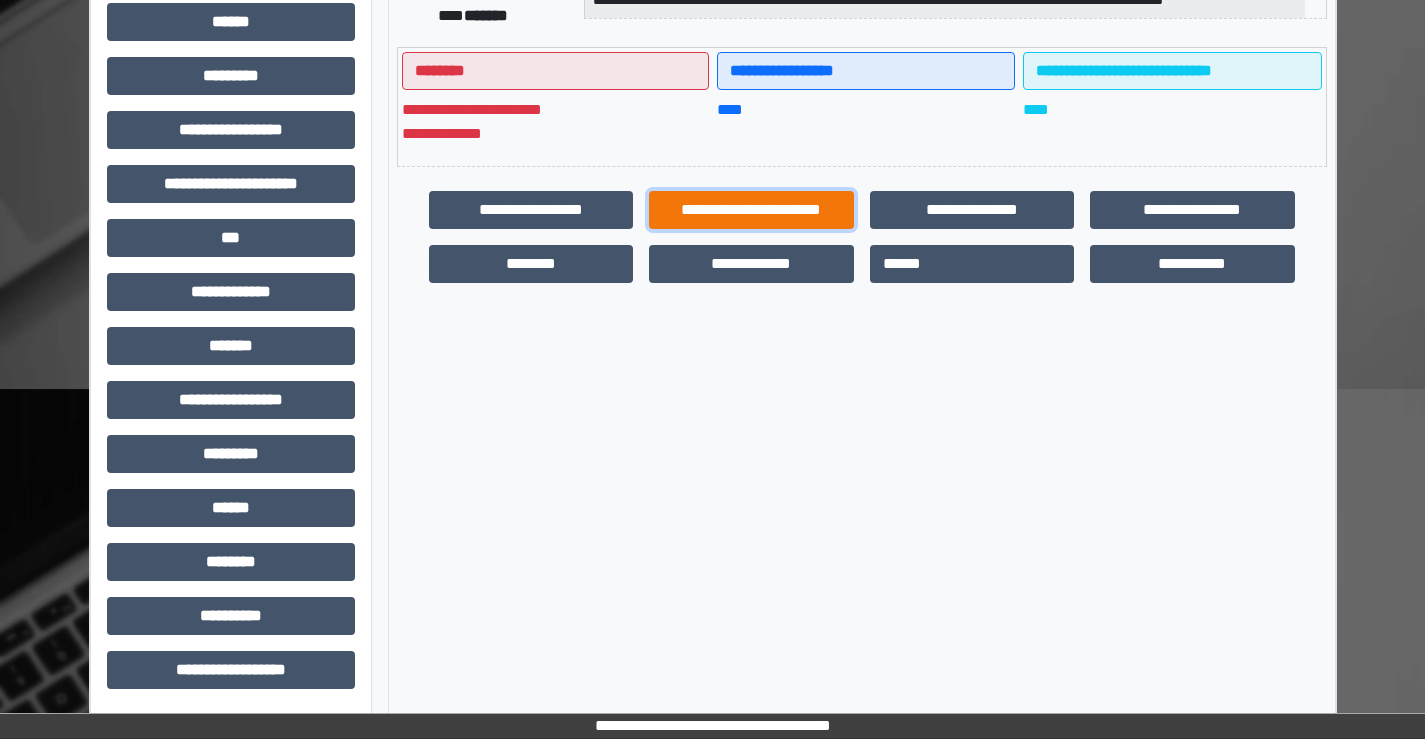 click on "**********" at bounding box center [751, 210] 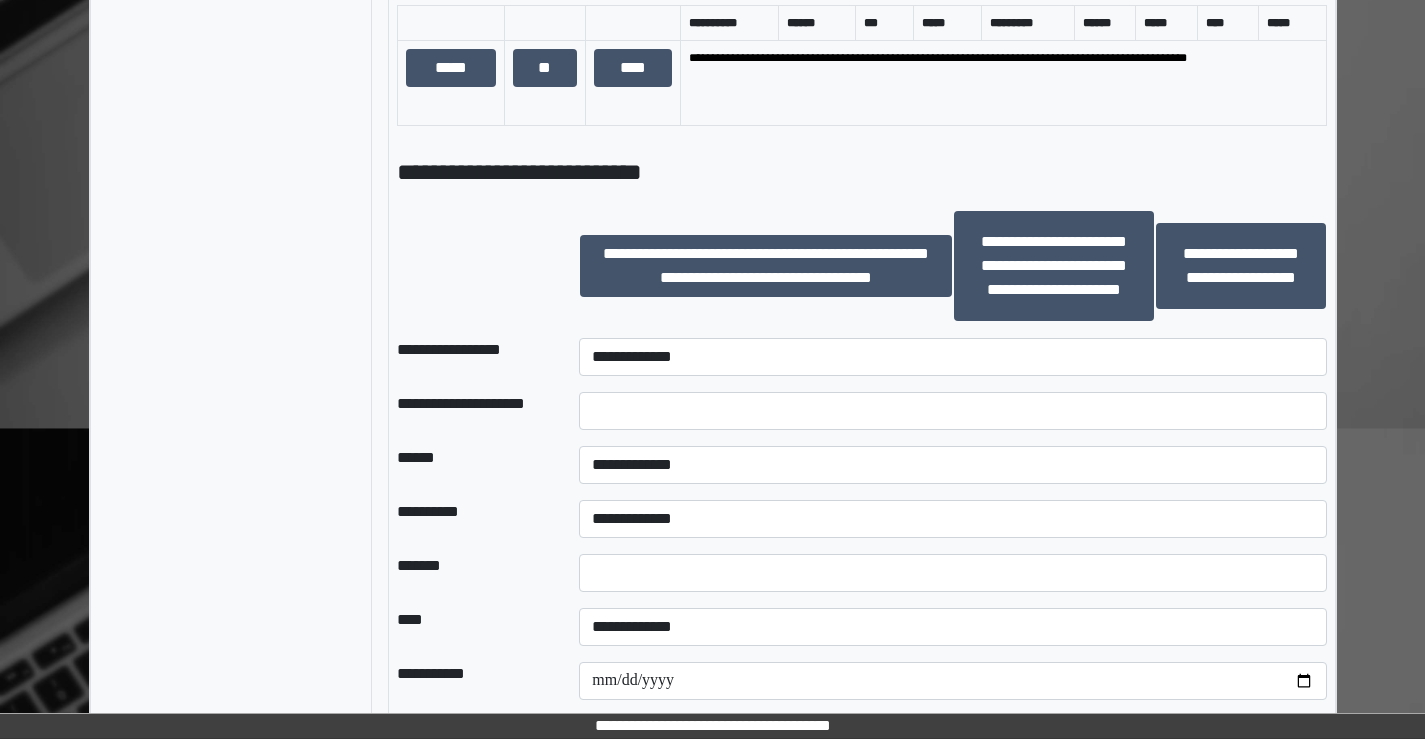scroll, scrollTop: 1335, scrollLeft: 0, axis: vertical 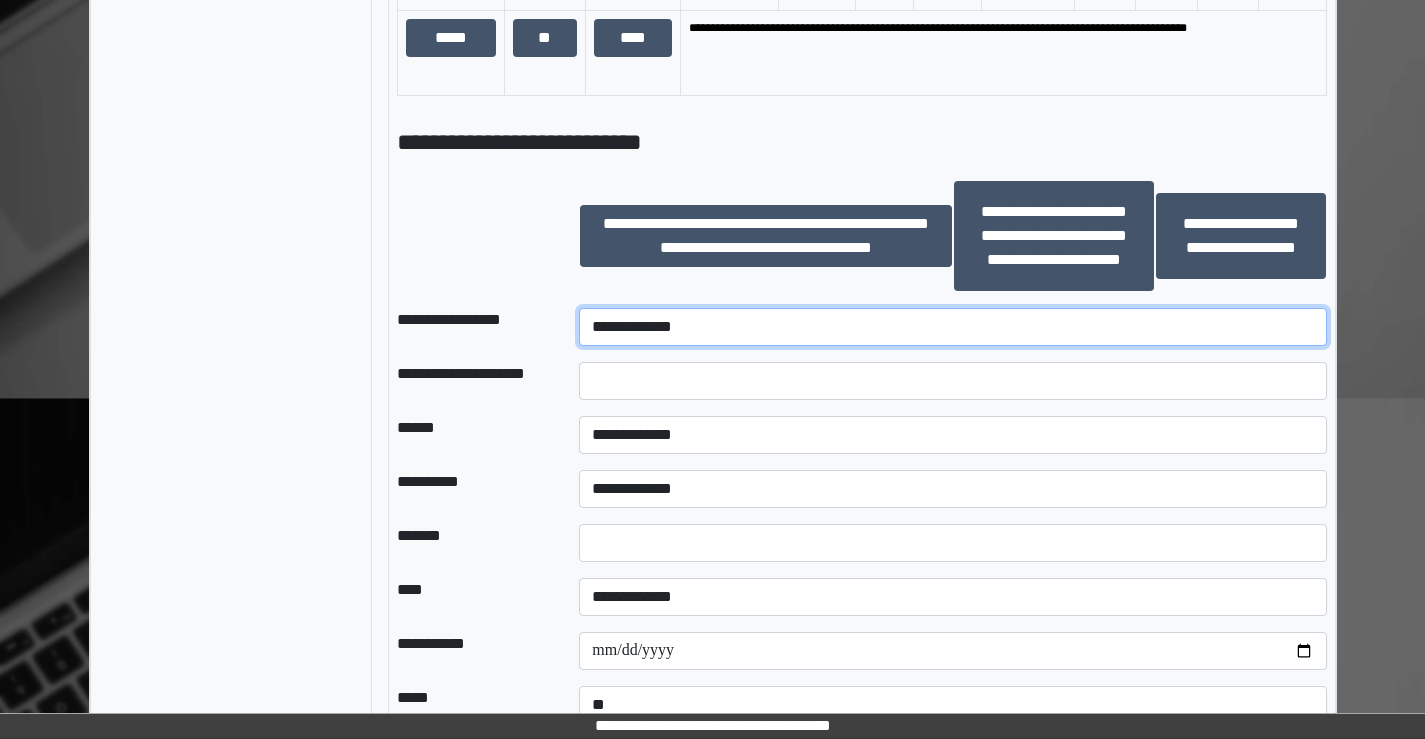 click on "**********" at bounding box center (952, 327) 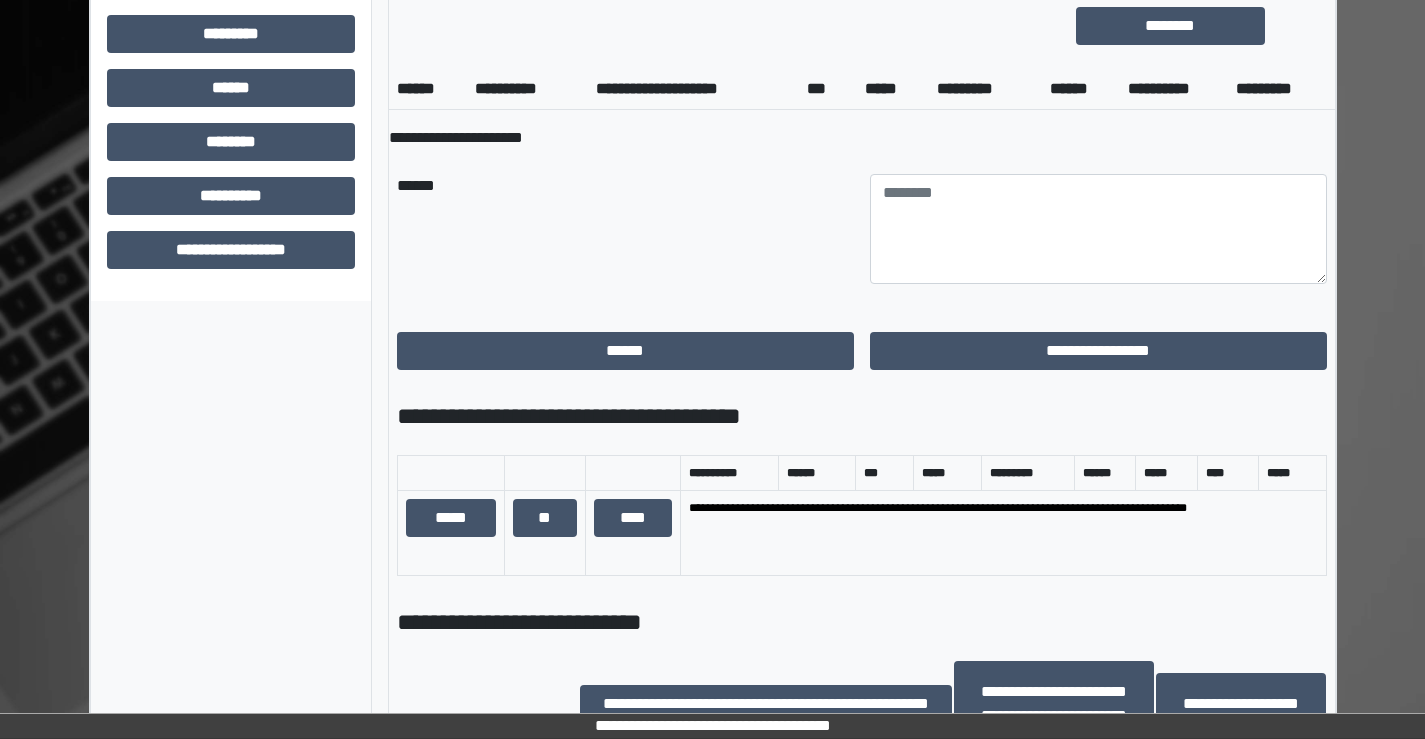 scroll, scrollTop: 835, scrollLeft: 0, axis: vertical 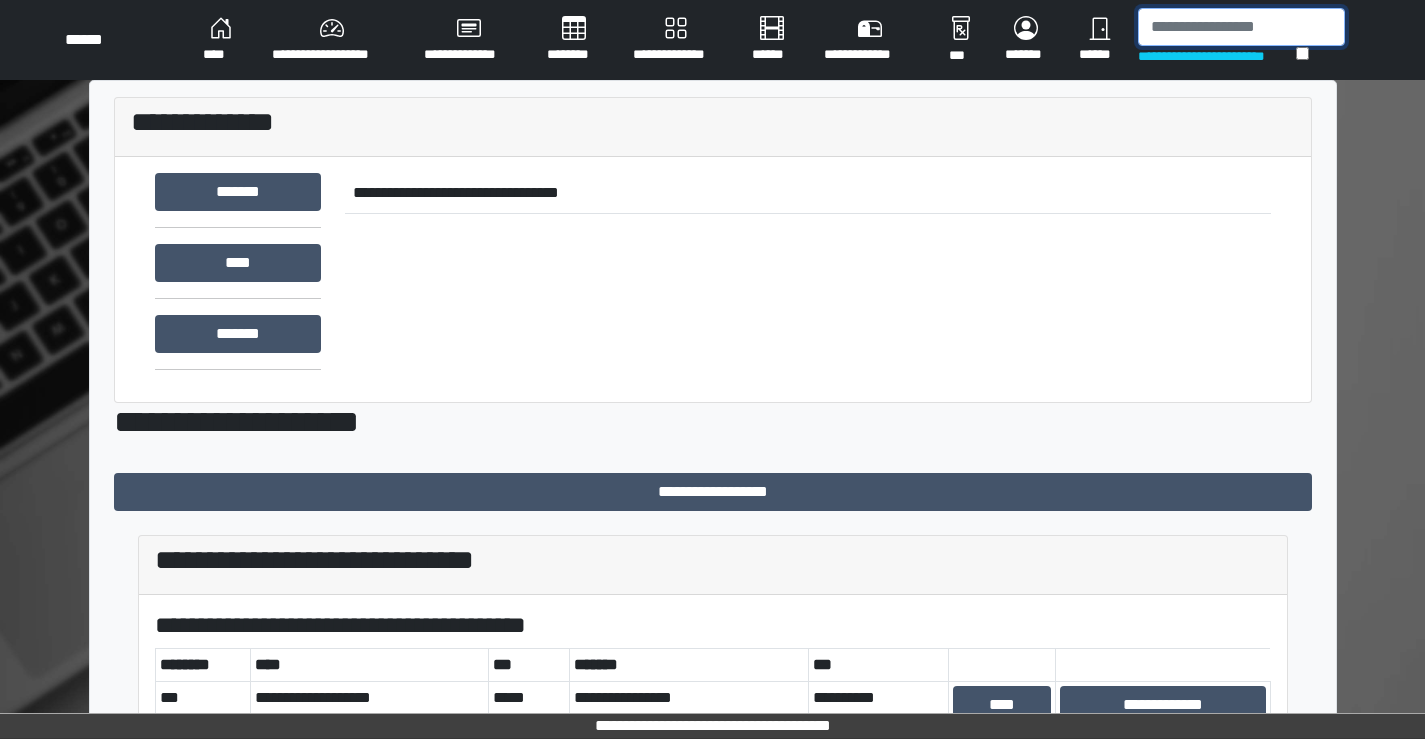 click at bounding box center [1241, 27] 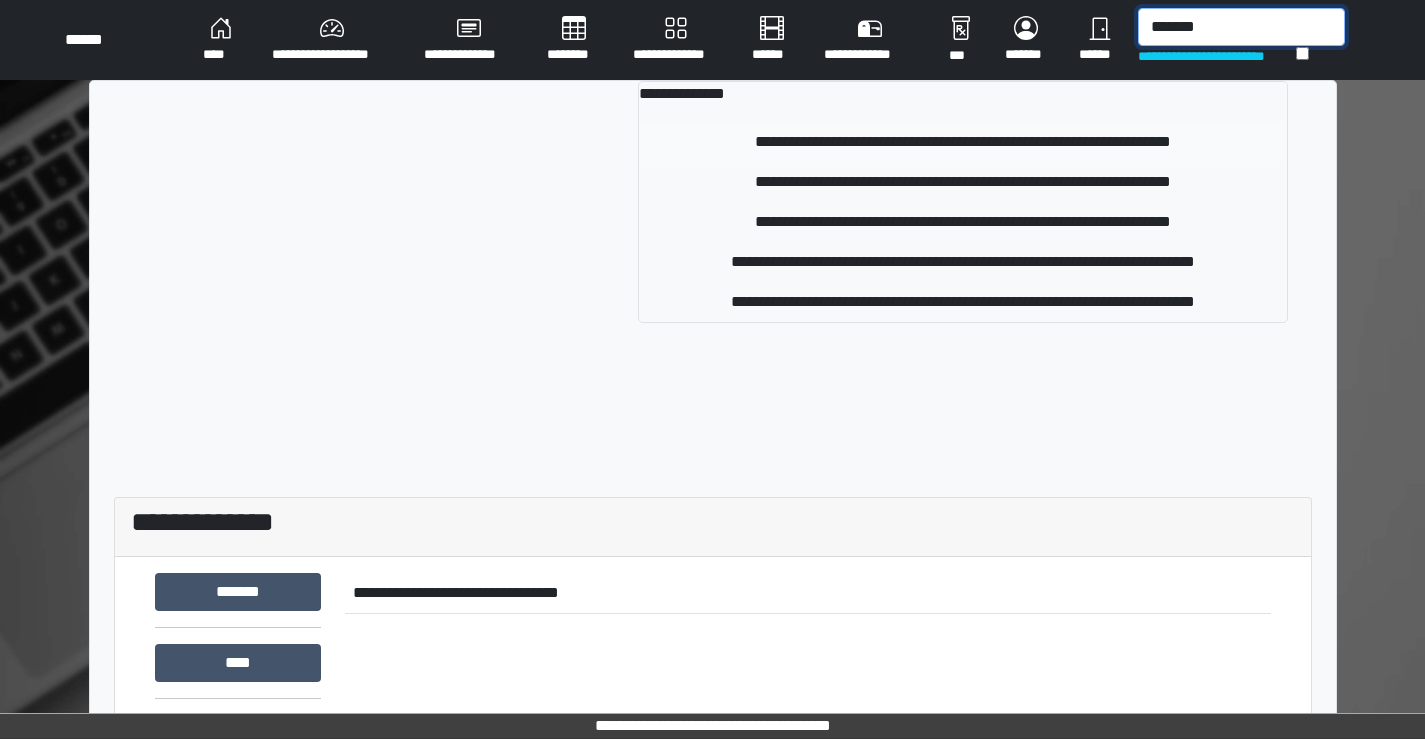 type on "*******" 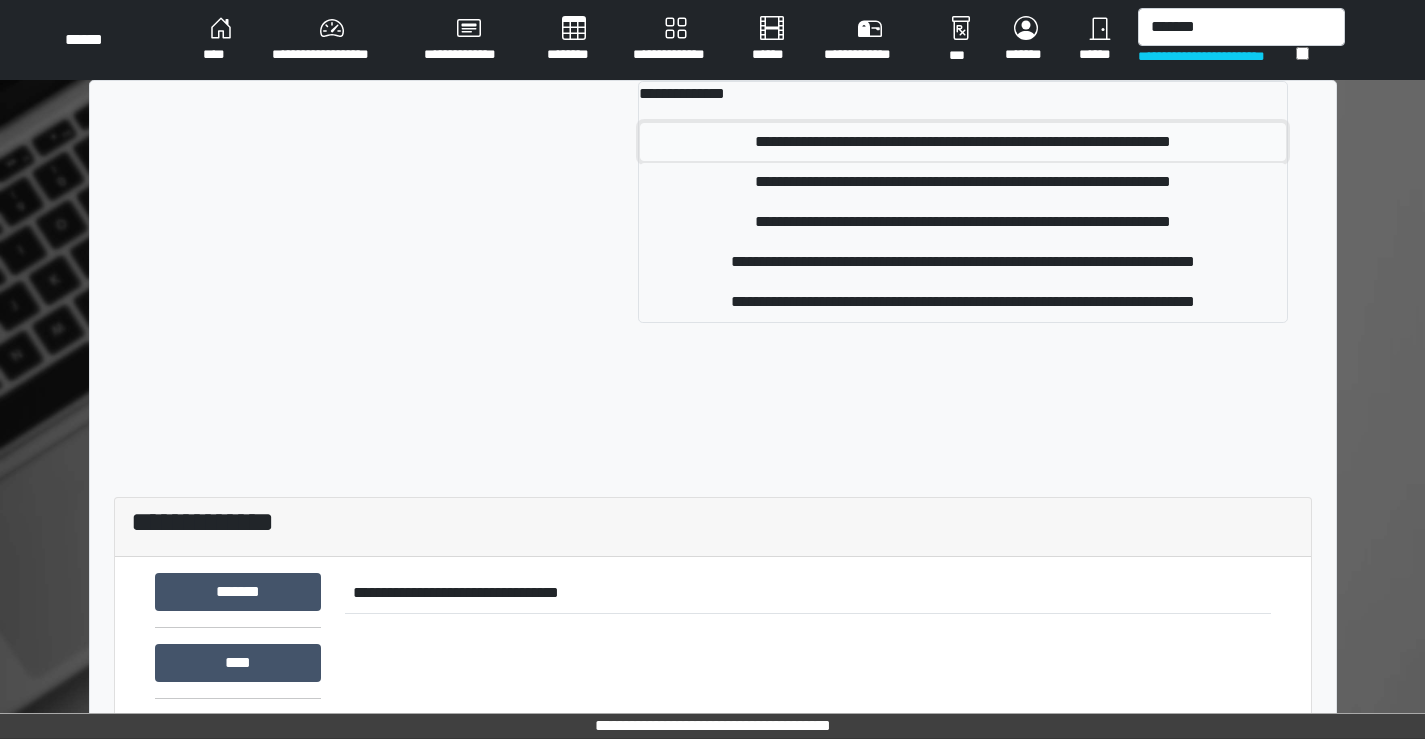 click on "**********" at bounding box center (962, 142) 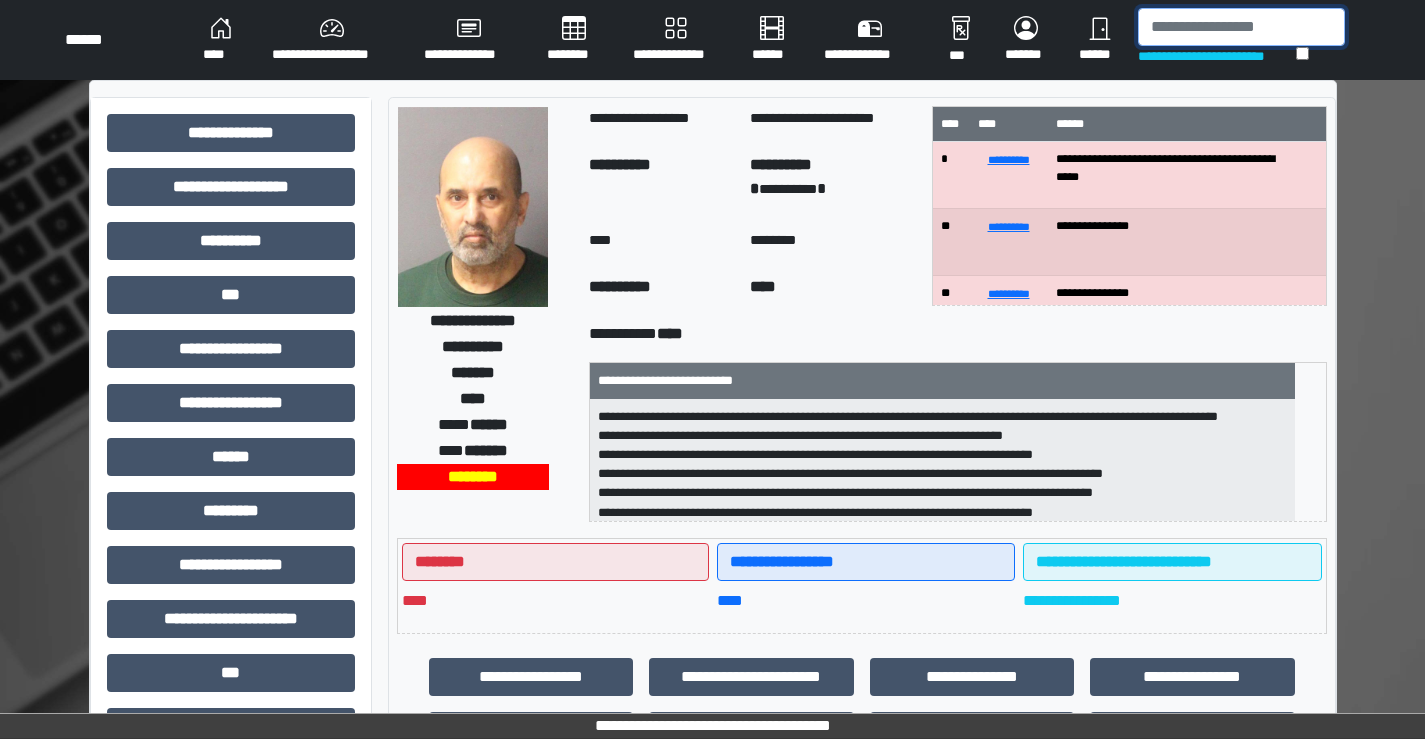 click at bounding box center [1241, 27] 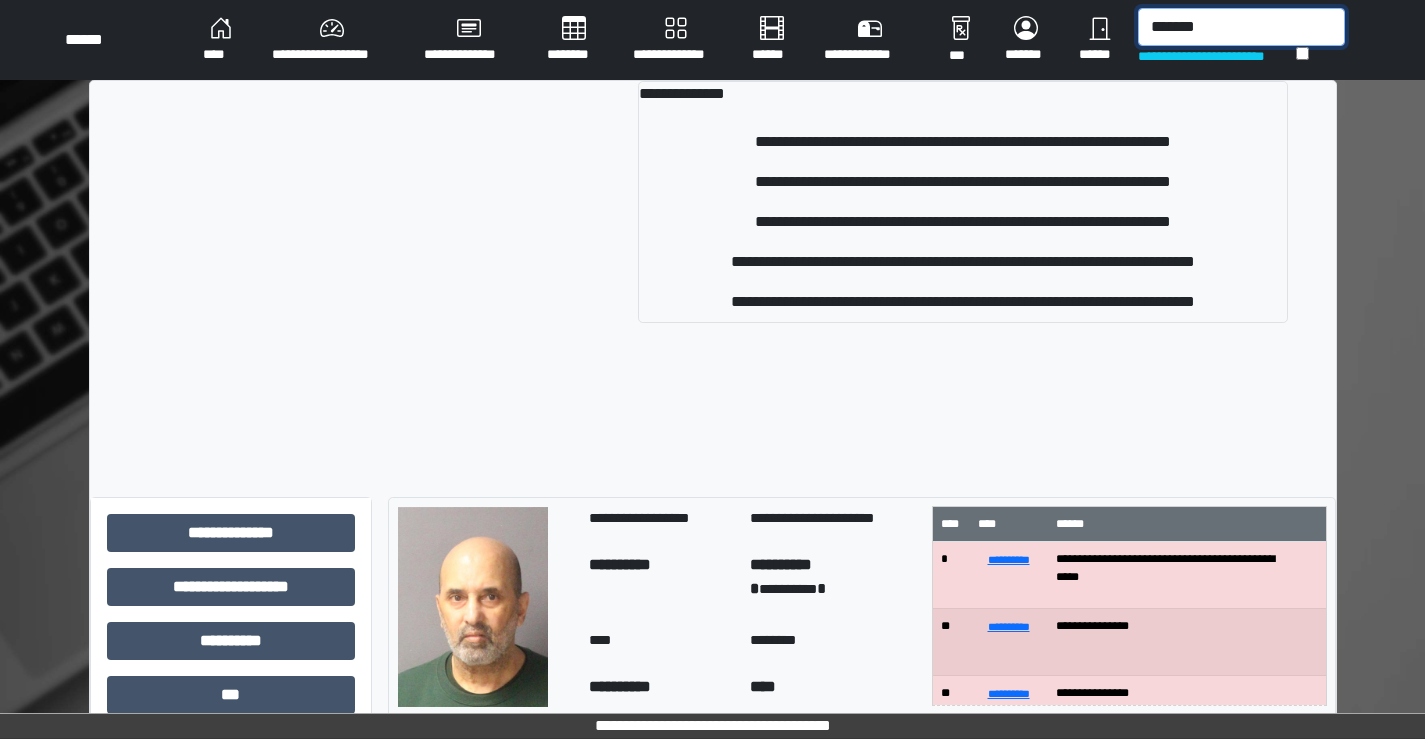 drag, startPoint x: 1182, startPoint y: 40, endPoint x: 1071, endPoint y: 59, distance: 112.61439 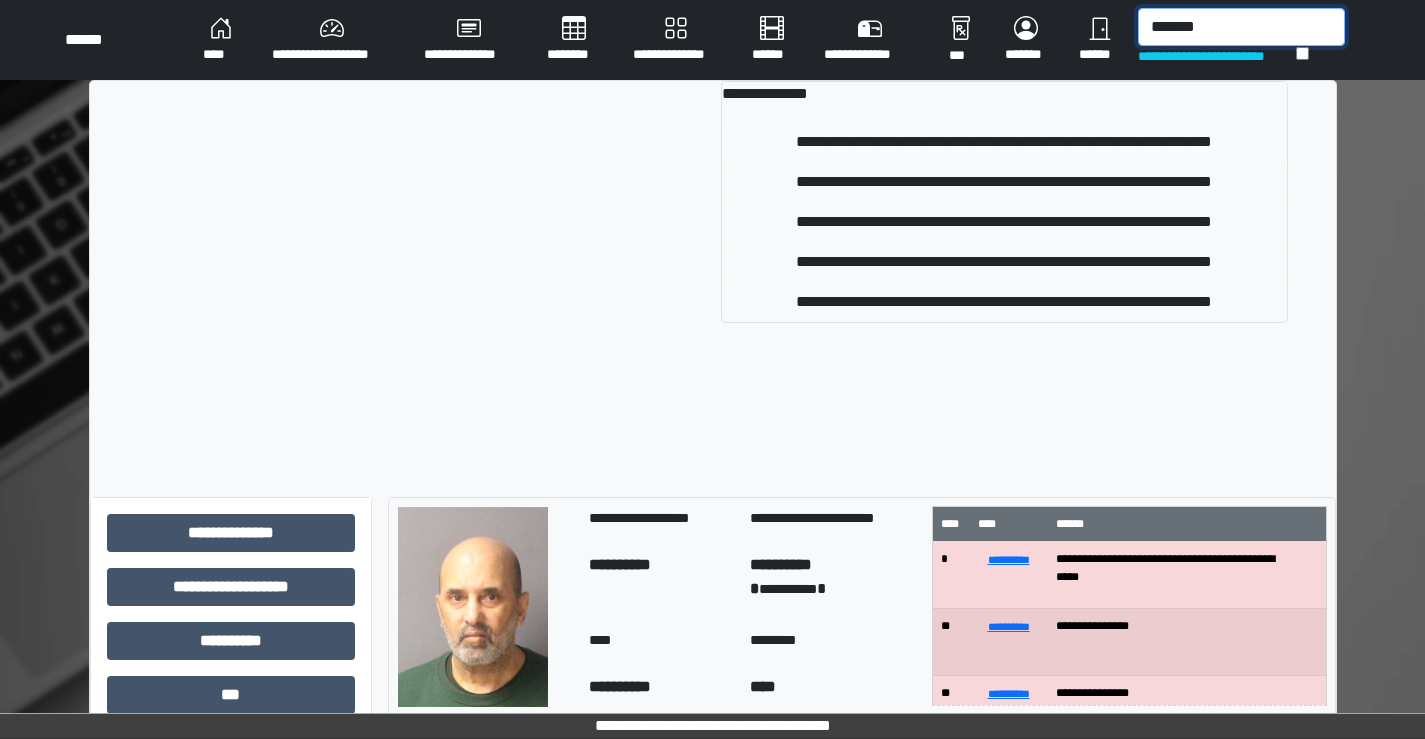 type on "*******" 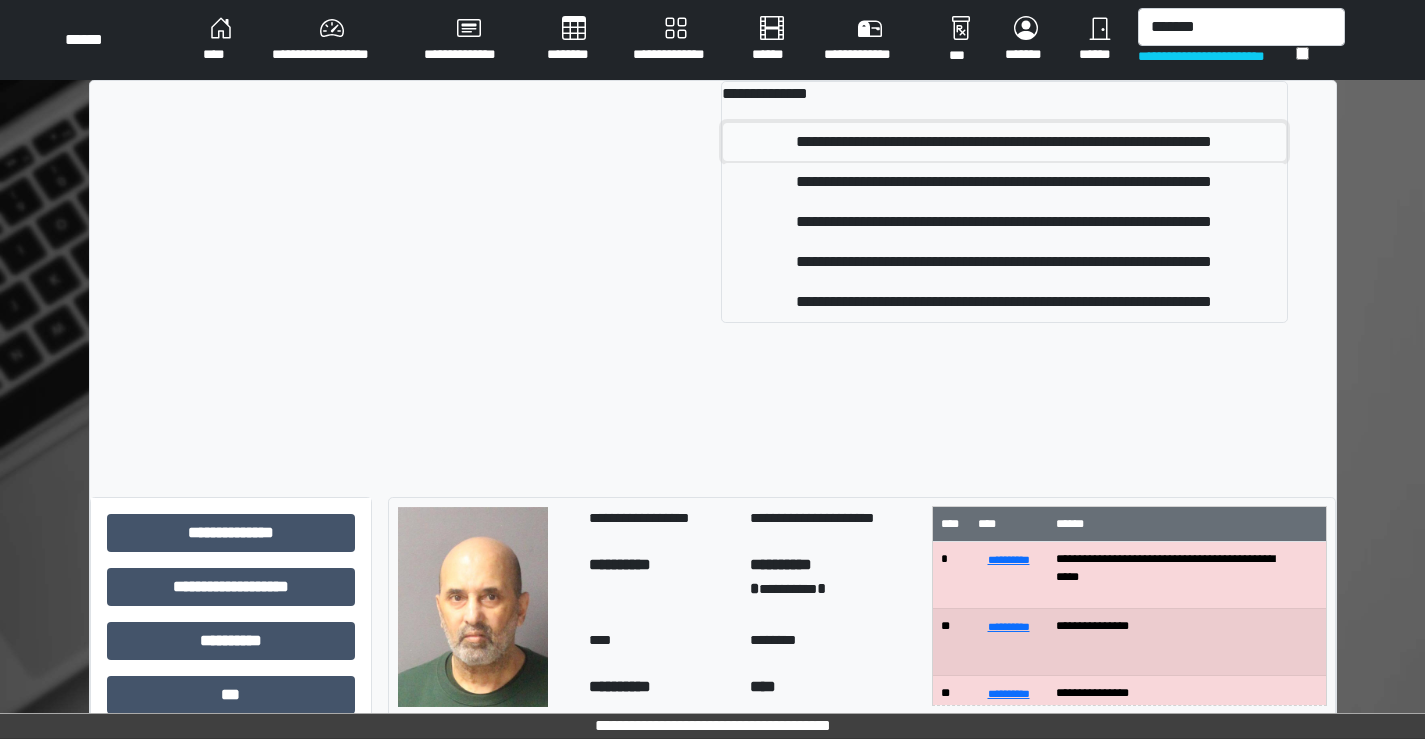 click on "**********" at bounding box center (1004, 142) 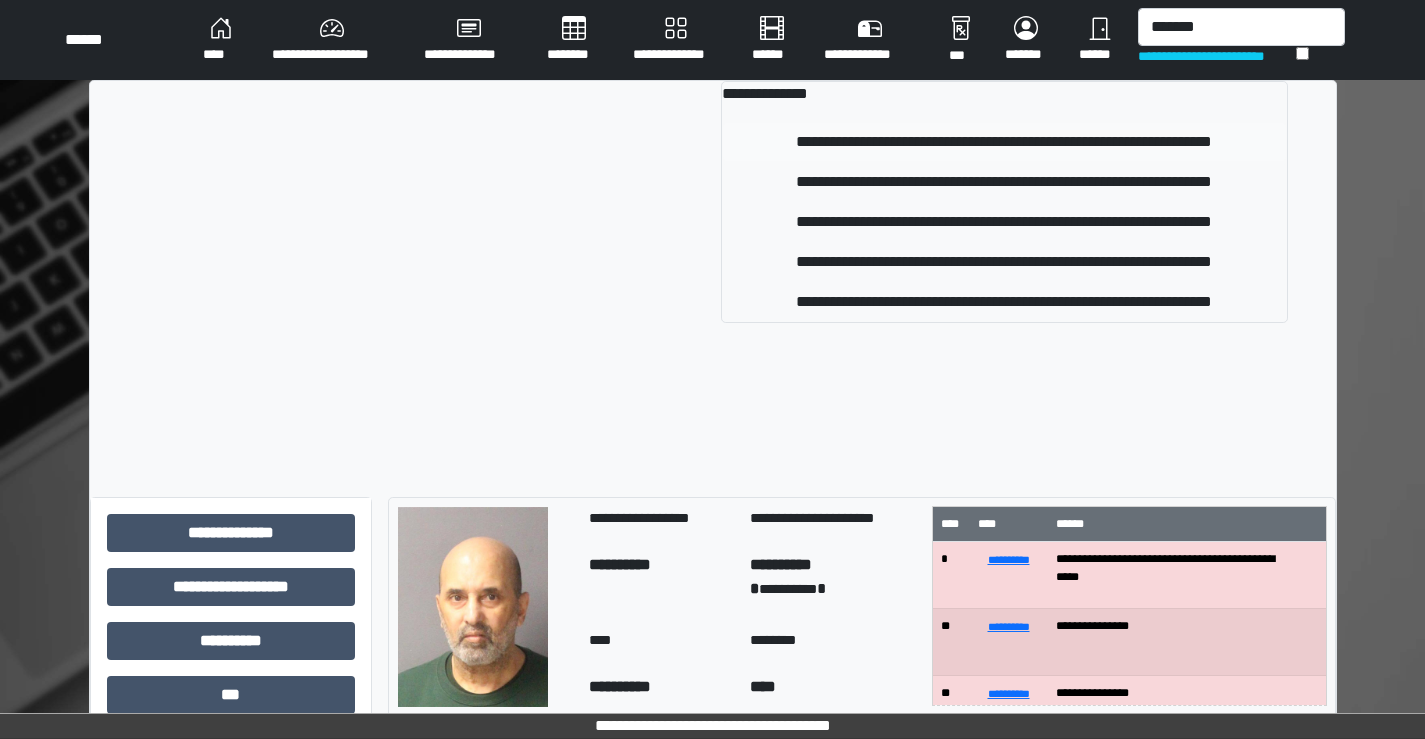 type 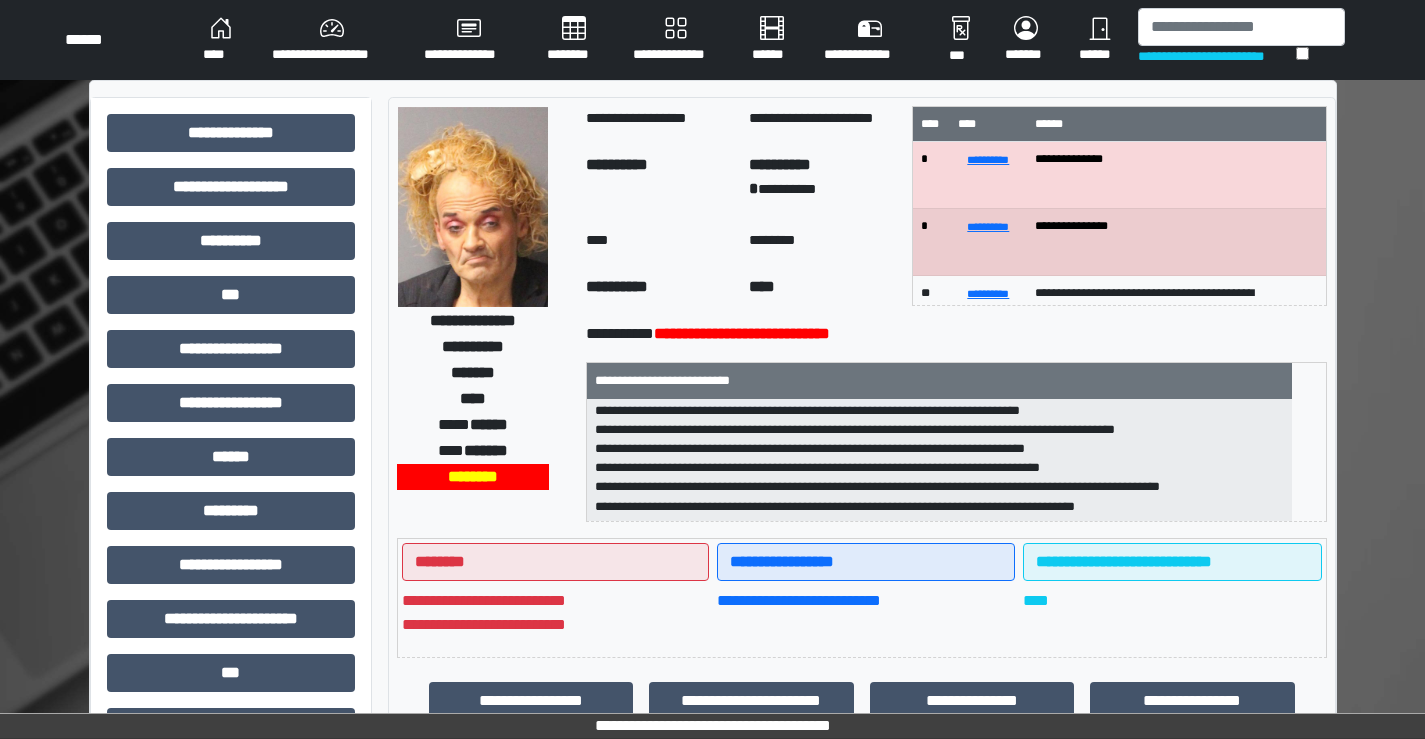 scroll, scrollTop: 159, scrollLeft: 0, axis: vertical 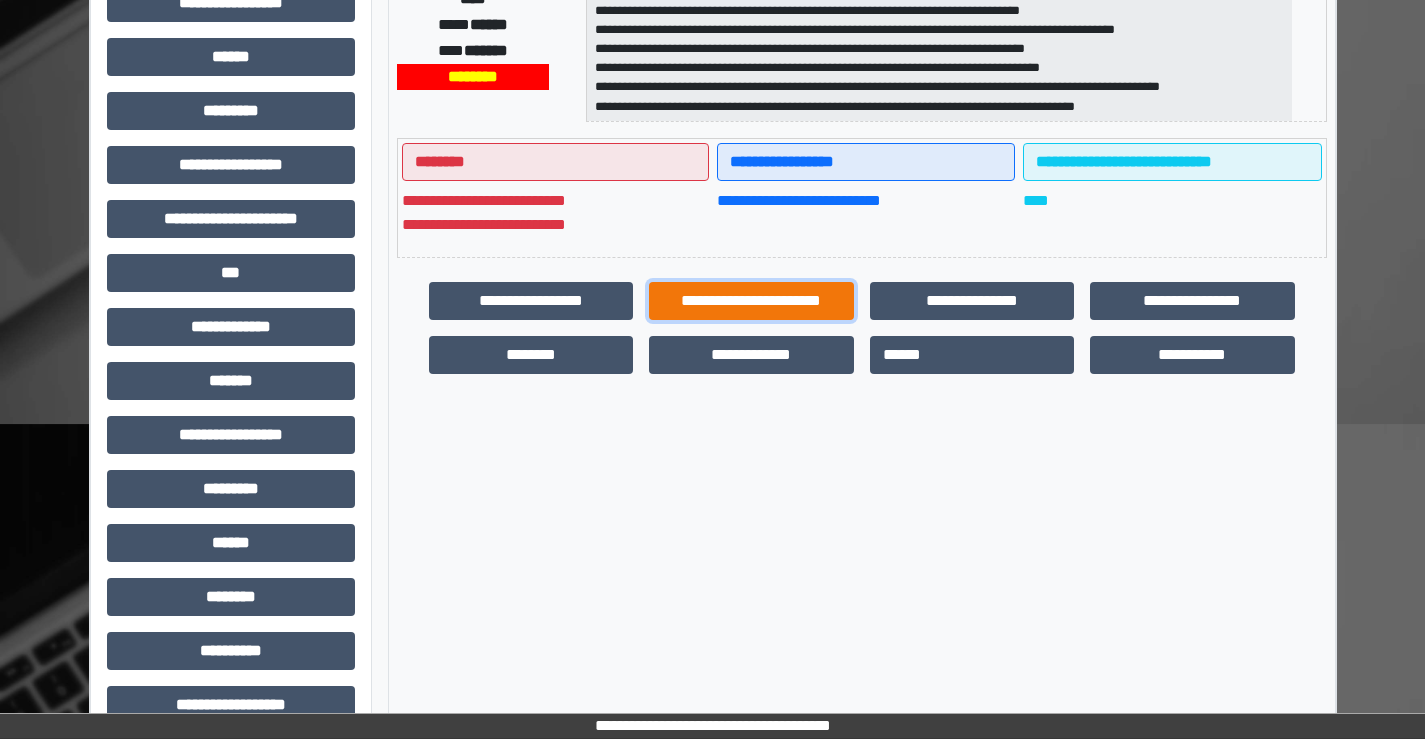 click on "**********" at bounding box center (751, 301) 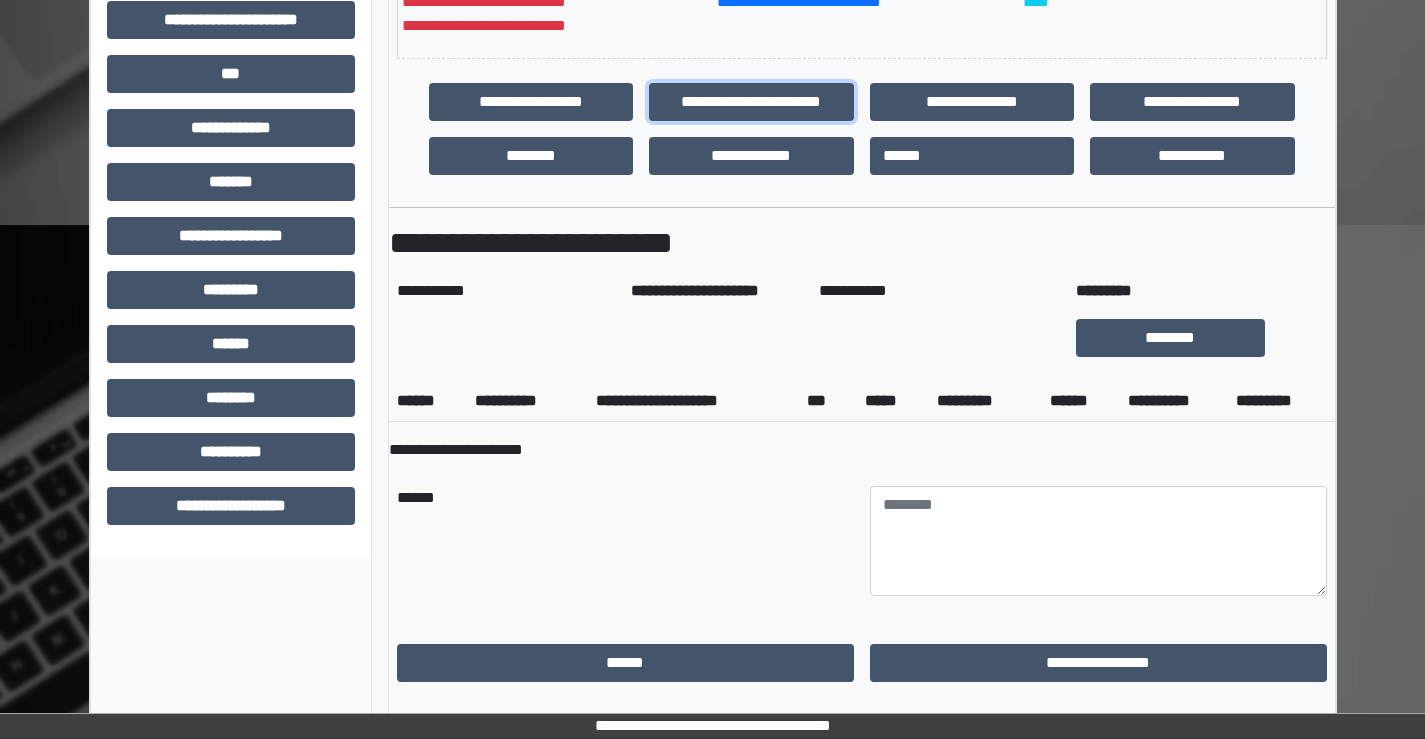 scroll, scrollTop: 215, scrollLeft: 0, axis: vertical 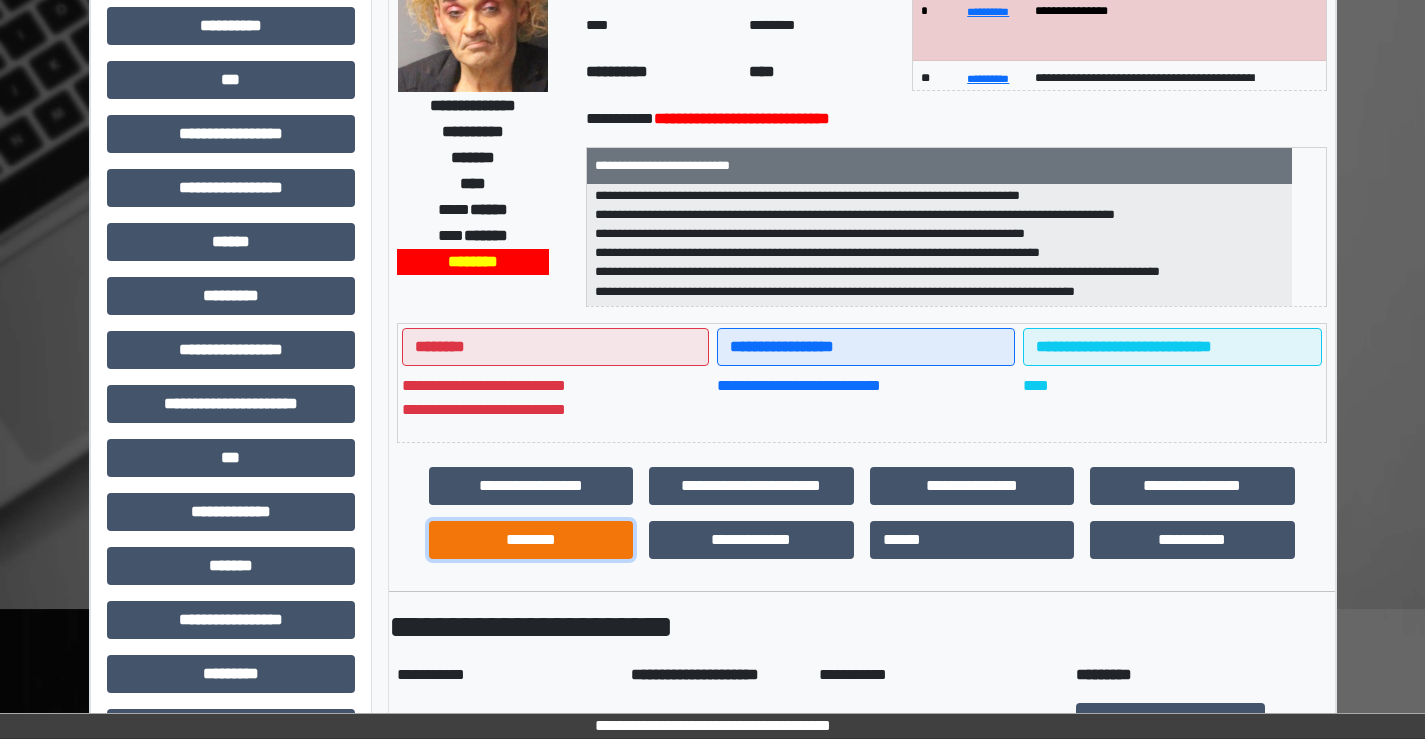 click on "********" at bounding box center [531, 540] 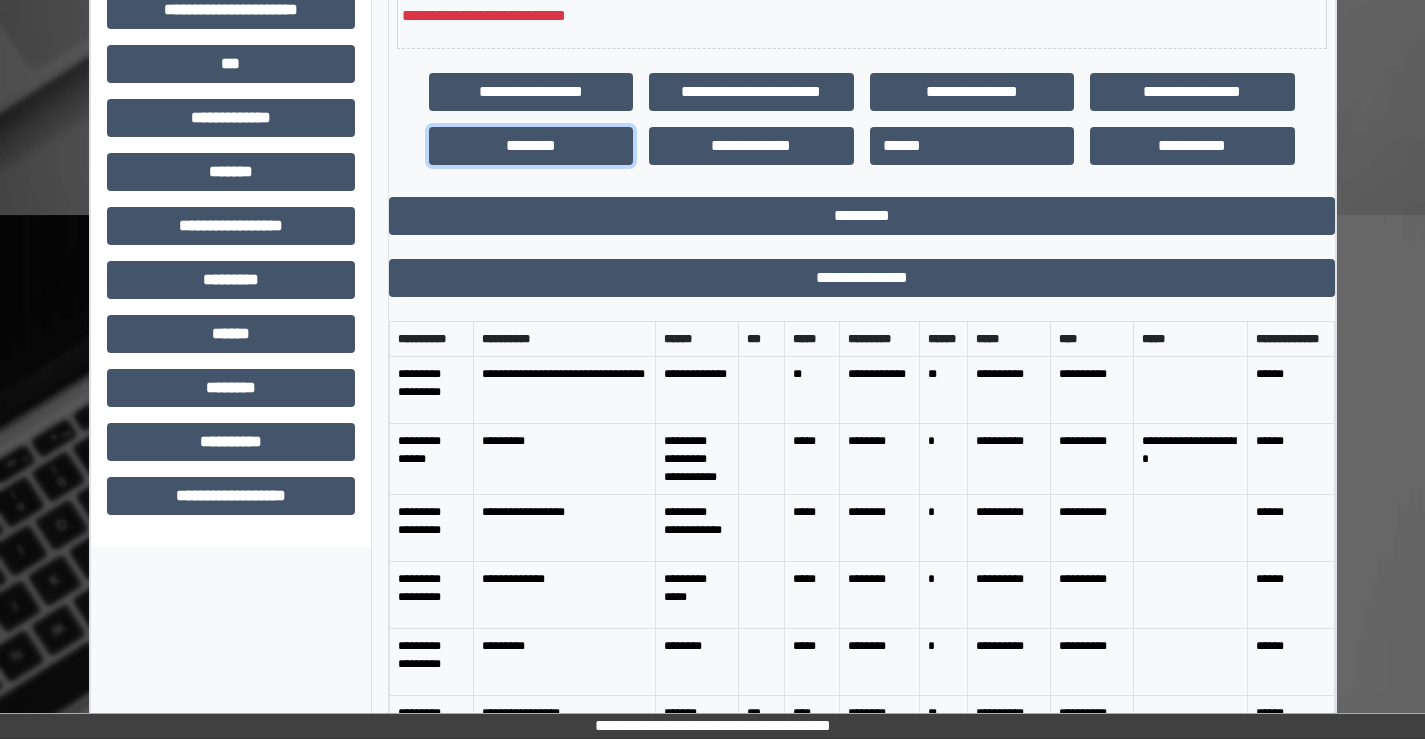 scroll, scrollTop: 615, scrollLeft: 0, axis: vertical 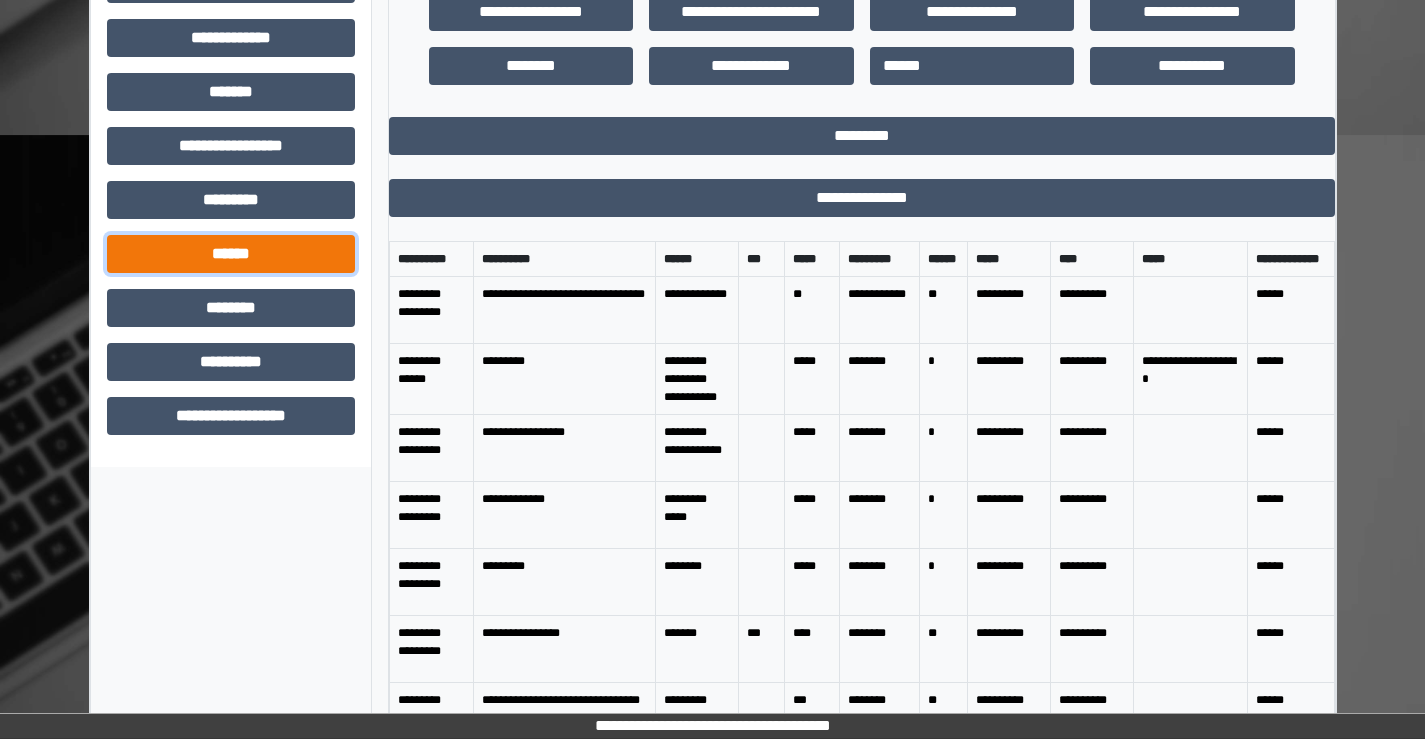 click on "******" at bounding box center (231, 254) 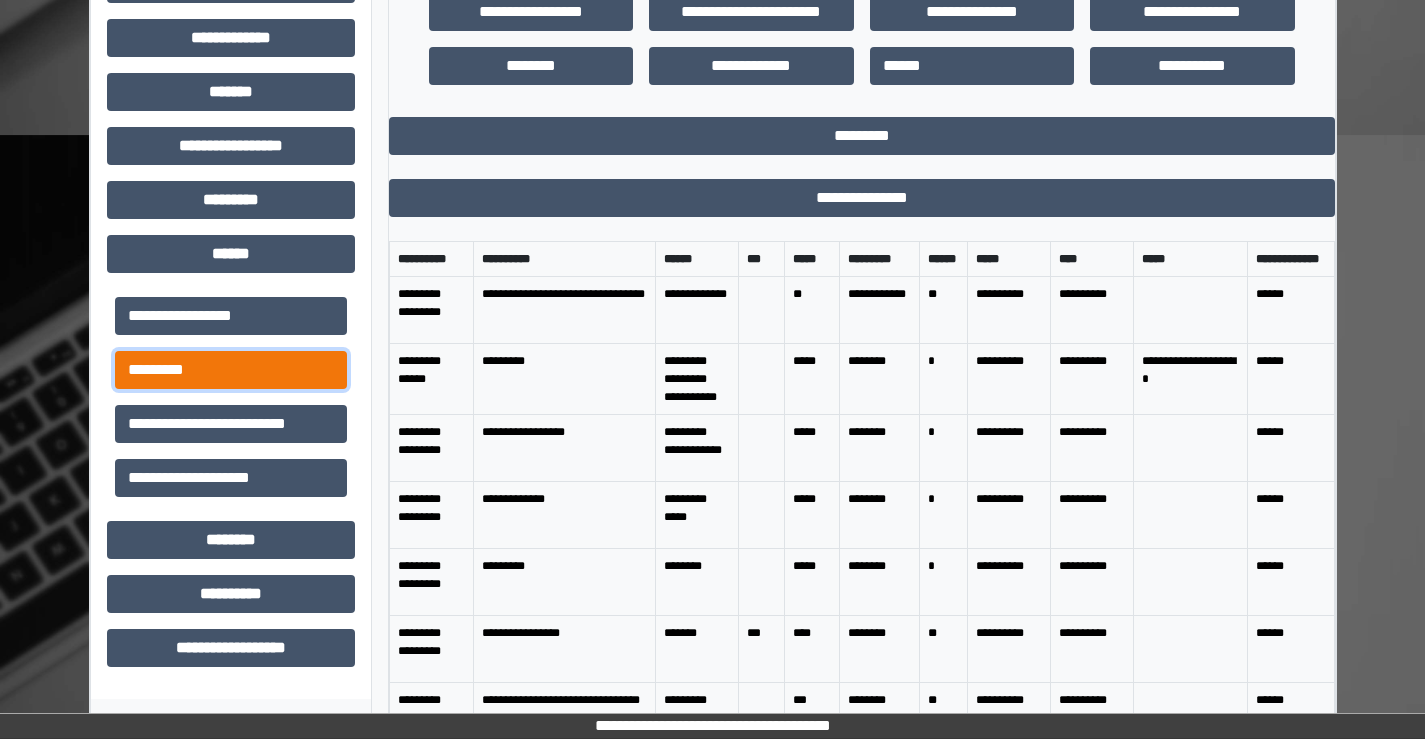 click on "*********" at bounding box center [231, 370] 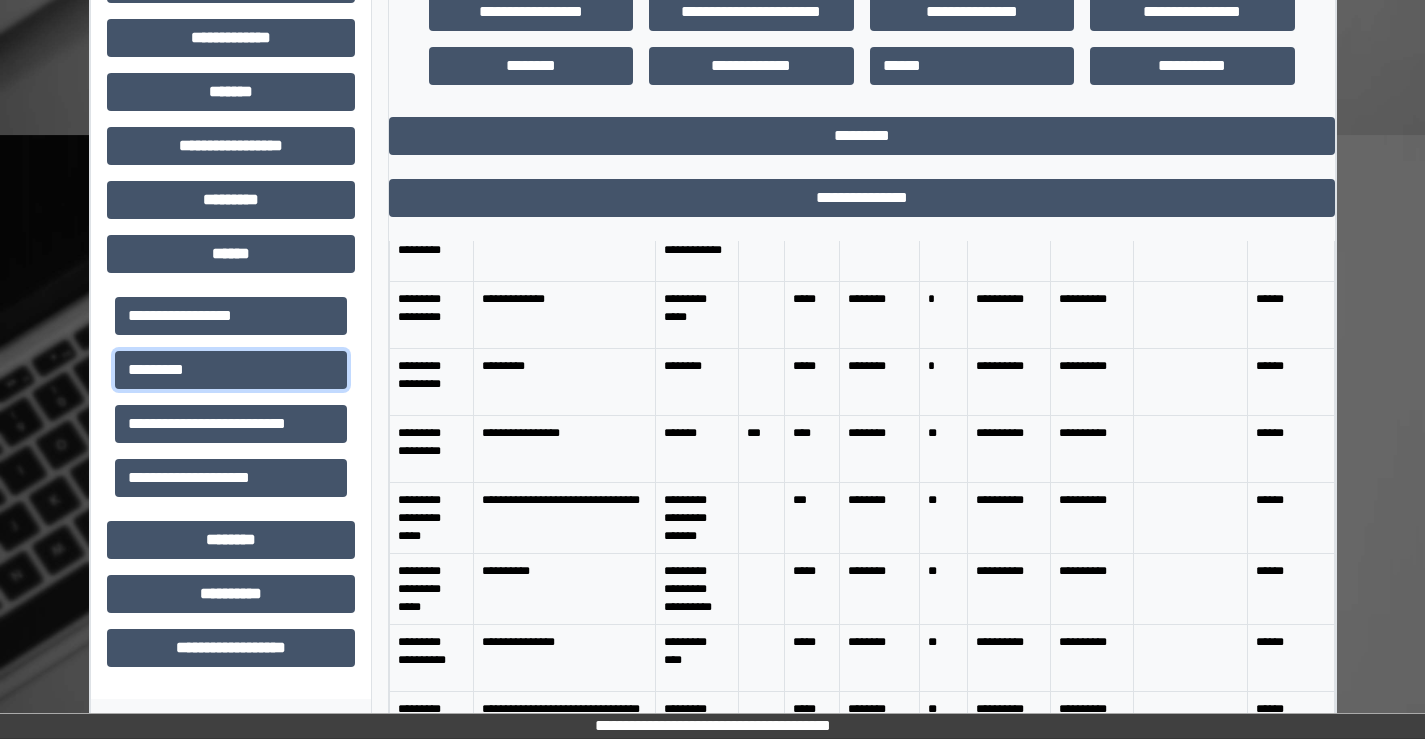 scroll, scrollTop: 100, scrollLeft: 0, axis: vertical 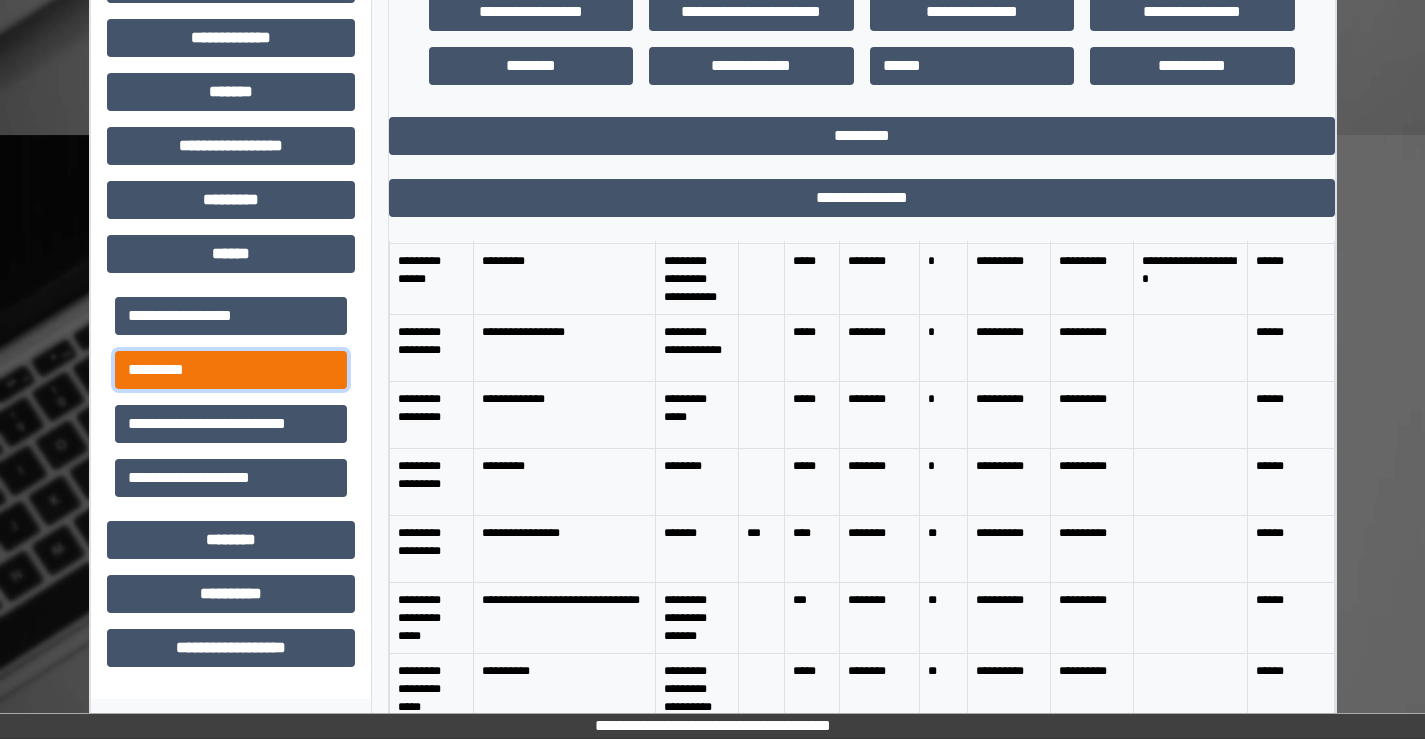 click on "*********" at bounding box center (231, 370) 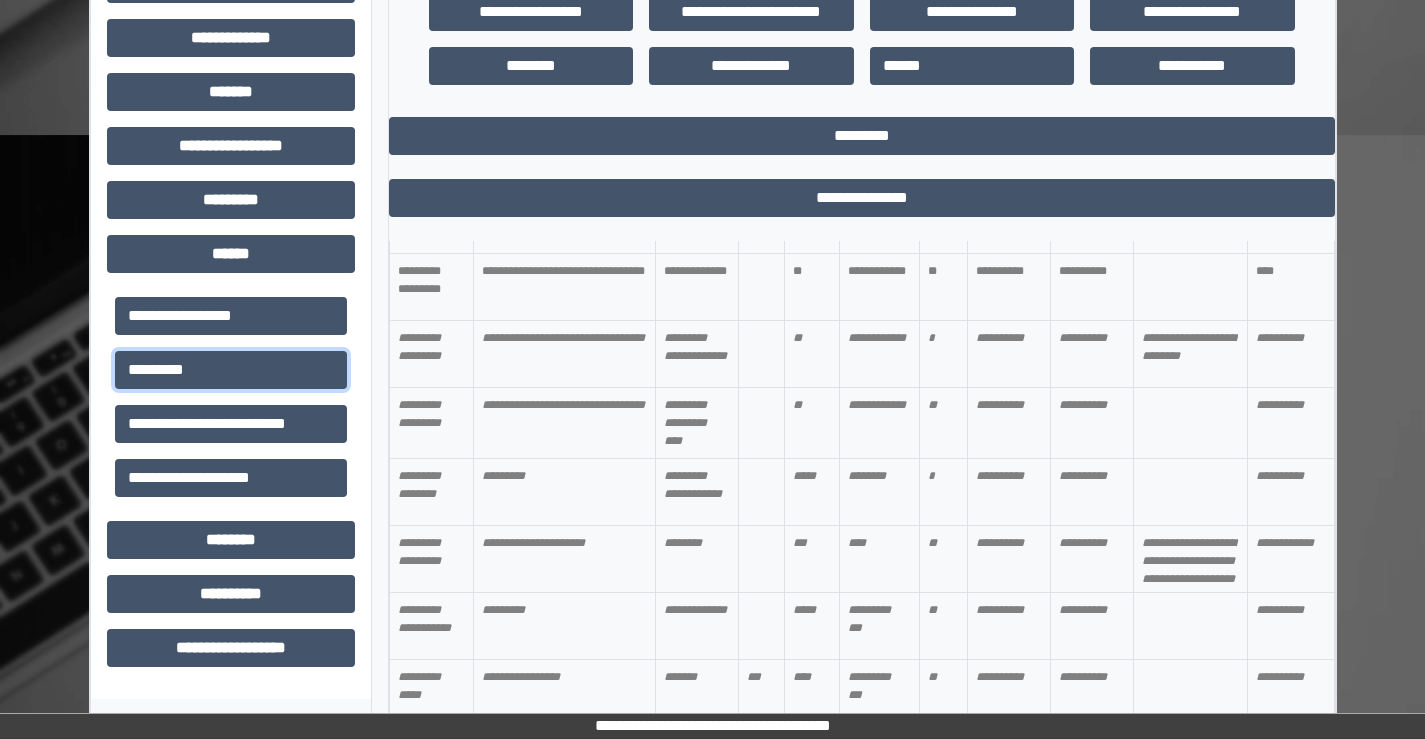 scroll, scrollTop: 900, scrollLeft: 0, axis: vertical 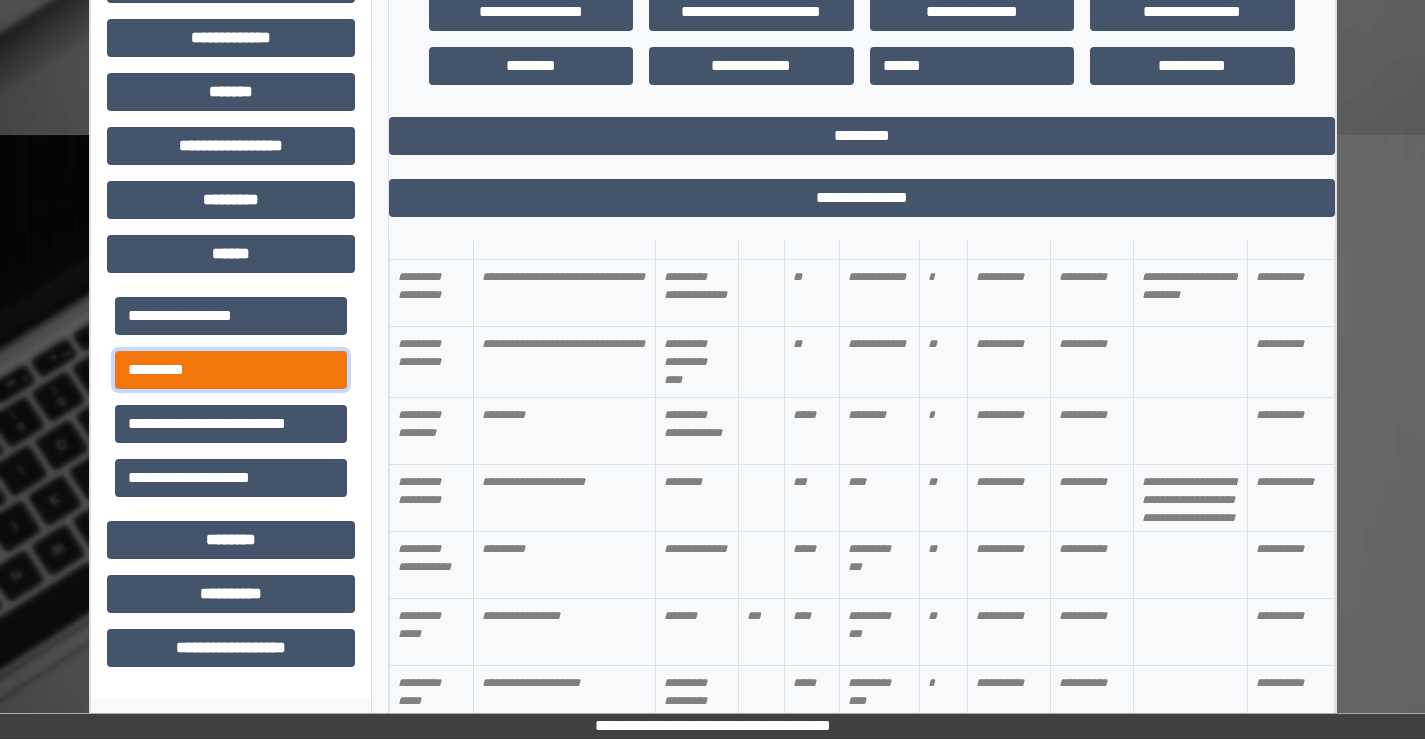 click on "*********" at bounding box center (231, 370) 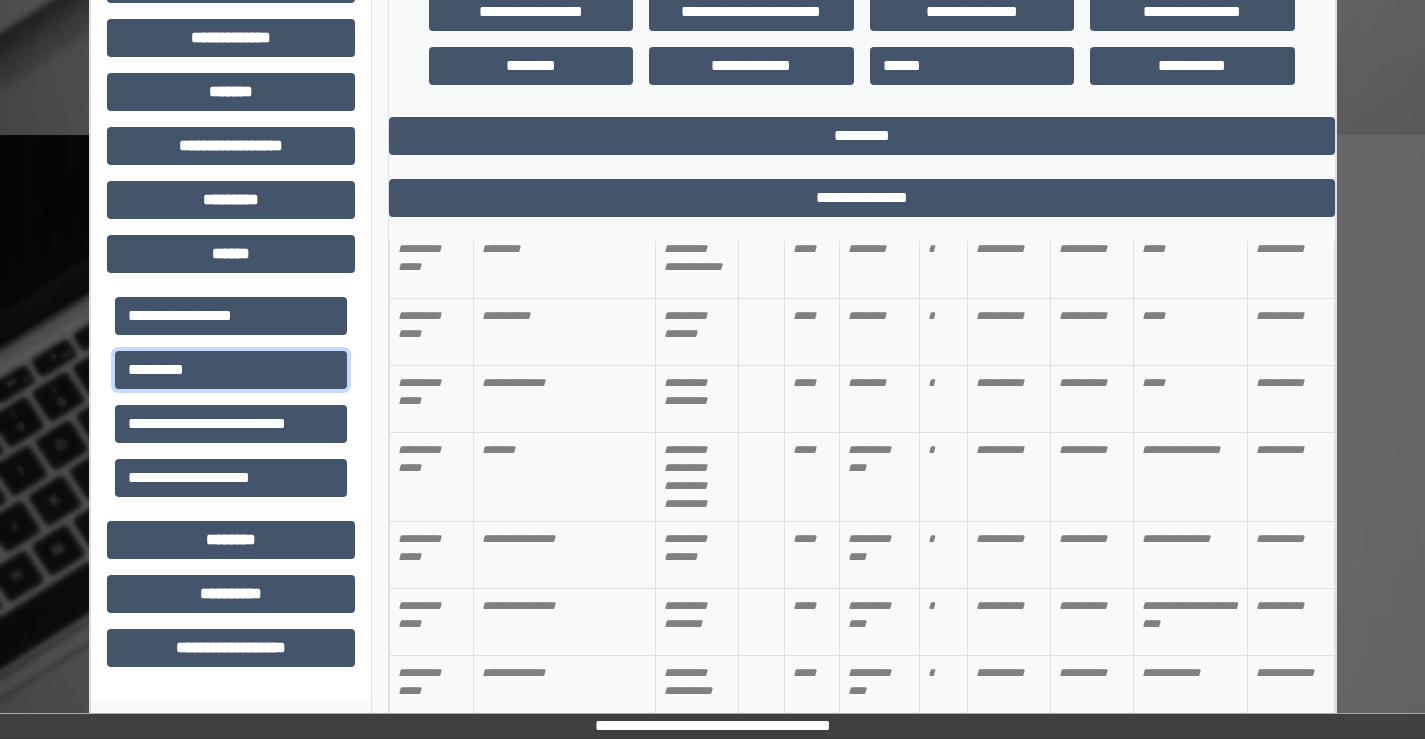 scroll, scrollTop: 1900, scrollLeft: 0, axis: vertical 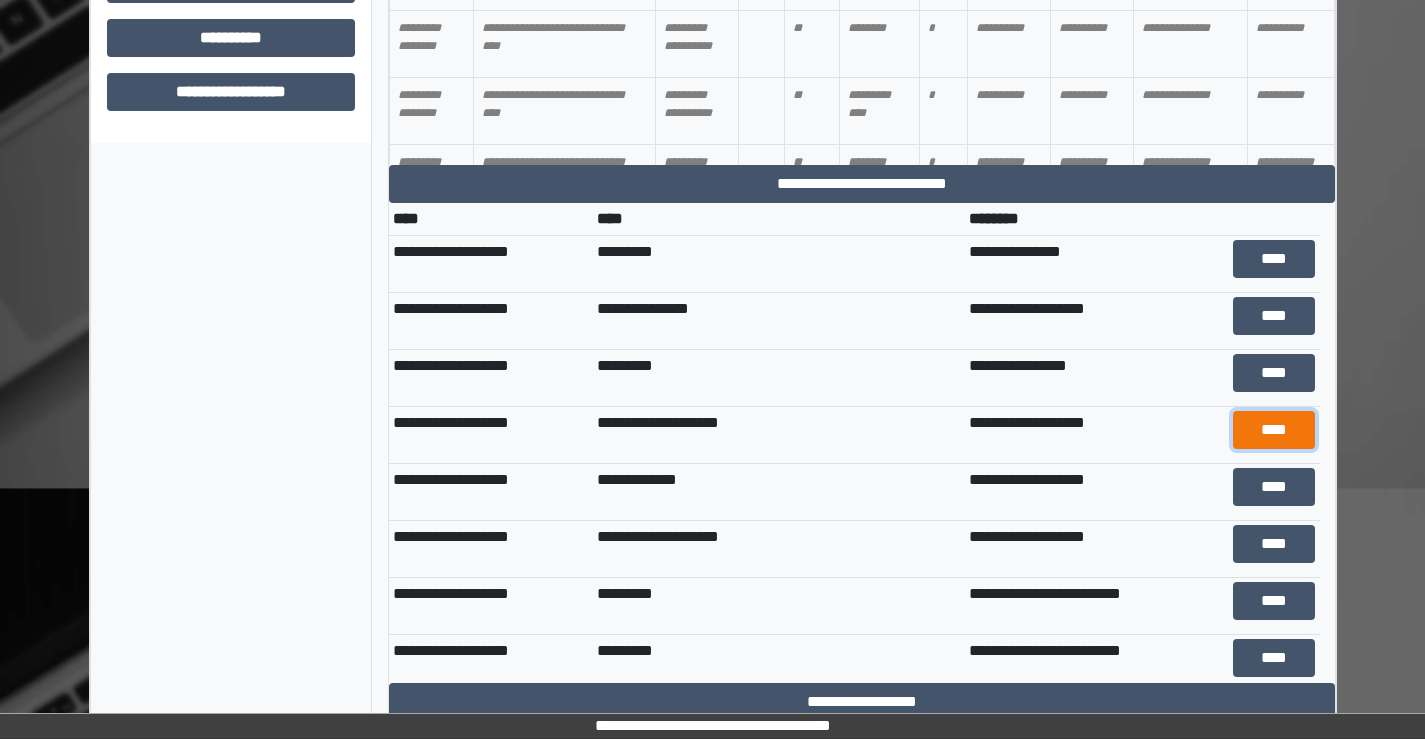 click on "****" at bounding box center [1274, 430] 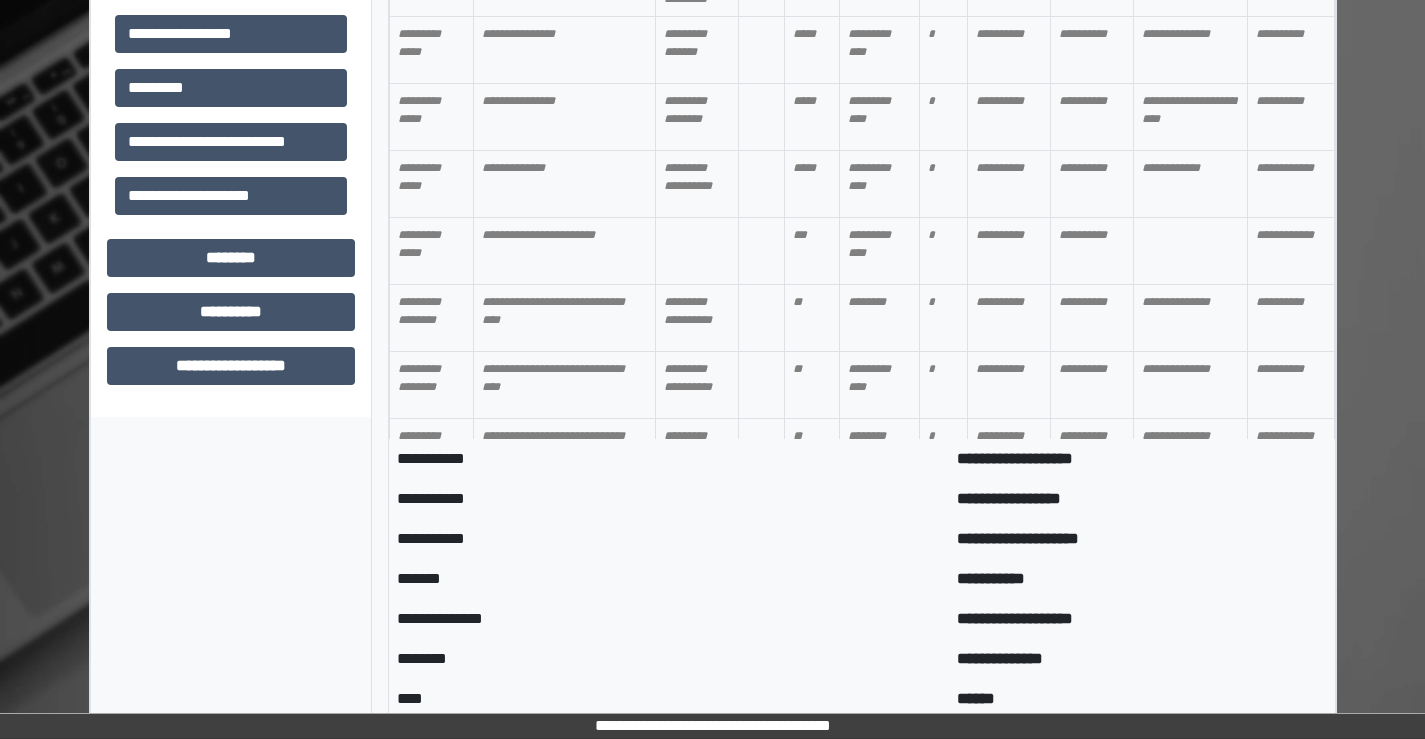 scroll, scrollTop: 945, scrollLeft: 0, axis: vertical 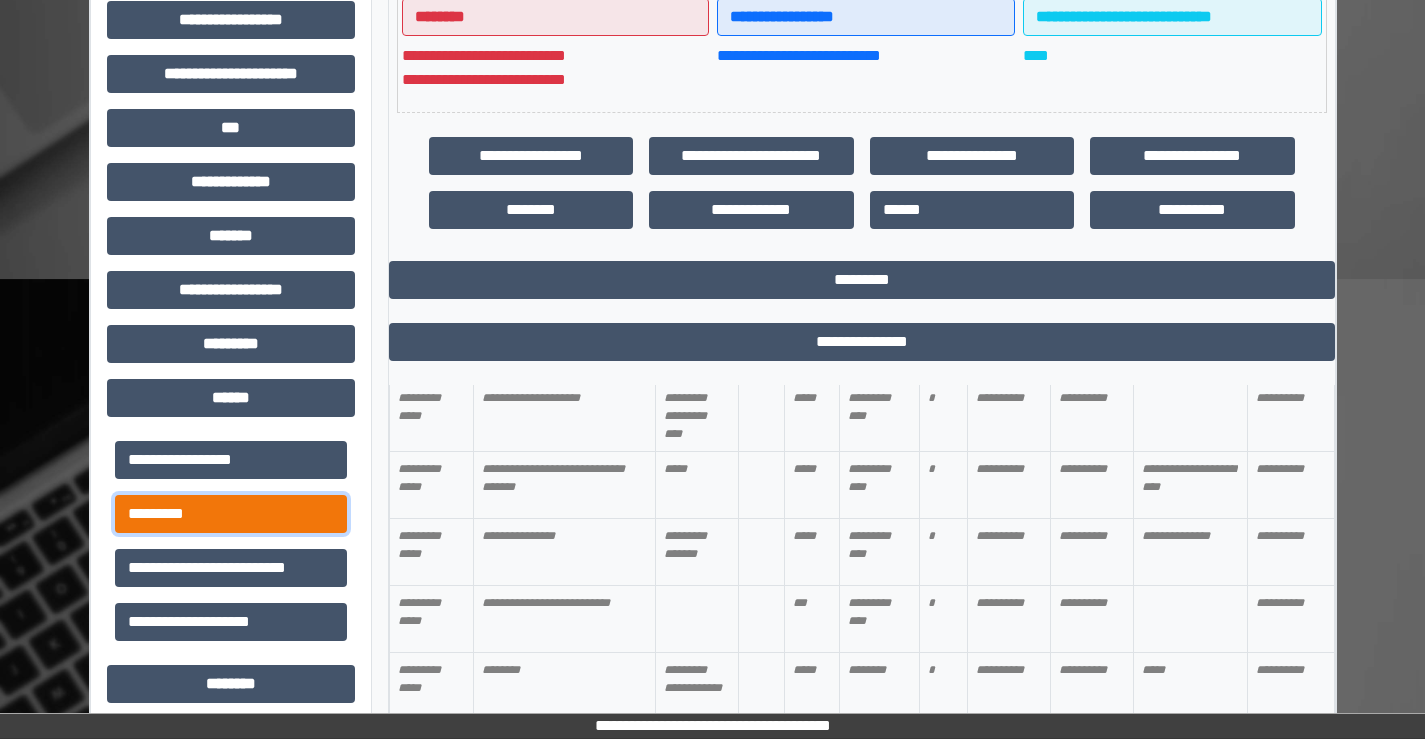 click on "*********" at bounding box center (231, 514) 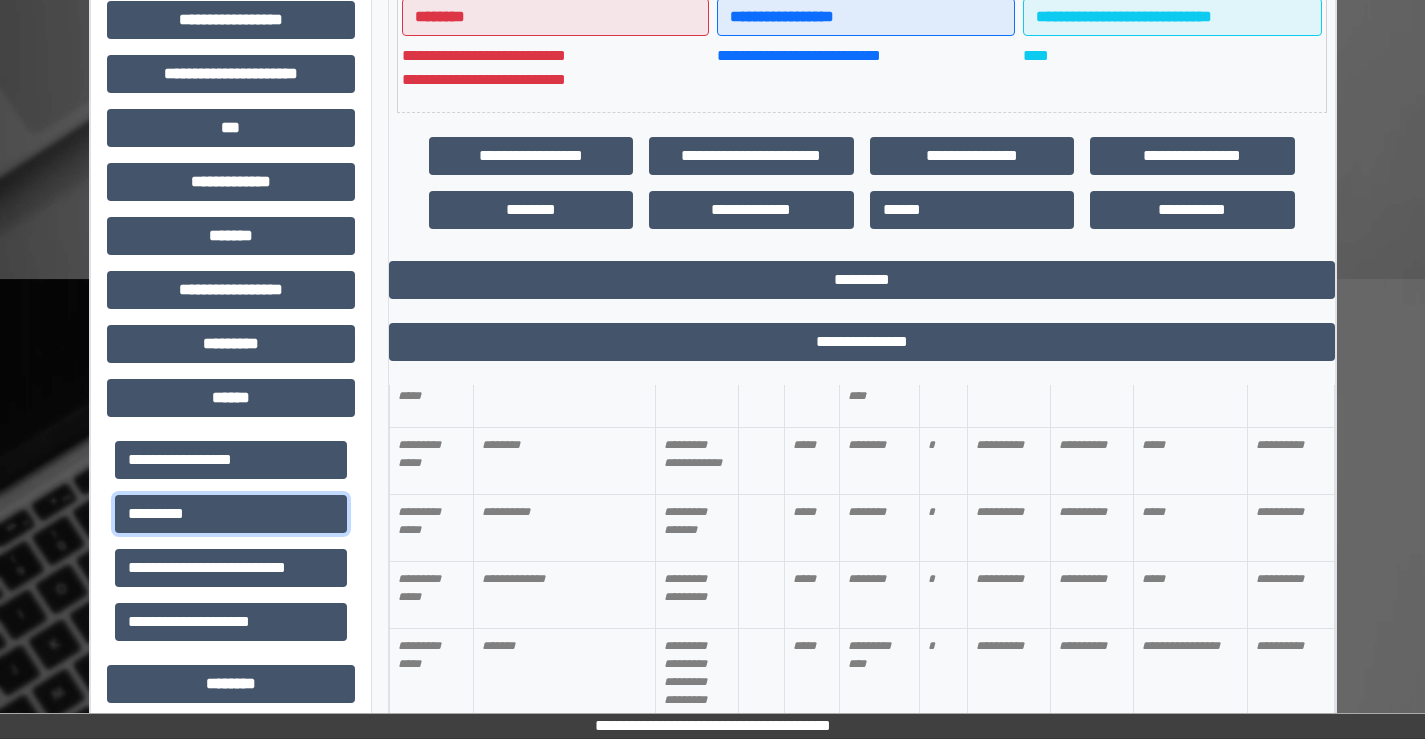 scroll, scrollTop: 2000, scrollLeft: 0, axis: vertical 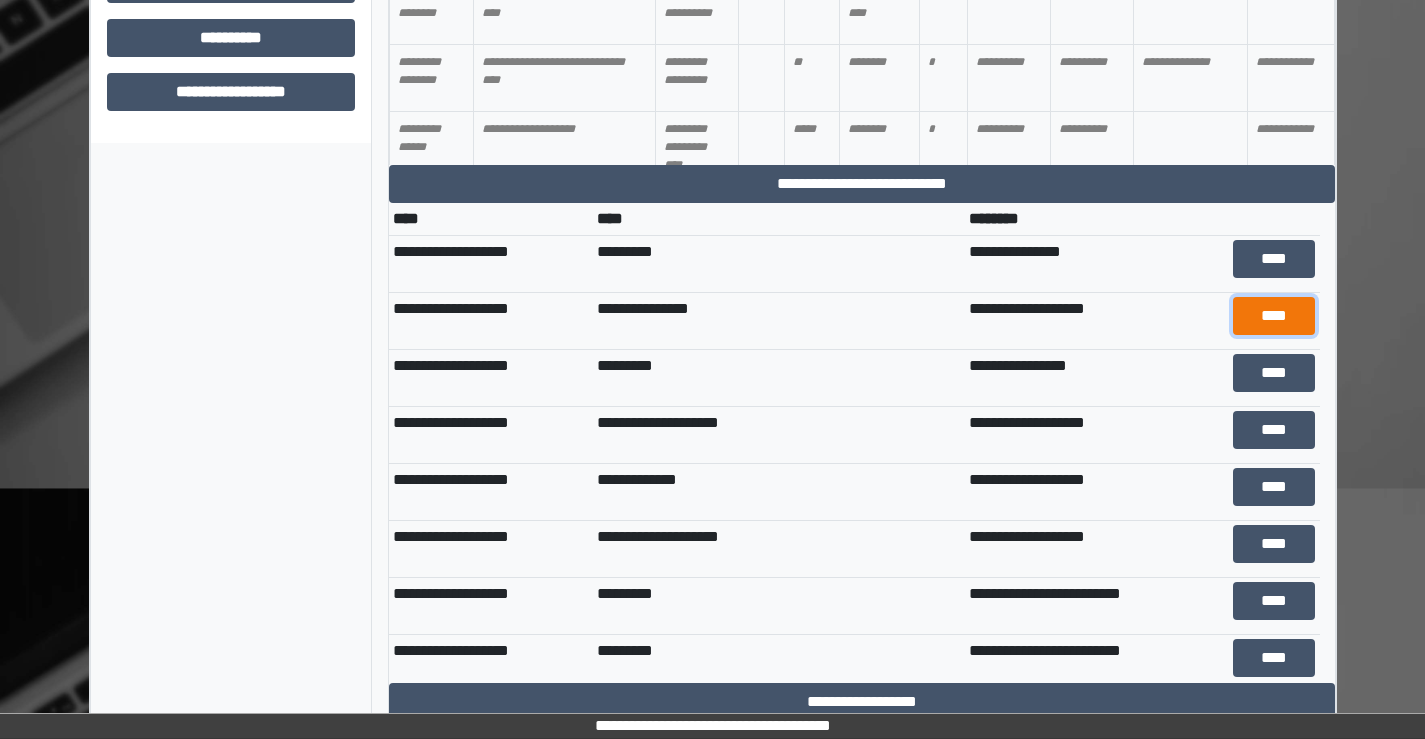 click on "****" at bounding box center (1274, 316) 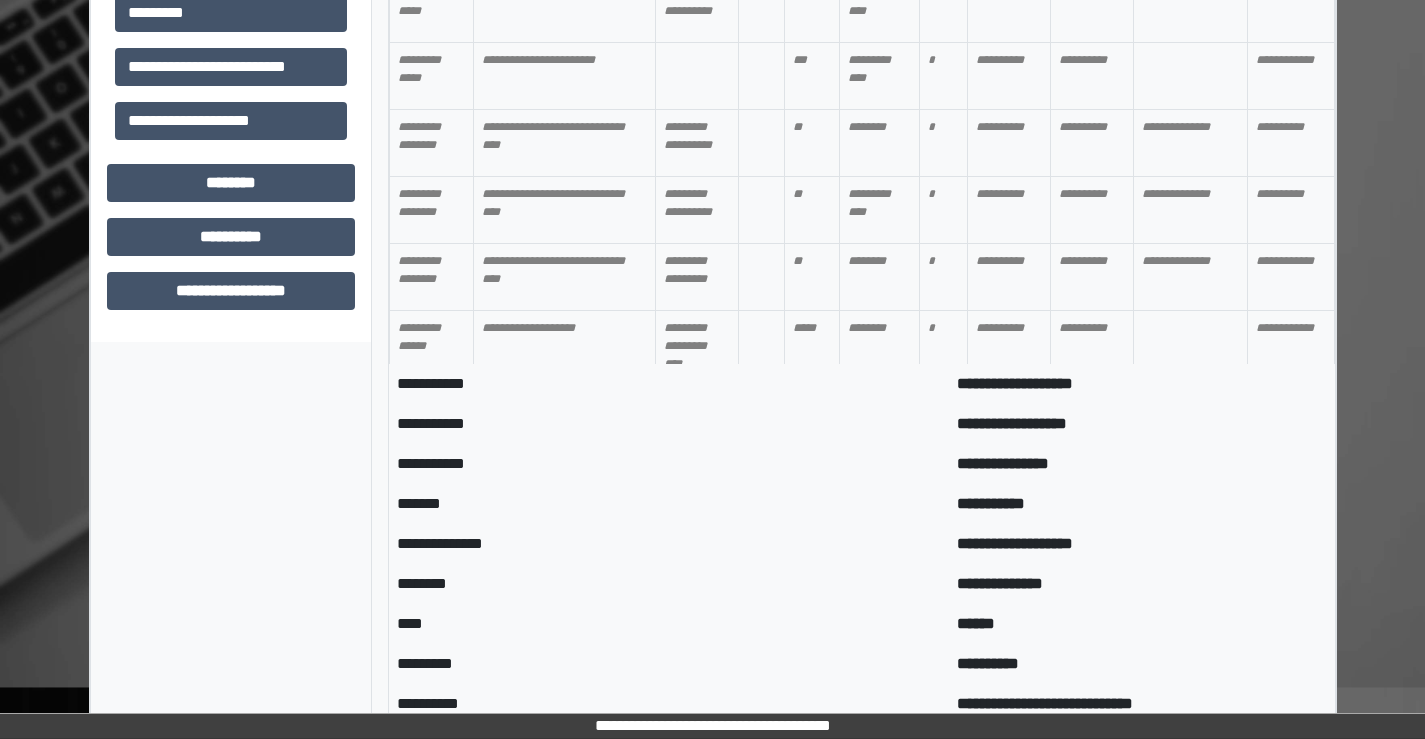 scroll, scrollTop: 945, scrollLeft: 0, axis: vertical 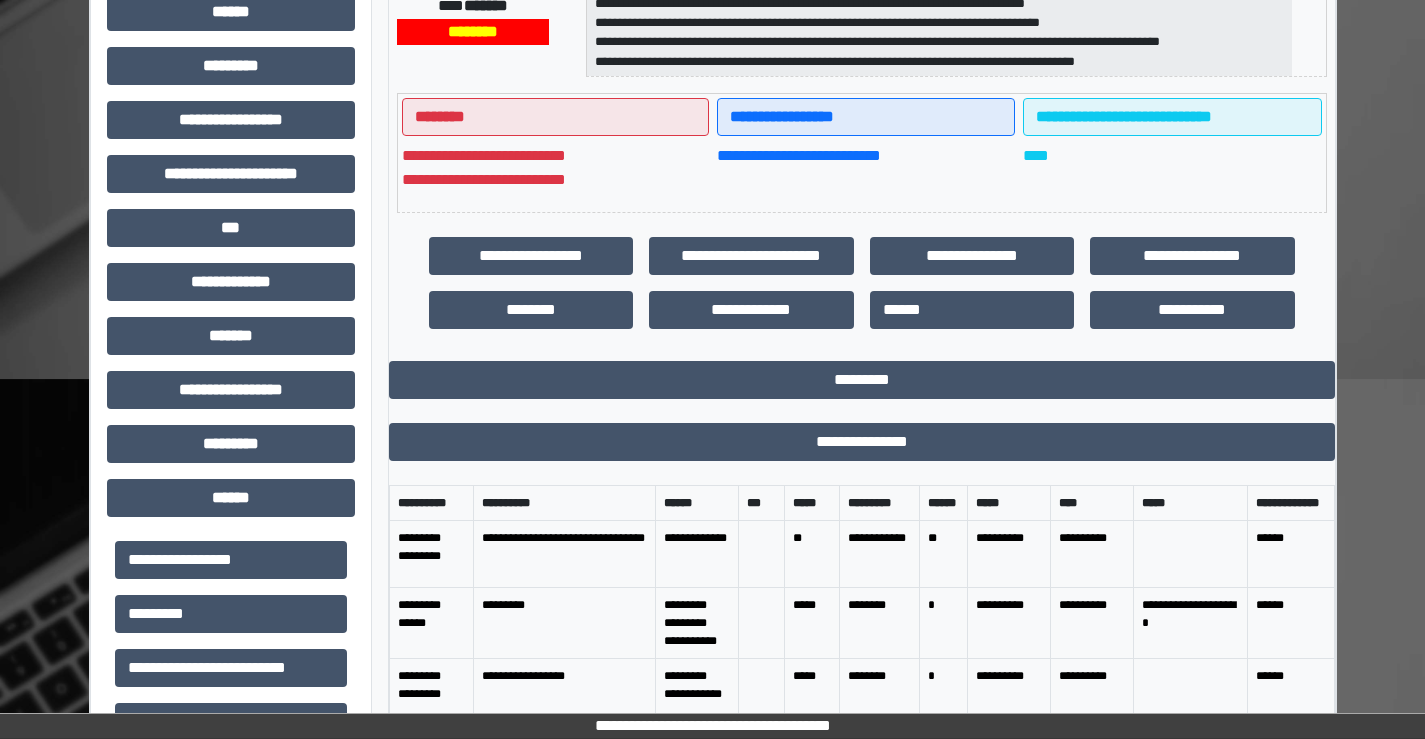 drag, startPoint x: 455, startPoint y: 190, endPoint x: 1391, endPoint y: 135, distance: 937.6145 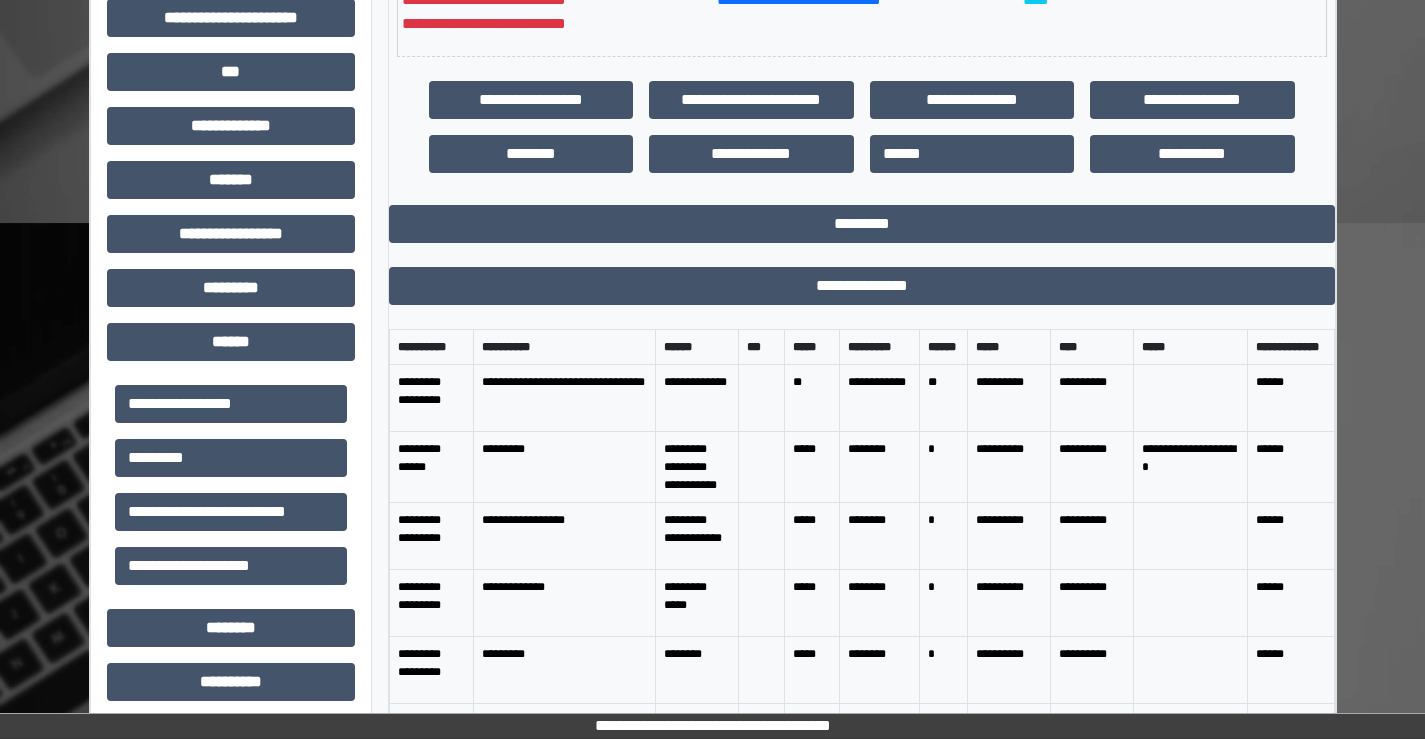 scroll, scrollTop: 645, scrollLeft: 0, axis: vertical 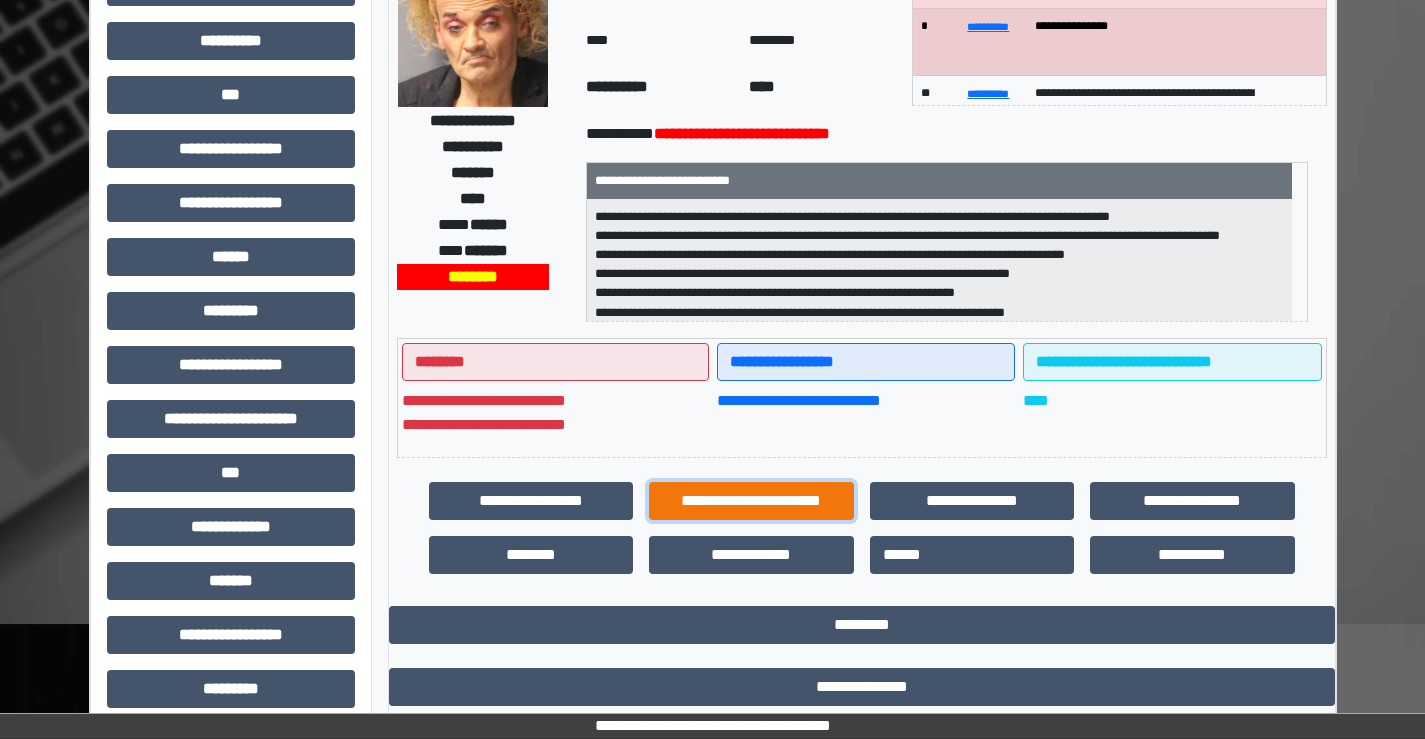 click on "**********" at bounding box center (751, 501) 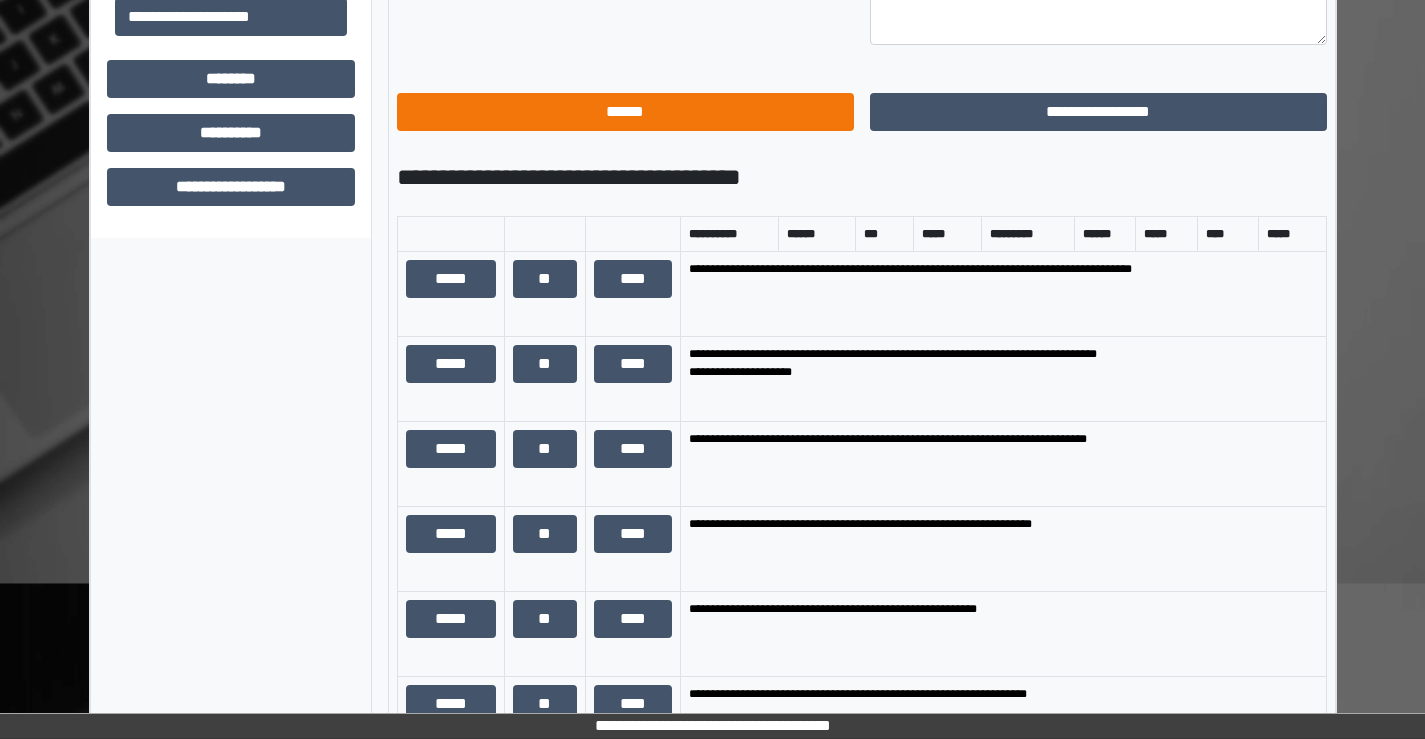 scroll, scrollTop: 1200, scrollLeft: 0, axis: vertical 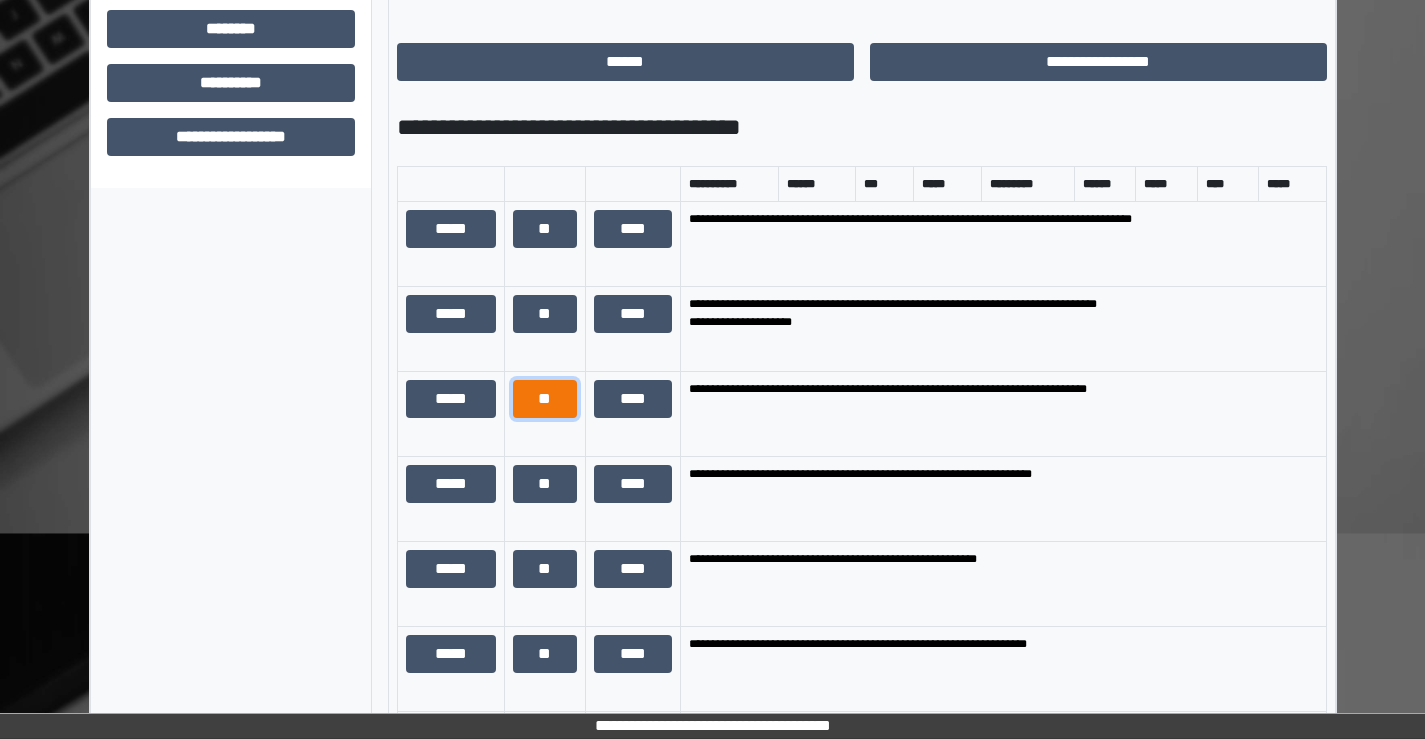 click on "**" at bounding box center (545, 399) 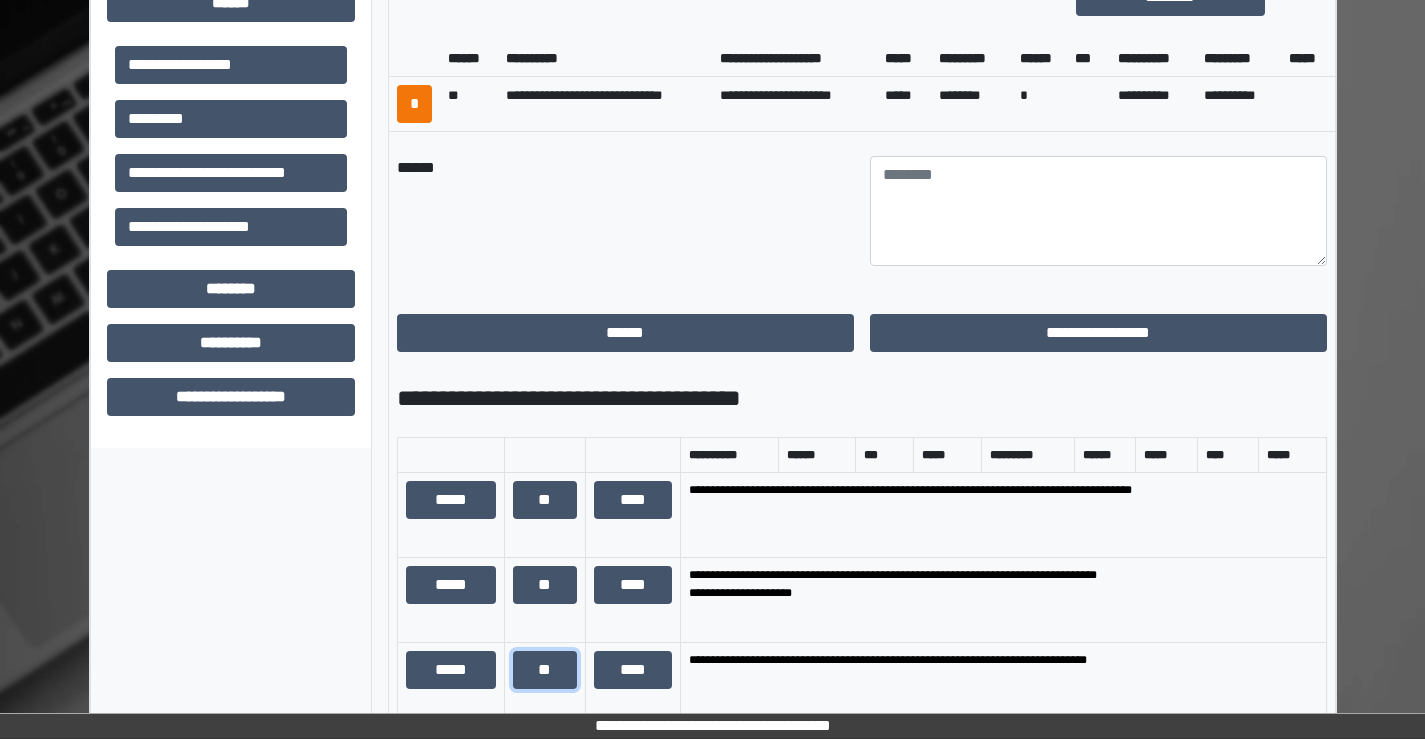 scroll, scrollTop: 1000, scrollLeft: 0, axis: vertical 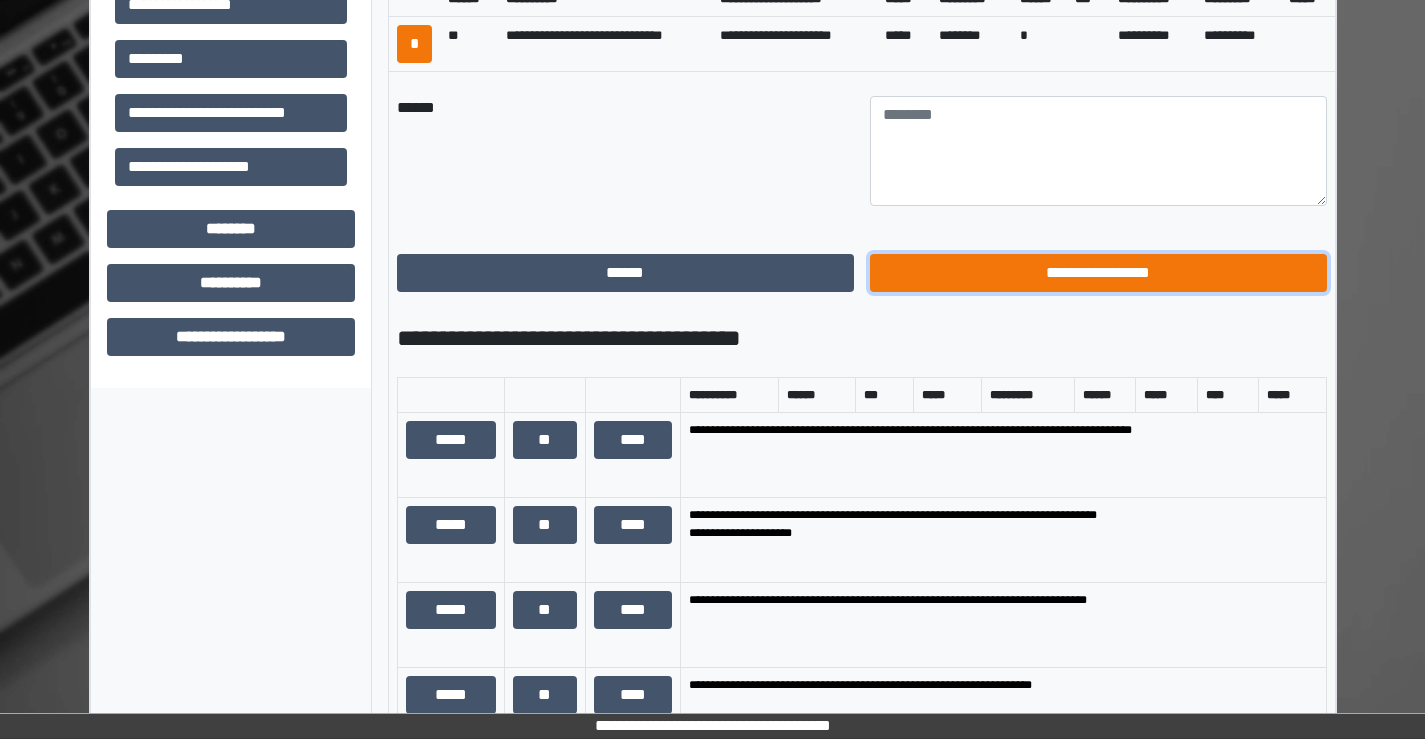 click on "**********" at bounding box center (1098, 273) 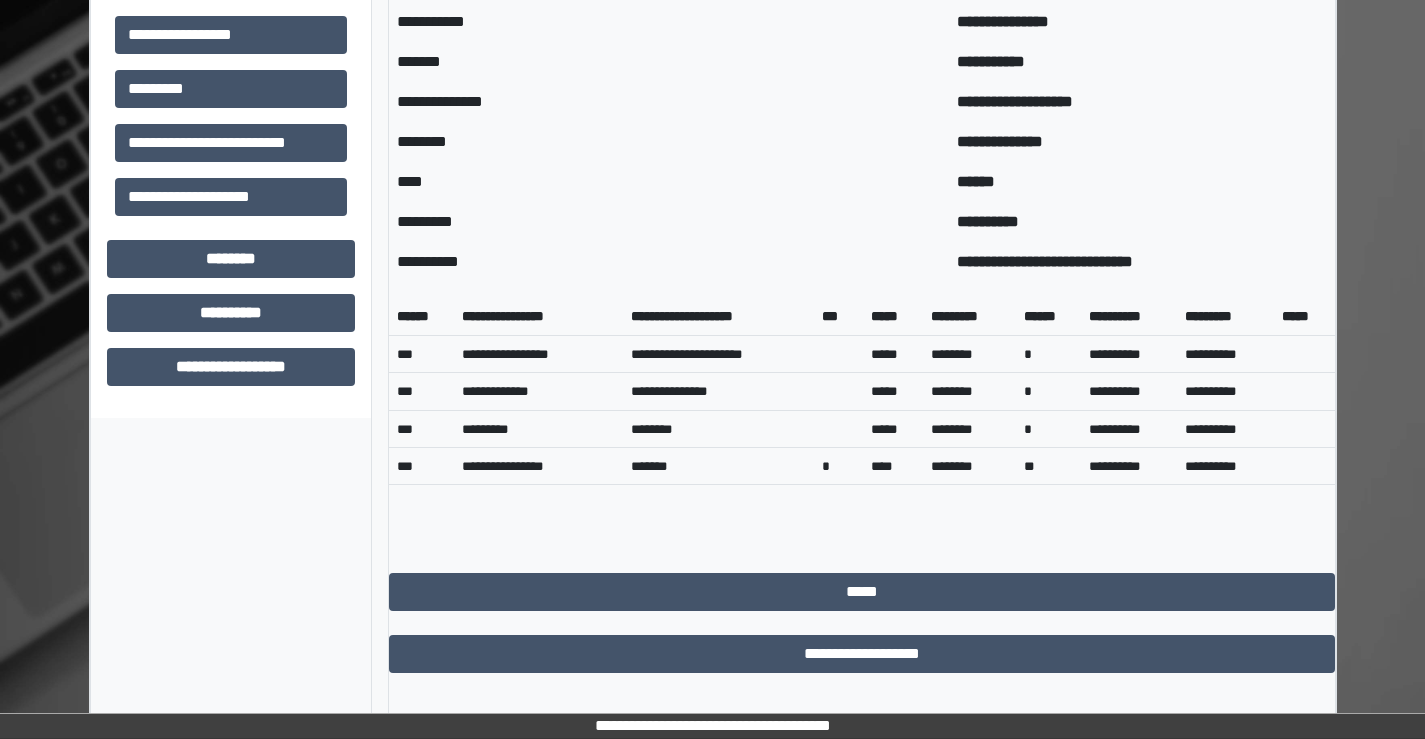 scroll, scrollTop: 970, scrollLeft: 0, axis: vertical 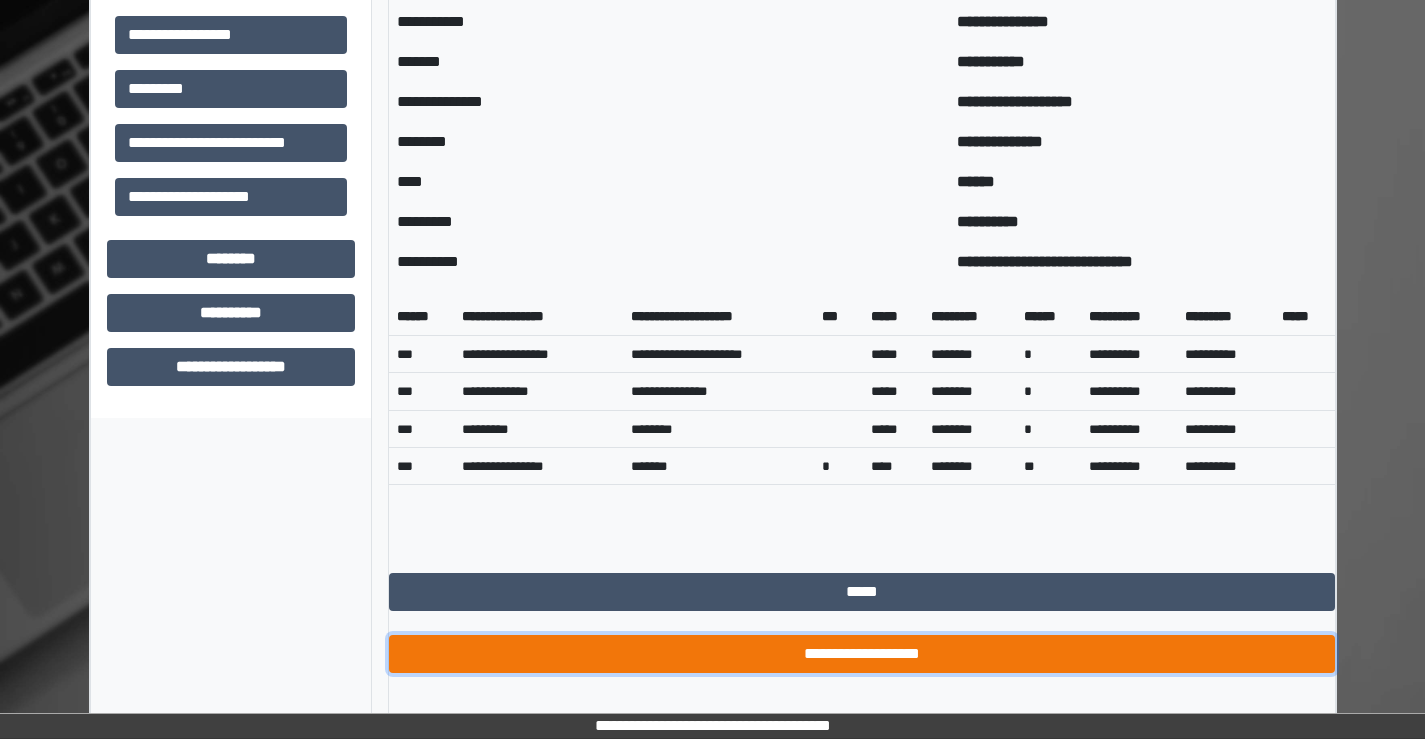 click on "**********" at bounding box center [862, 654] 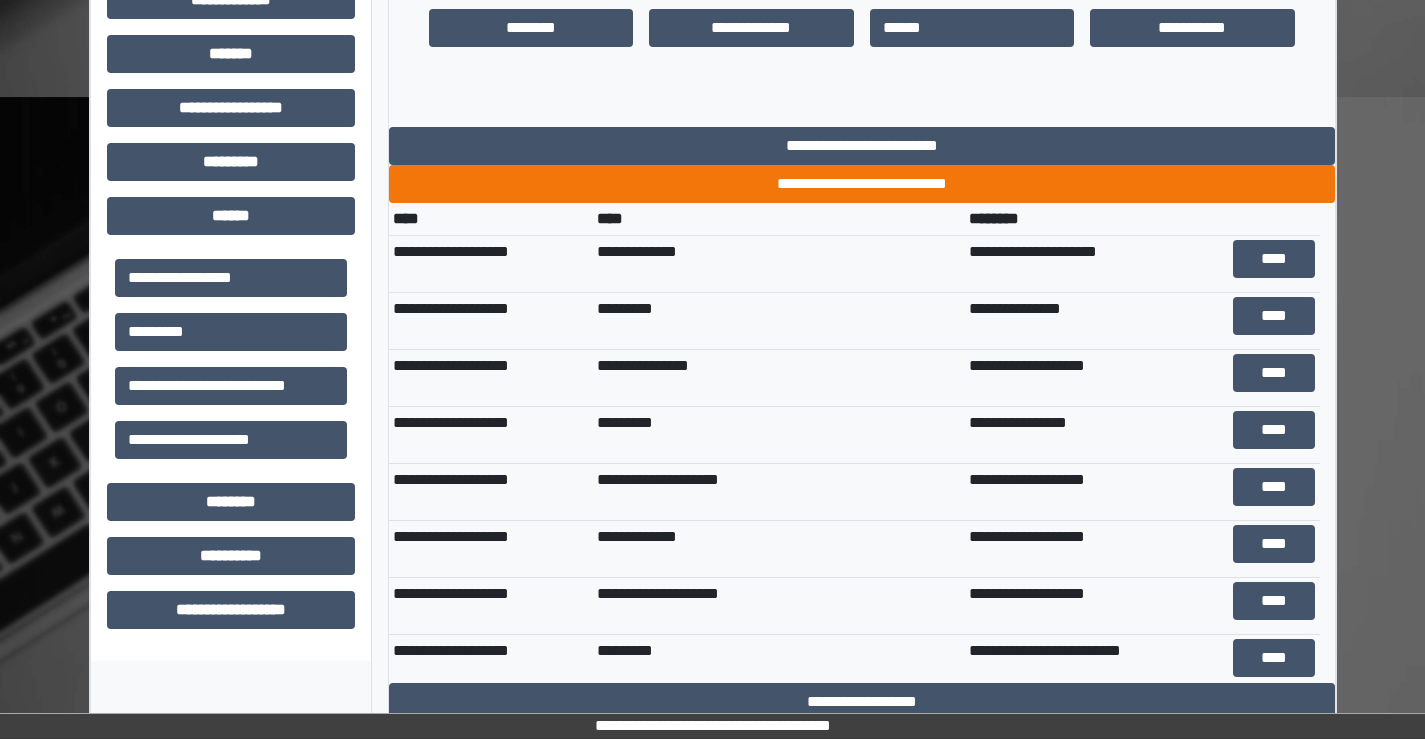 scroll, scrollTop: 527, scrollLeft: 0, axis: vertical 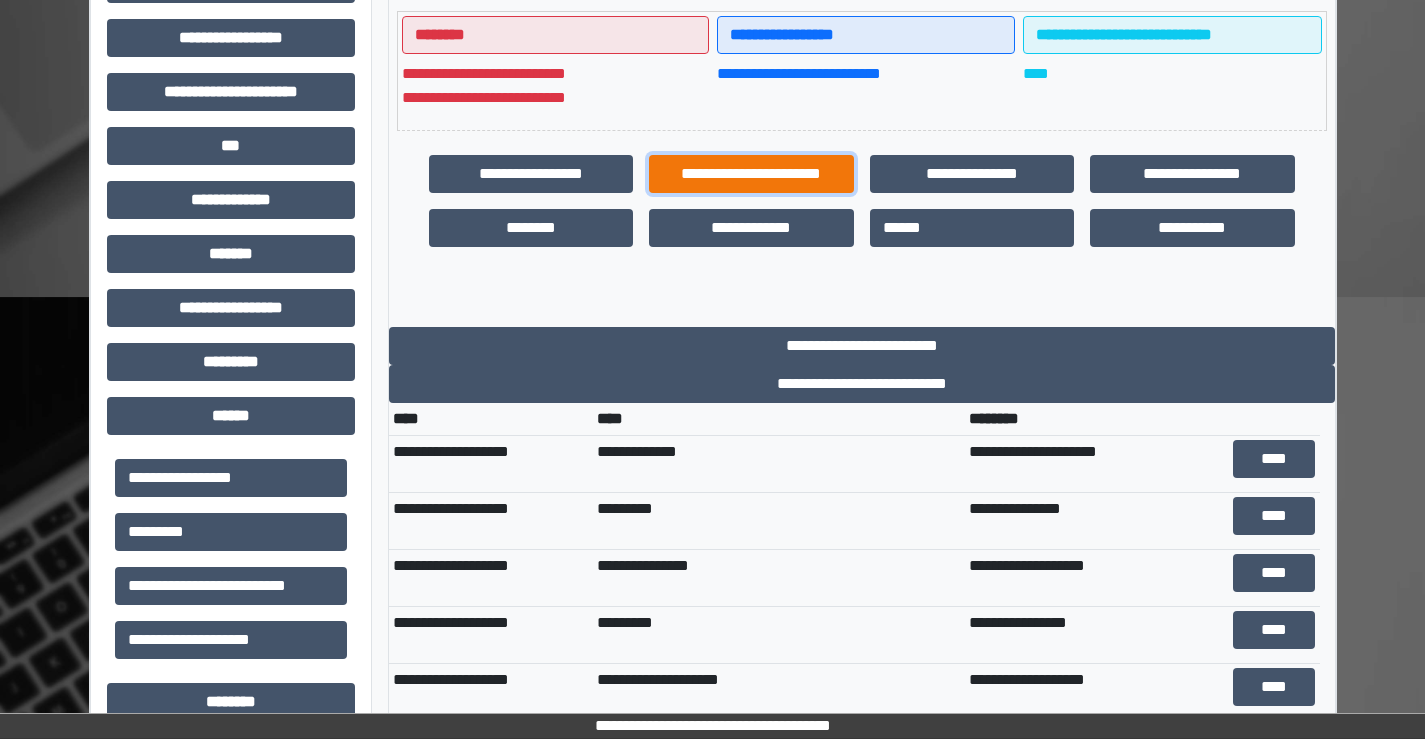 click on "**********" at bounding box center (751, 174) 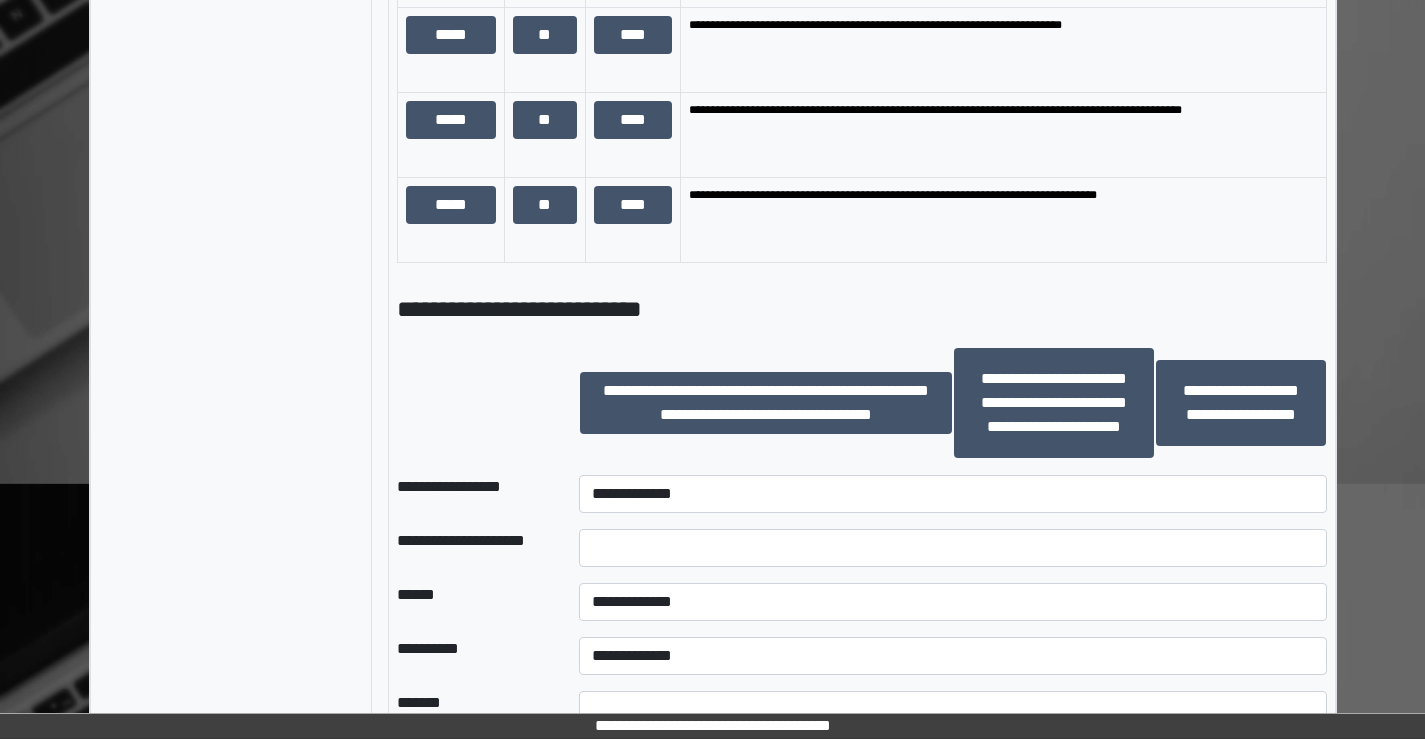 scroll, scrollTop: 2227, scrollLeft: 0, axis: vertical 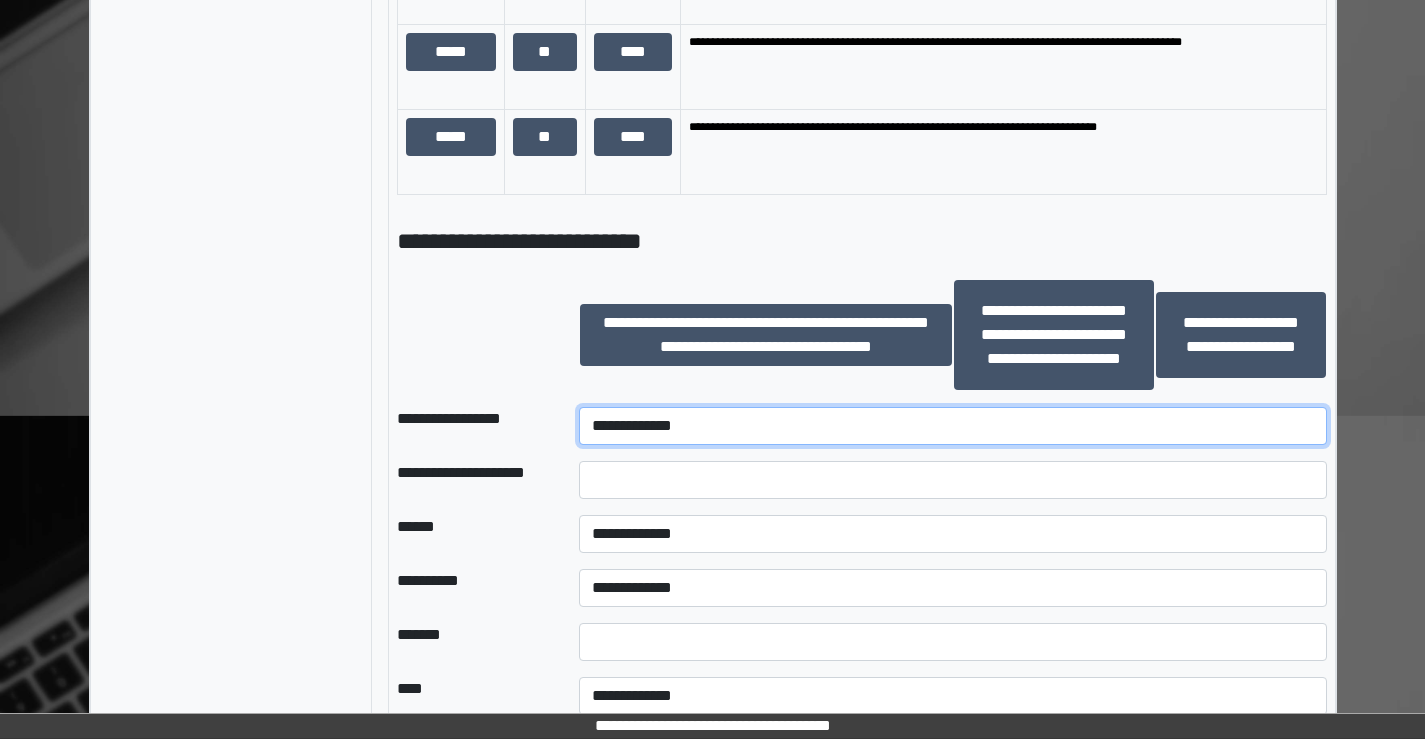 click on "**********" at bounding box center (952, 426) 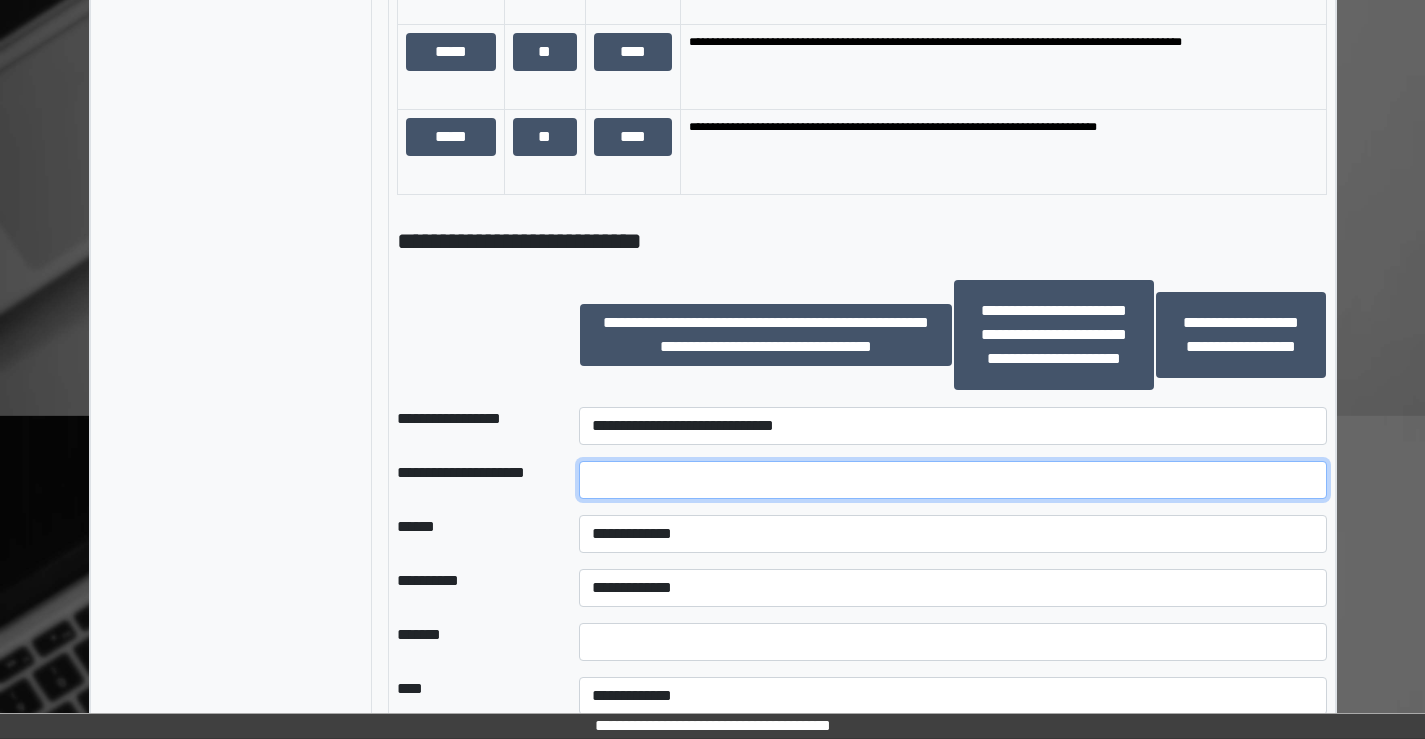 click at bounding box center [952, 480] 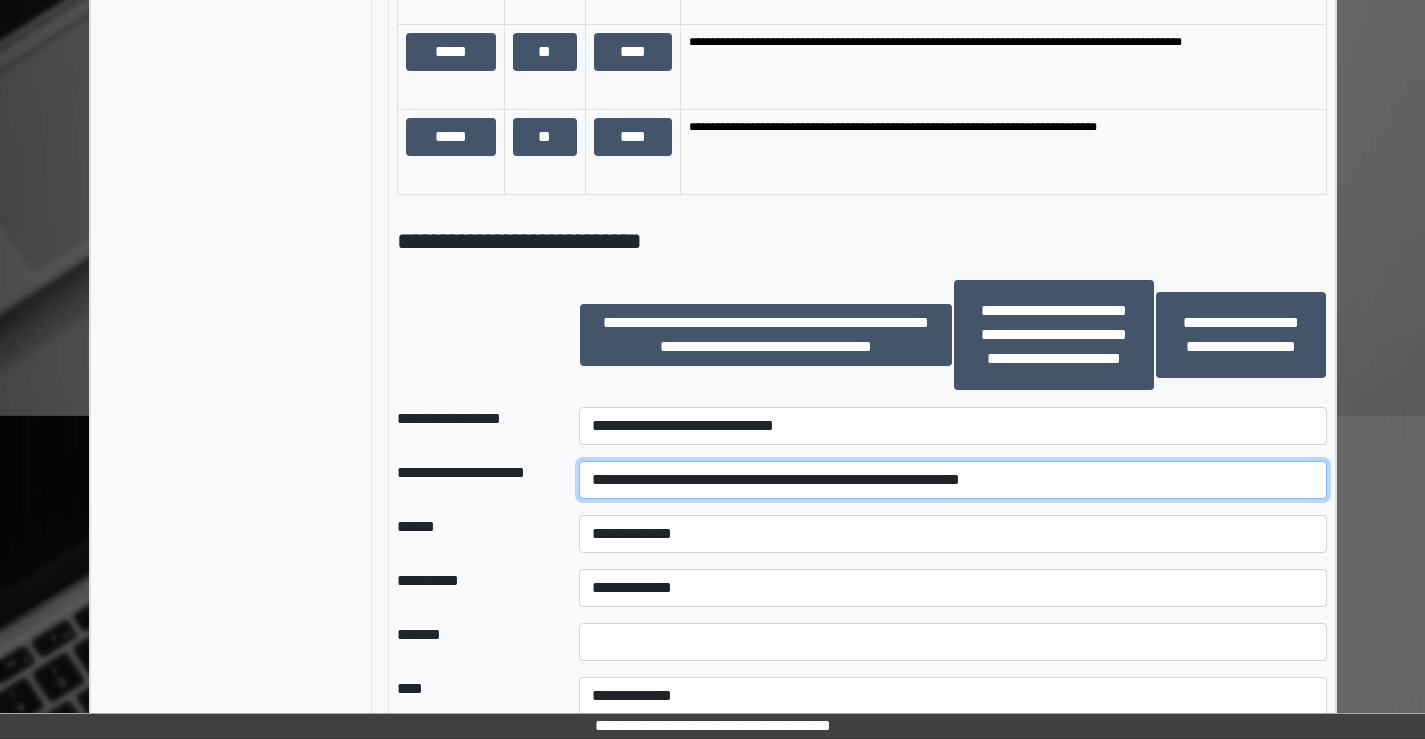 type on "**********" 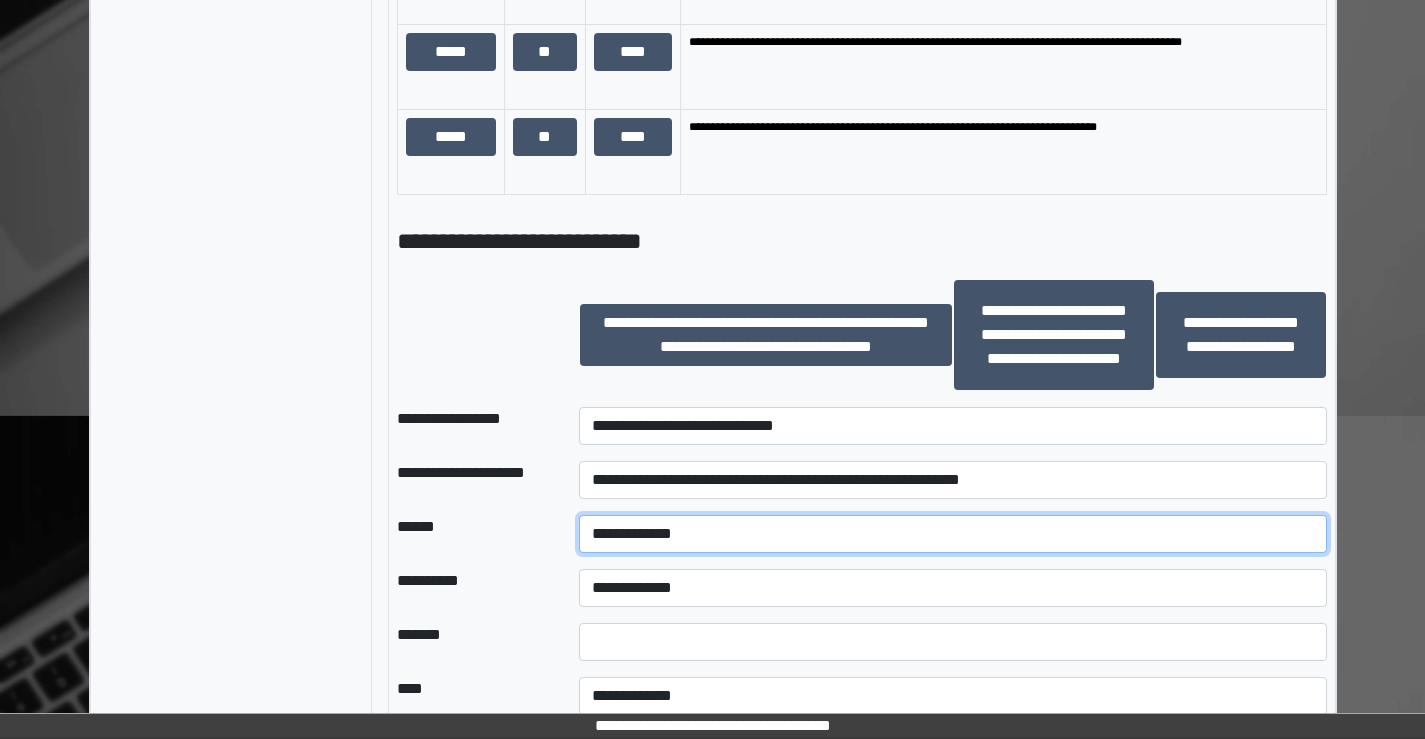 click on "**********" at bounding box center (952, 534) 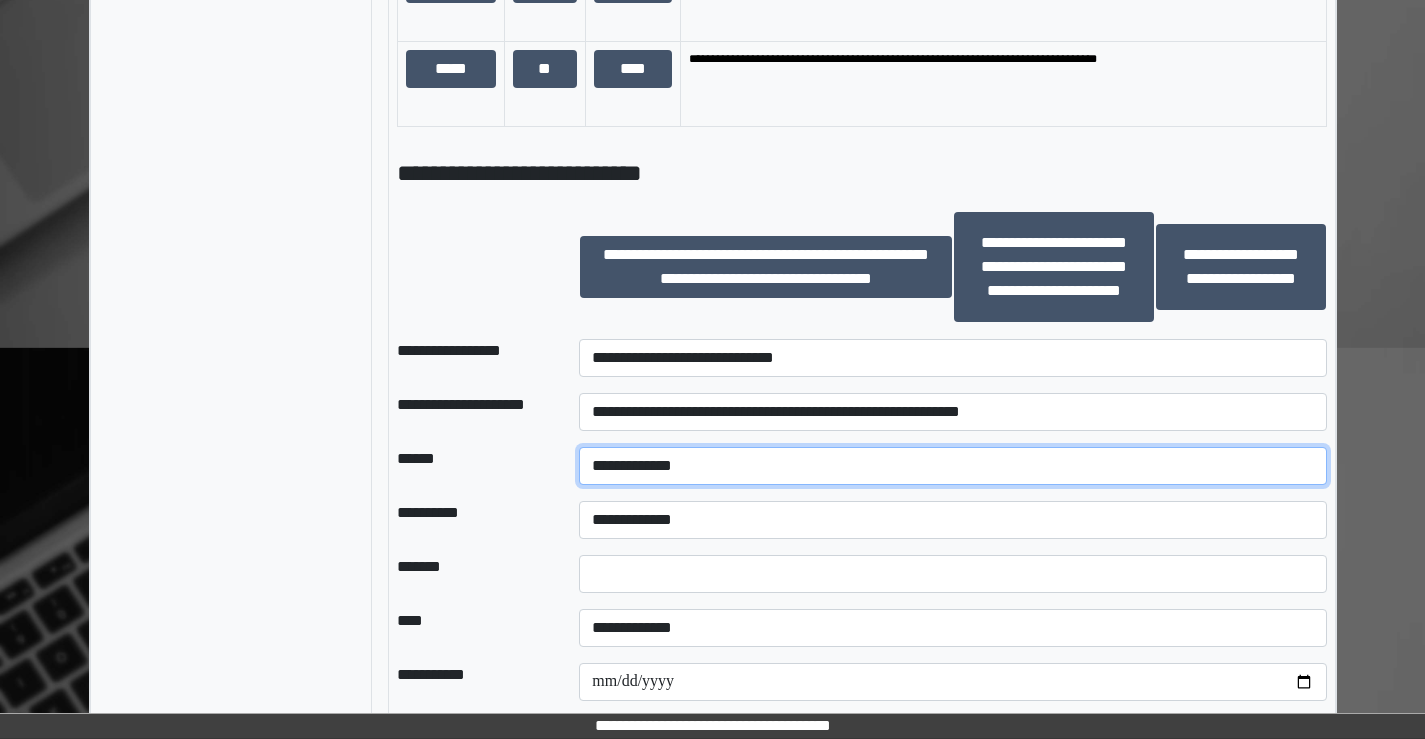 scroll, scrollTop: 2327, scrollLeft: 0, axis: vertical 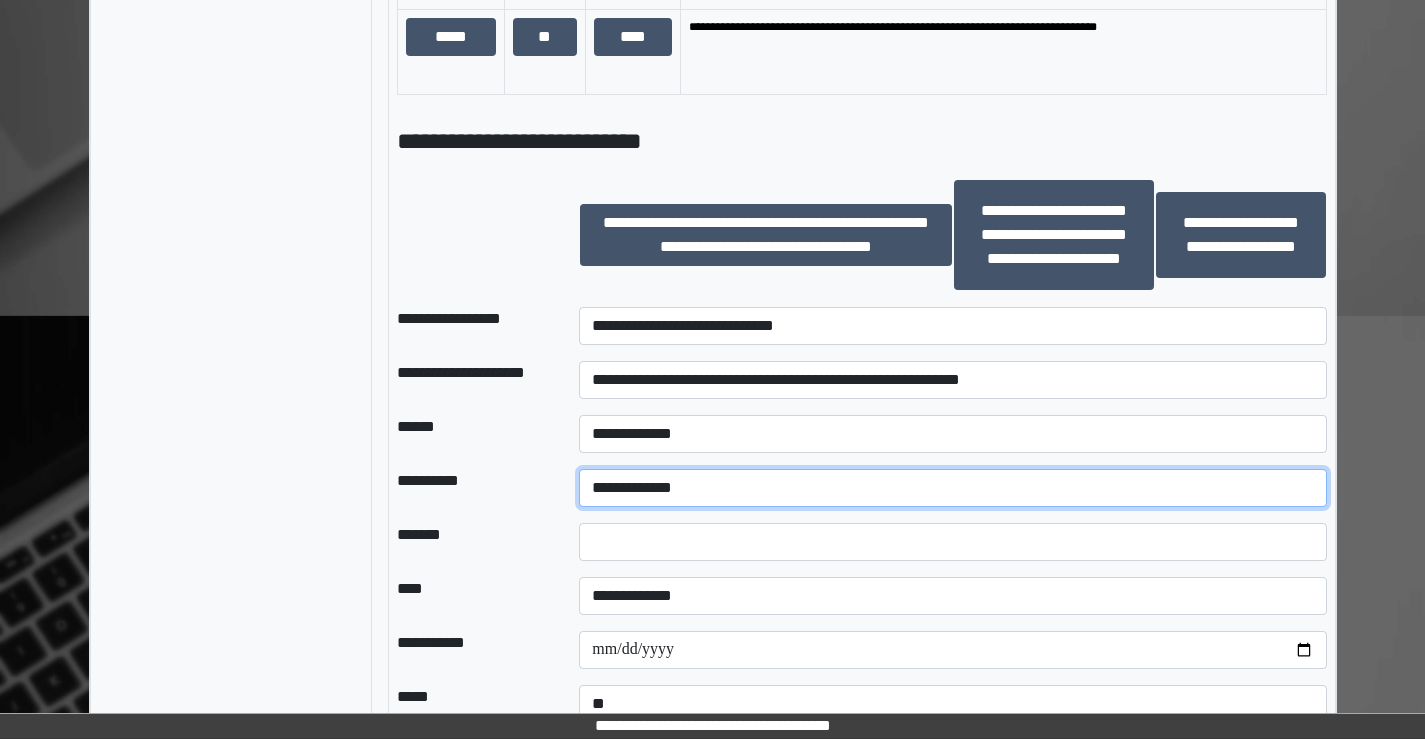 click on "**********" at bounding box center (952, 488) 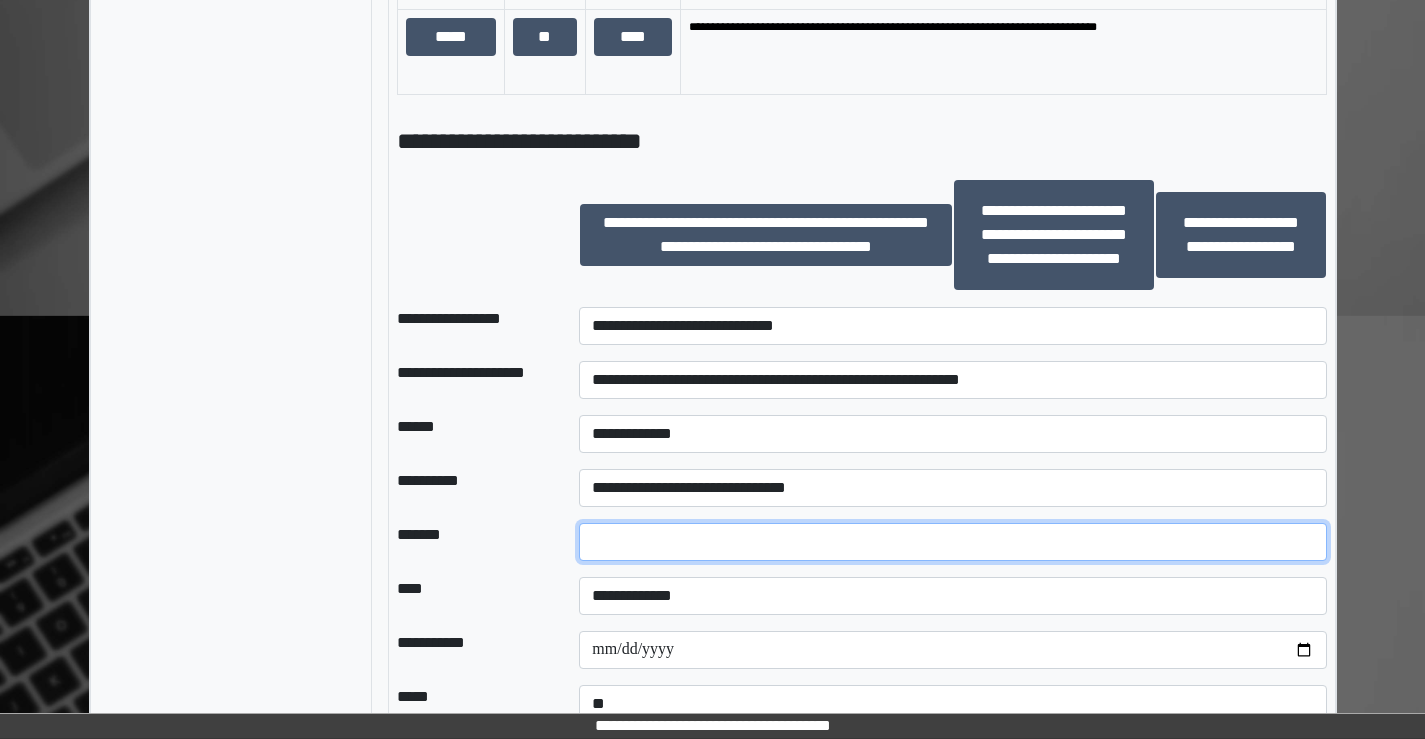 click at bounding box center (952, 542) 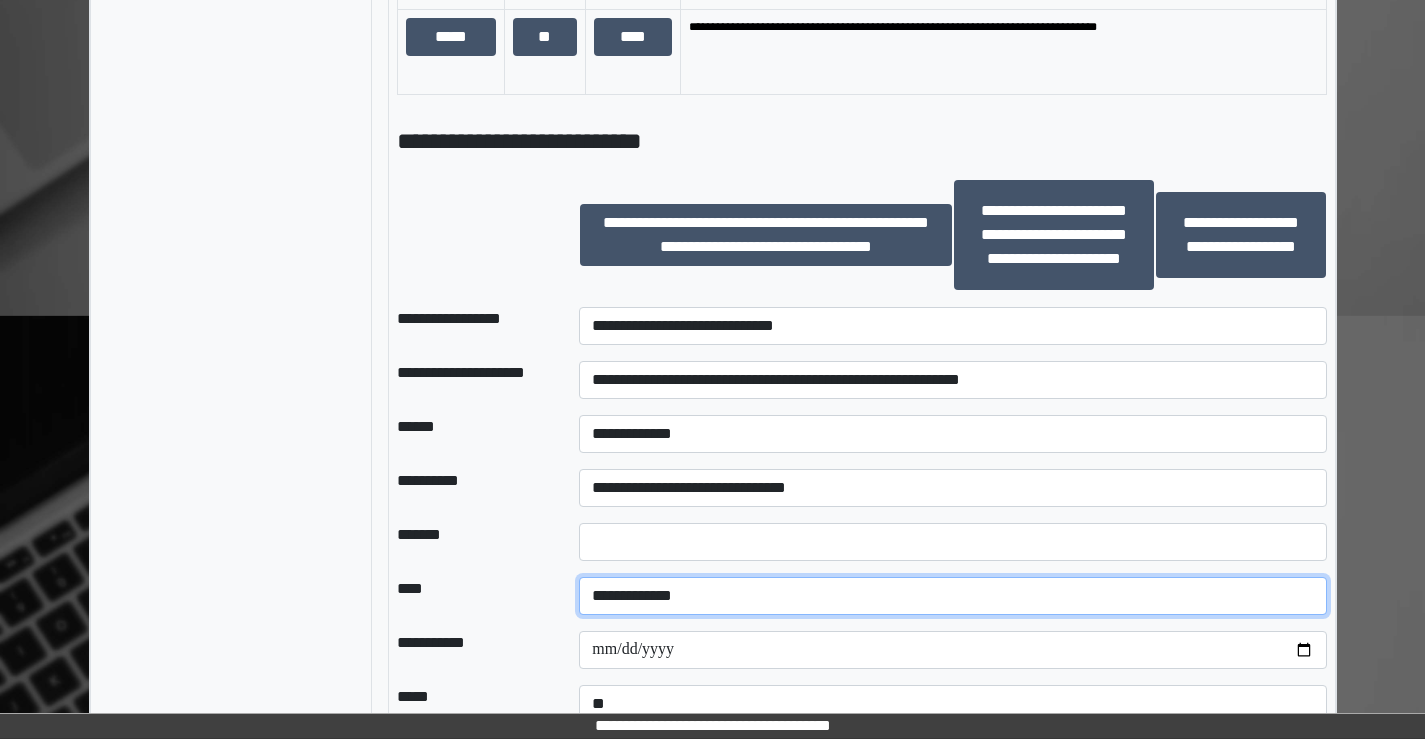 click on "**********" at bounding box center [952, 596] 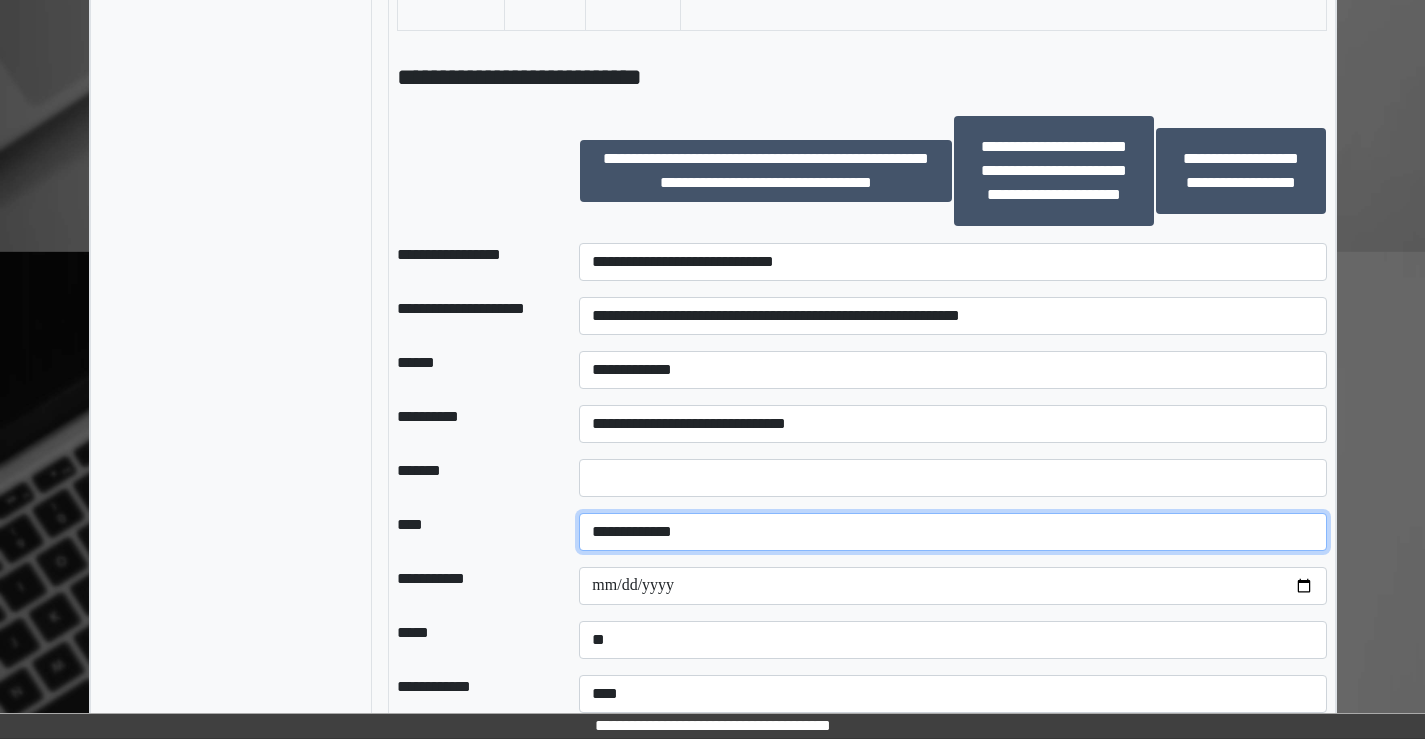 scroll, scrollTop: 2427, scrollLeft: 0, axis: vertical 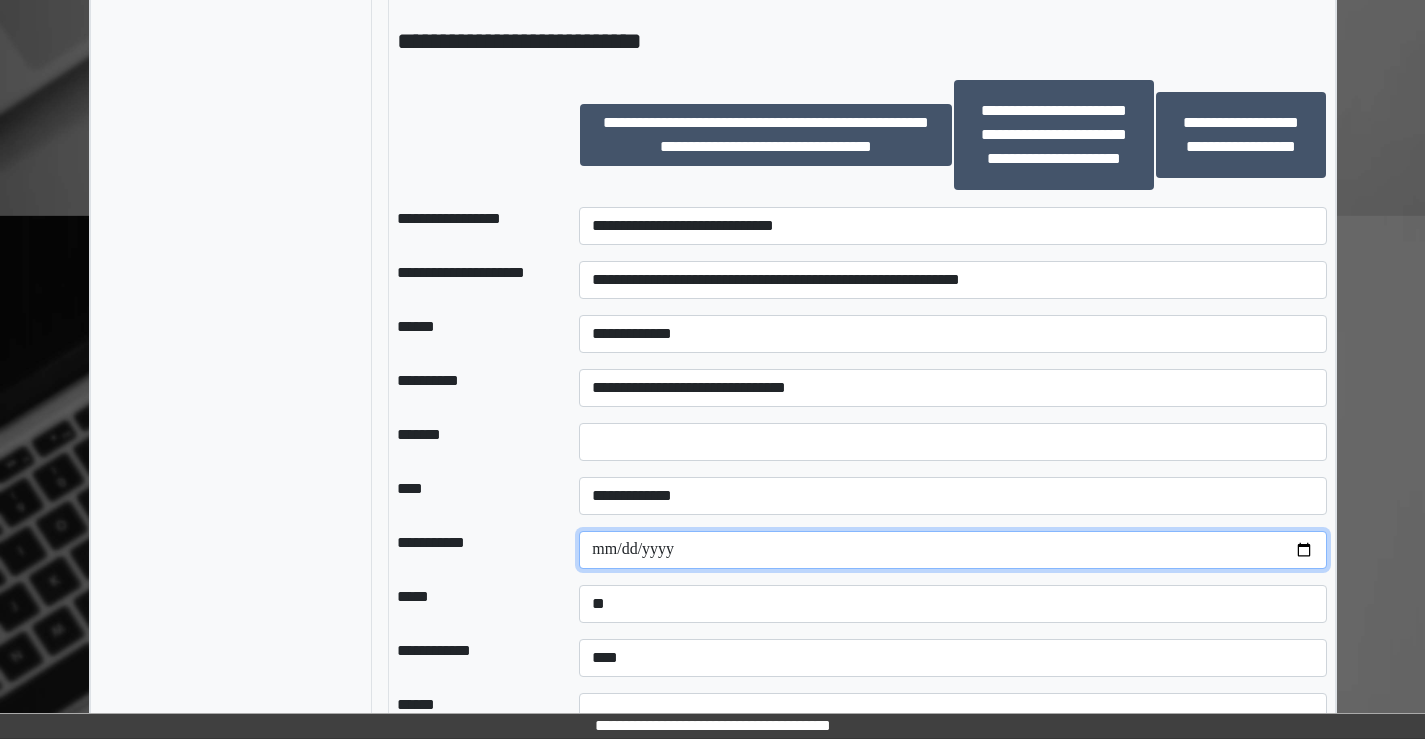 click at bounding box center [952, 550] 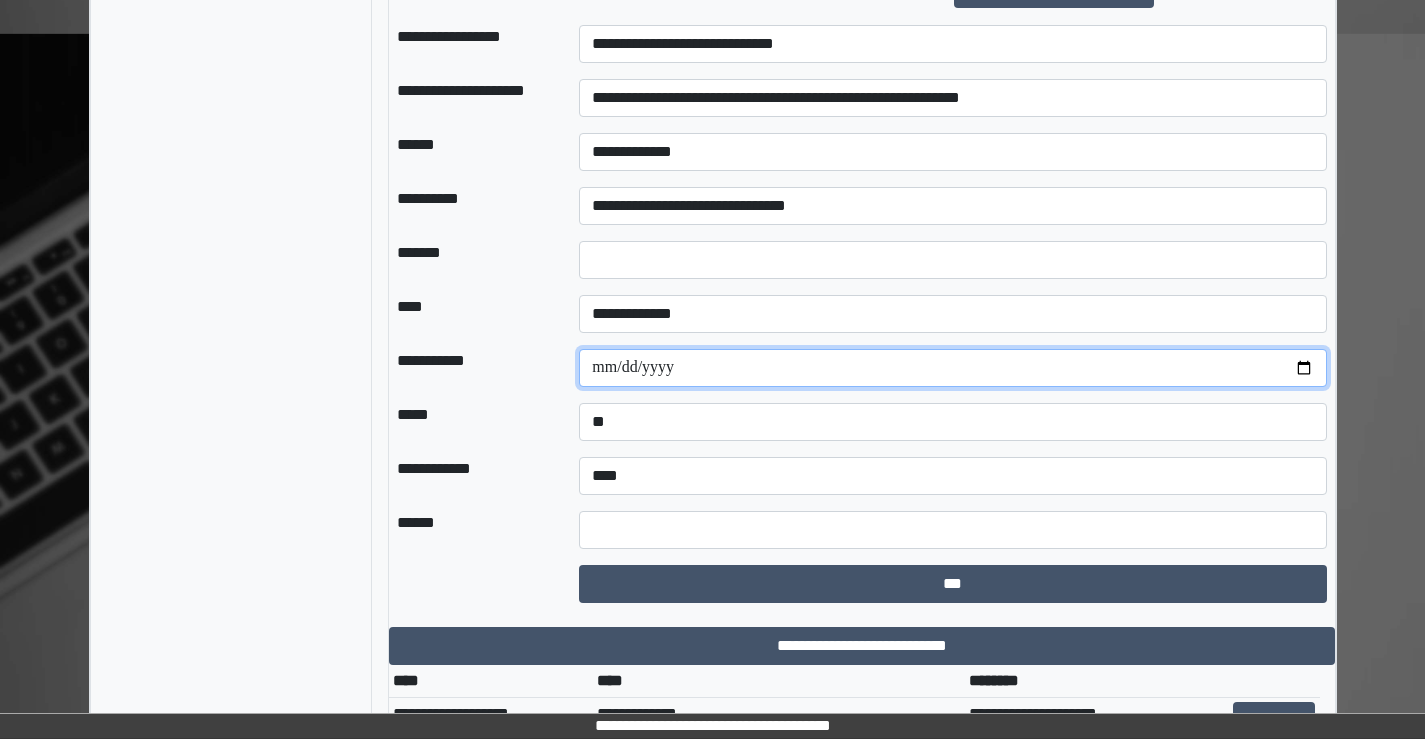 scroll, scrollTop: 2627, scrollLeft: 0, axis: vertical 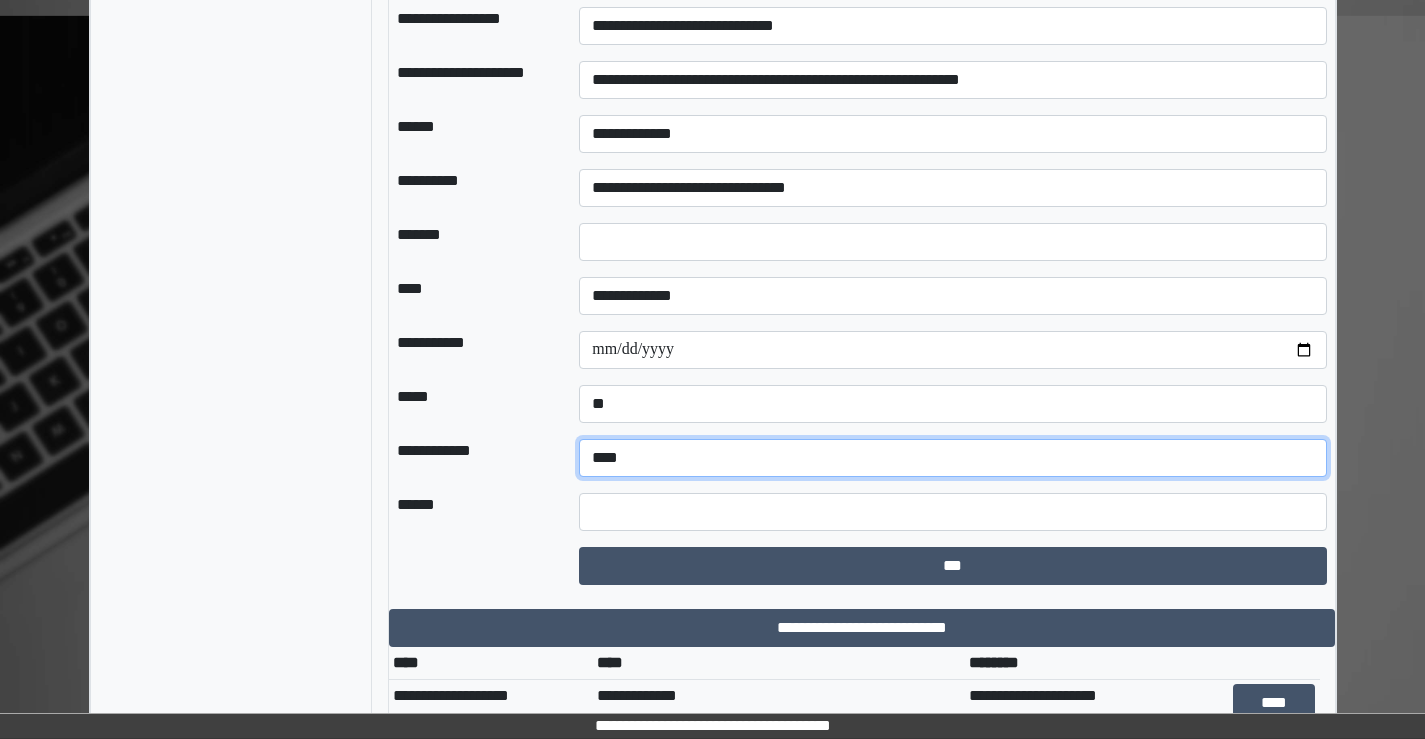click on "**********" at bounding box center (952, 458) 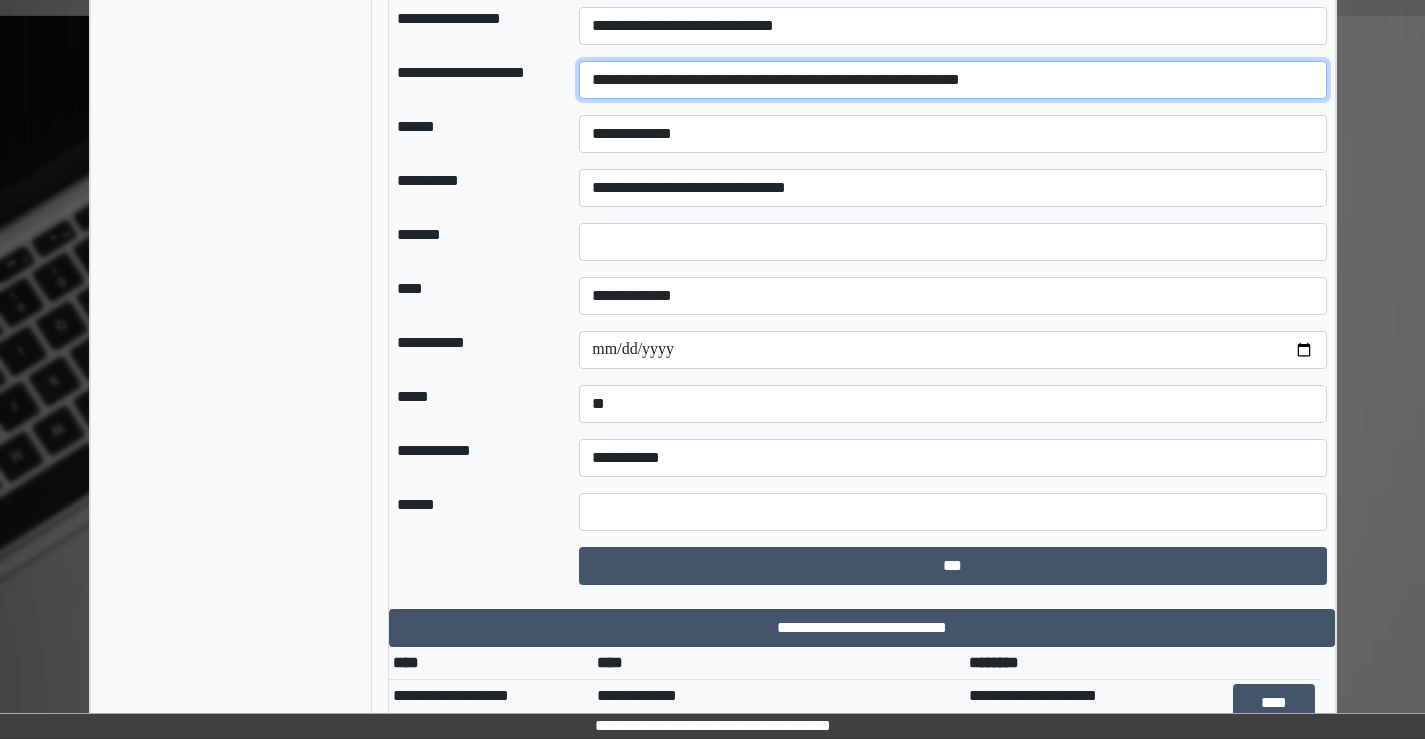 drag, startPoint x: 1029, startPoint y: 88, endPoint x: 539, endPoint y: 107, distance: 490.36823 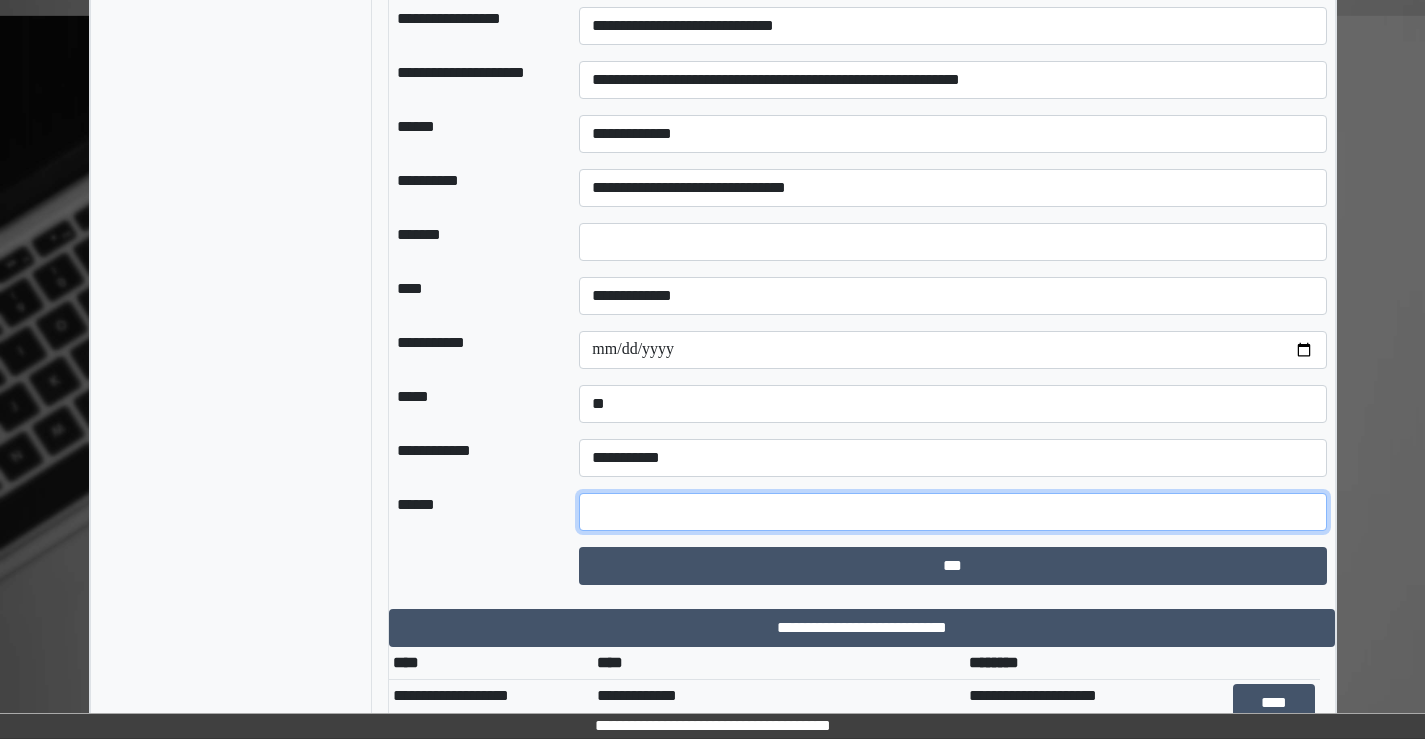 click at bounding box center [952, 512] 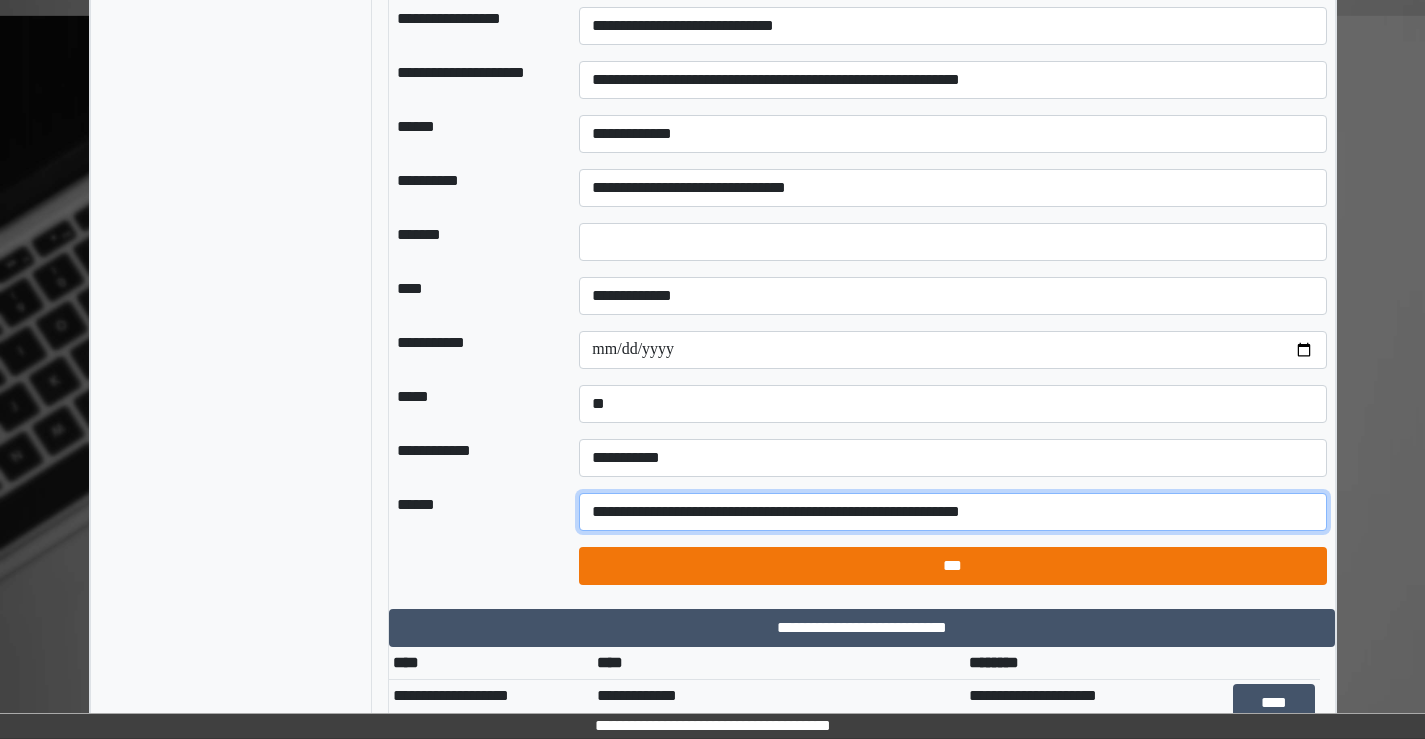 type on "**********" 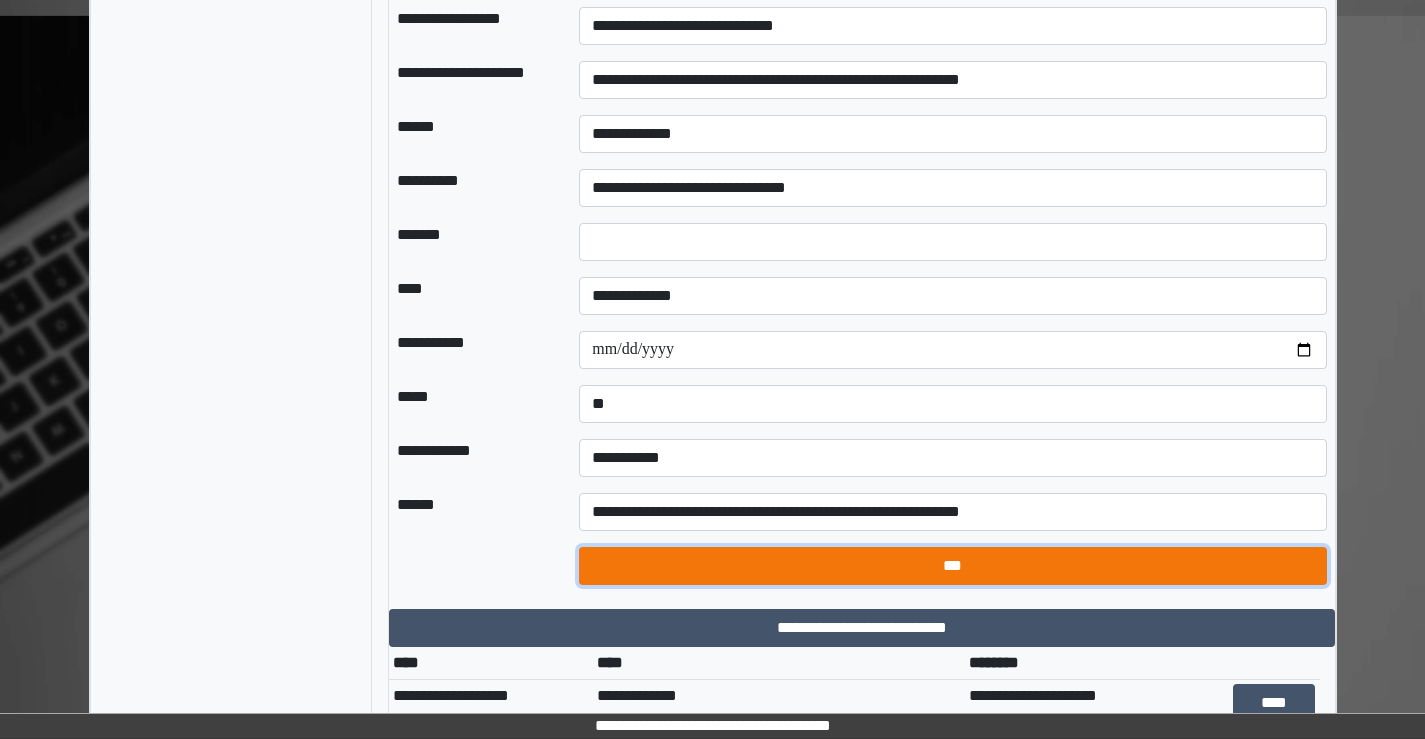 click on "***" at bounding box center [952, 566] 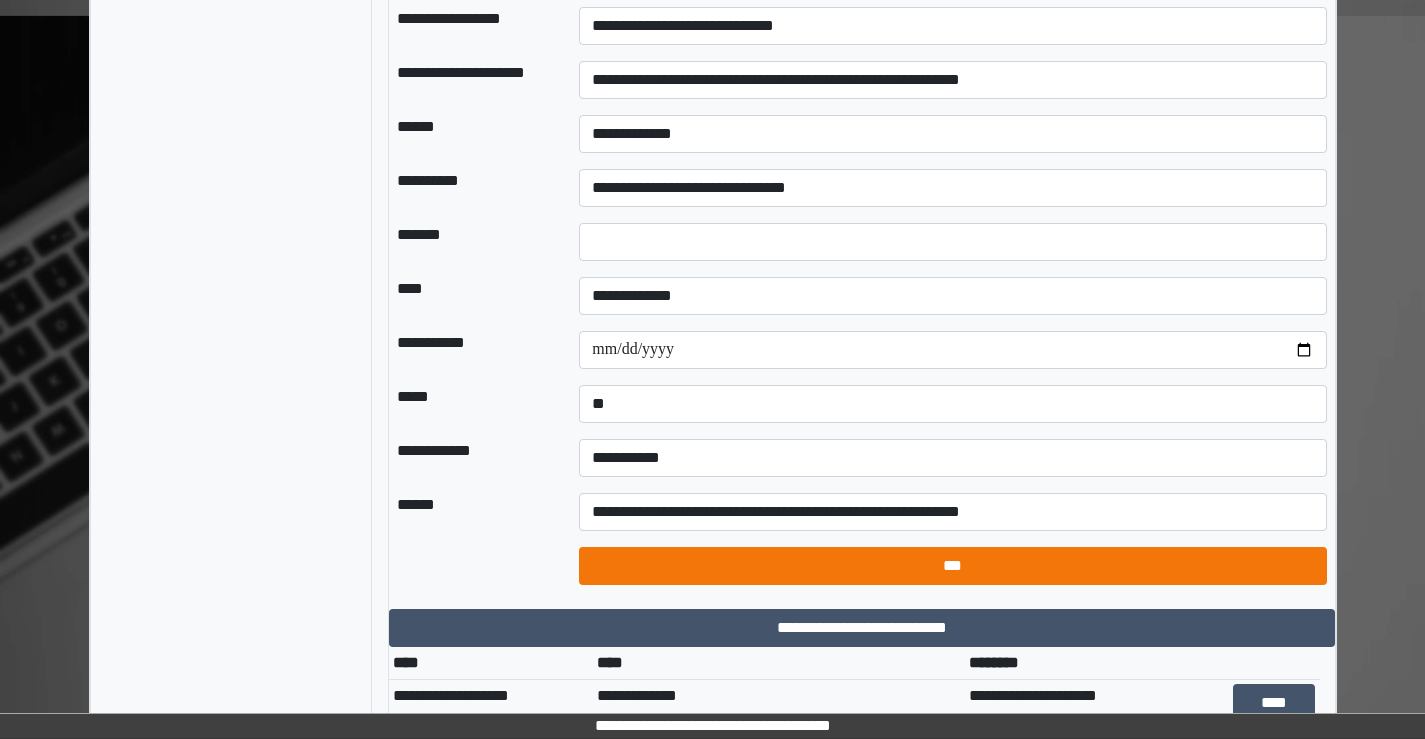 select on "*" 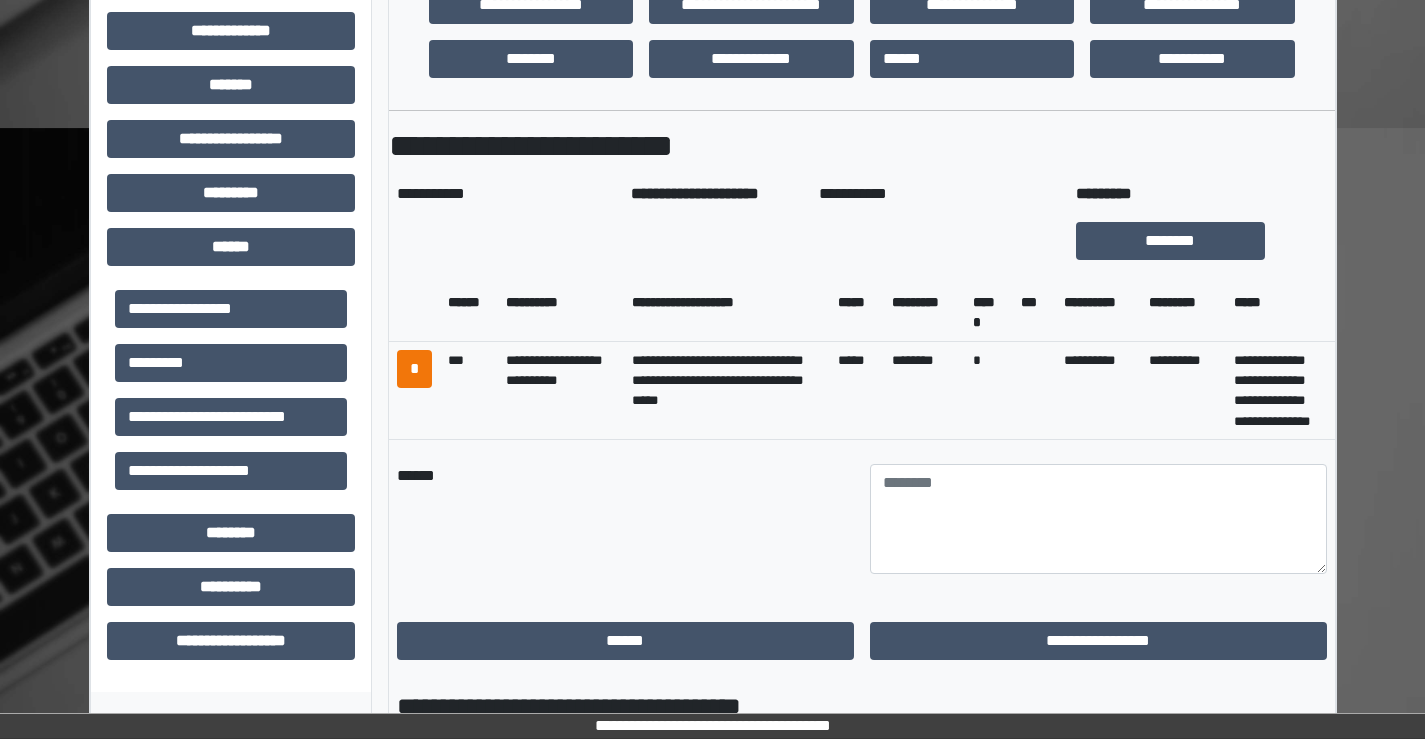 scroll, scrollTop: 727, scrollLeft: 0, axis: vertical 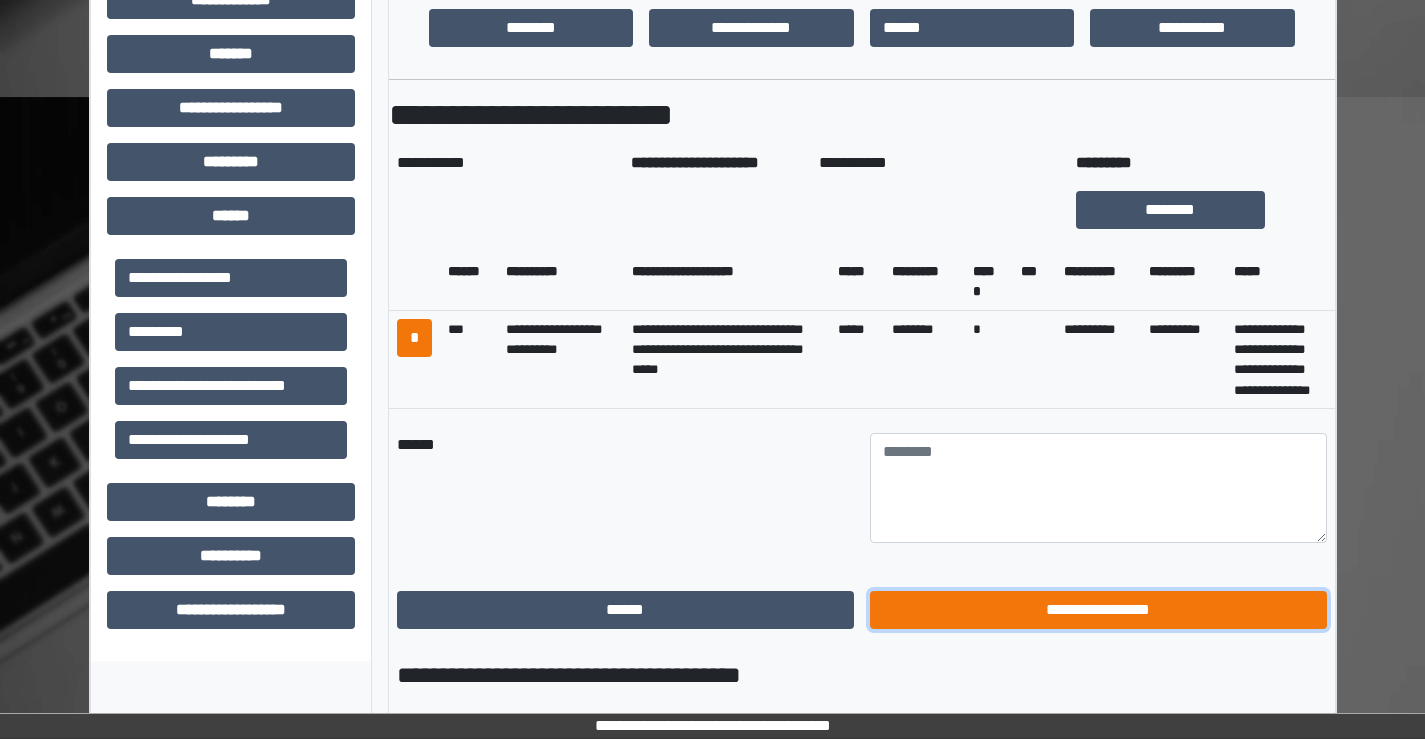 click on "**********" at bounding box center (1098, 610) 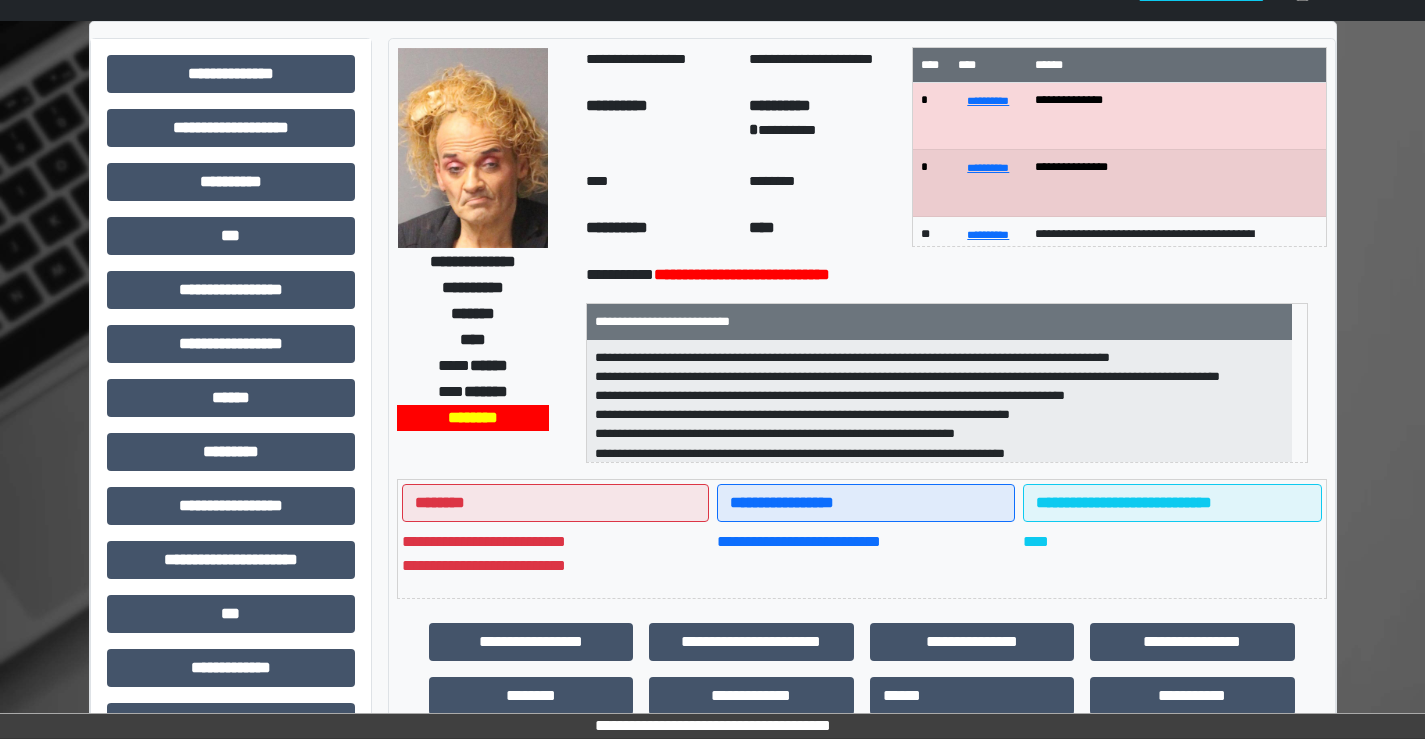 scroll, scrollTop: 0, scrollLeft: 0, axis: both 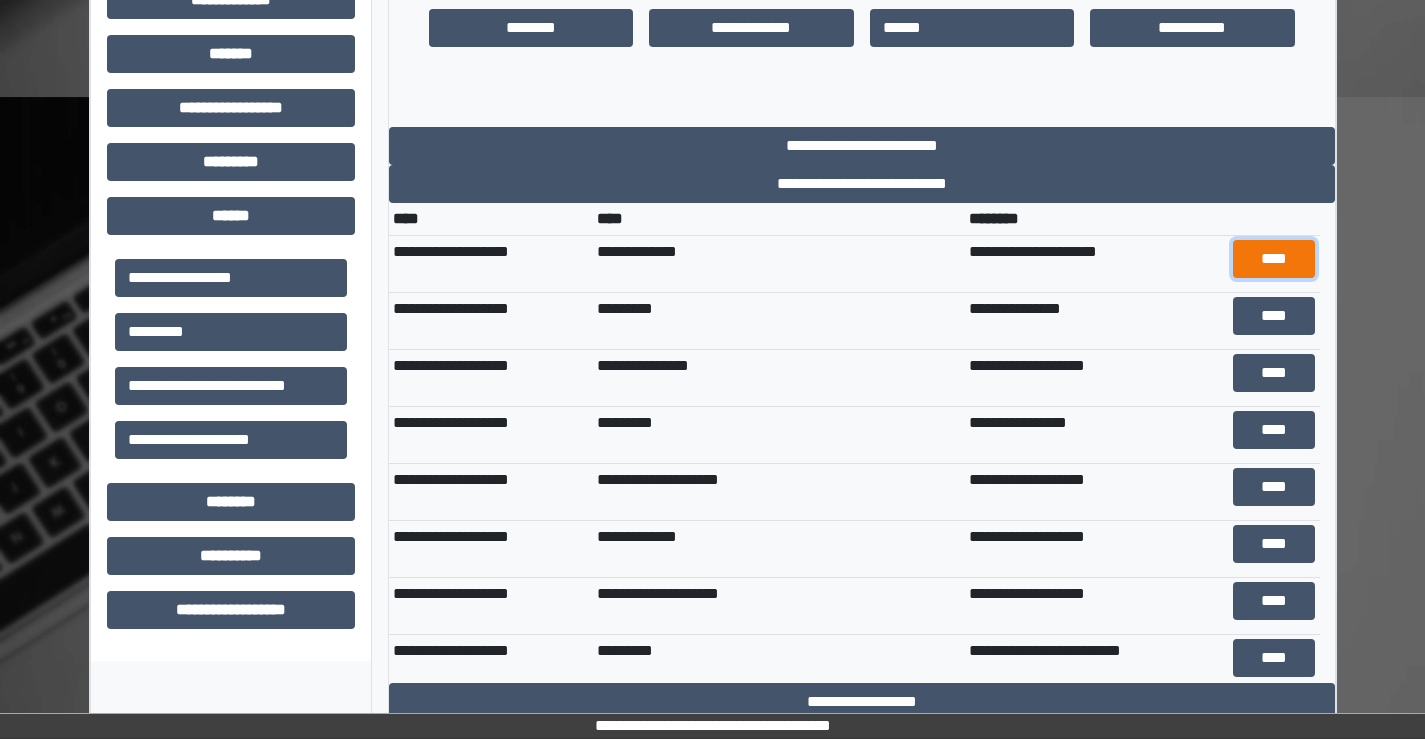 click on "****" at bounding box center (1274, 259) 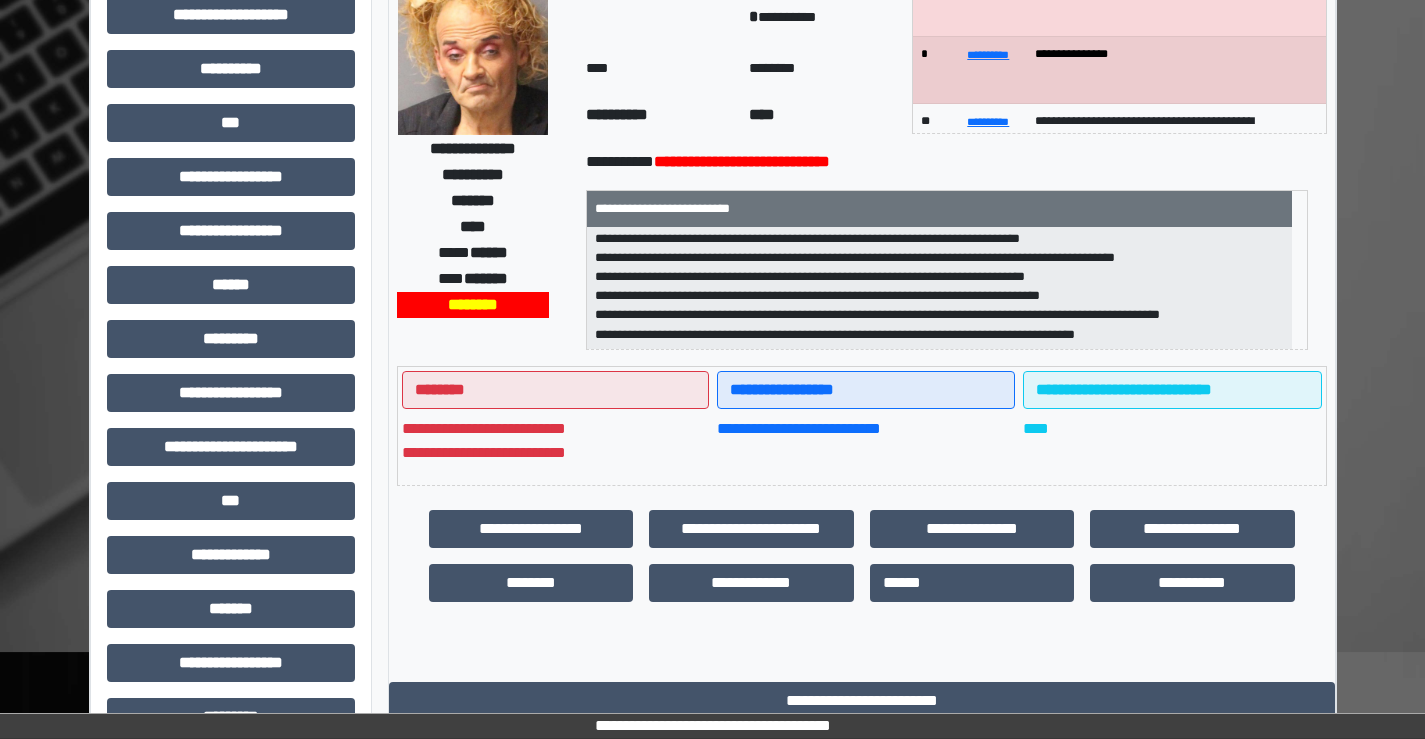 scroll, scrollTop: 427, scrollLeft: 0, axis: vertical 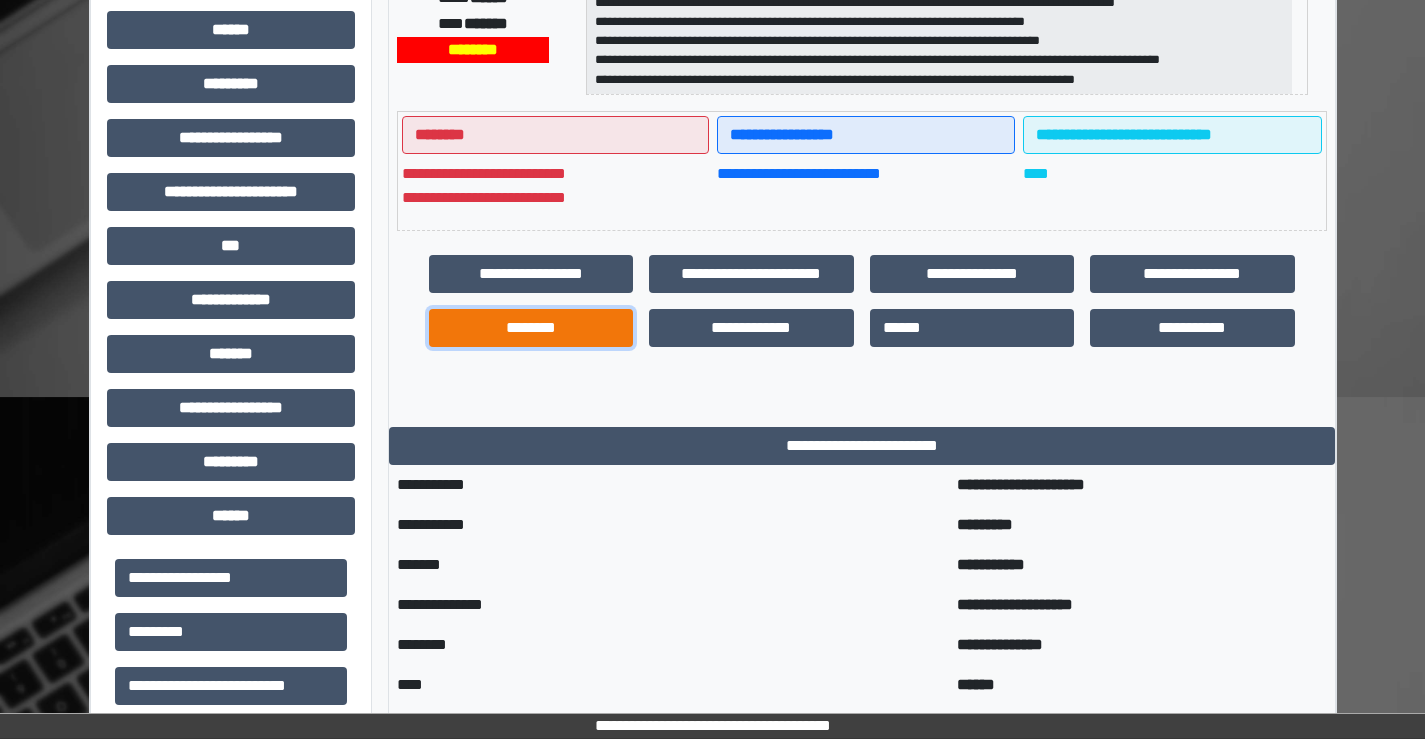 click on "********" at bounding box center (531, 328) 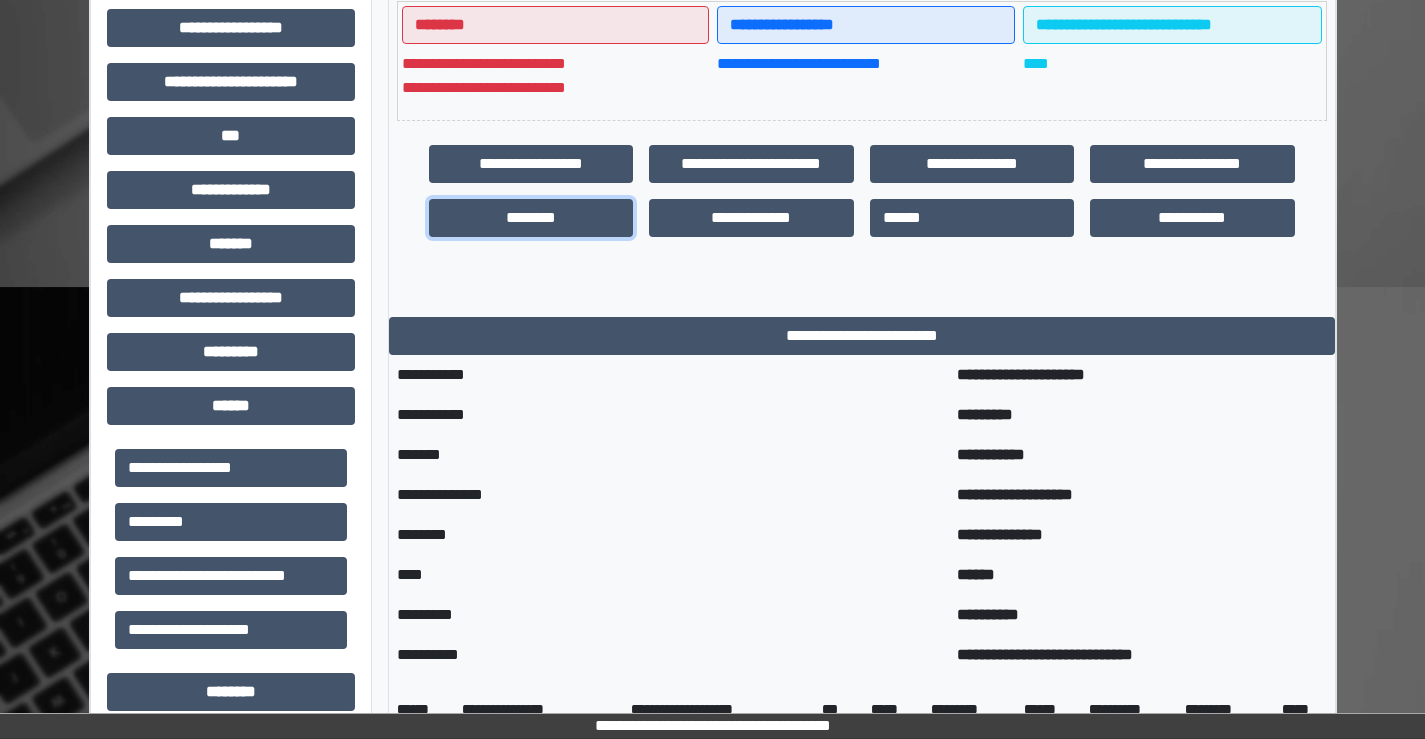 scroll, scrollTop: 818, scrollLeft: 0, axis: vertical 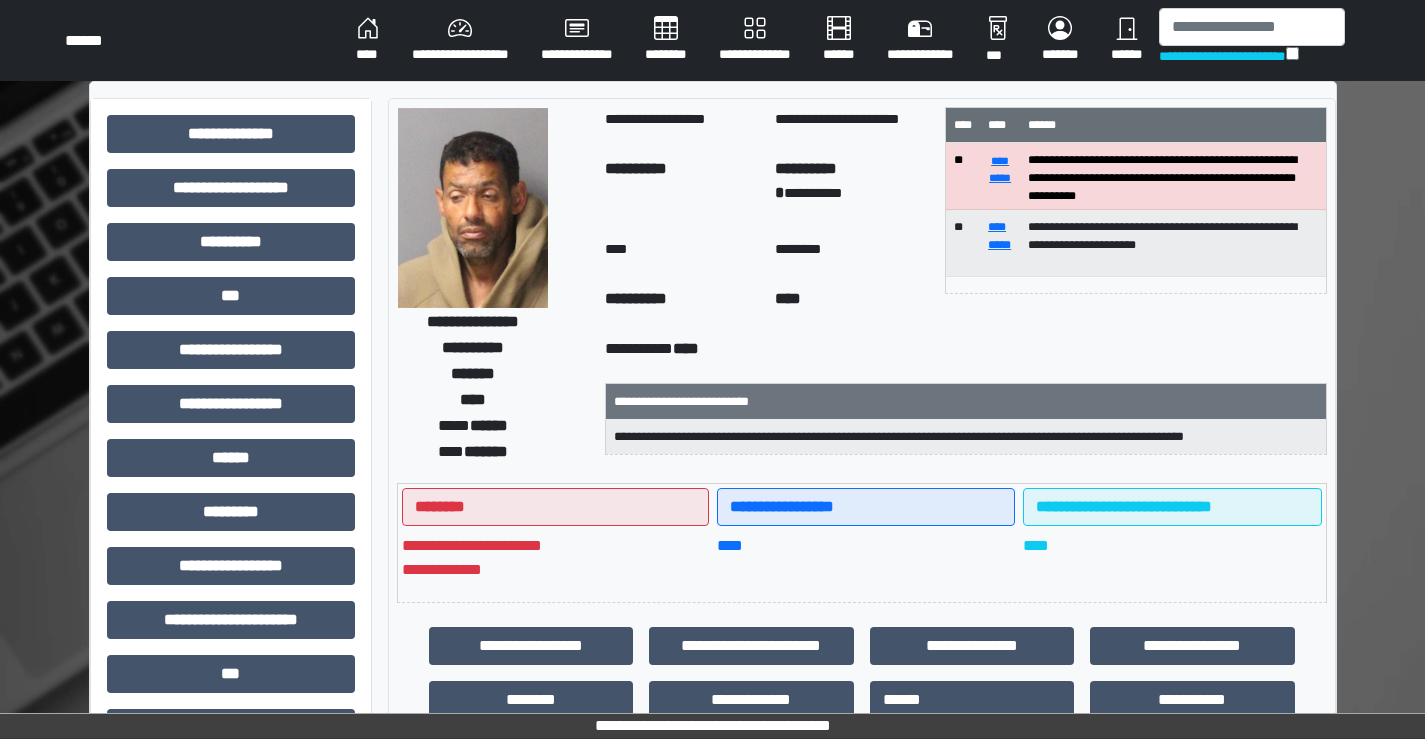 select on "********" 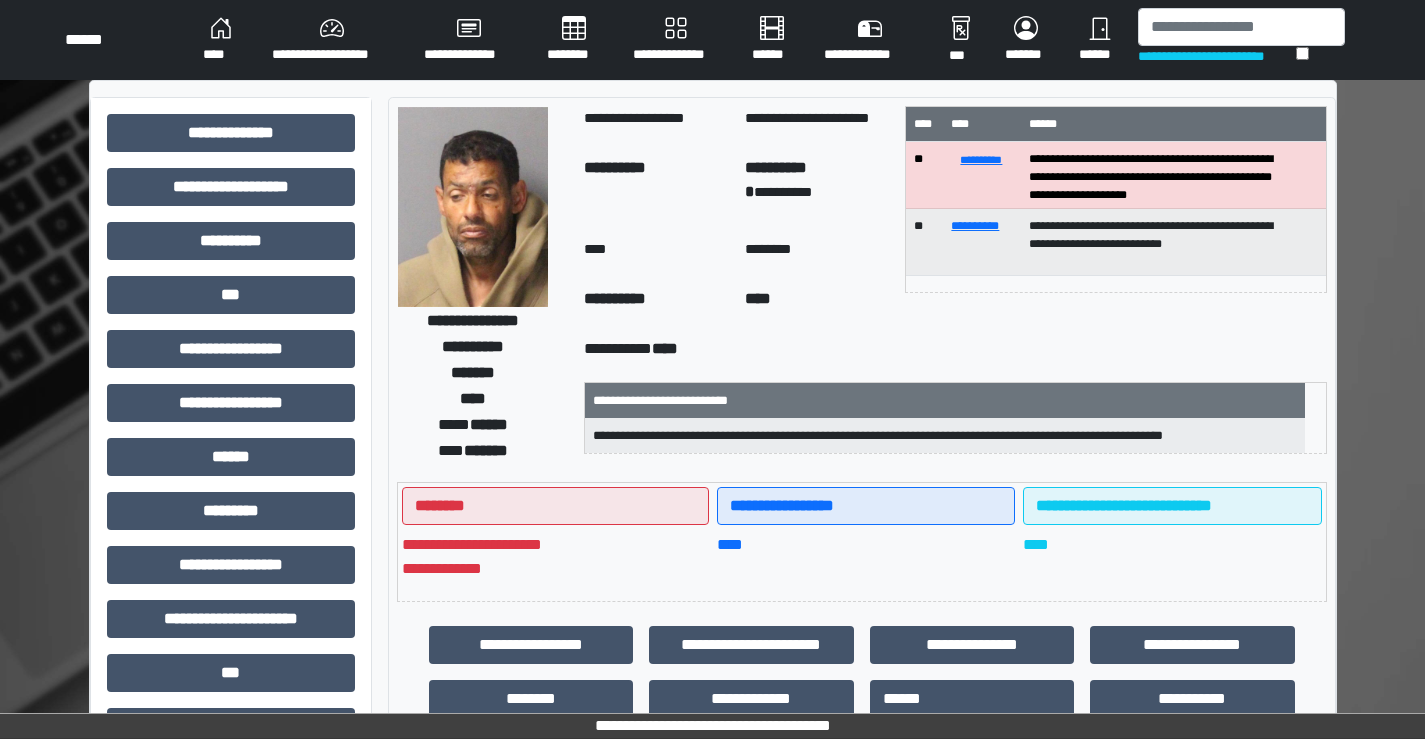 scroll, scrollTop: 0, scrollLeft: 0, axis: both 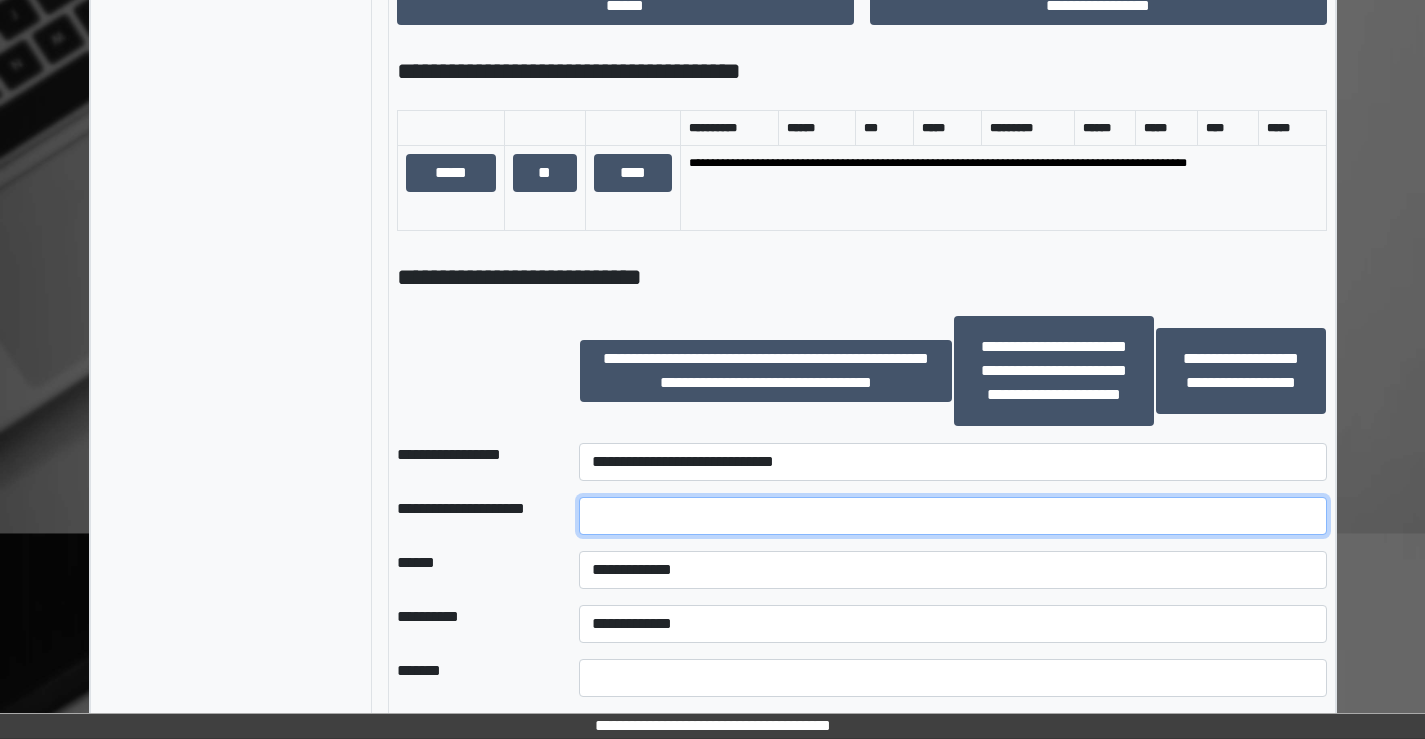 click at bounding box center (952, 516) 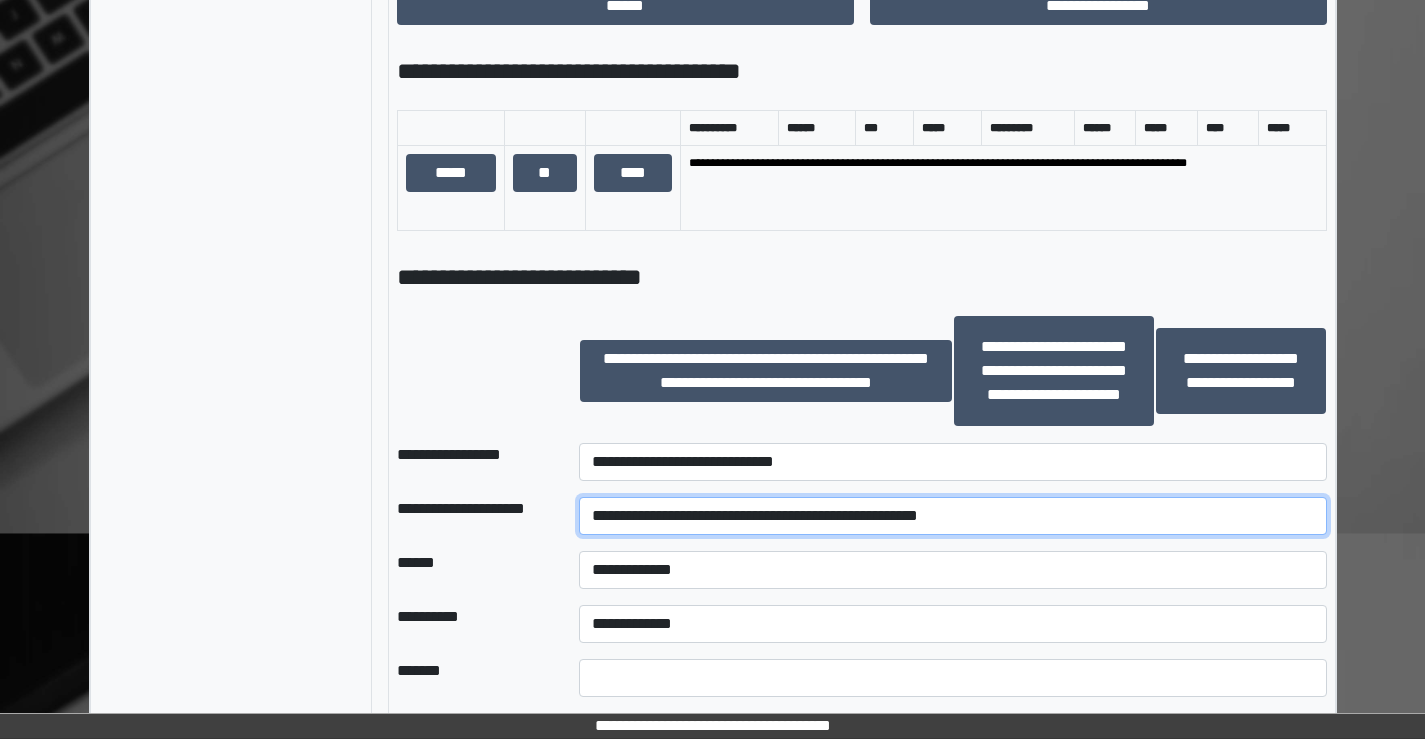 type on "**********" 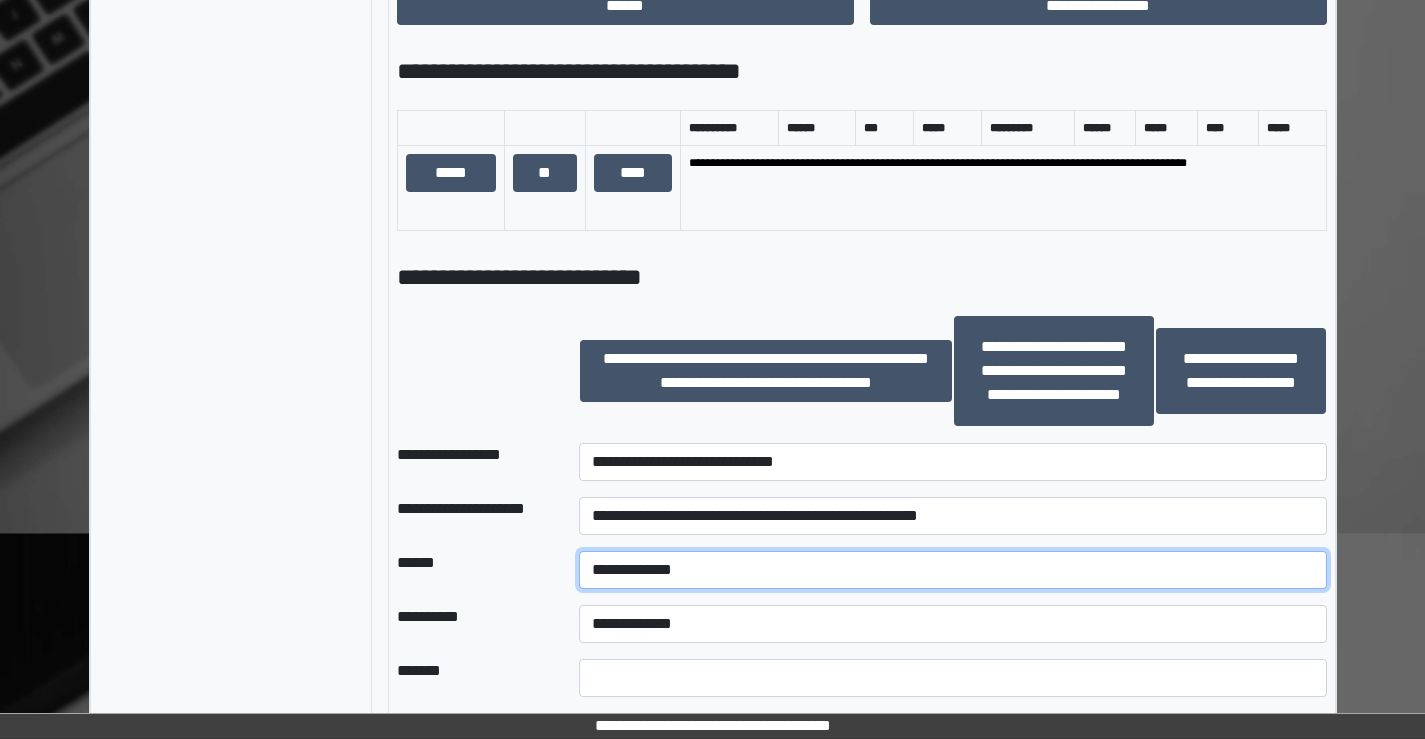 click on "**********" at bounding box center (952, 570) 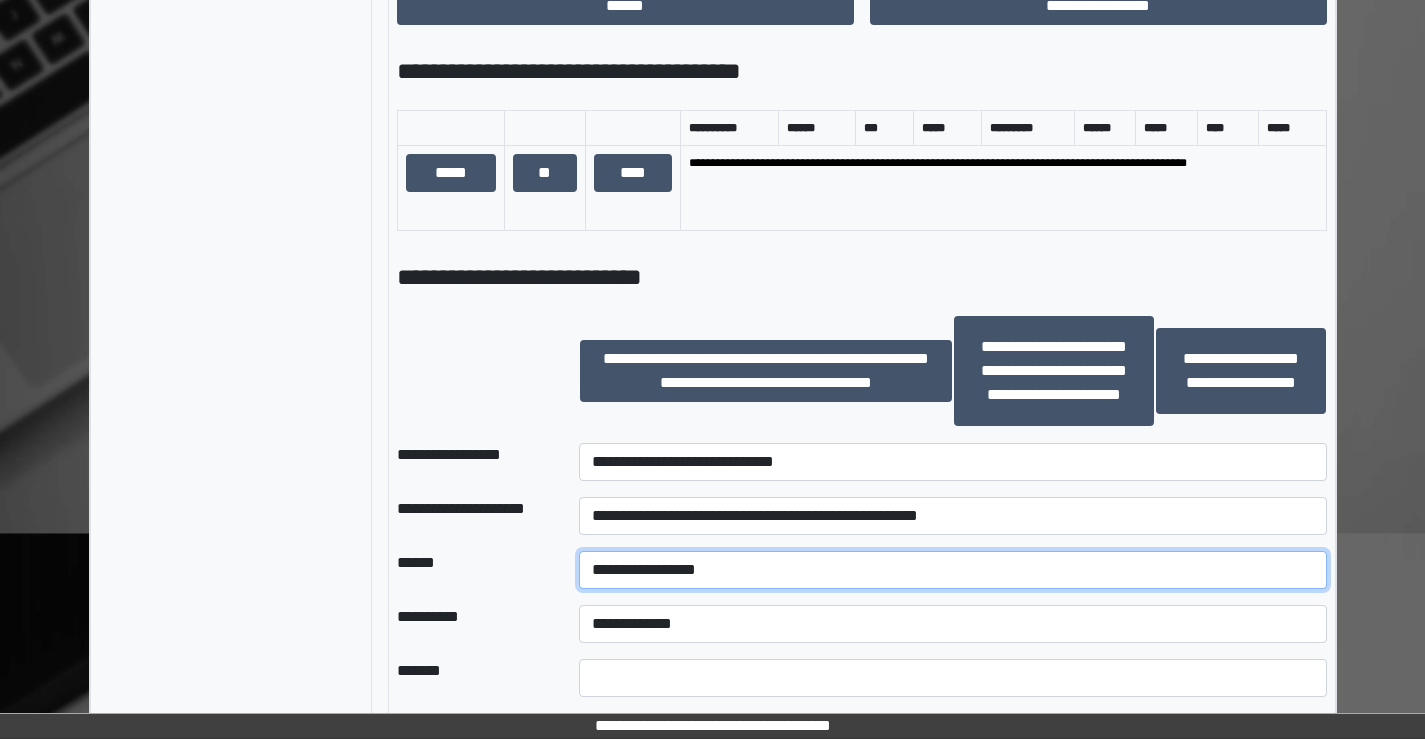 scroll, scrollTop: 1300, scrollLeft: 0, axis: vertical 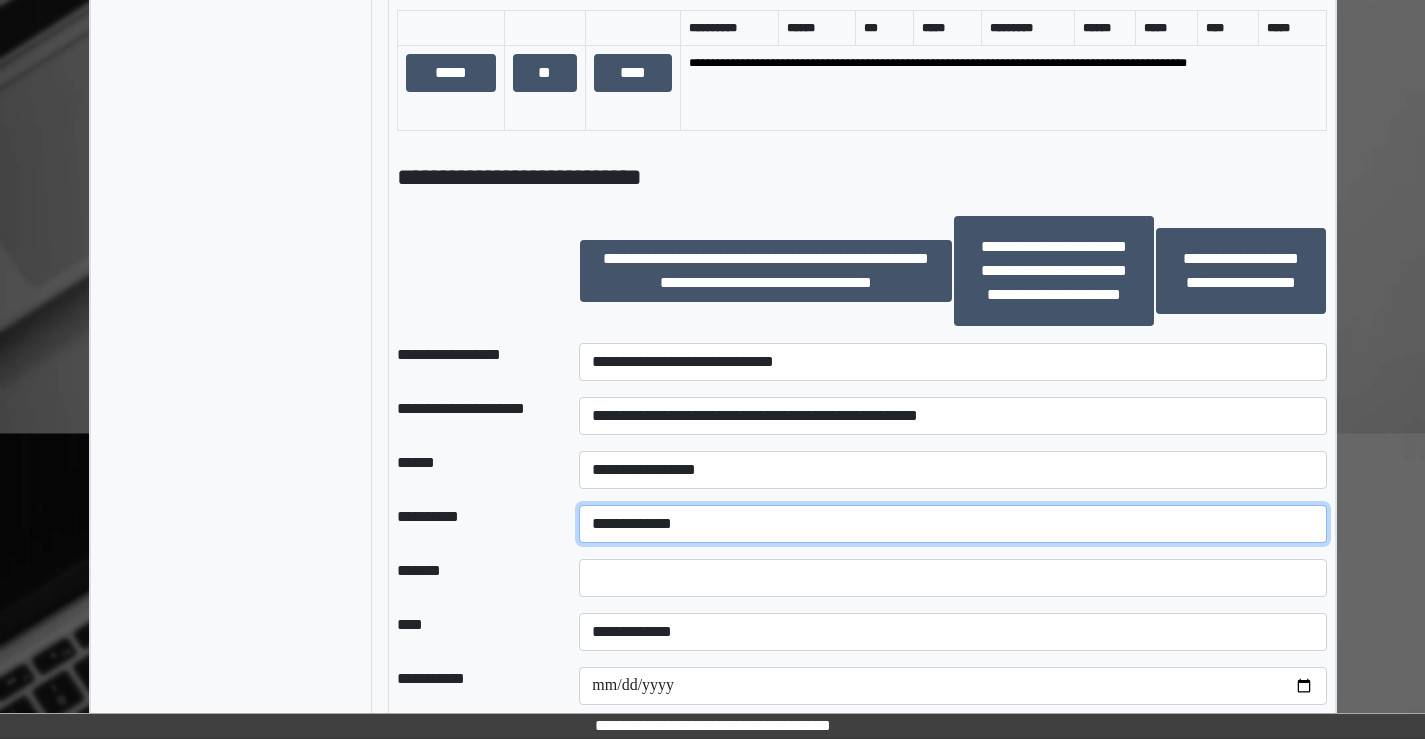 click on "**********" at bounding box center (952, 524) 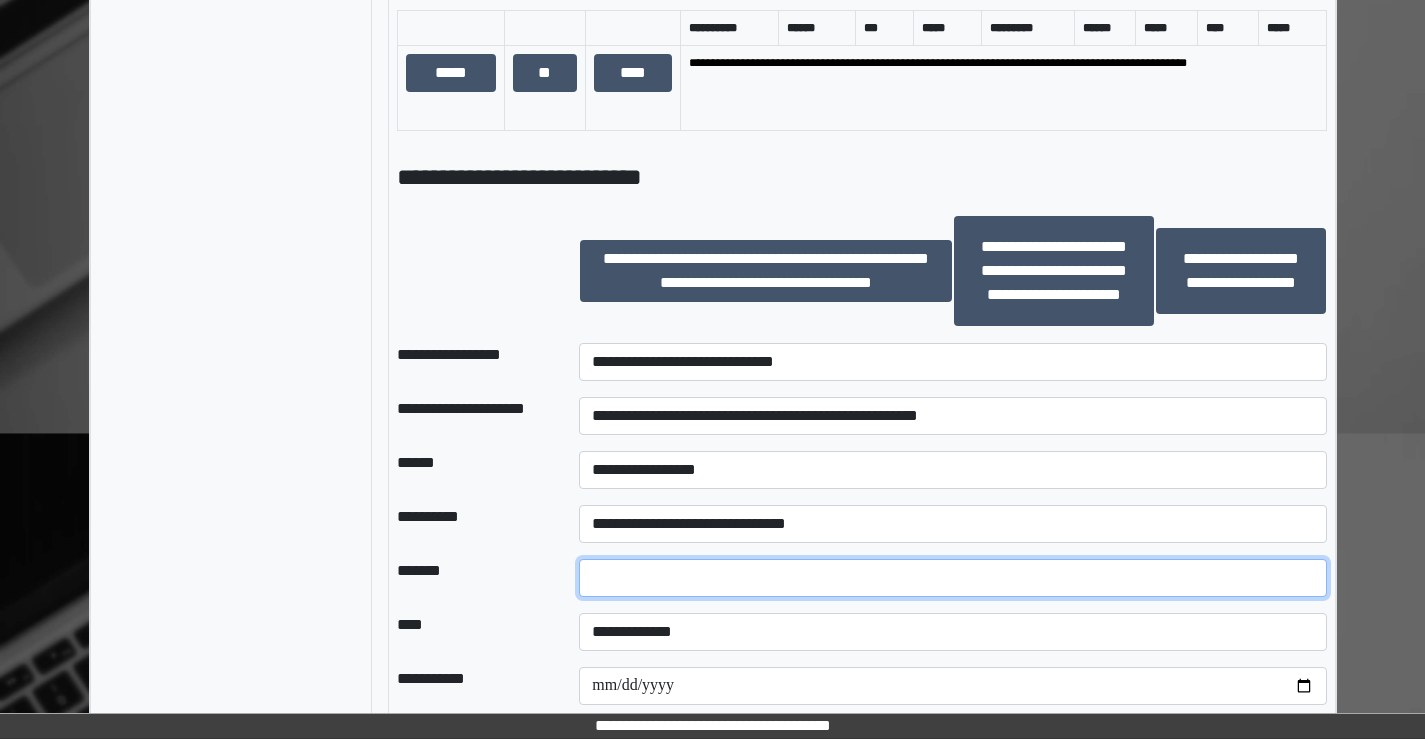 click at bounding box center (952, 578) 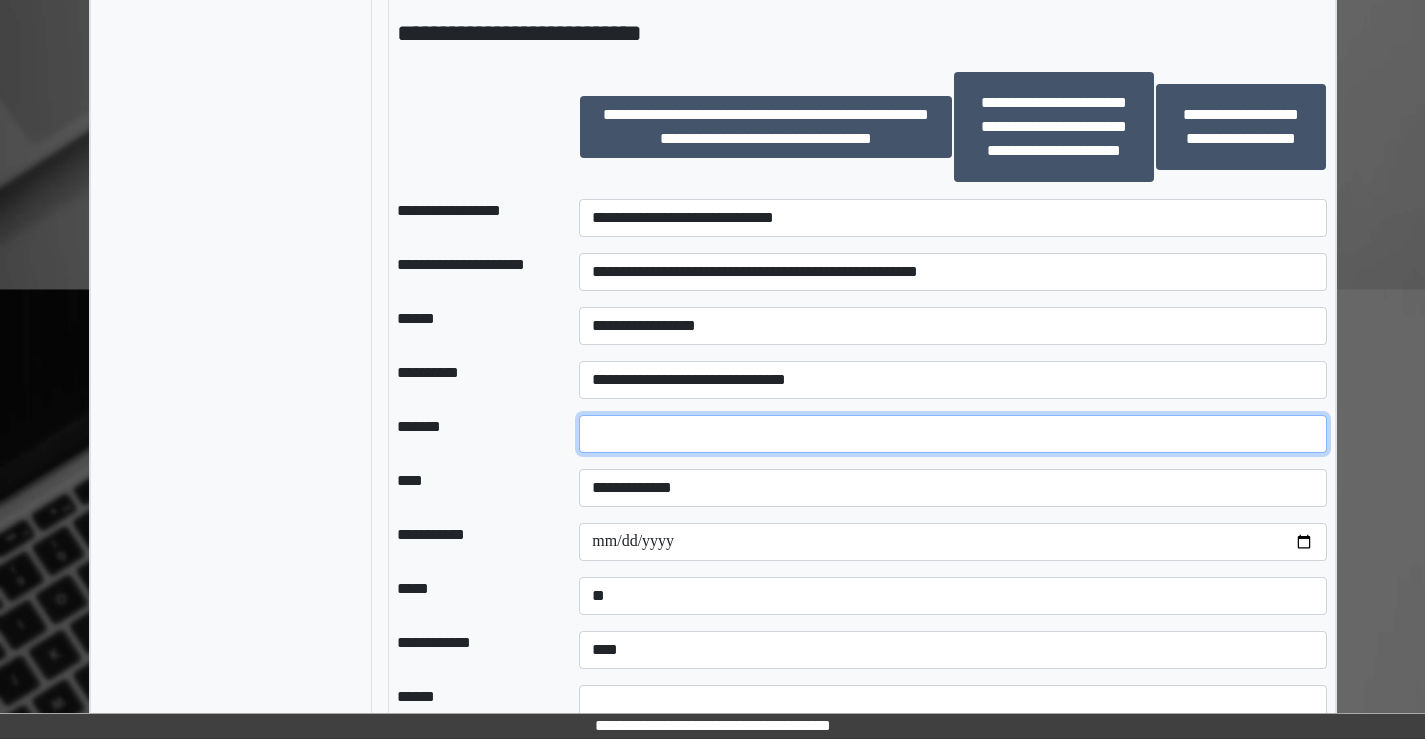 scroll, scrollTop: 1500, scrollLeft: 0, axis: vertical 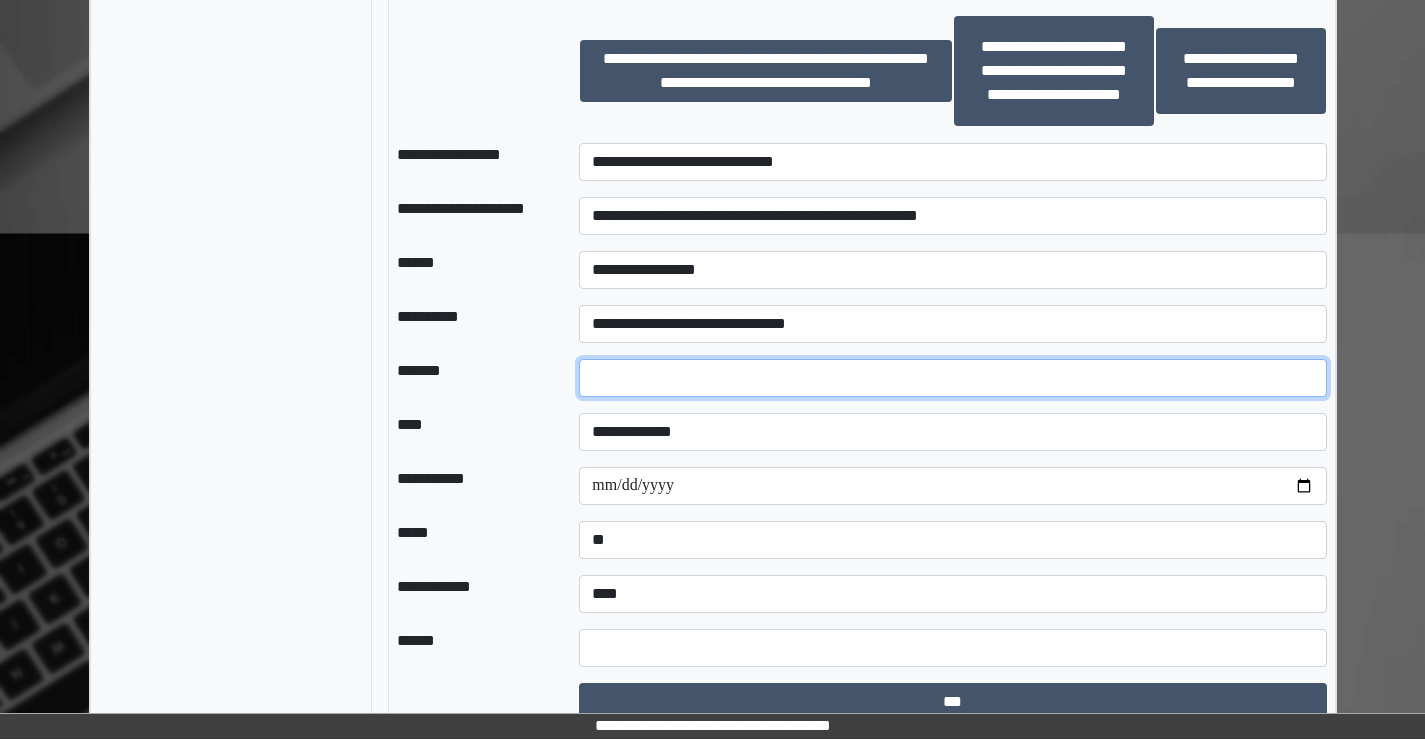 type on "*" 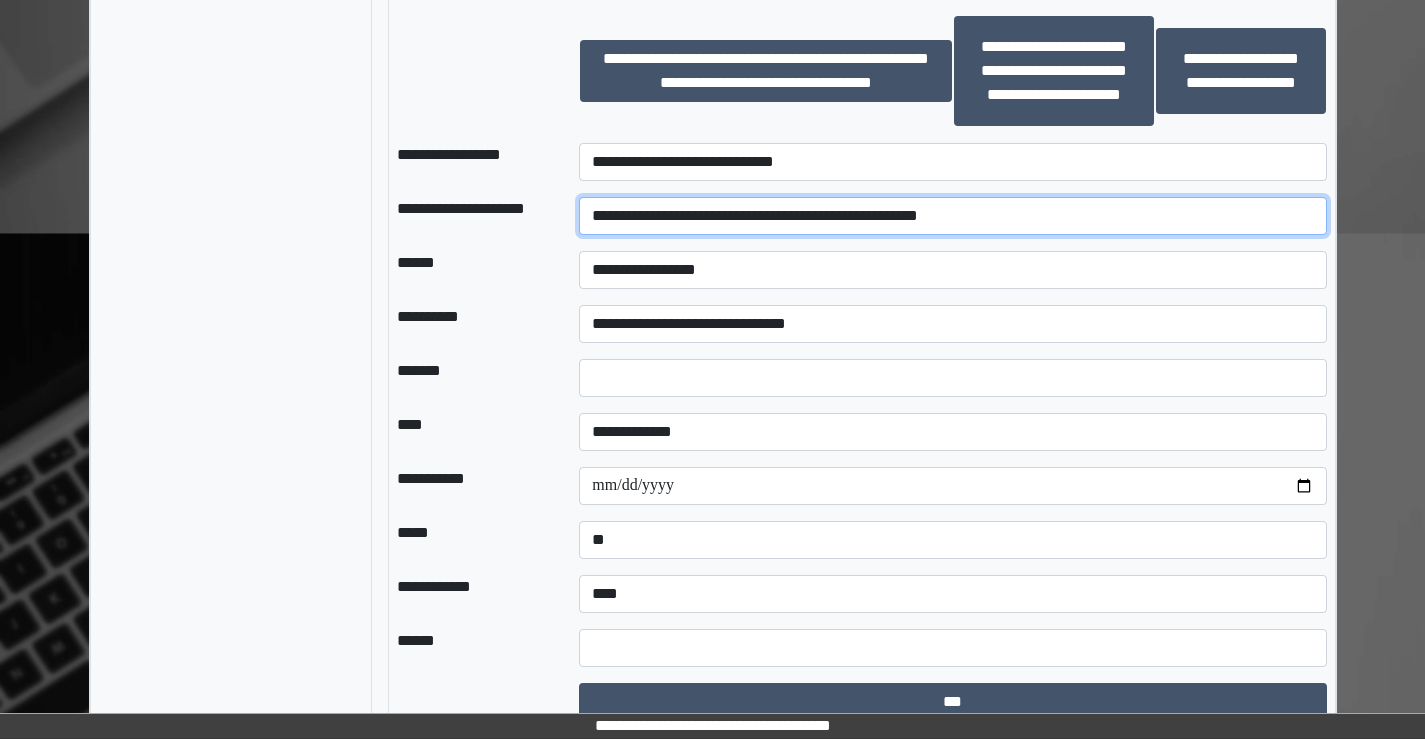 click on "**********" at bounding box center [952, 216] 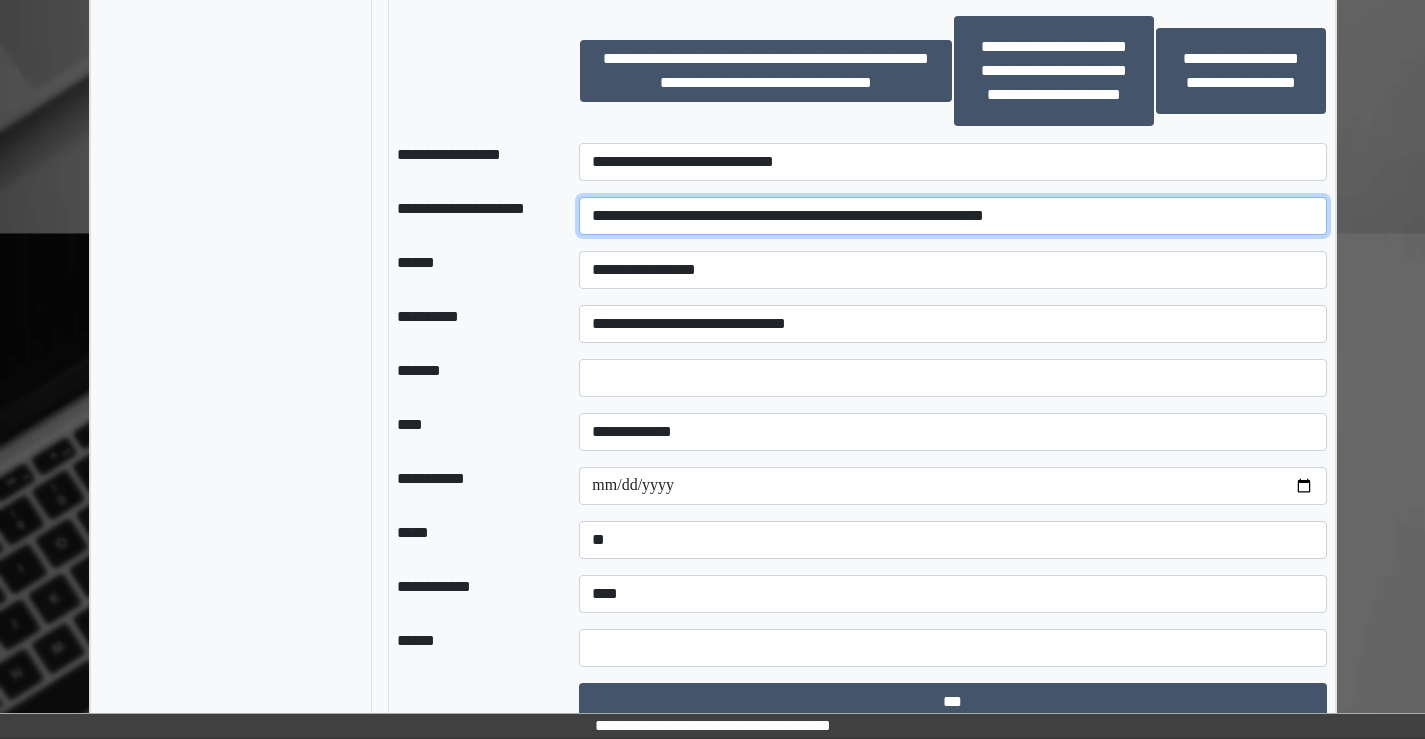 drag, startPoint x: 1078, startPoint y: 217, endPoint x: 407, endPoint y: 224, distance: 671.0365 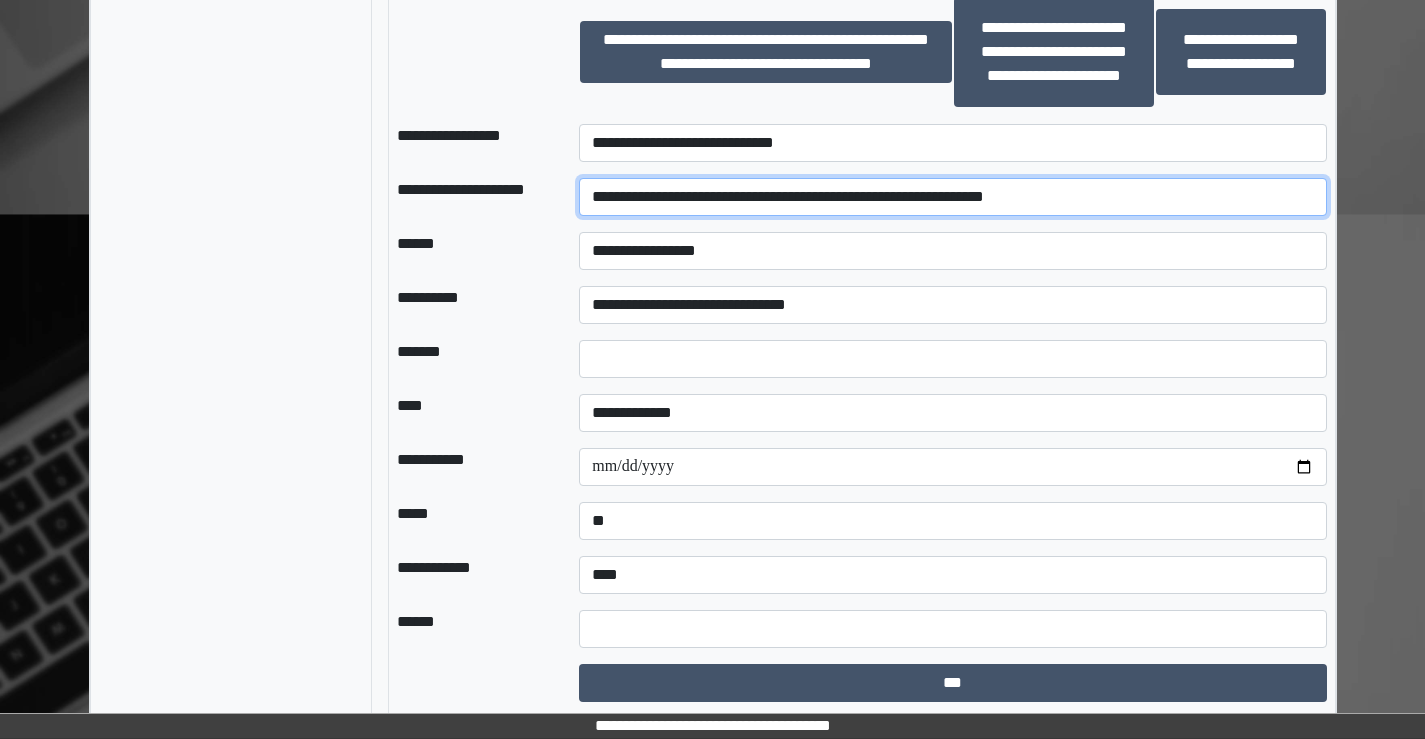 scroll, scrollTop: 1524, scrollLeft: 0, axis: vertical 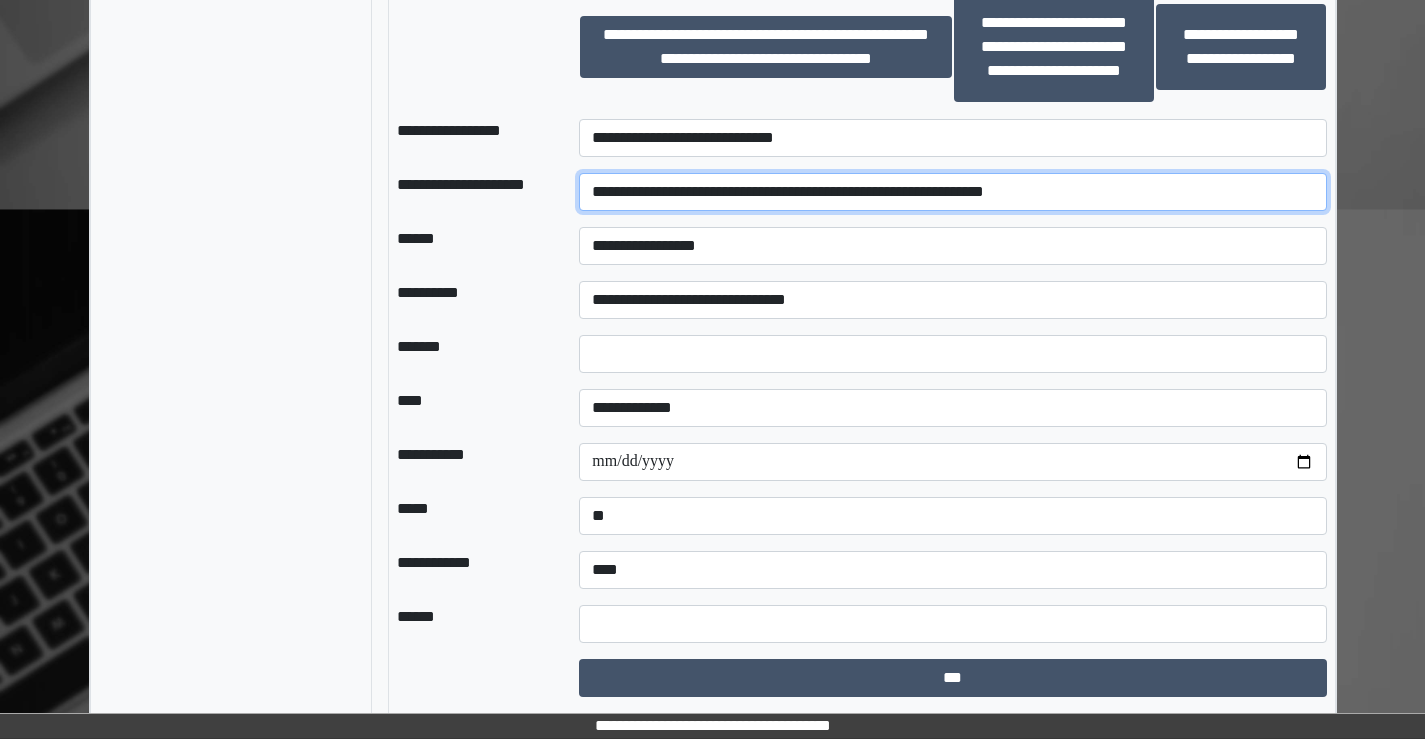 type on "**********" 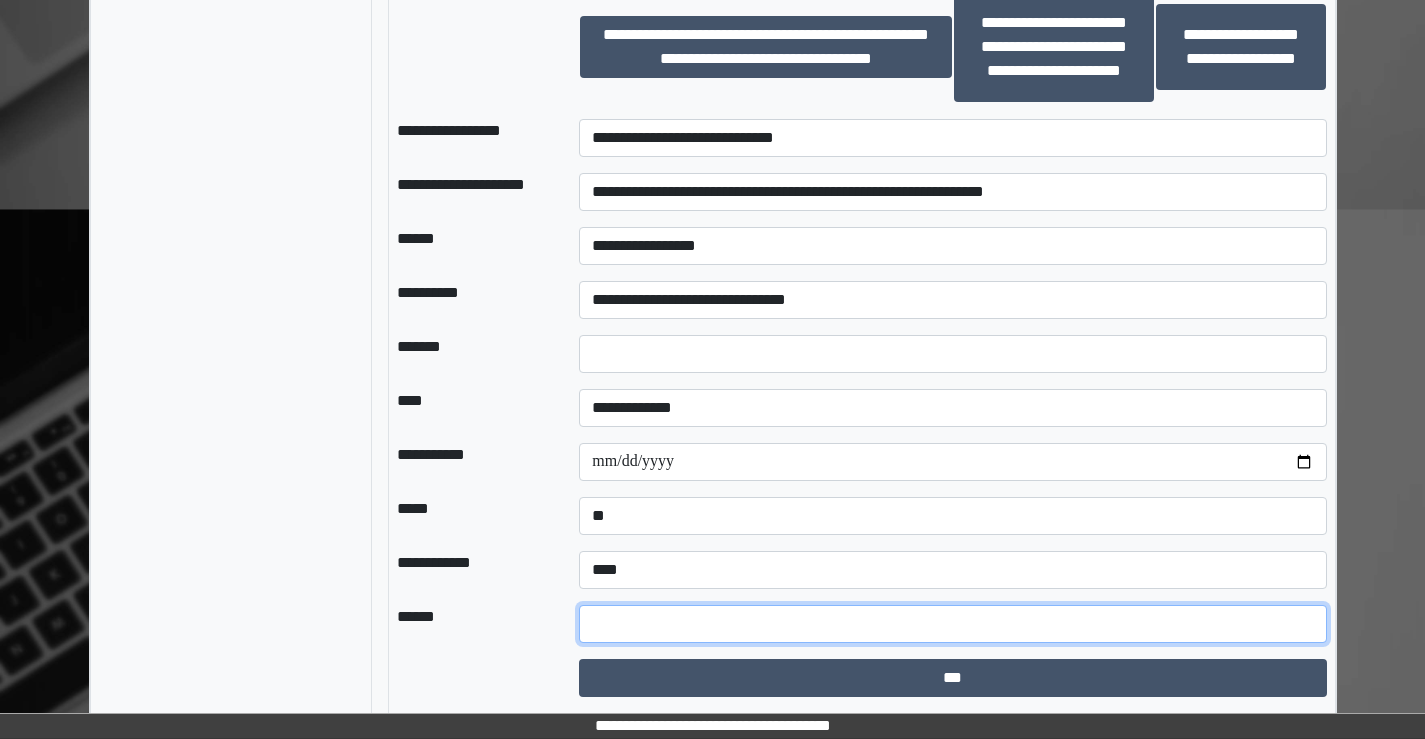 click at bounding box center (952, 624) 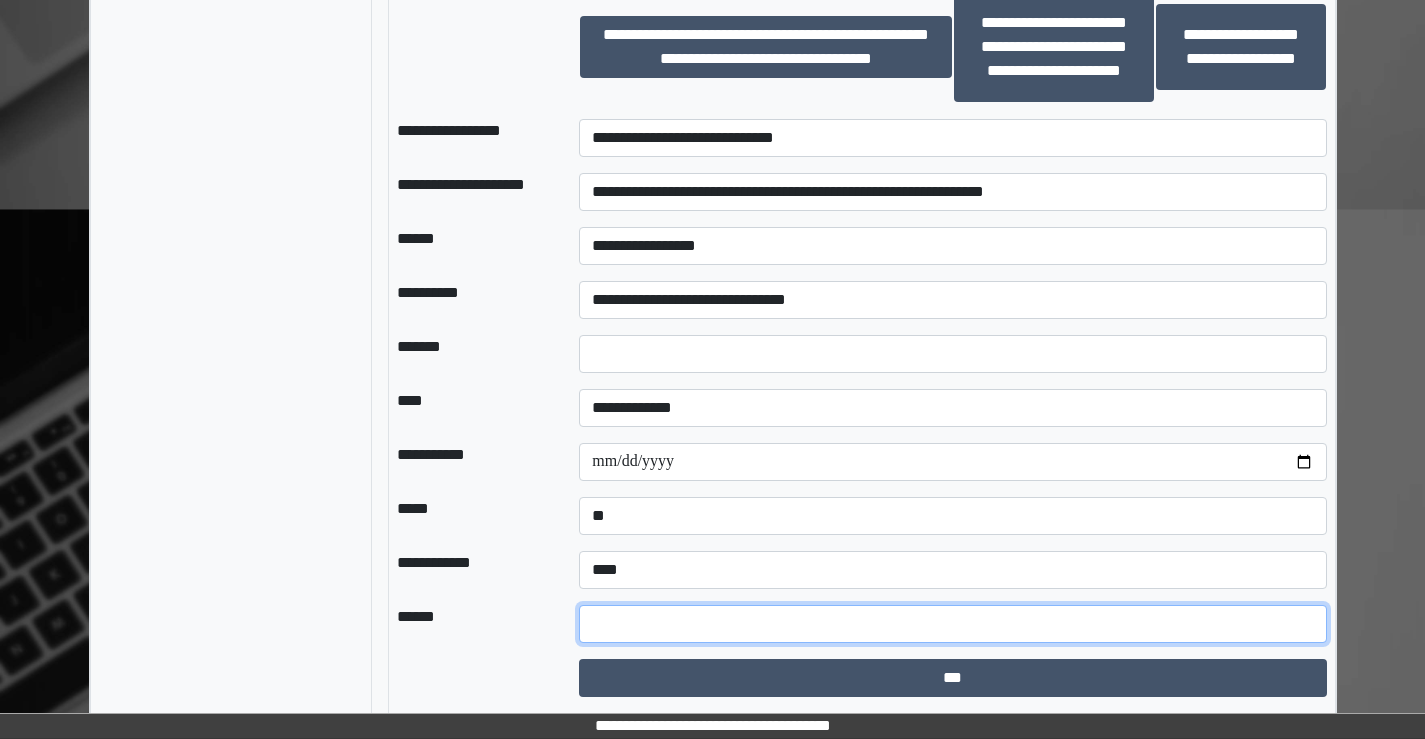 paste on "**********" 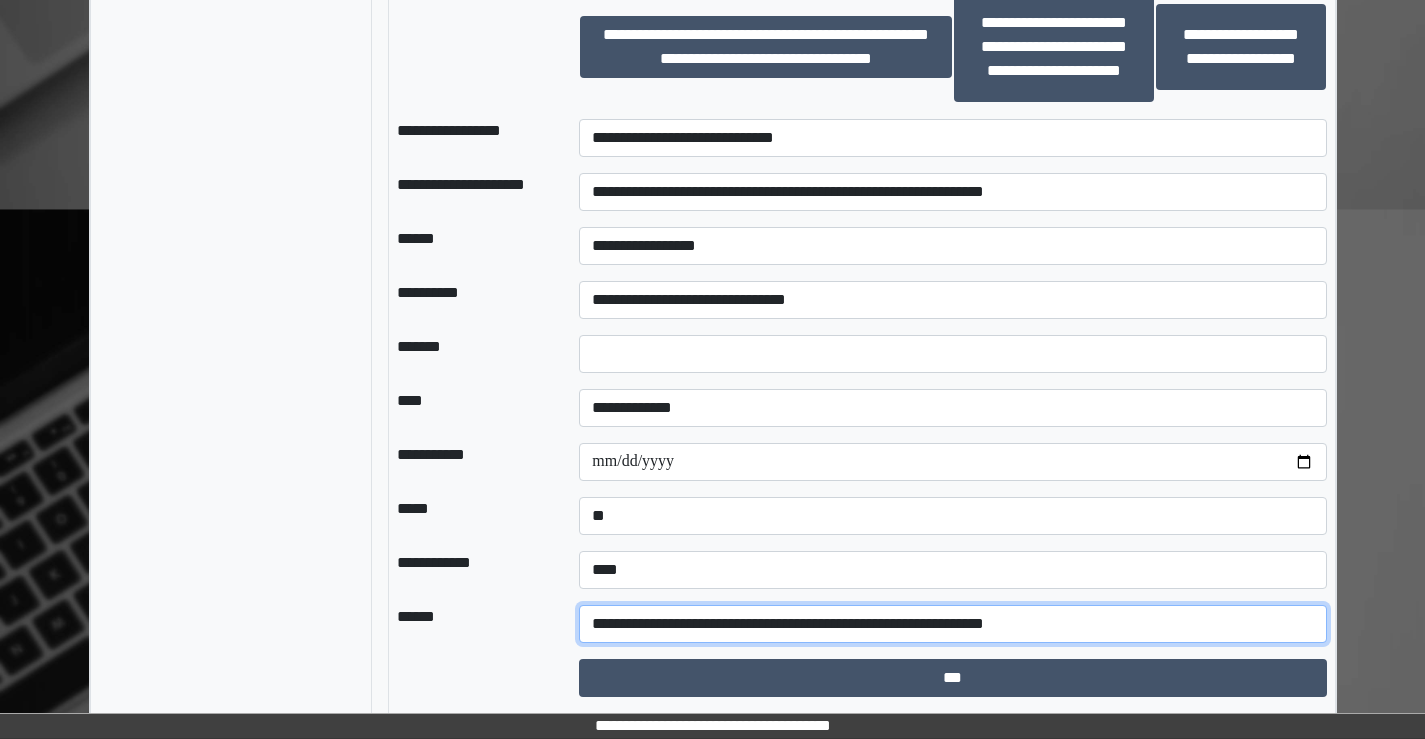 type on "**********" 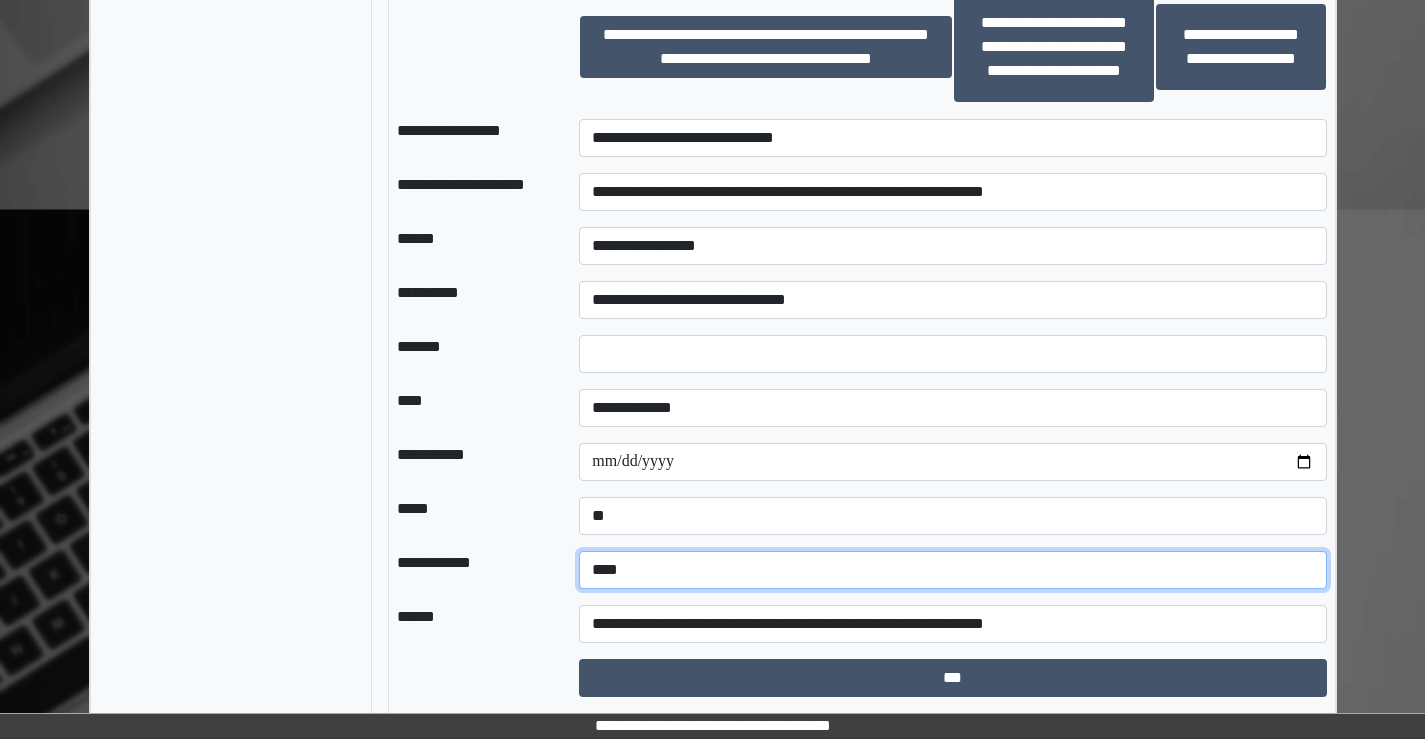 click on "**********" at bounding box center [952, 570] 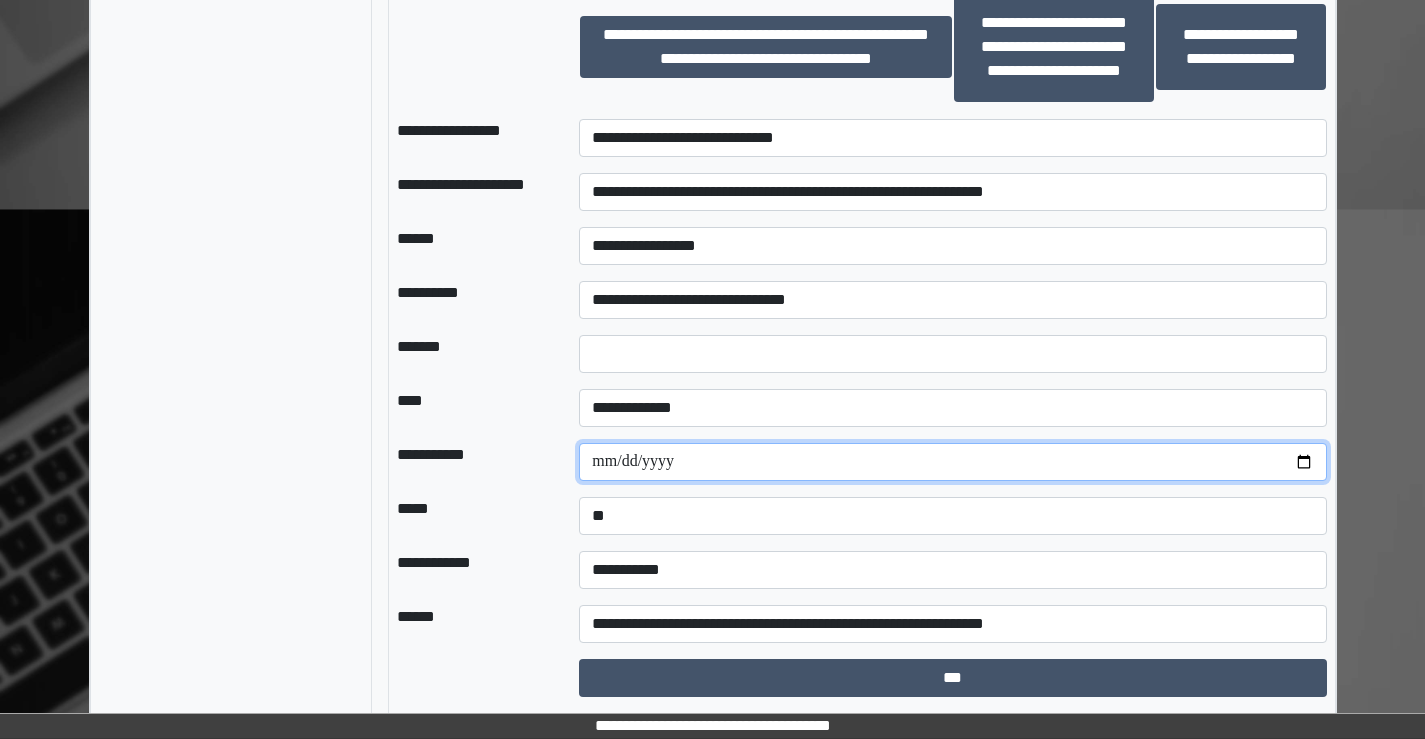 click at bounding box center (952, 462) 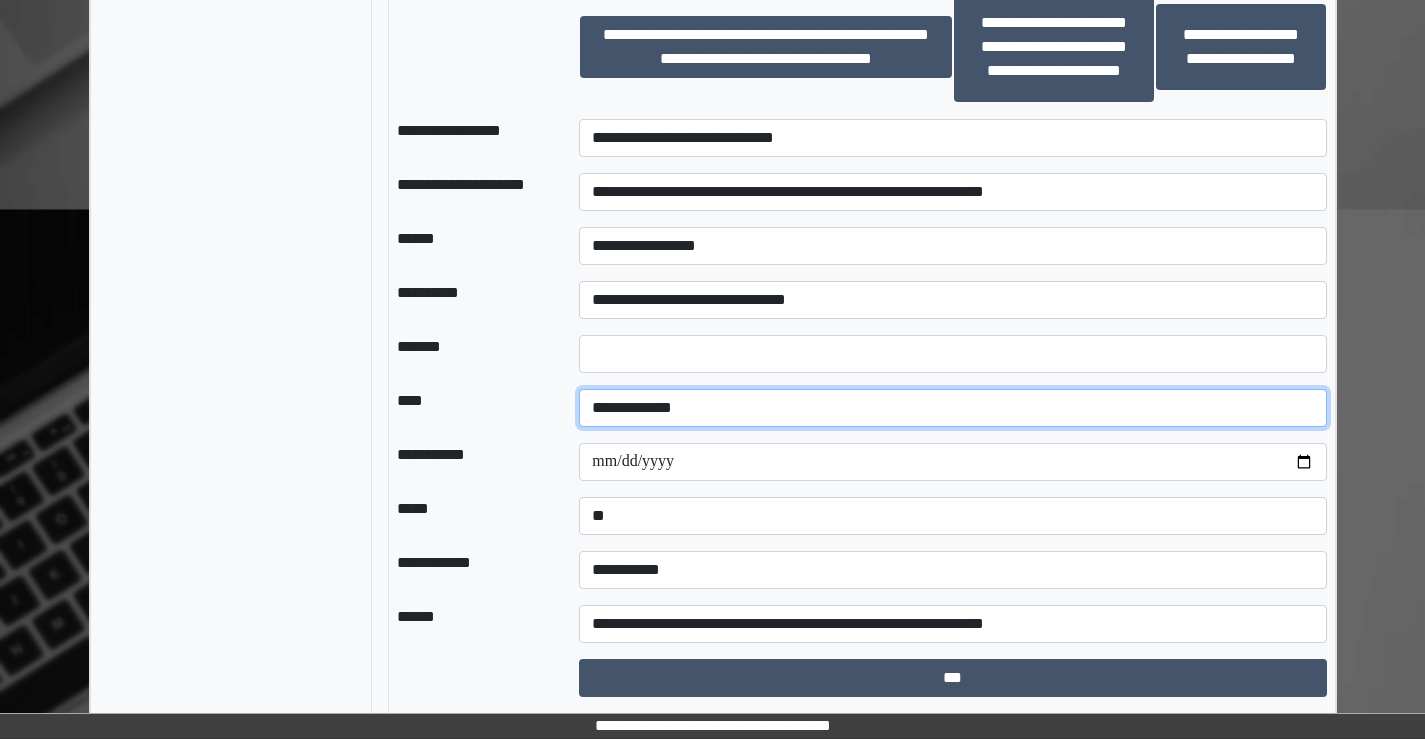 click on "**********" at bounding box center (952, 408) 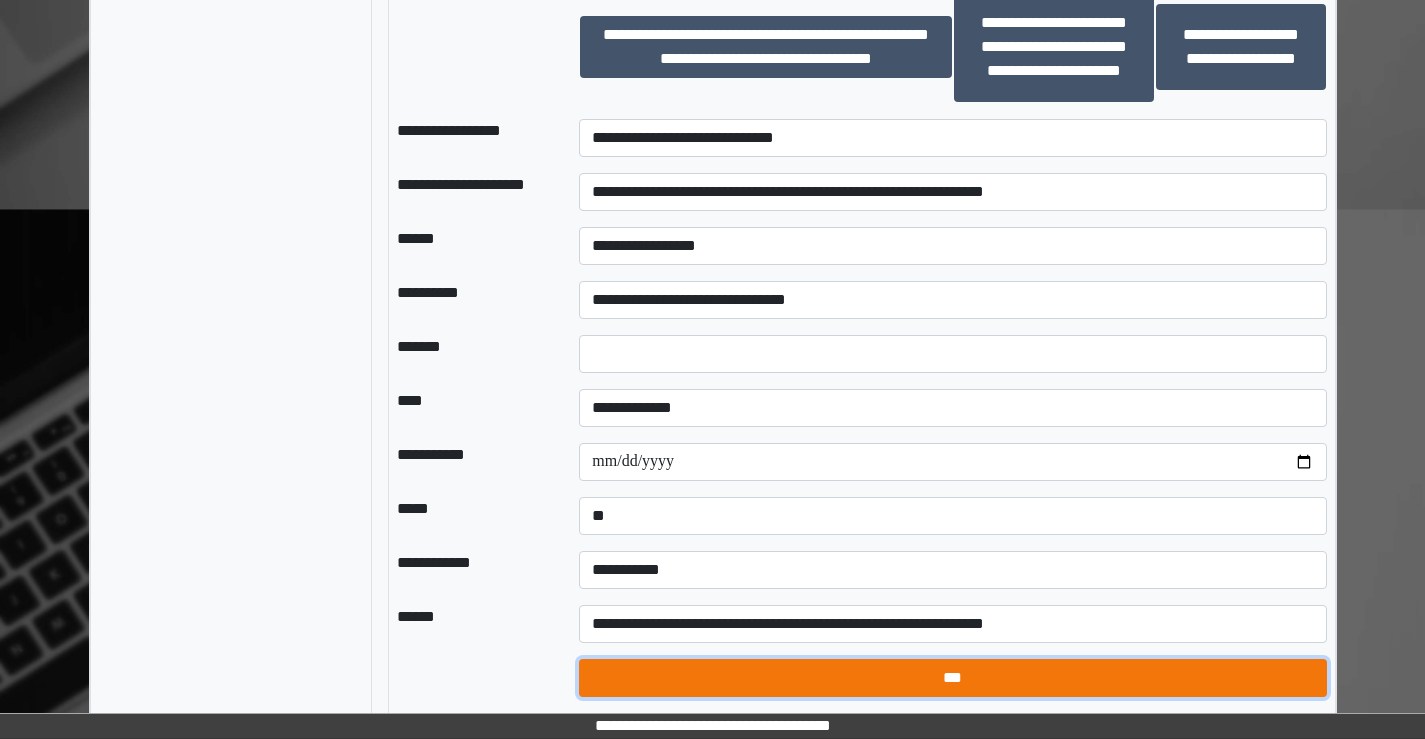 click on "***" at bounding box center (952, 678) 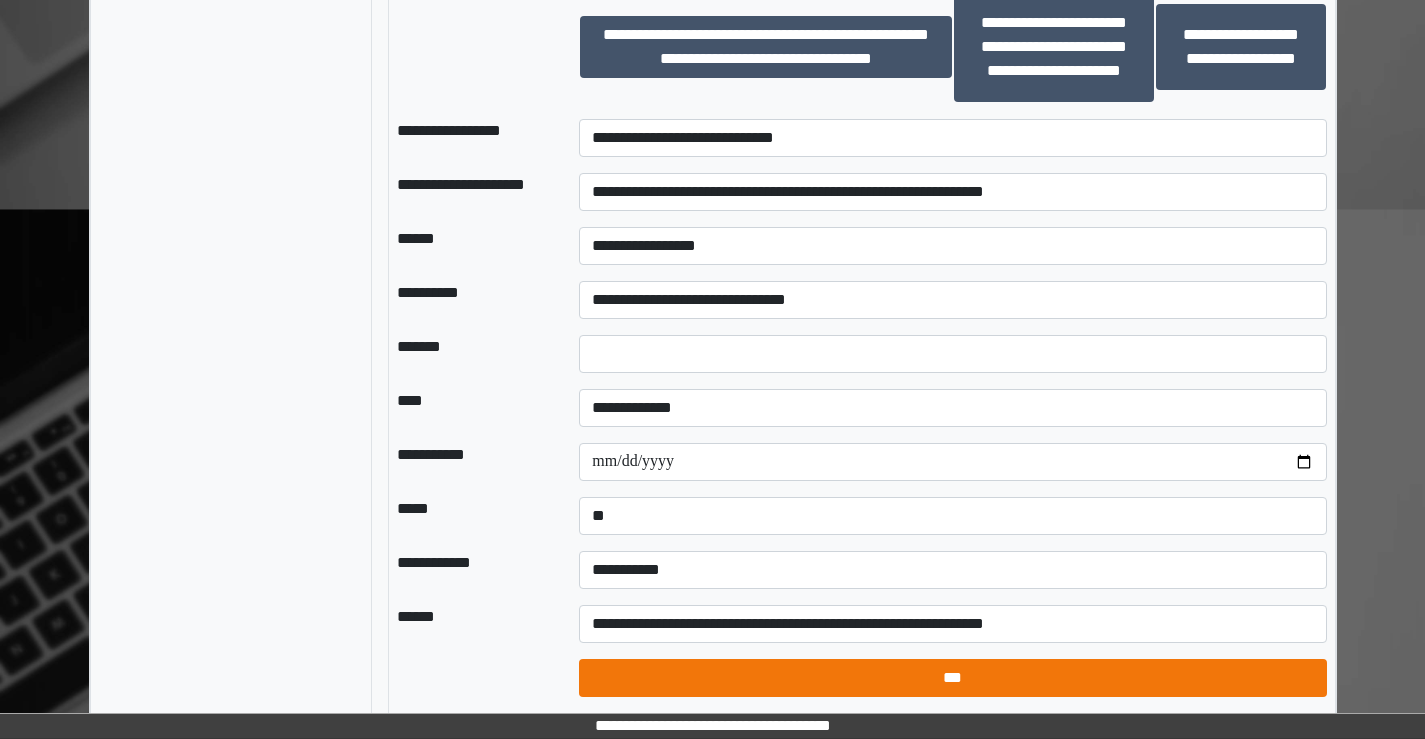 select on "*" 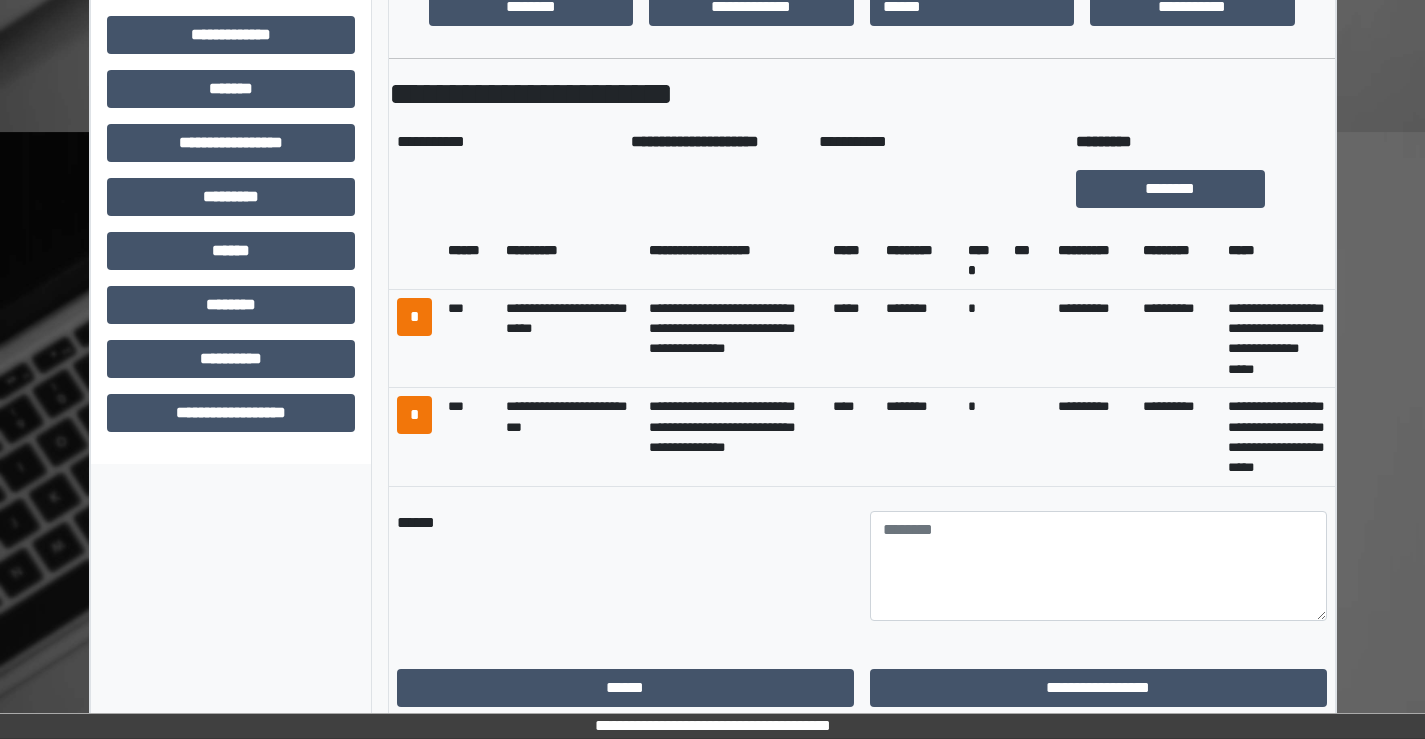 scroll, scrollTop: 700, scrollLeft: 0, axis: vertical 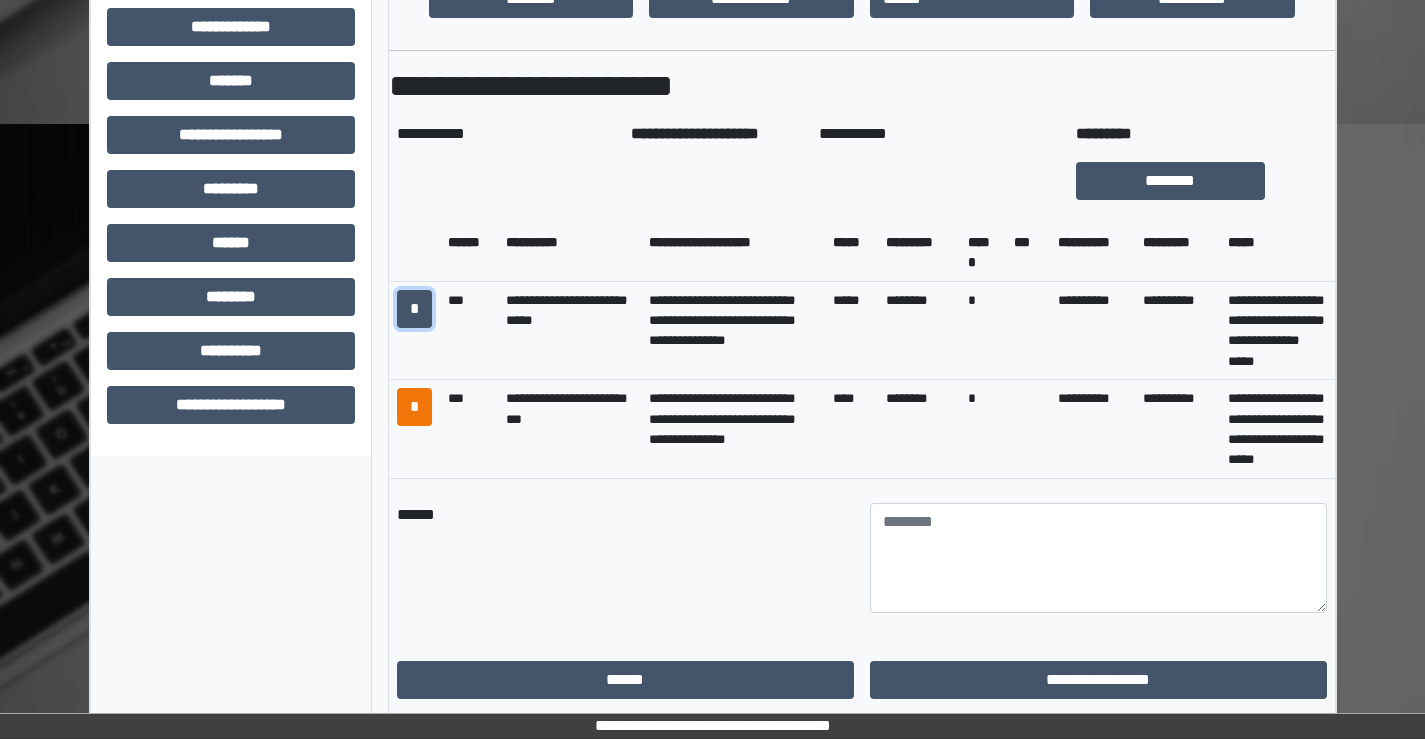 click on "*" at bounding box center (414, 309) 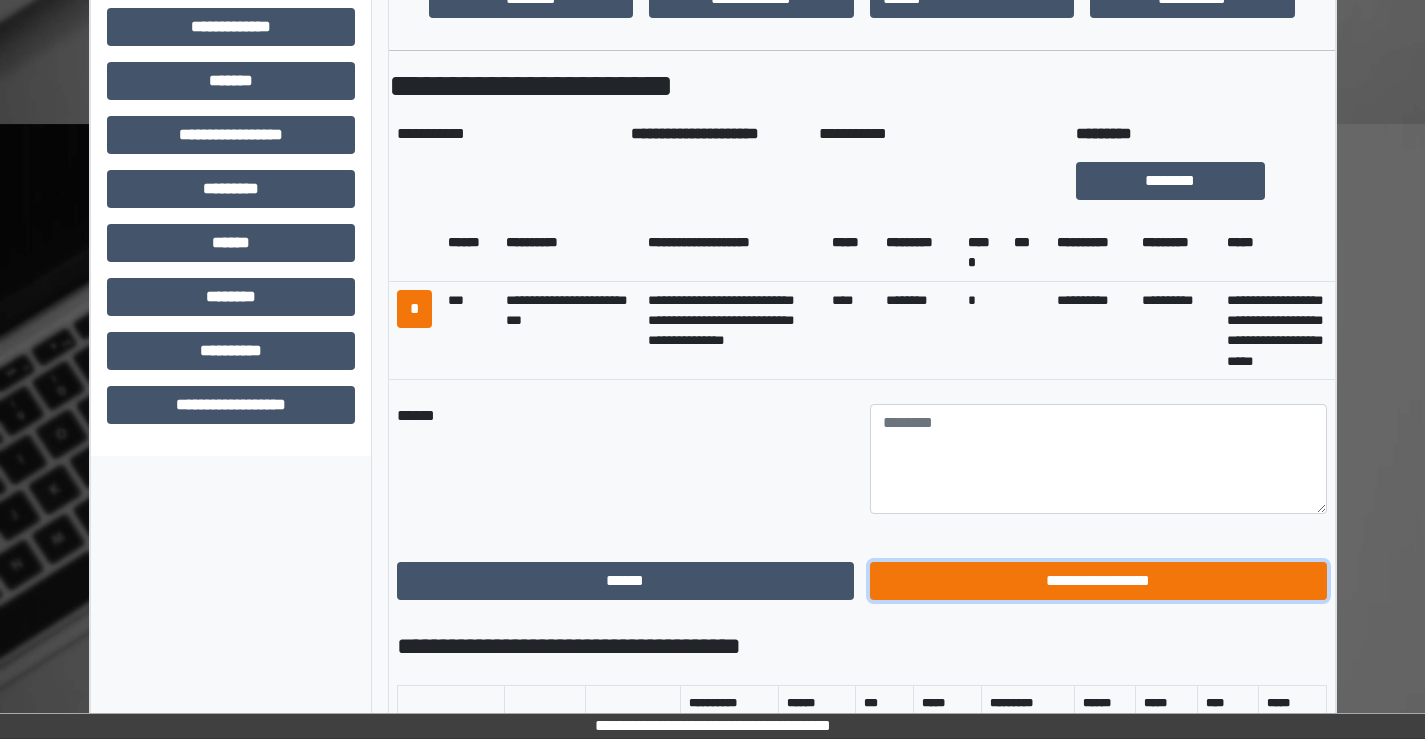click on "**********" at bounding box center [1098, 581] 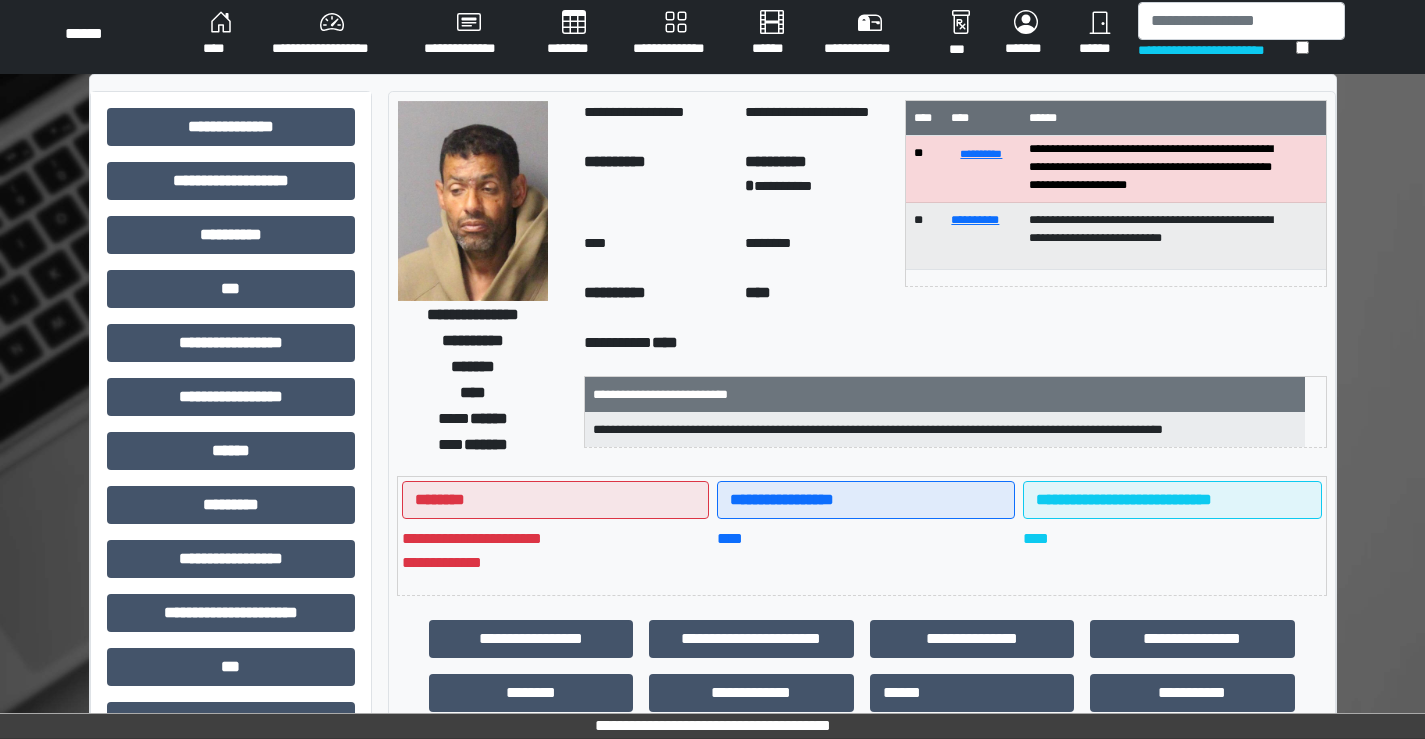 scroll, scrollTop: 435, scrollLeft: 0, axis: vertical 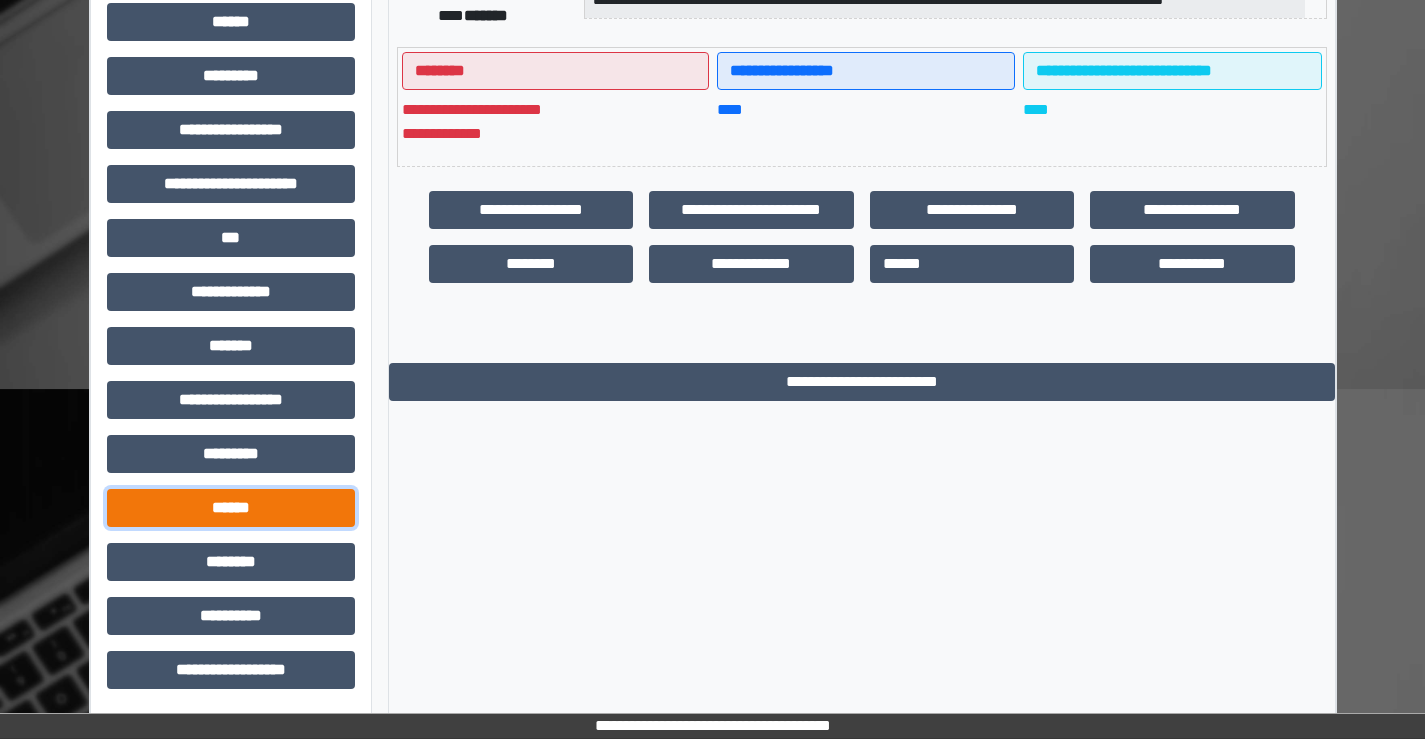click on "******" at bounding box center [231, 508] 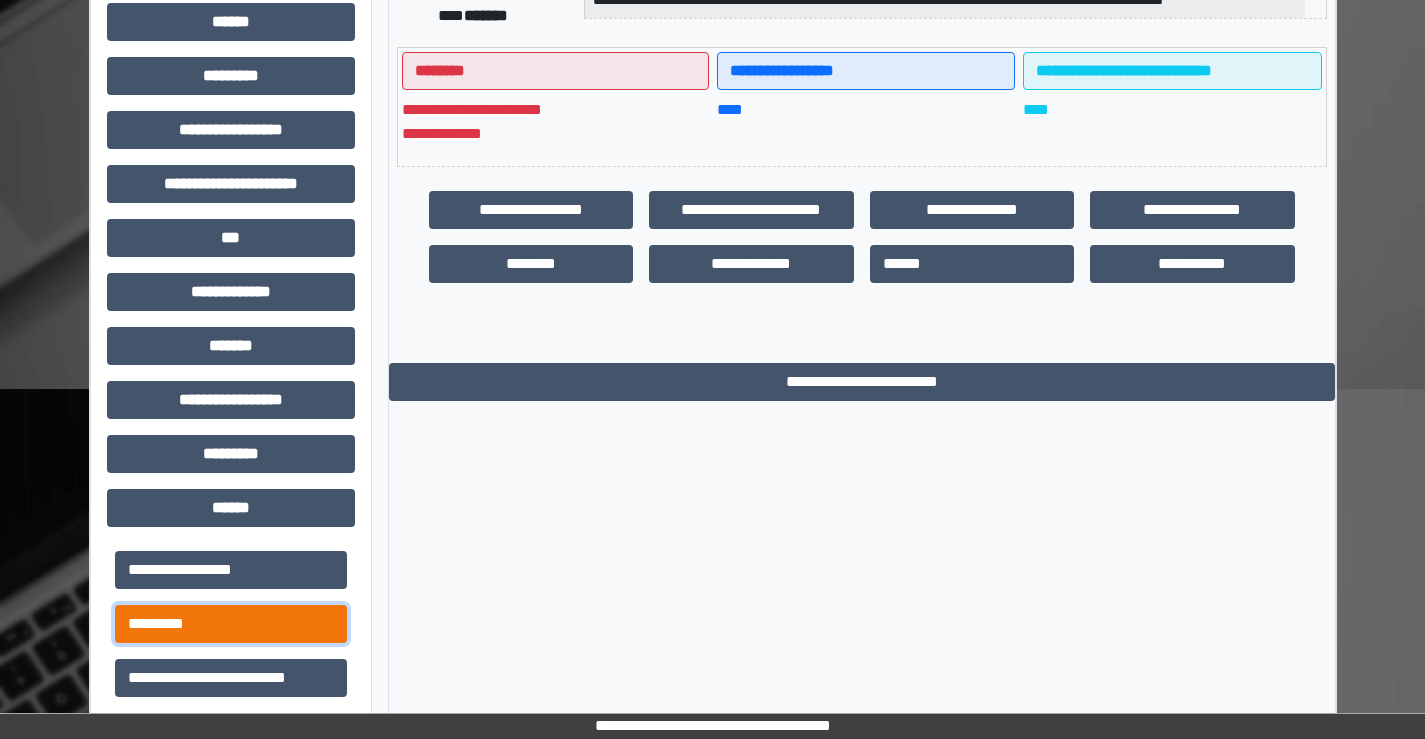 click on "*********" at bounding box center [231, 624] 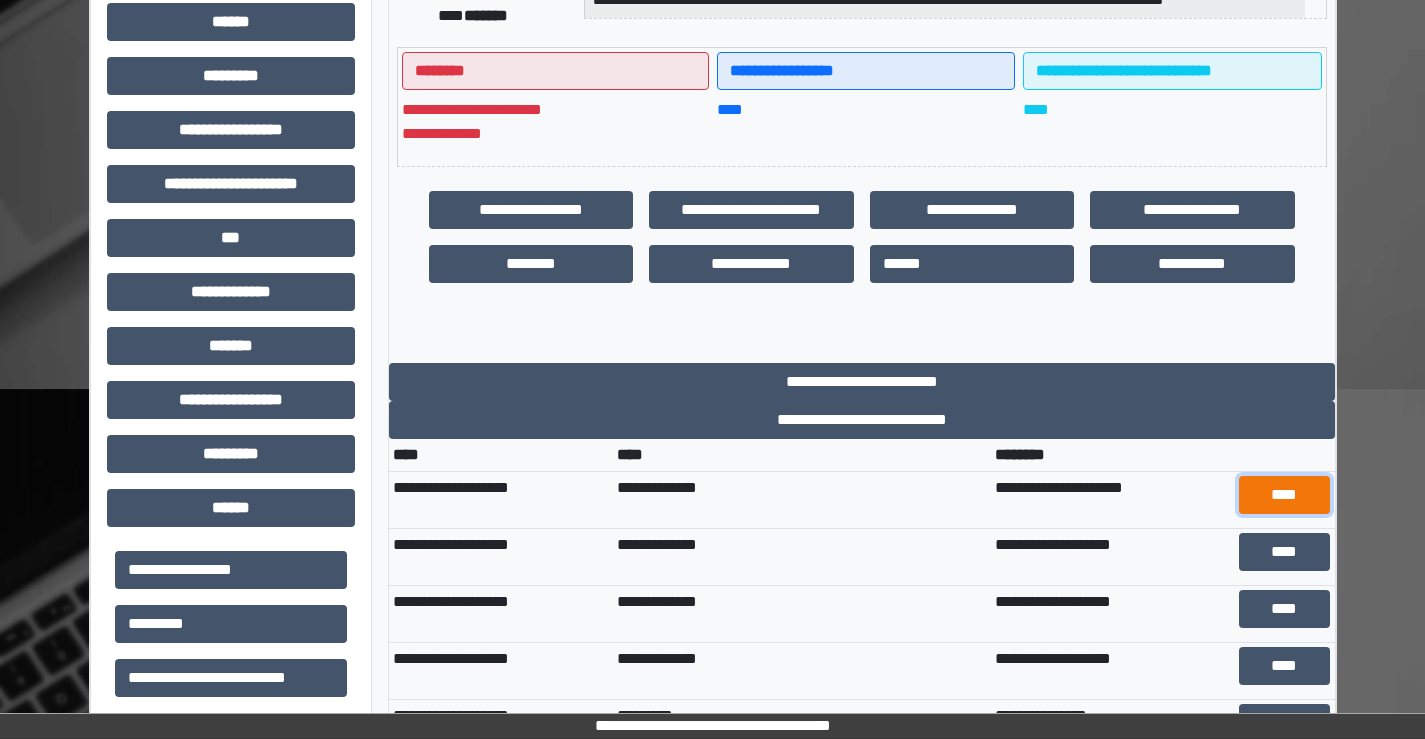 click on "****" at bounding box center (1284, 495) 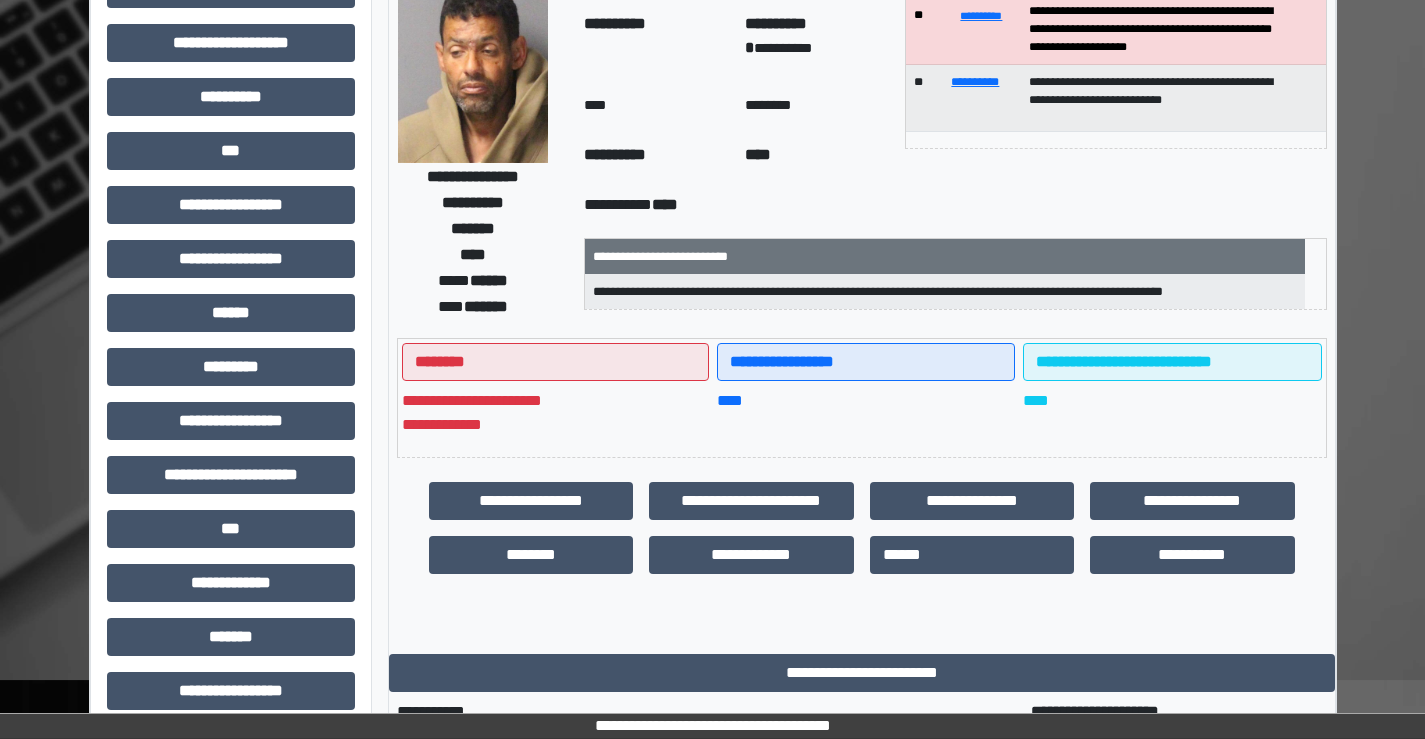 scroll, scrollTop: 0, scrollLeft: 0, axis: both 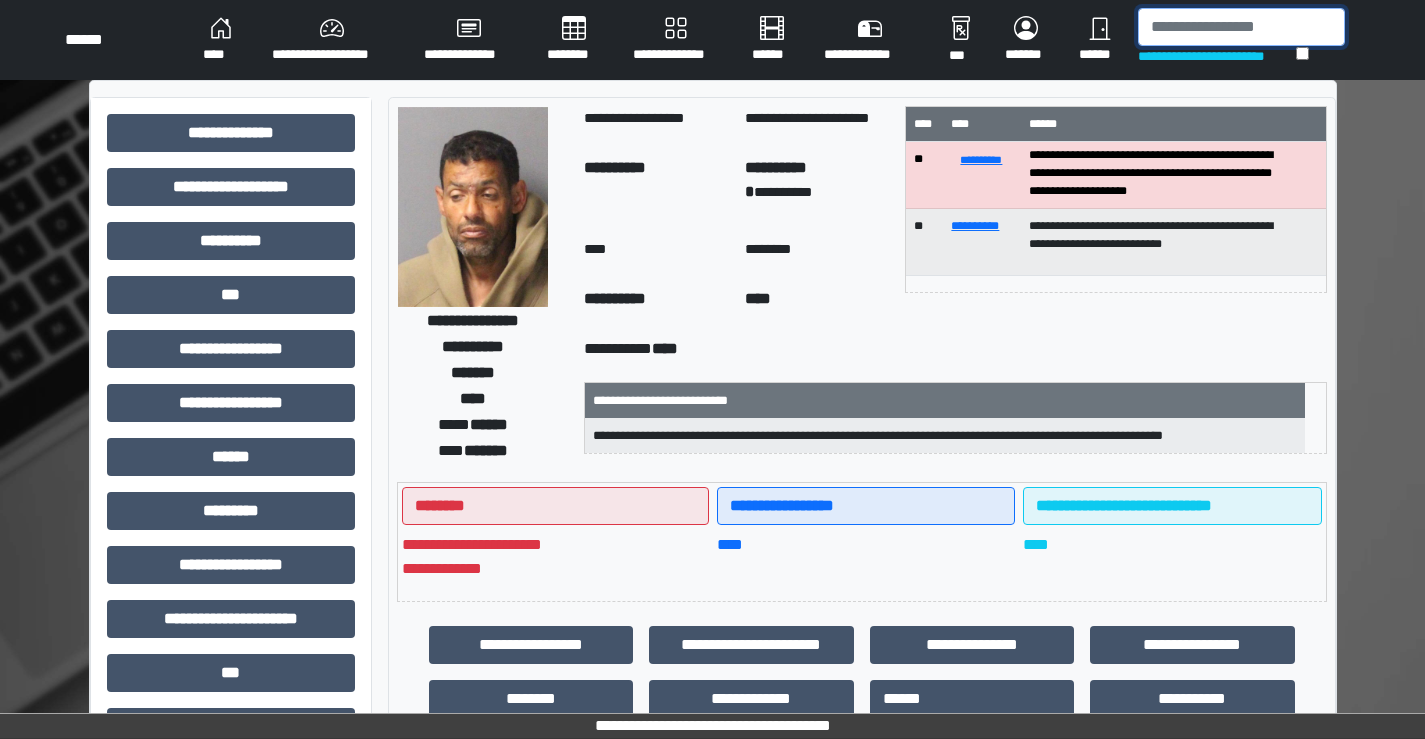 click at bounding box center [1241, 27] 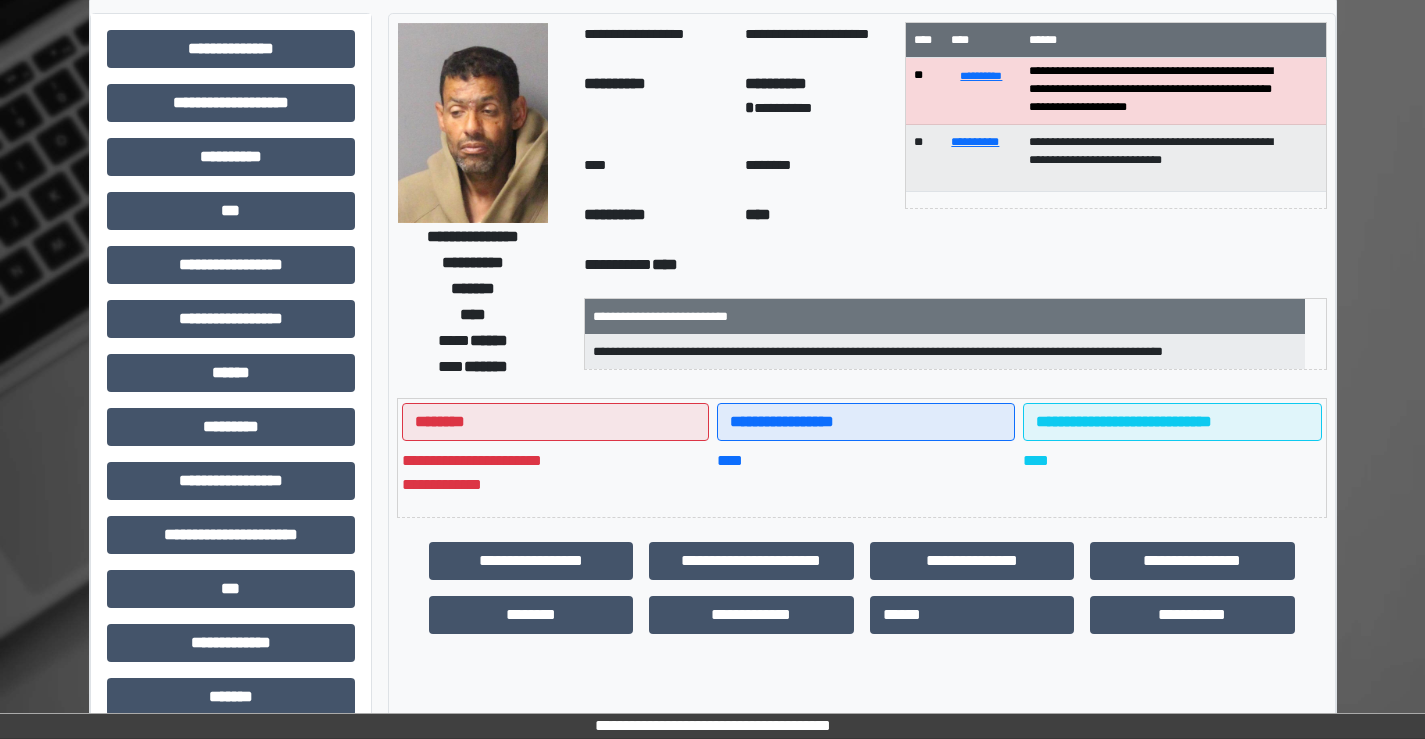 scroll, scrollTop: 200, scrollLeft: 0, axis: vertical 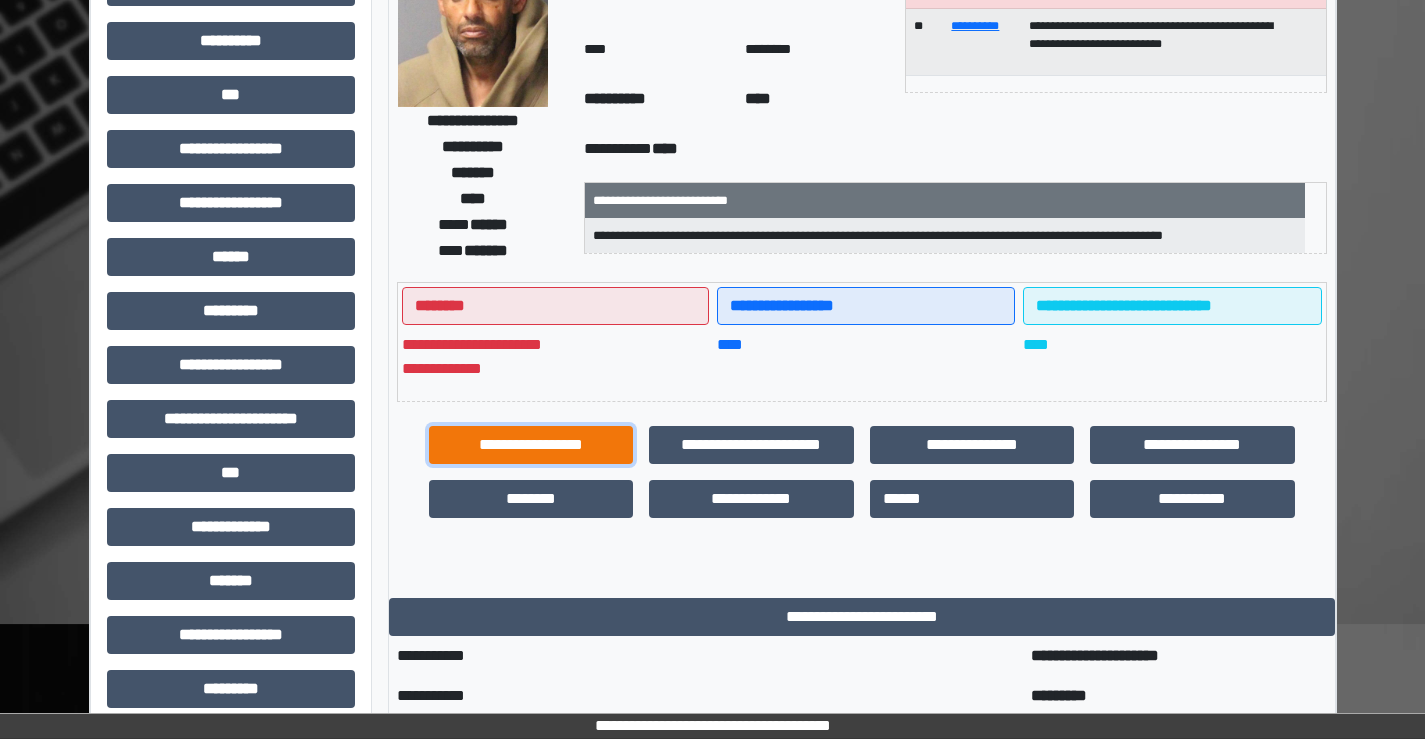 click on "**********" at bounding box center [531, 445] 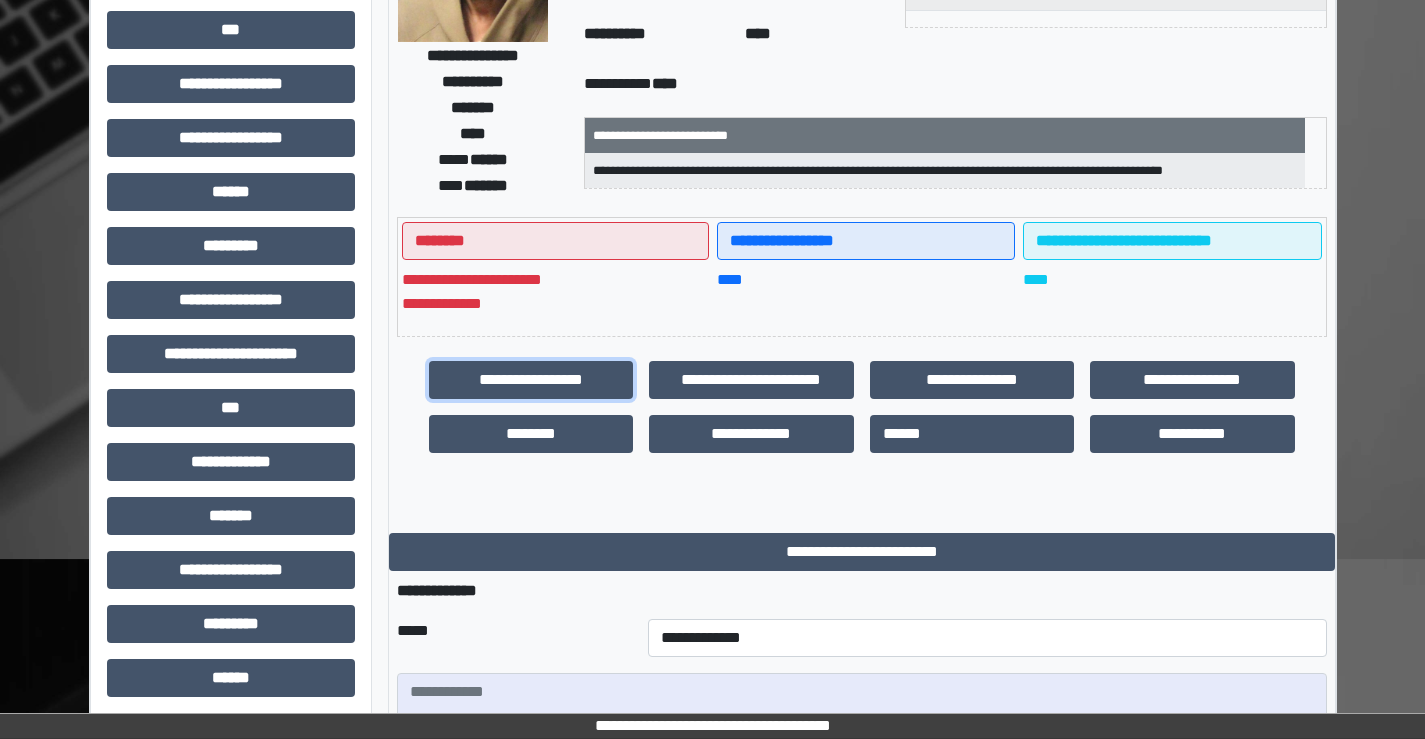 scroll, scrollTop: 300, scrollLeft: 0, axis: vertical 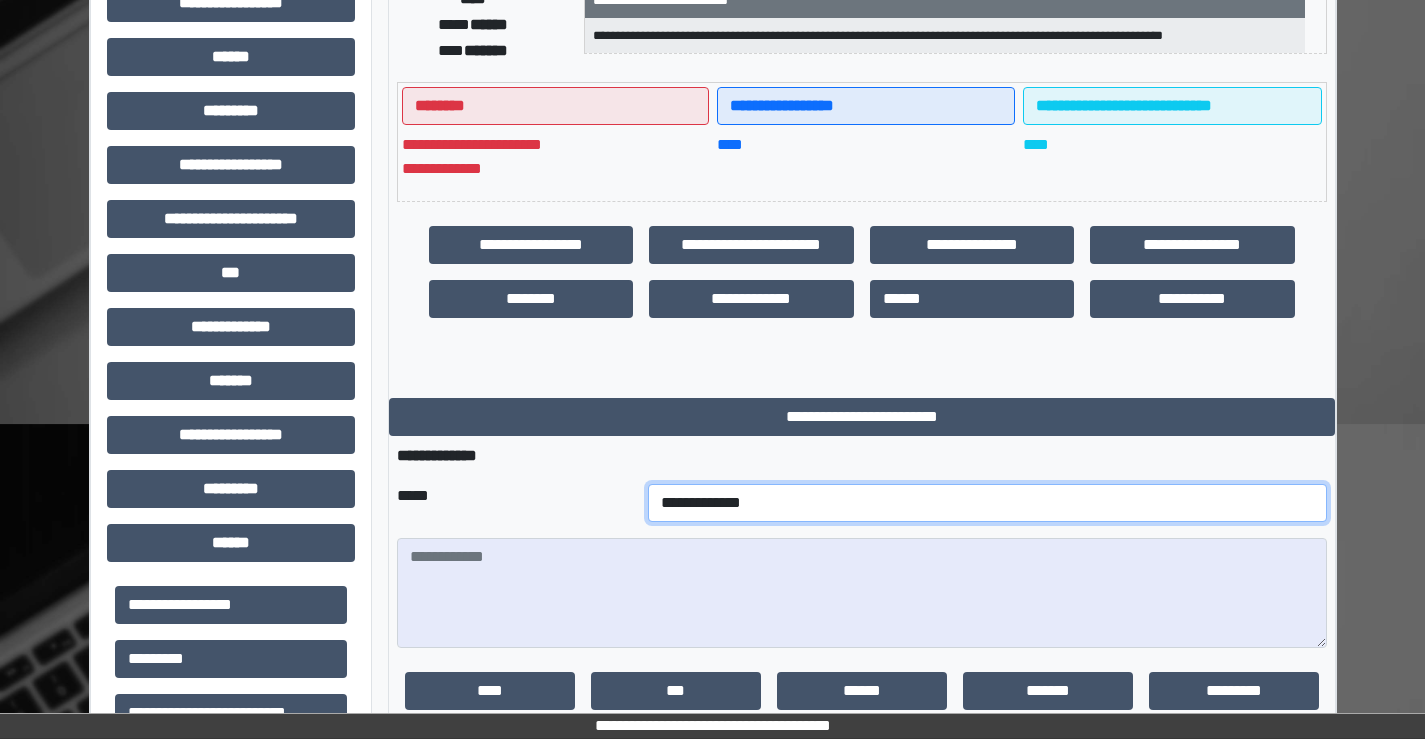 click on "**********" at bounding box center [987, 503] 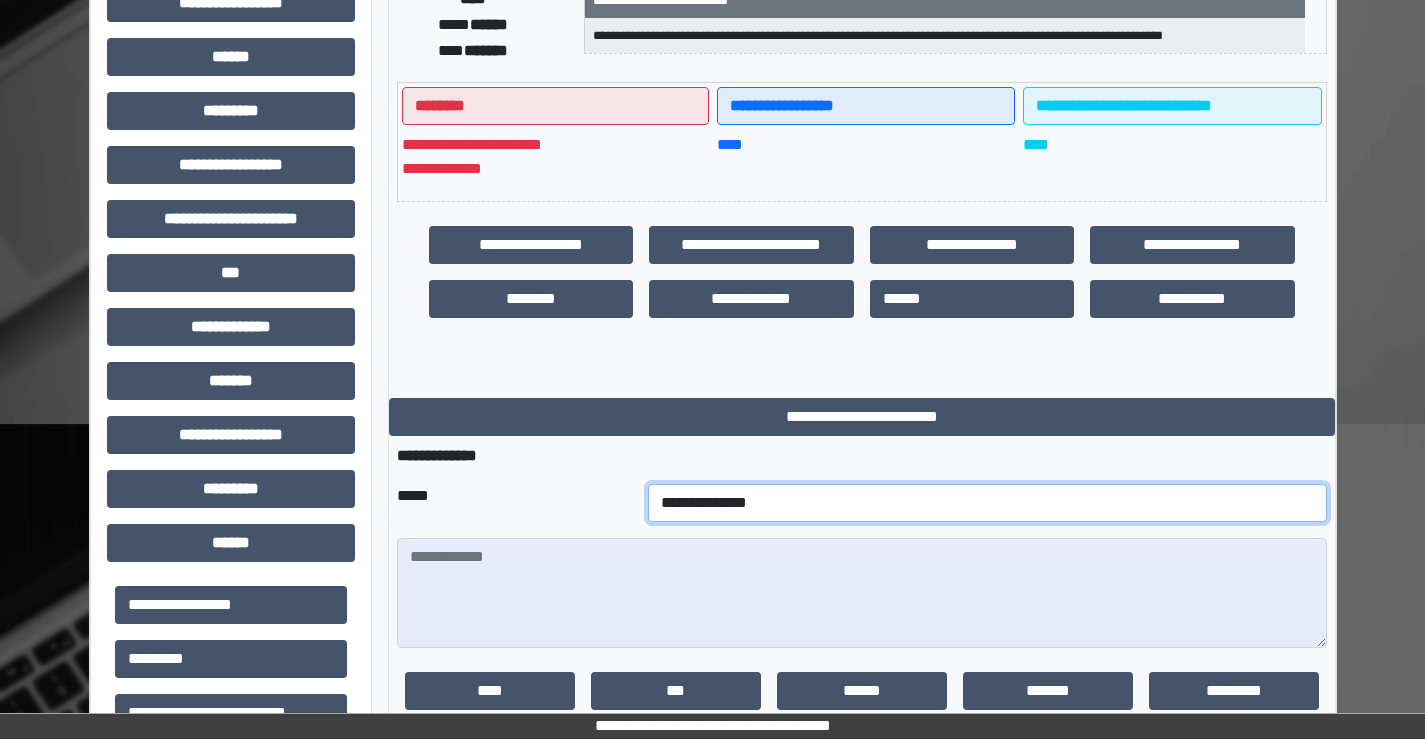 click on "**********" at bounding box center (987, 503) 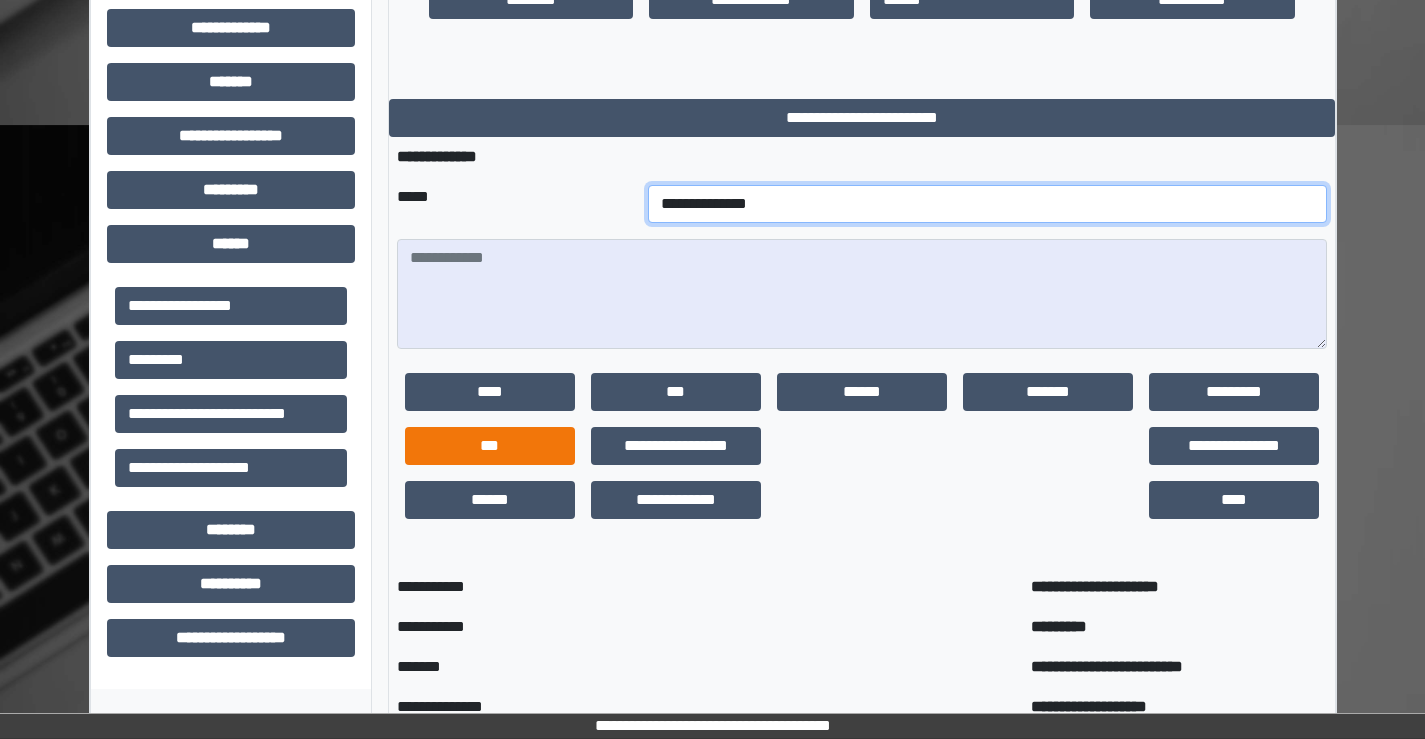 scroll, scrollTop: 700, scrollLeft: 0, axis: vertical 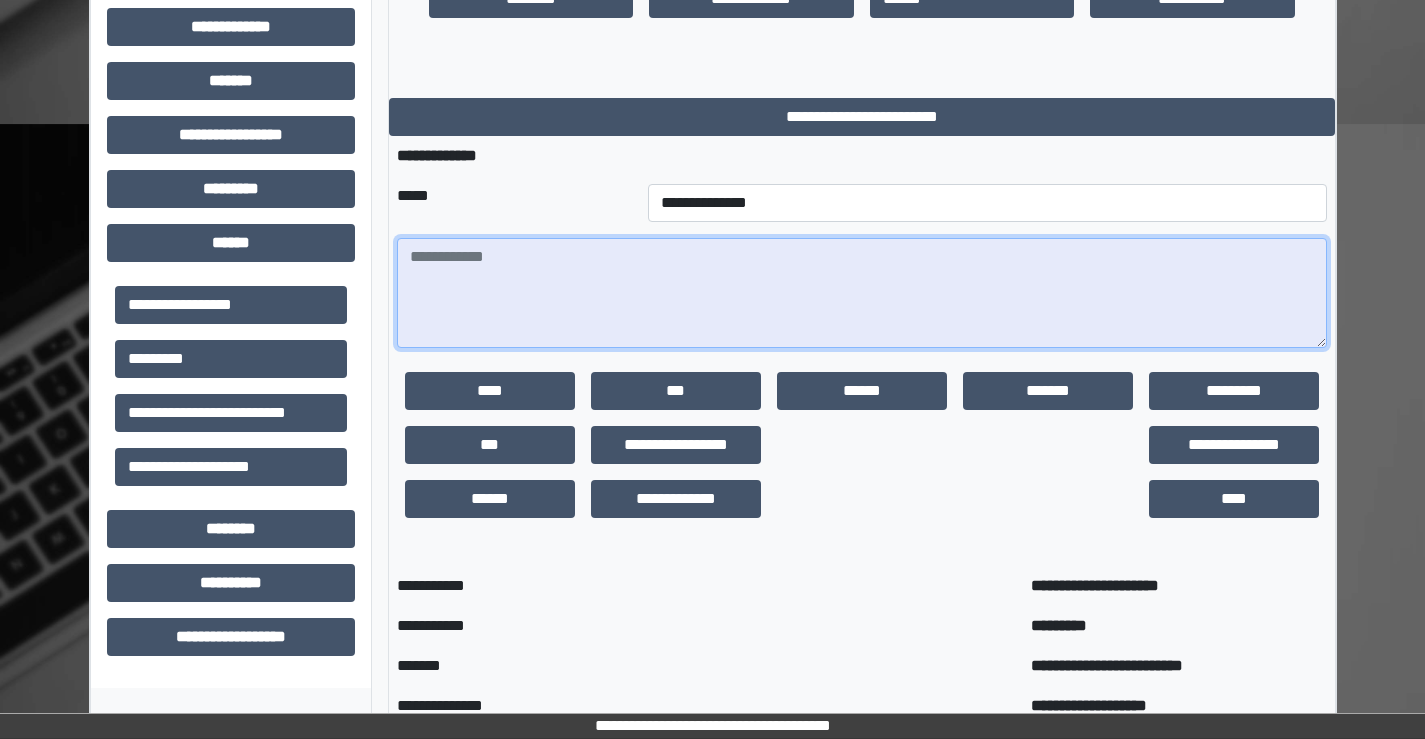 click at bounding box center (862, 293) 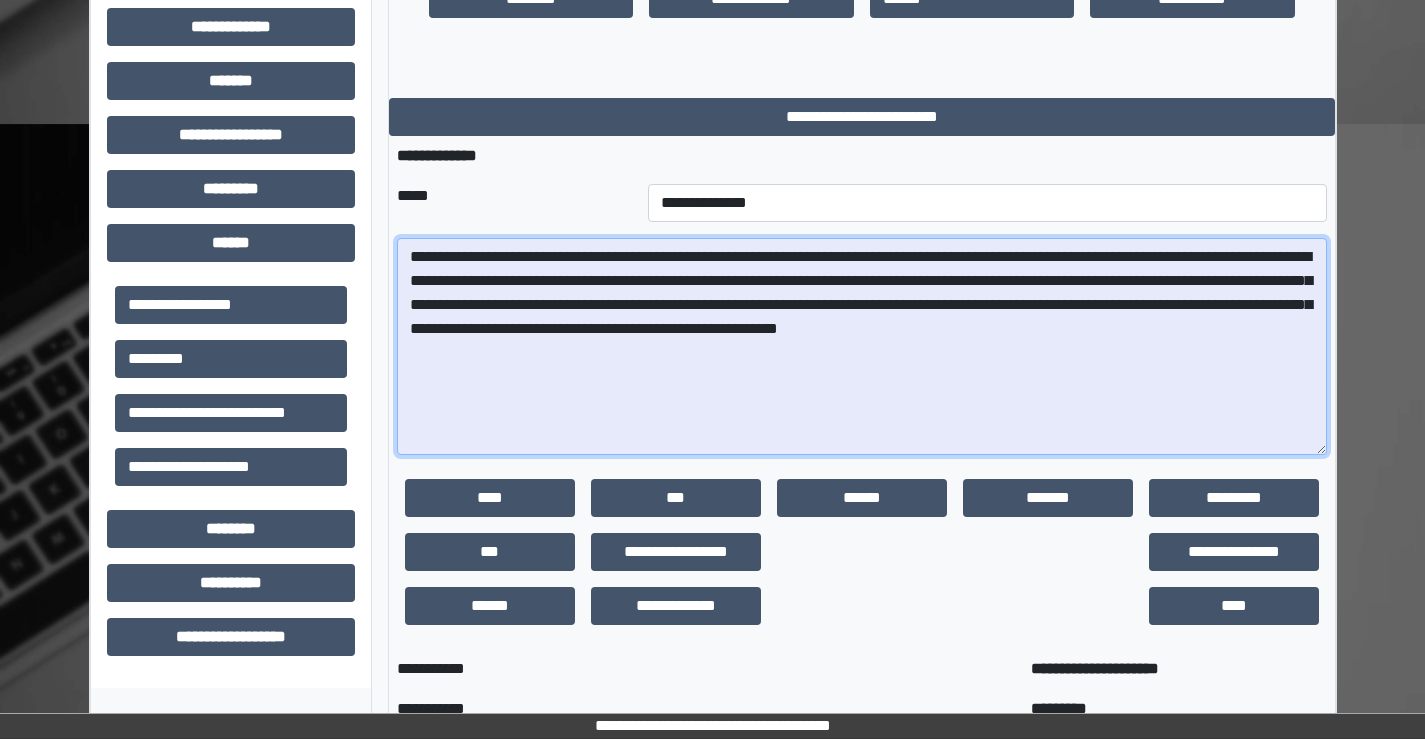 drag, startPoint x: 1322, startPoint y: 379, endPoint x: 1308, endPoint y: 489, distance: 110.88733 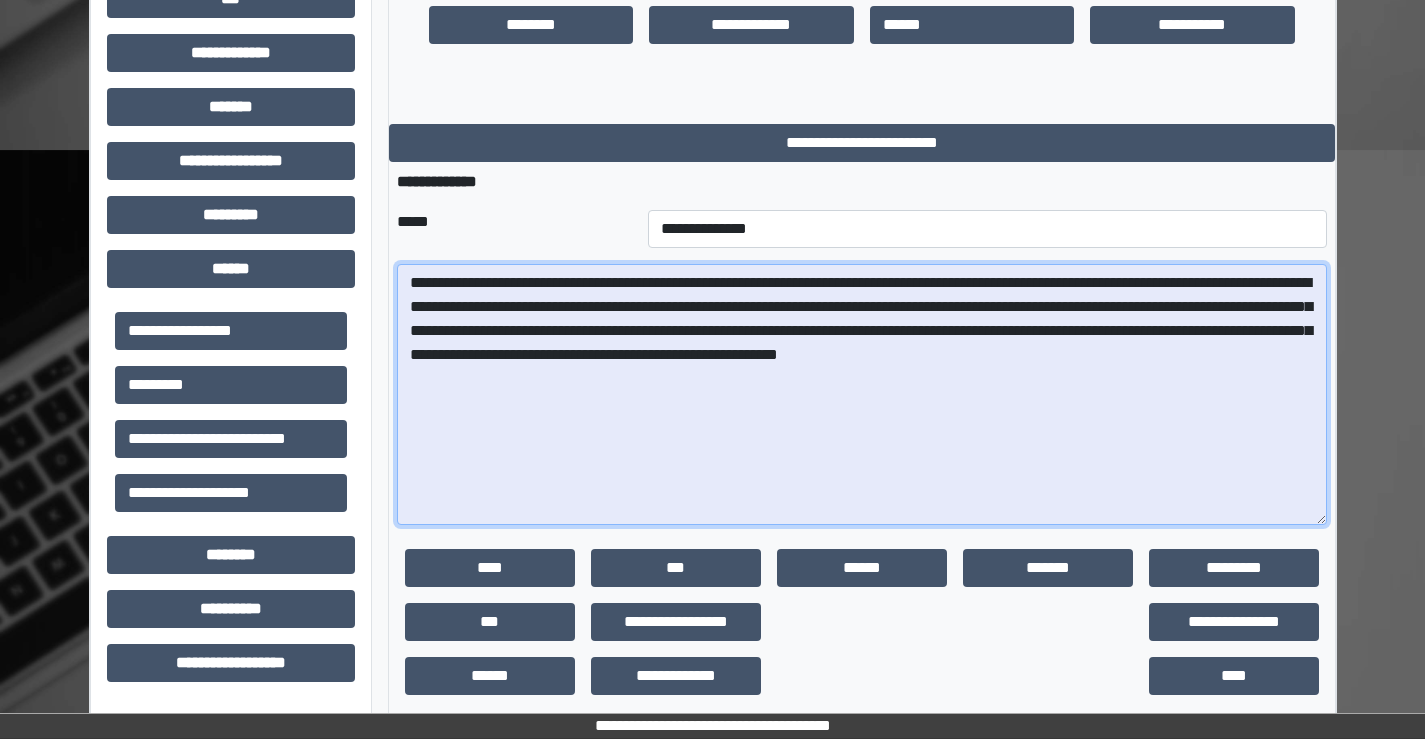 scroll, scrollTop: 700, scrollLeft: 0, axis: vertical 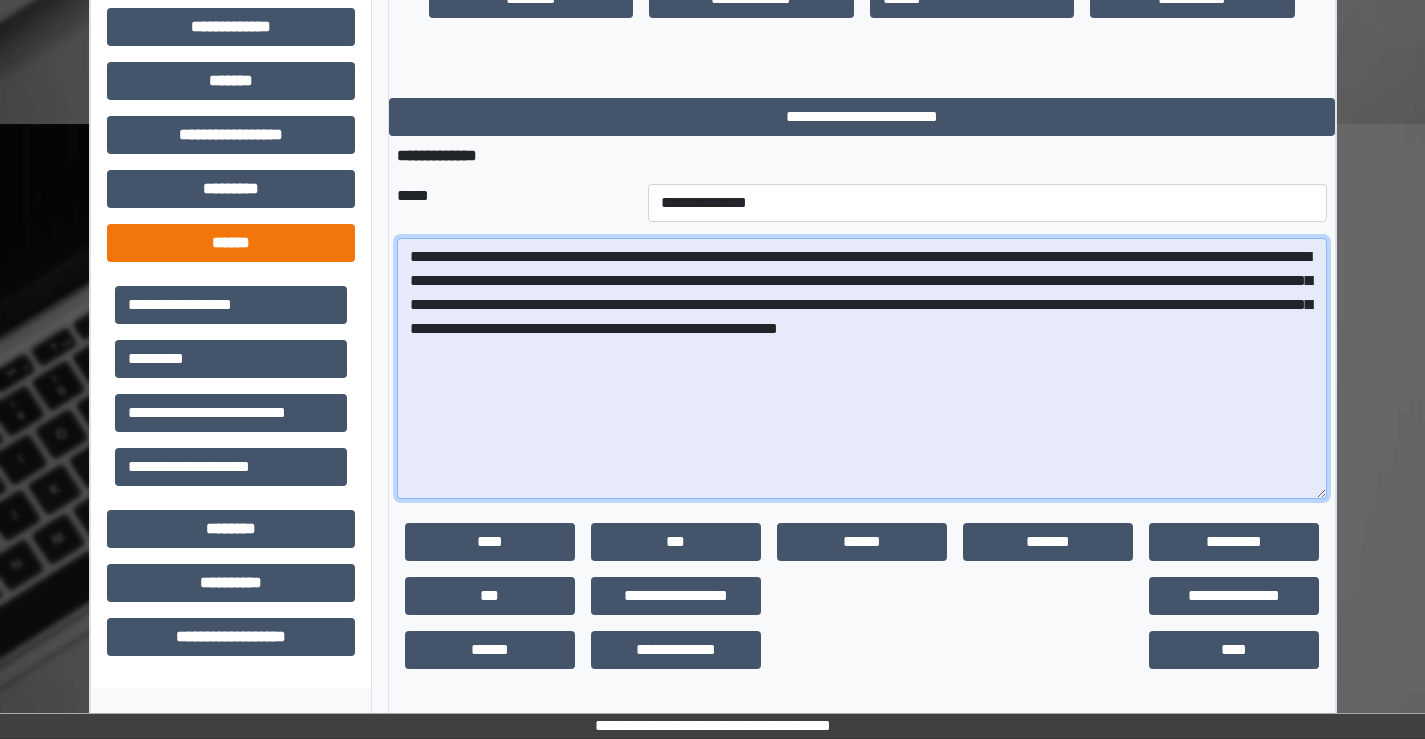 drag, startPoint x: 428, startPoint y: 262, endPoint x: 304, endPoint y: 230, distance: 128.06248 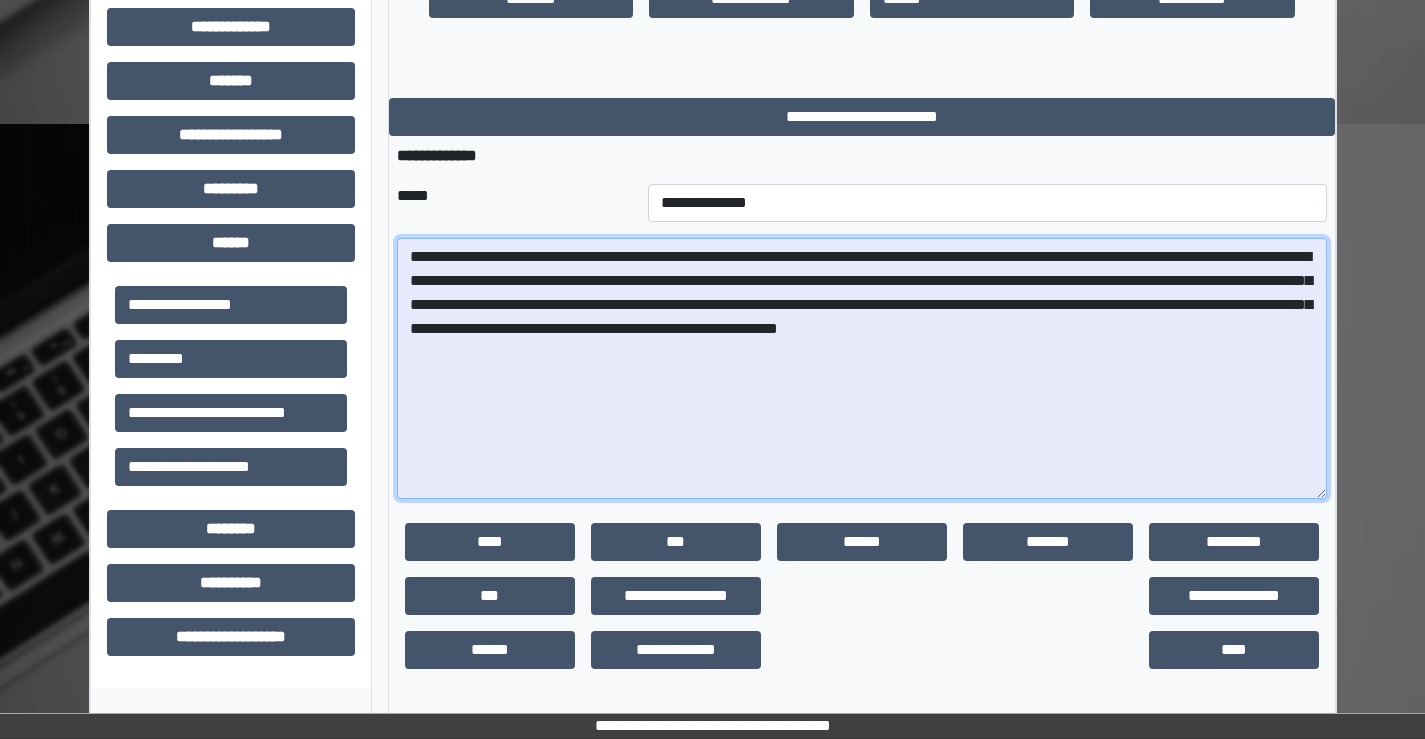 drag, startPoint x: 1024, startPoint y: 257, endPoint x: 1071, endPoint y: 263, distance: 47.38143 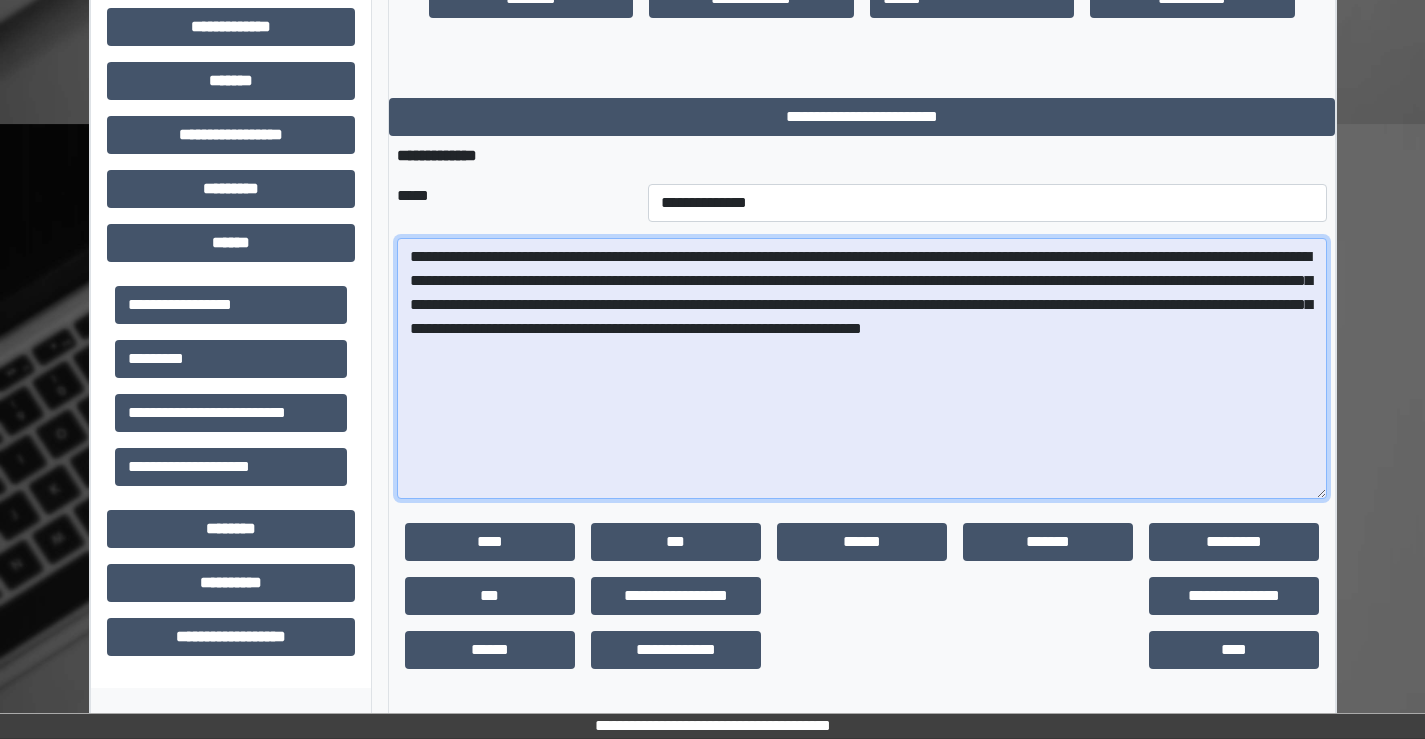 click on "**********" at bounding box center [862, 368] 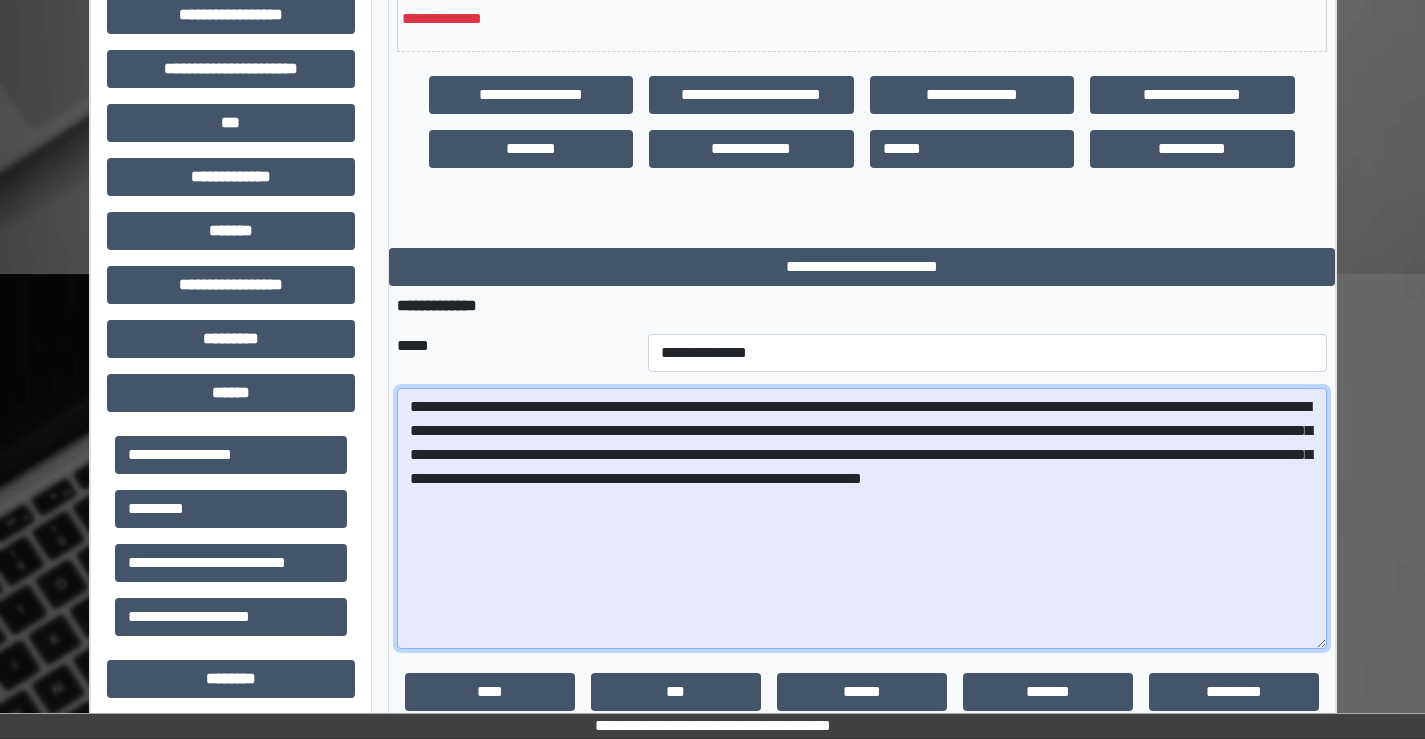 scroll, scrollTop: 600, scrollLeft: 0, axis: vertical 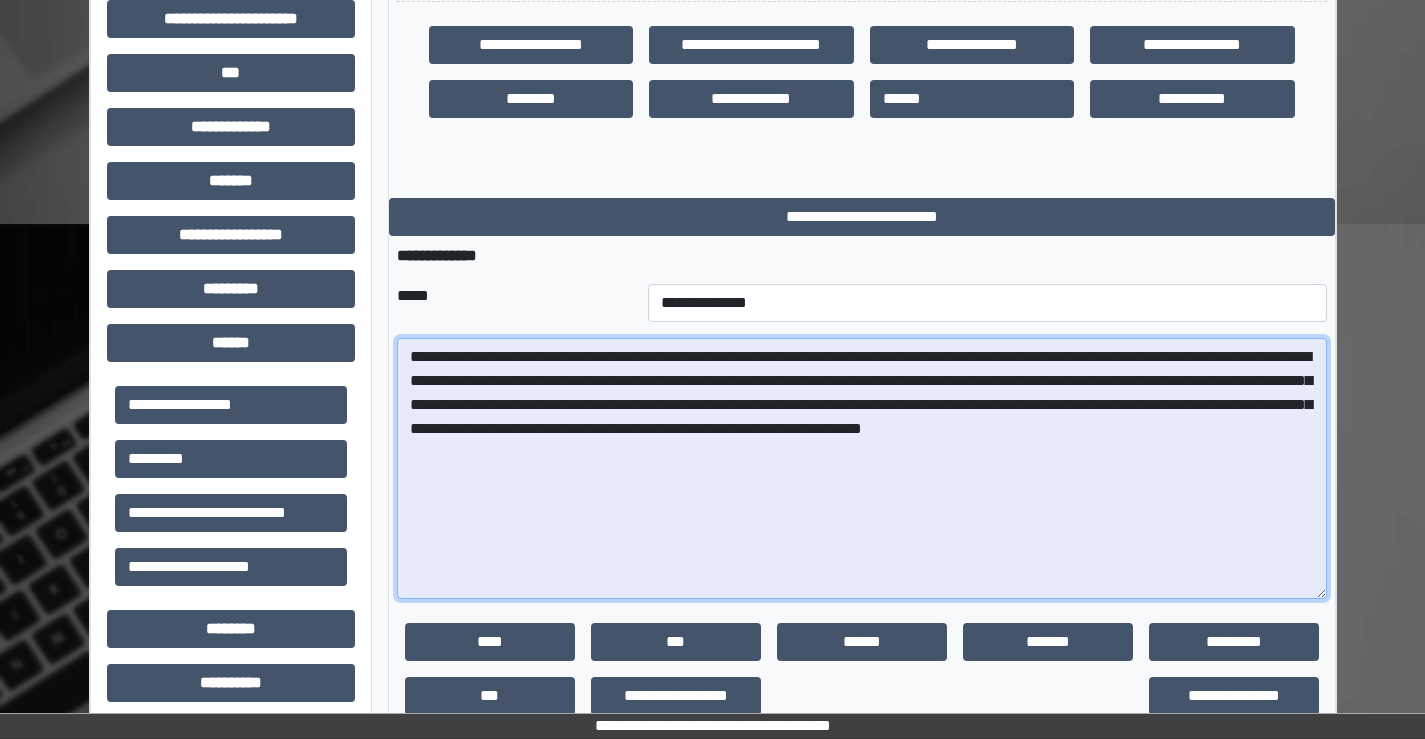 drag, startPoint x: 1001, startPoint y: 385, endPoint x: 762, endPoint y: 405, distance: 239.83536 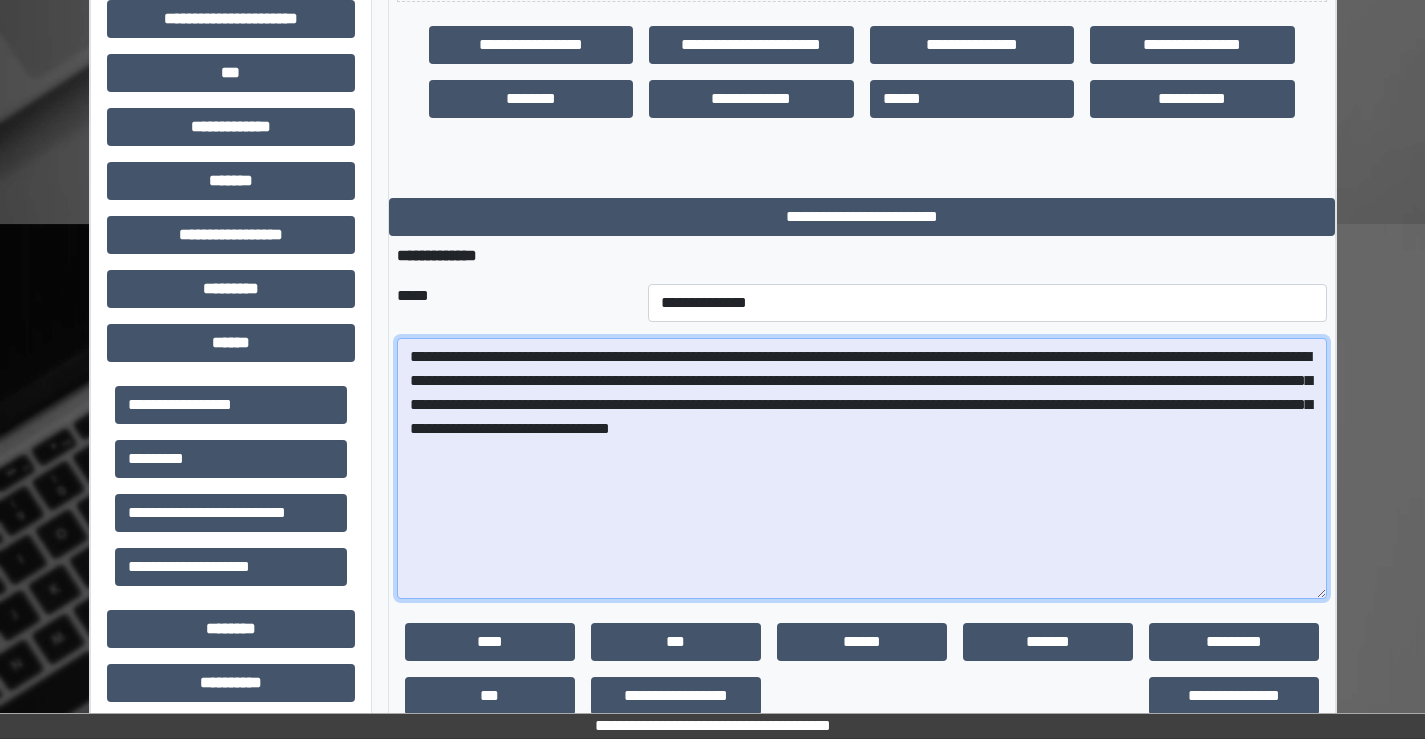 drag, startPoint x: 849, startPoint y: 405, endPoint x: 1049, endPoint y: 407, distance: 200.01 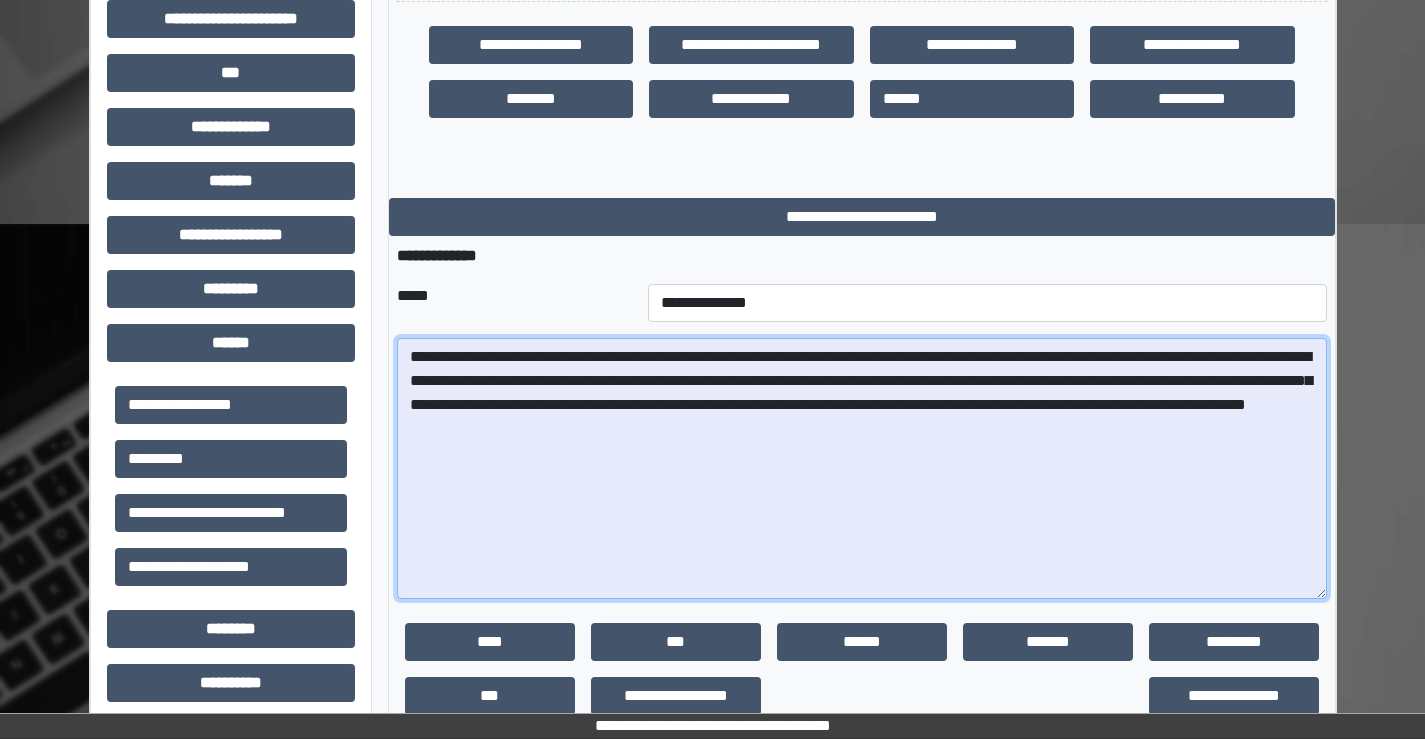 click on "**********" at bounding box center [862, 468] 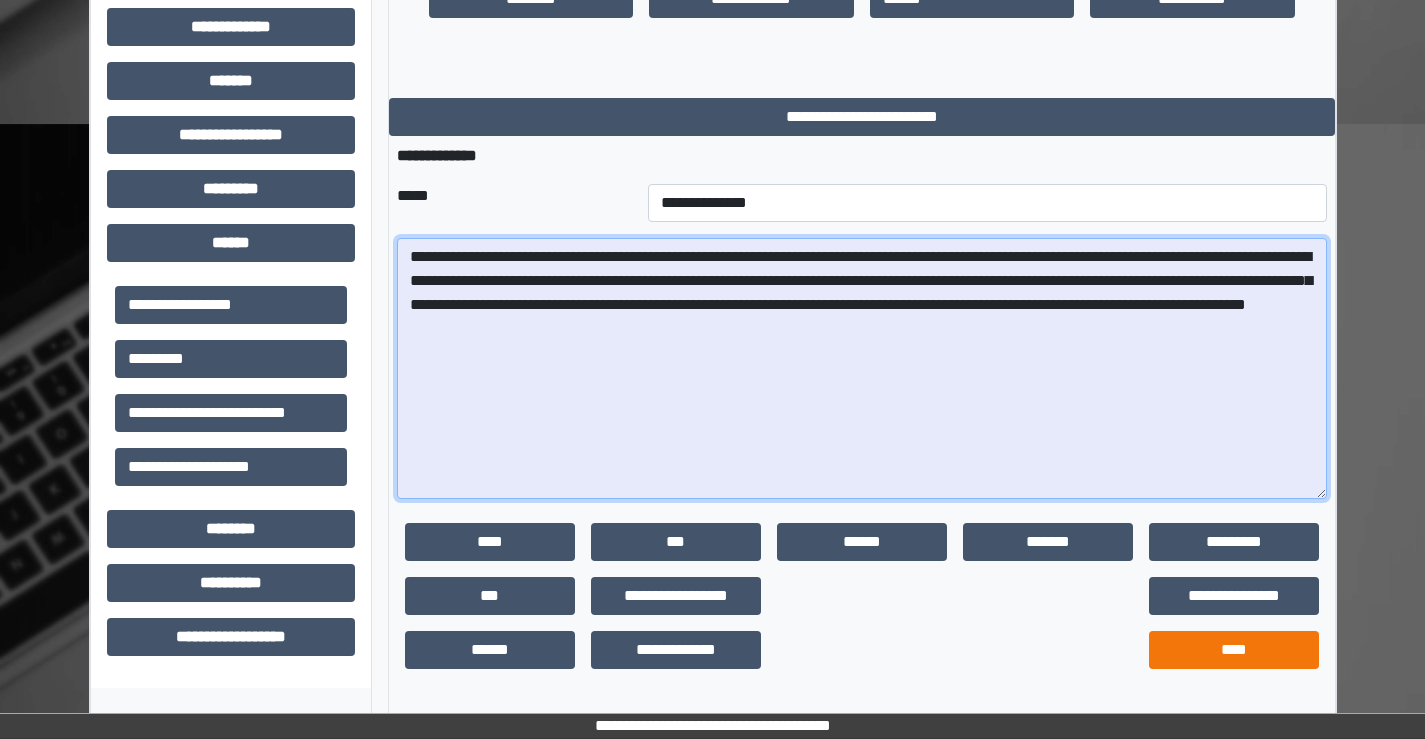 type on "**********" 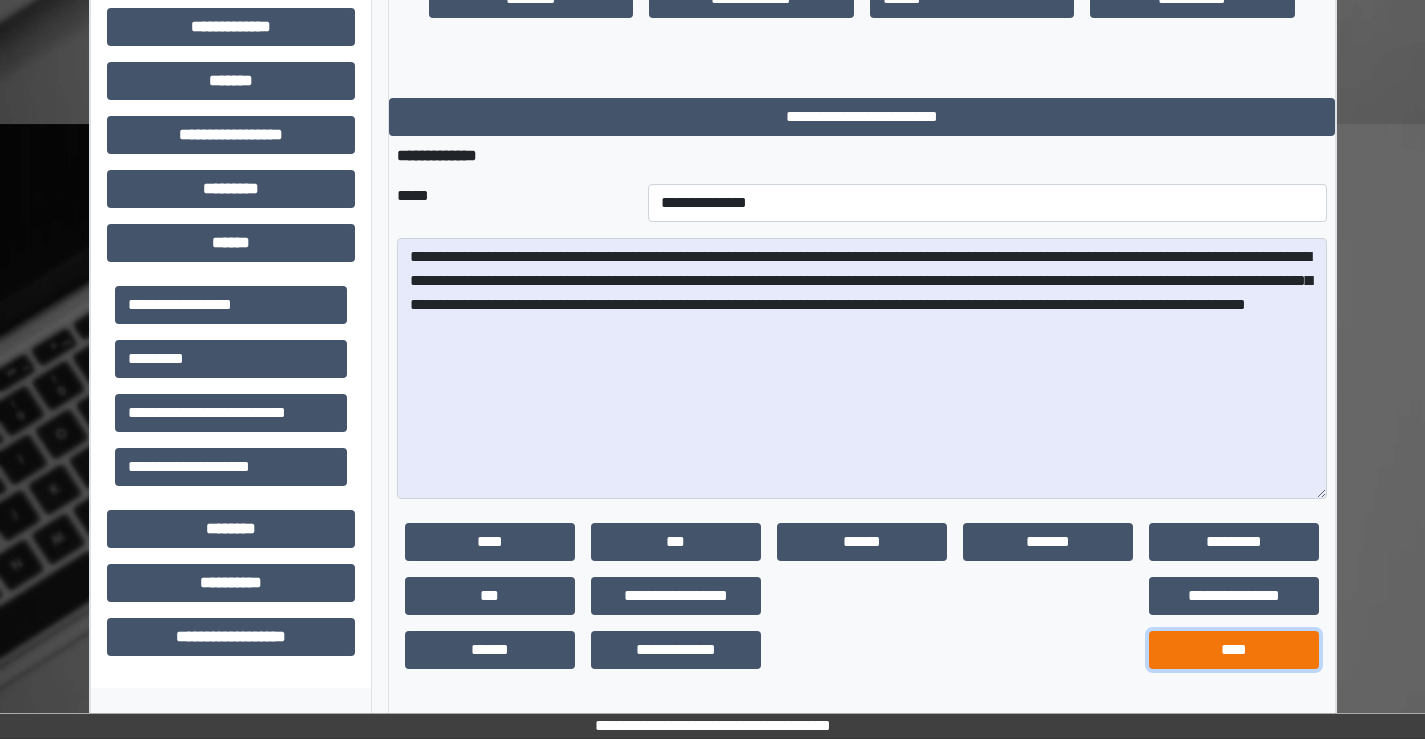 click on "****" at bounding box center (1234, 650) 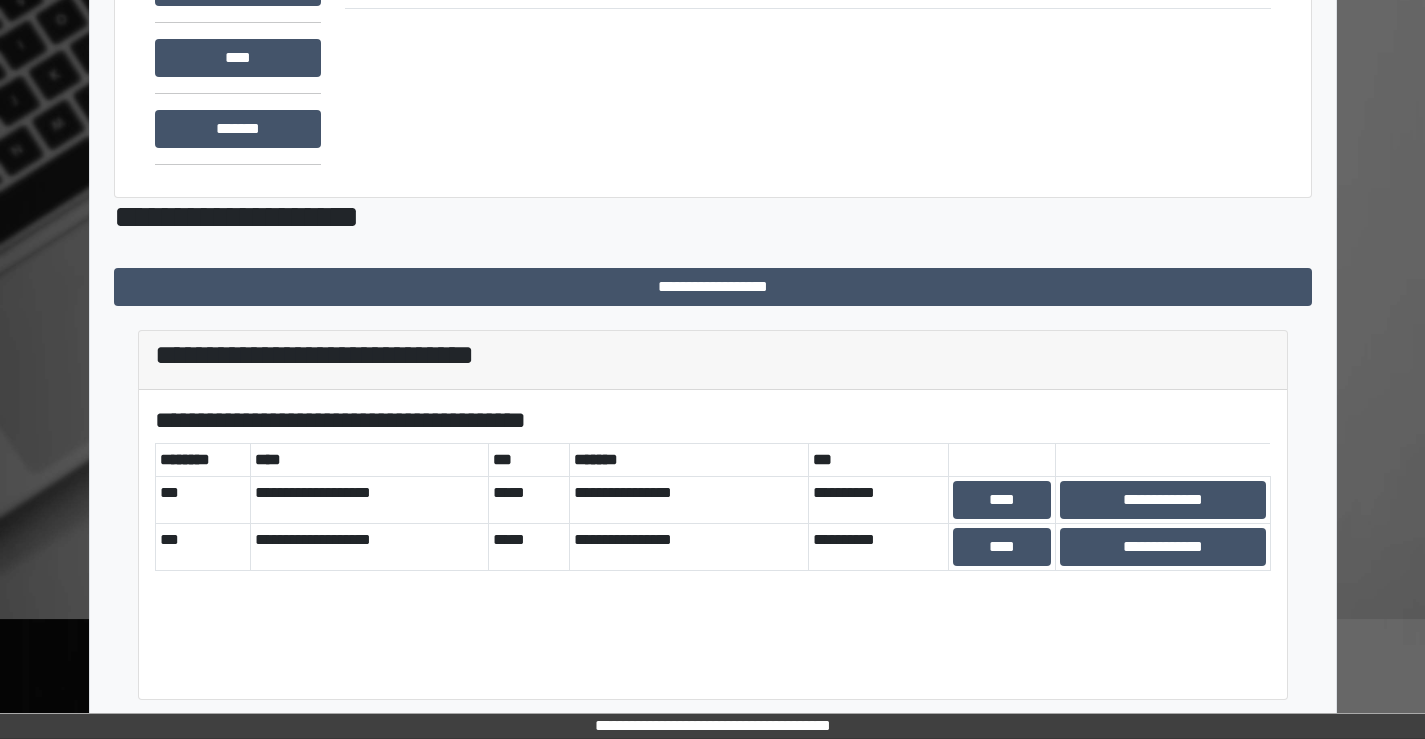 scroll, scrollTop: 207, scrollLeft: 0, axis: vertical 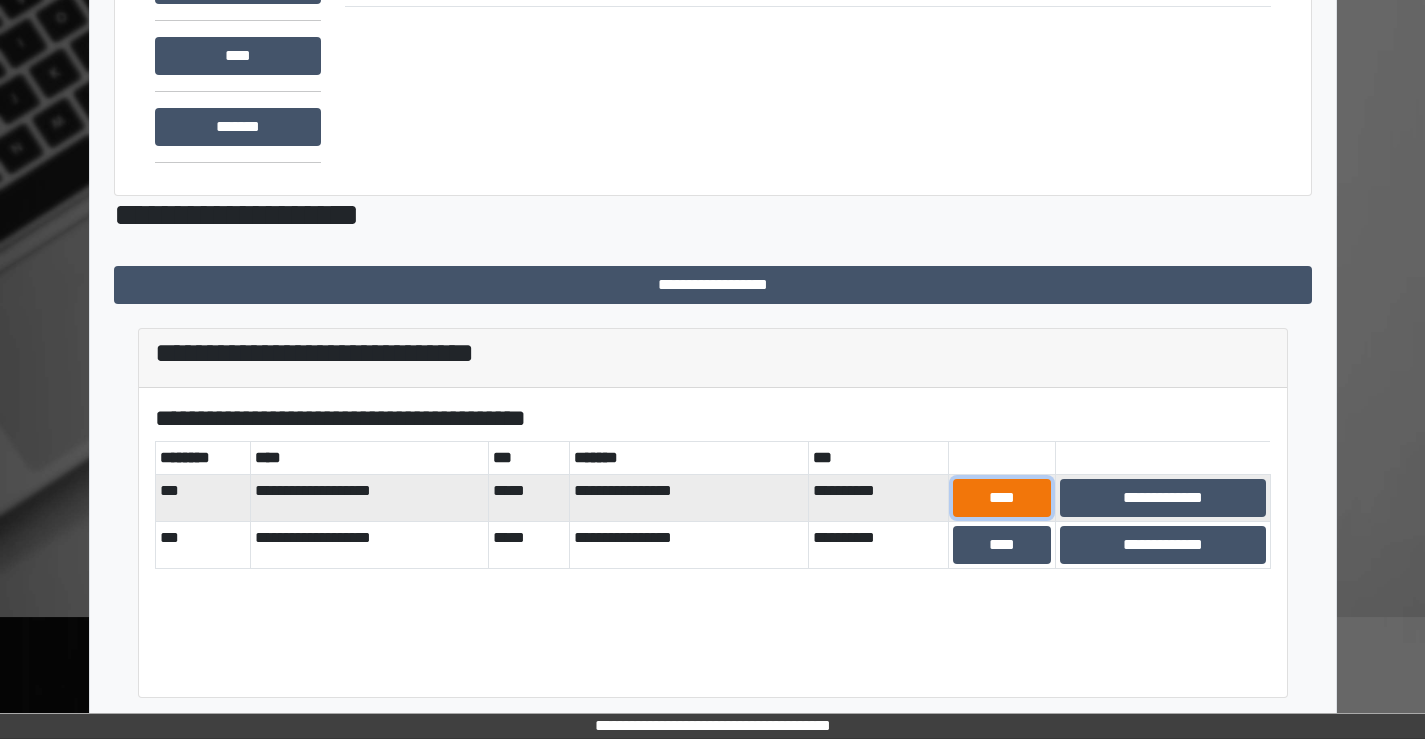 click on "****" at bounding box center (1002, 498) 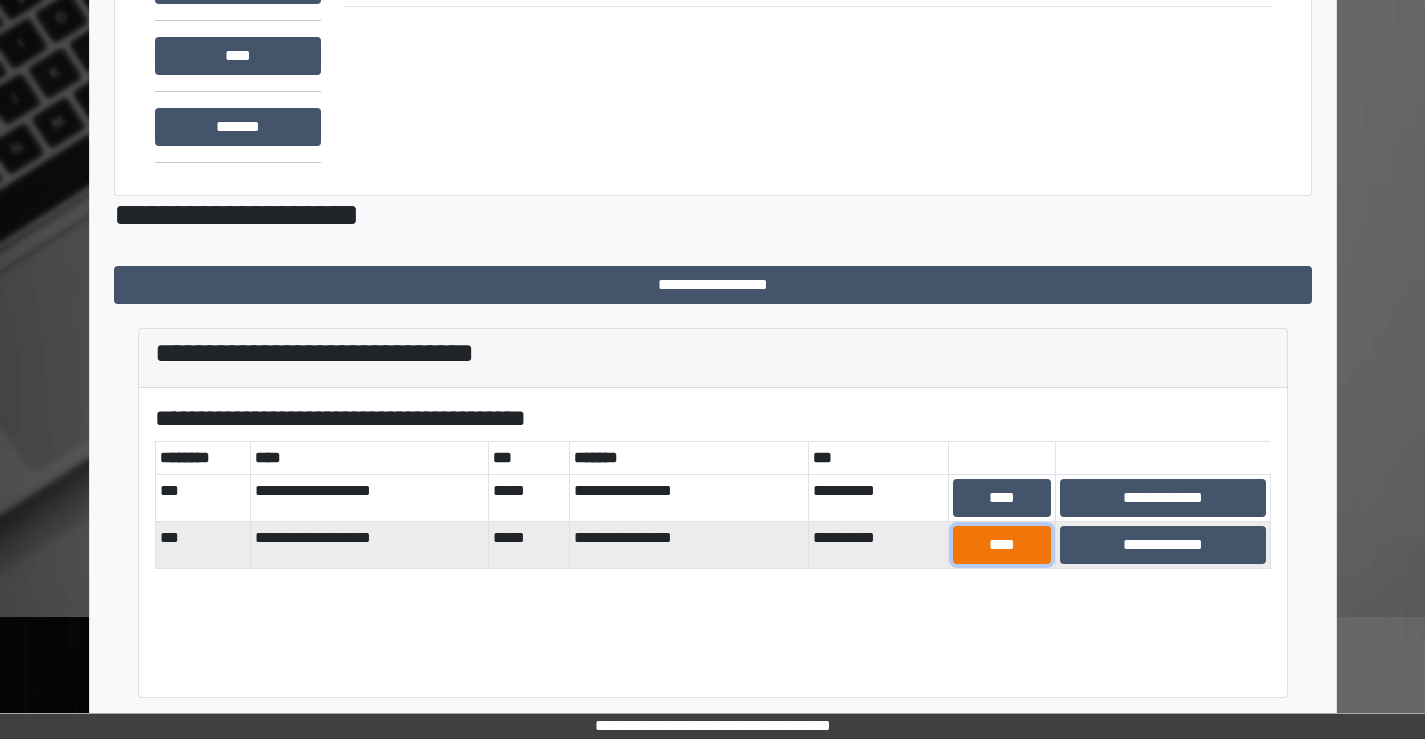 click on "****" at bounding box center [1002, 545] 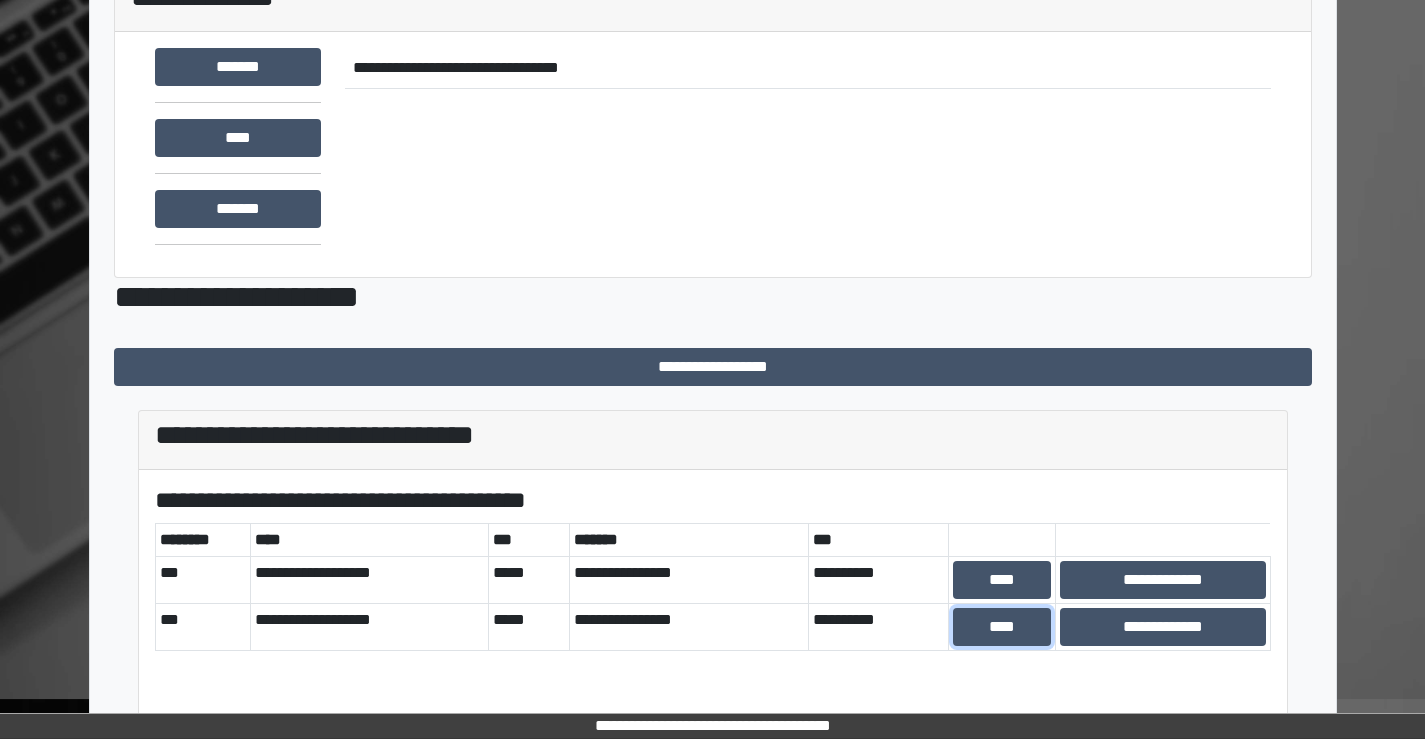 scroll, scrollTop: 0, scrollLeft: 0, axis: both 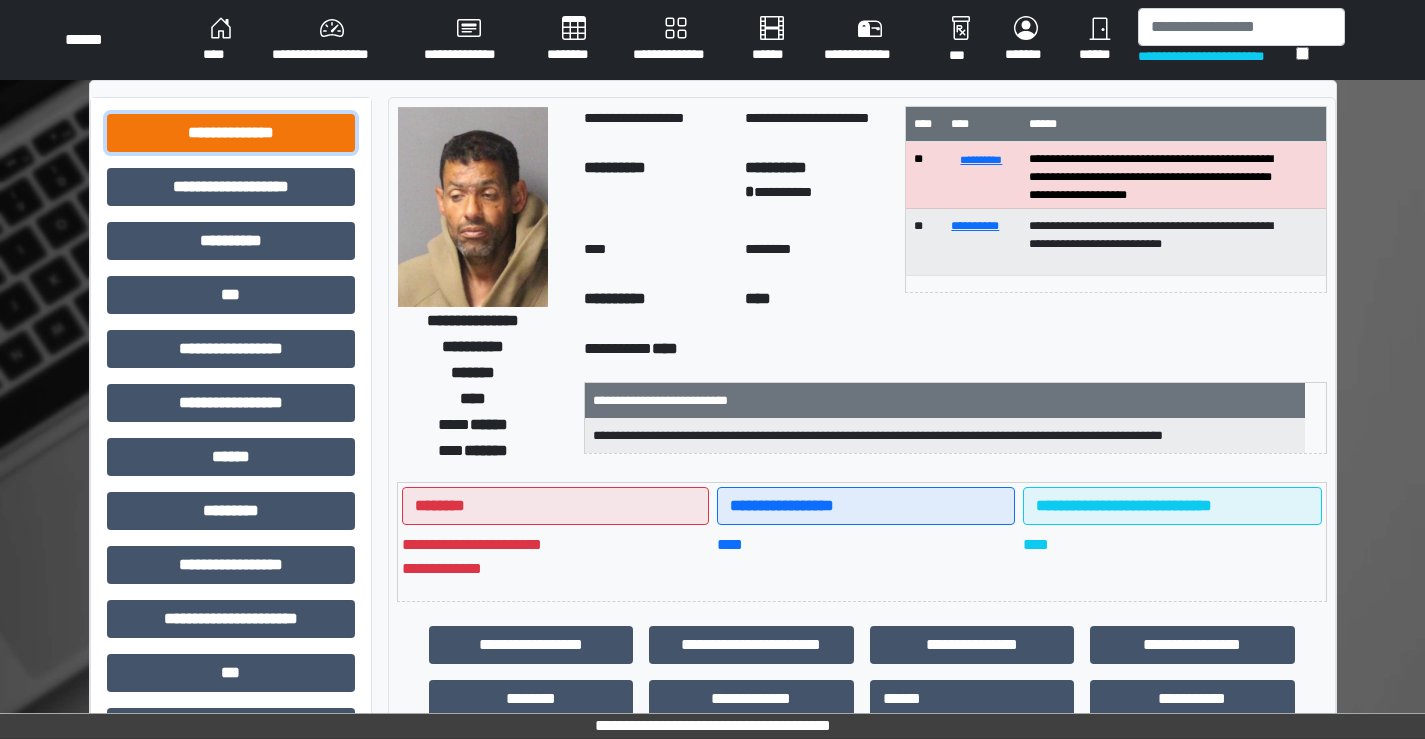 click on "**********" at bounding box center [231, 133] 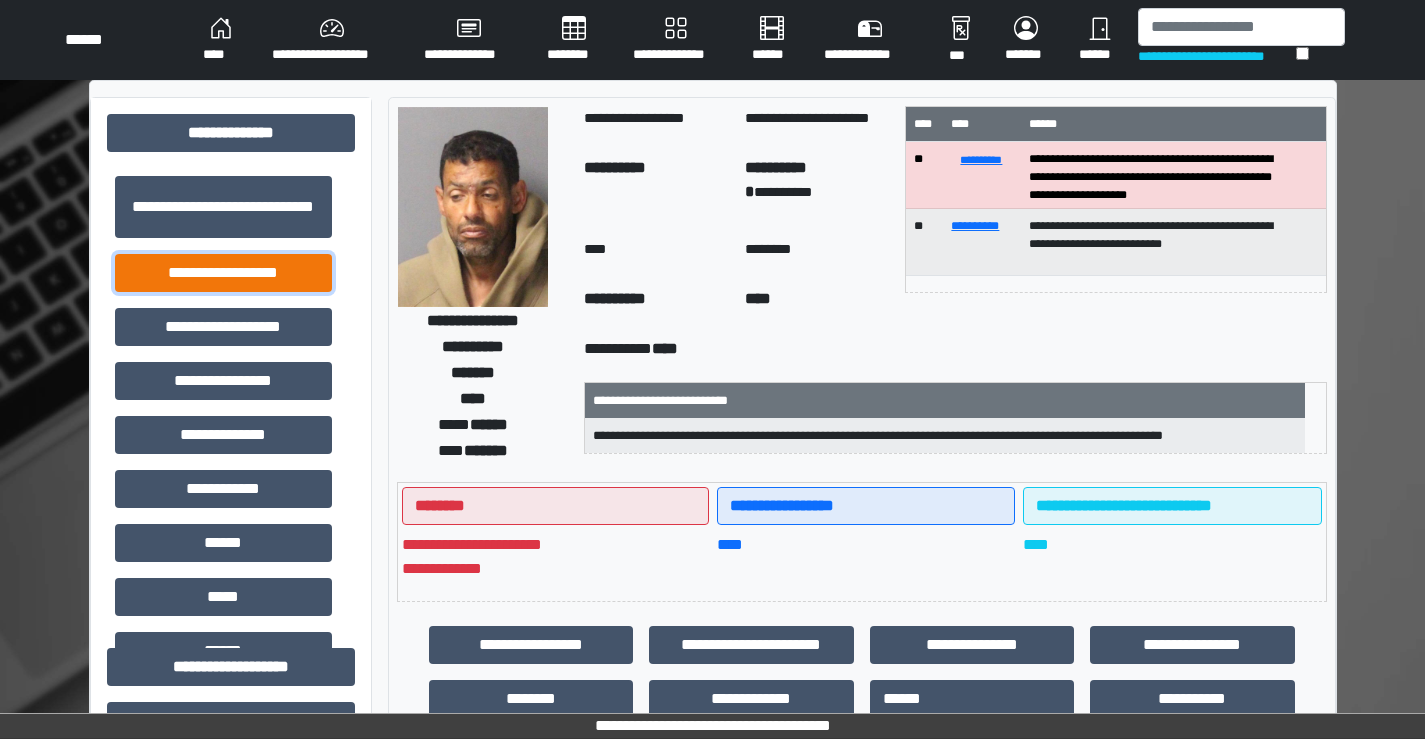 click on "**********" at bounding box center [223, 273] 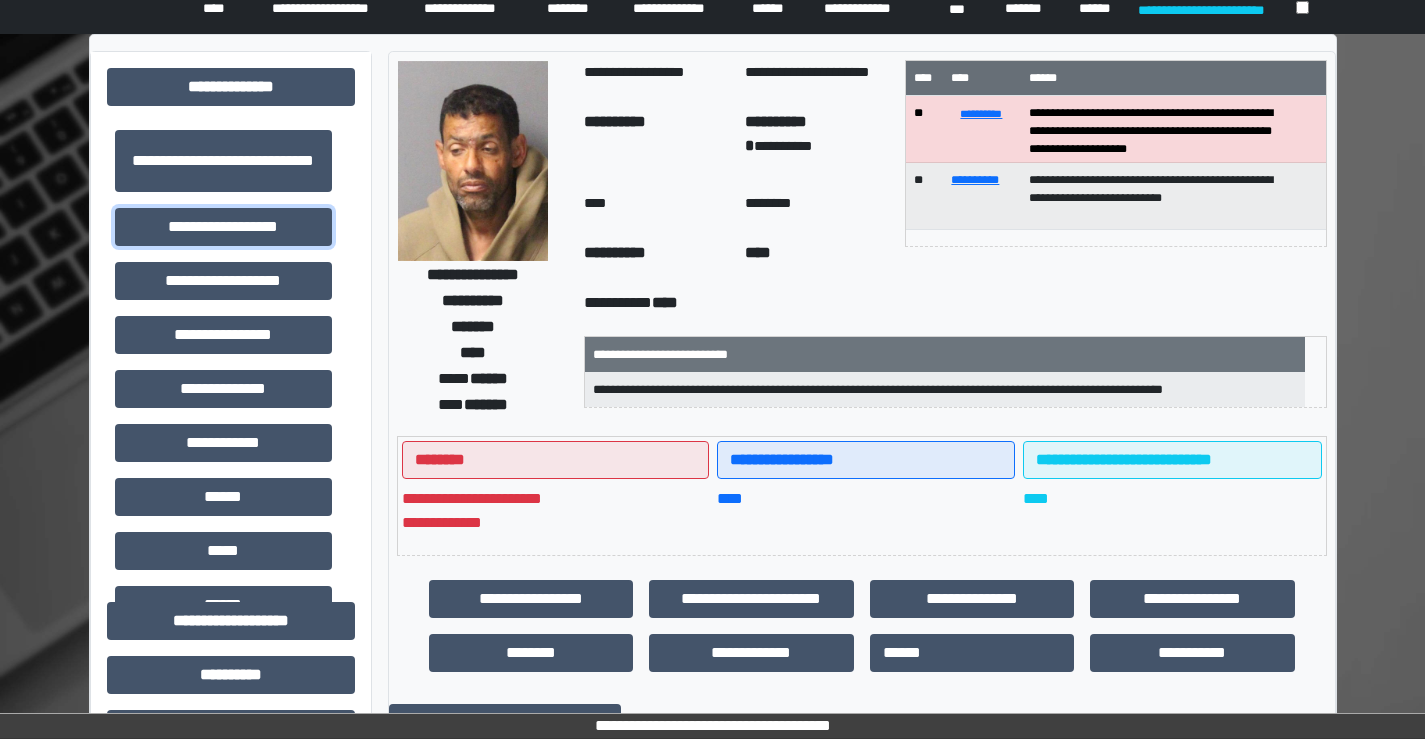 scroll, scrollTop: 0, scrollLeft: 0, axis: both 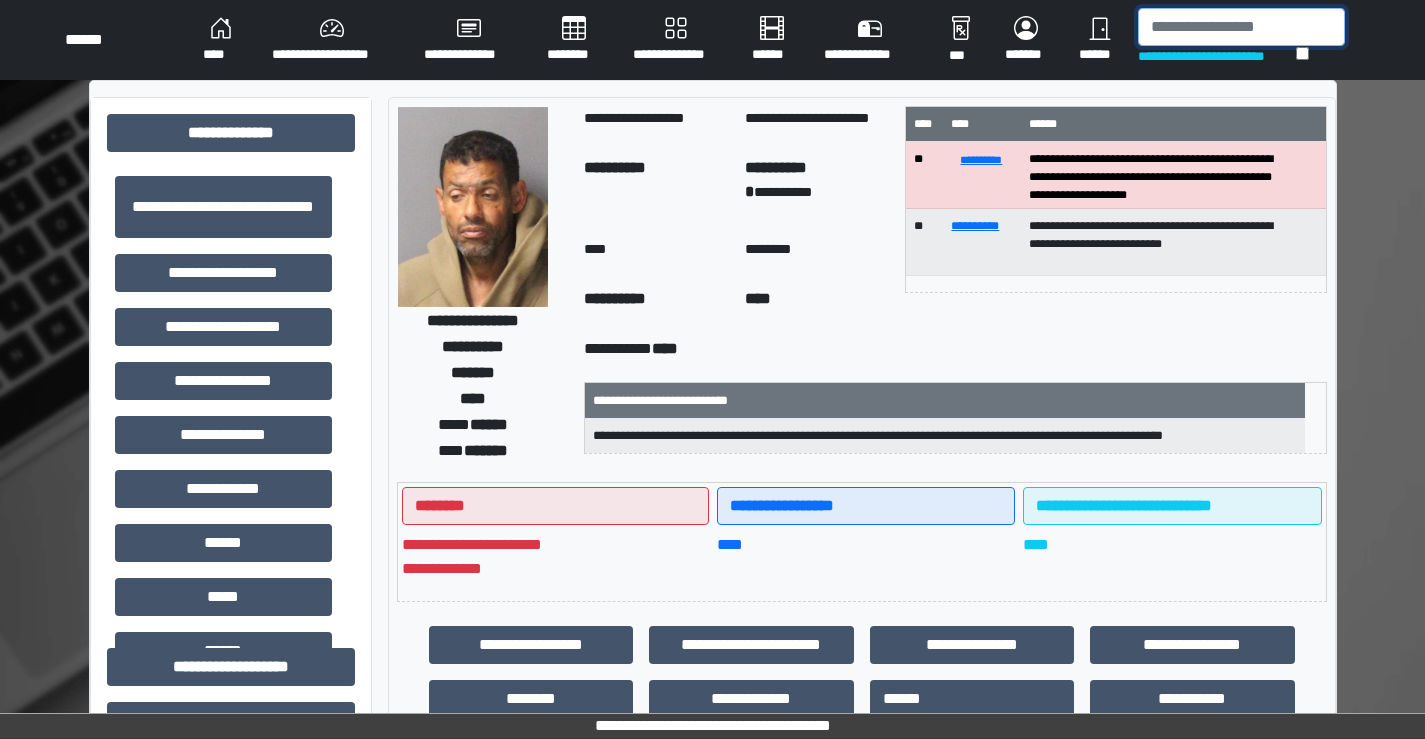 click at bounding box center [1241, 27] 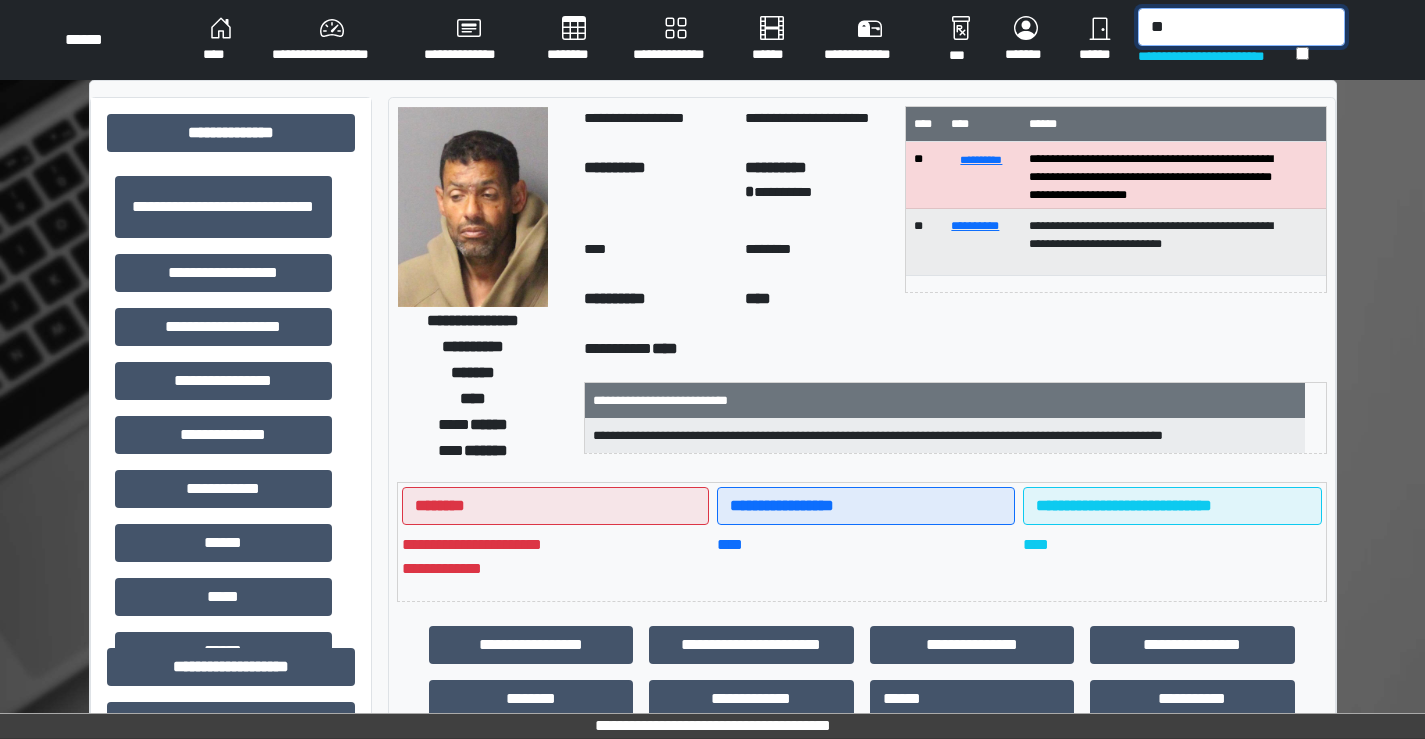 type on "*" 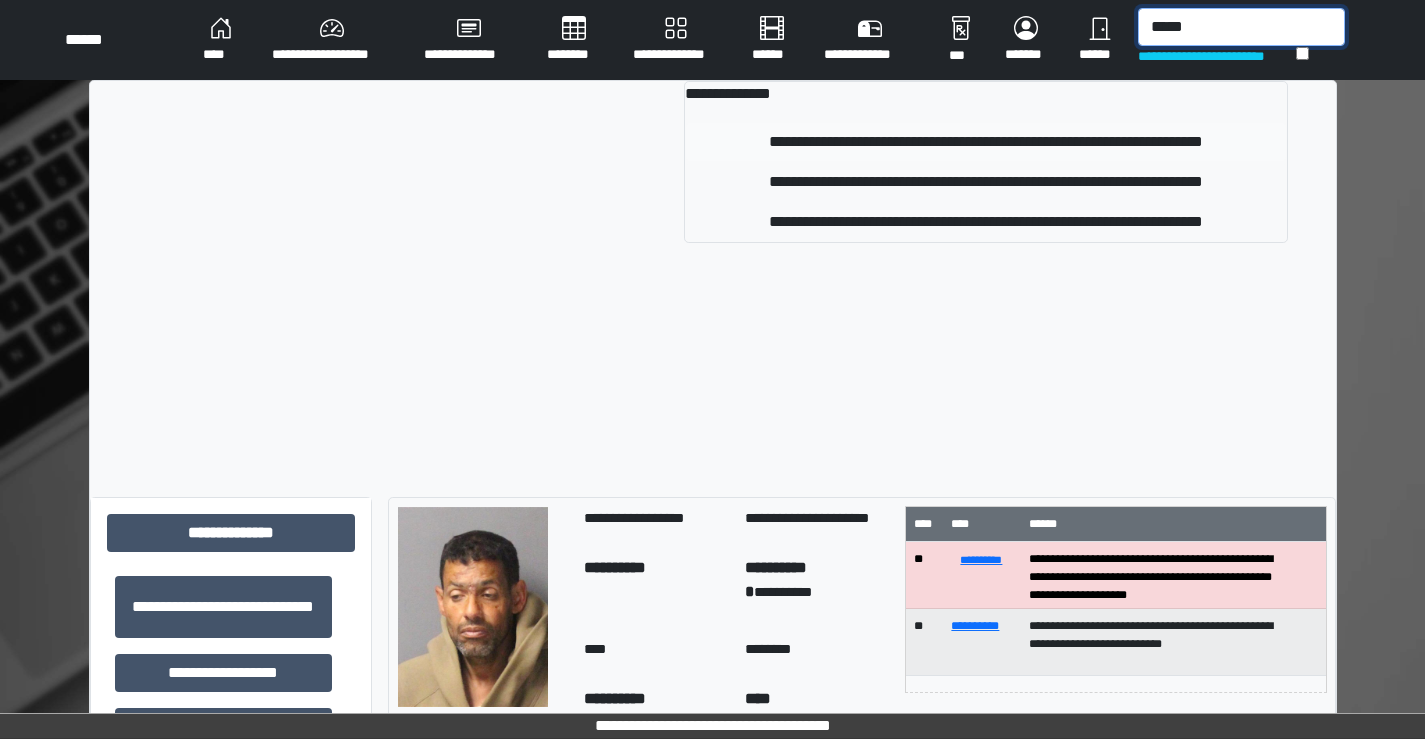 type on "*****" 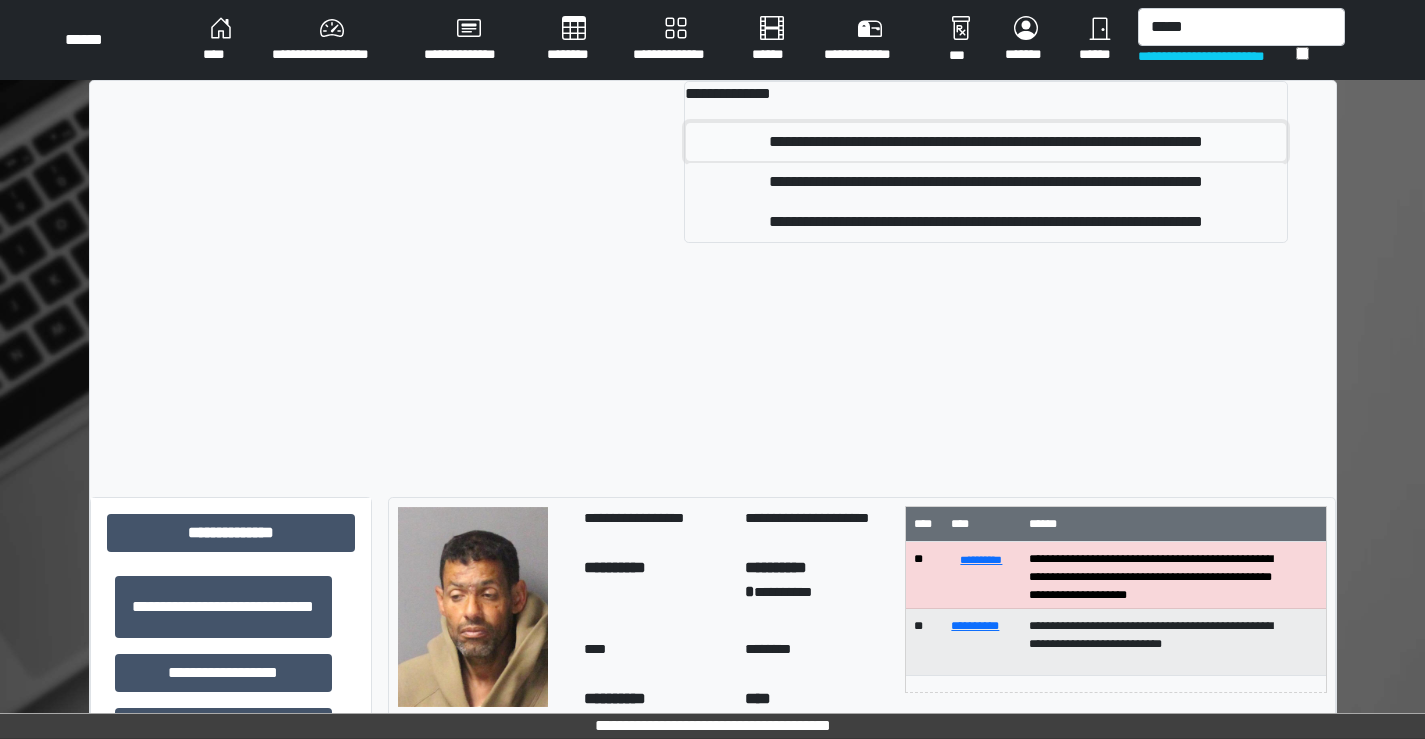 click on "**********" at bounding box center (986, 142) 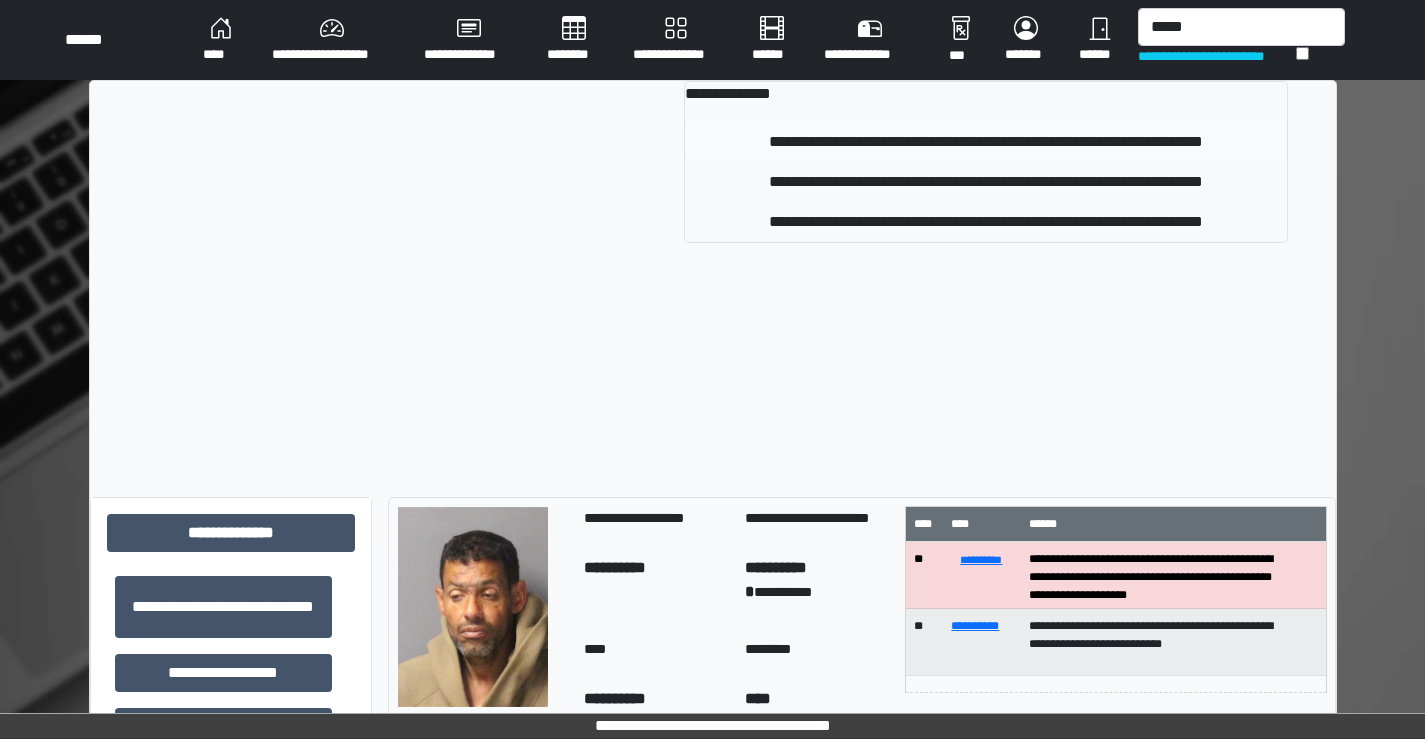 type 